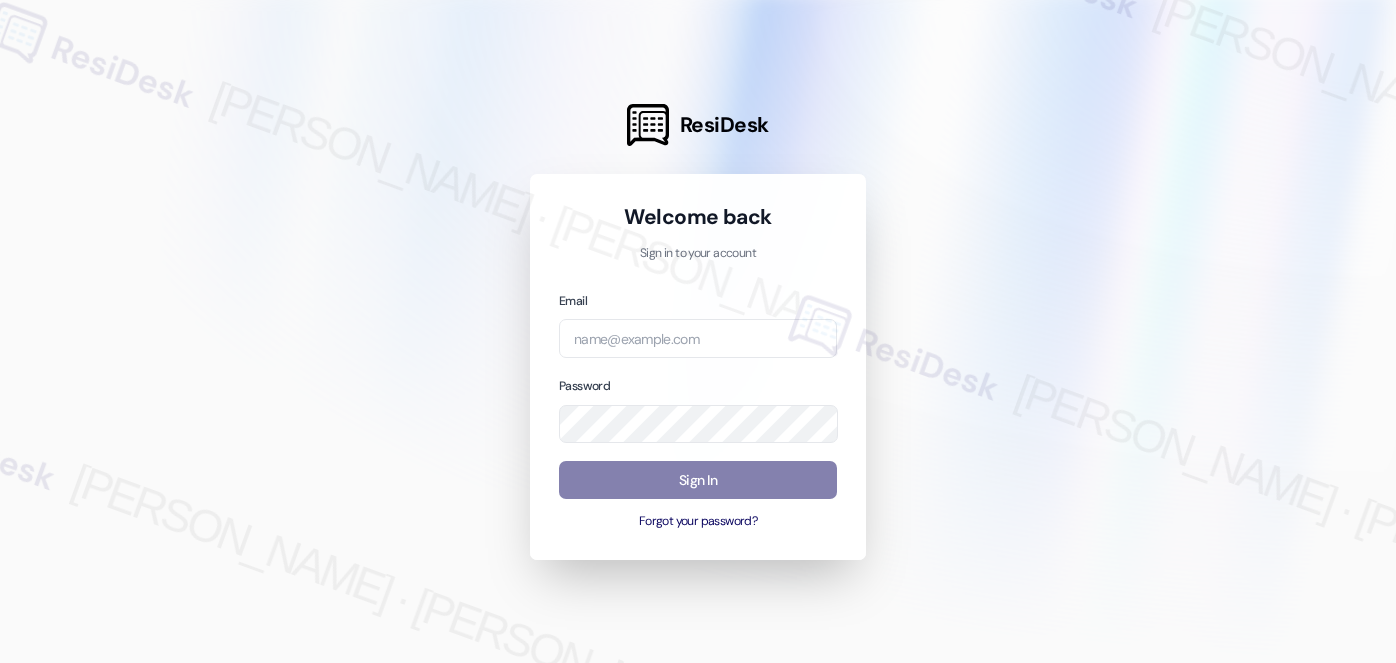 scroll, scrollTop: 0, scrollLeft: 0, axis: both 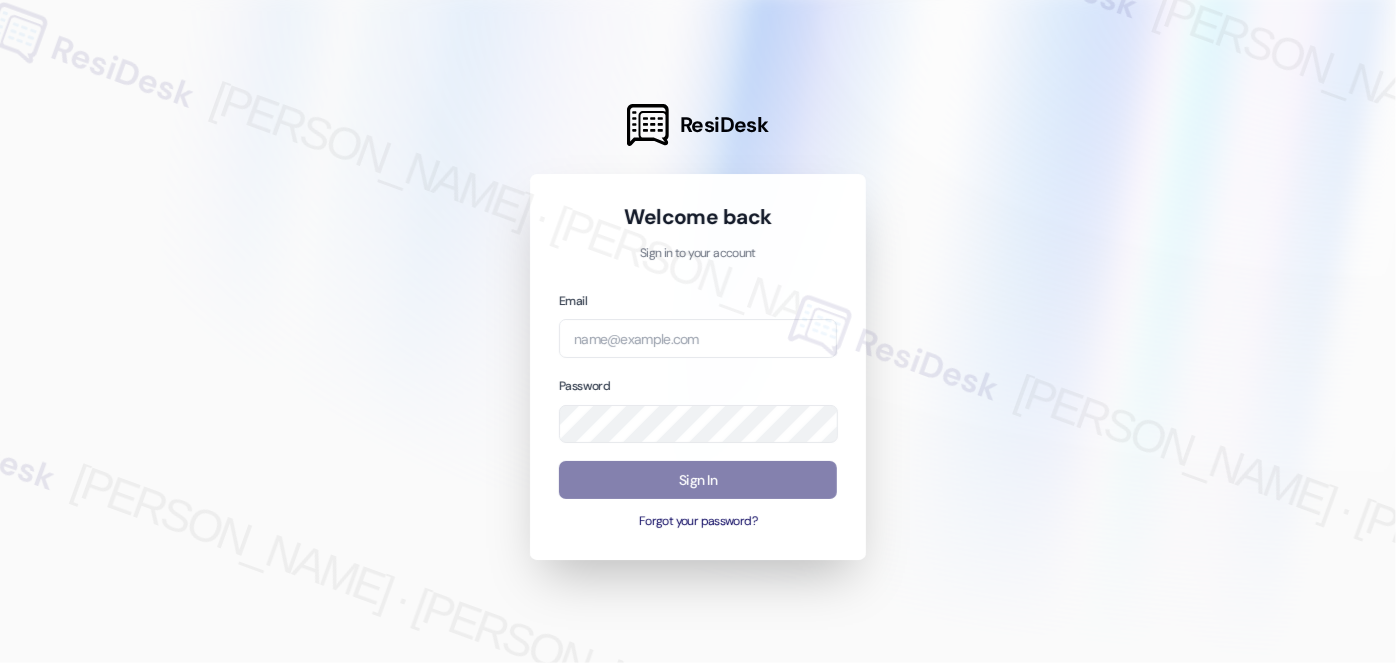 click on "Email" at bounding box center (698, 324) 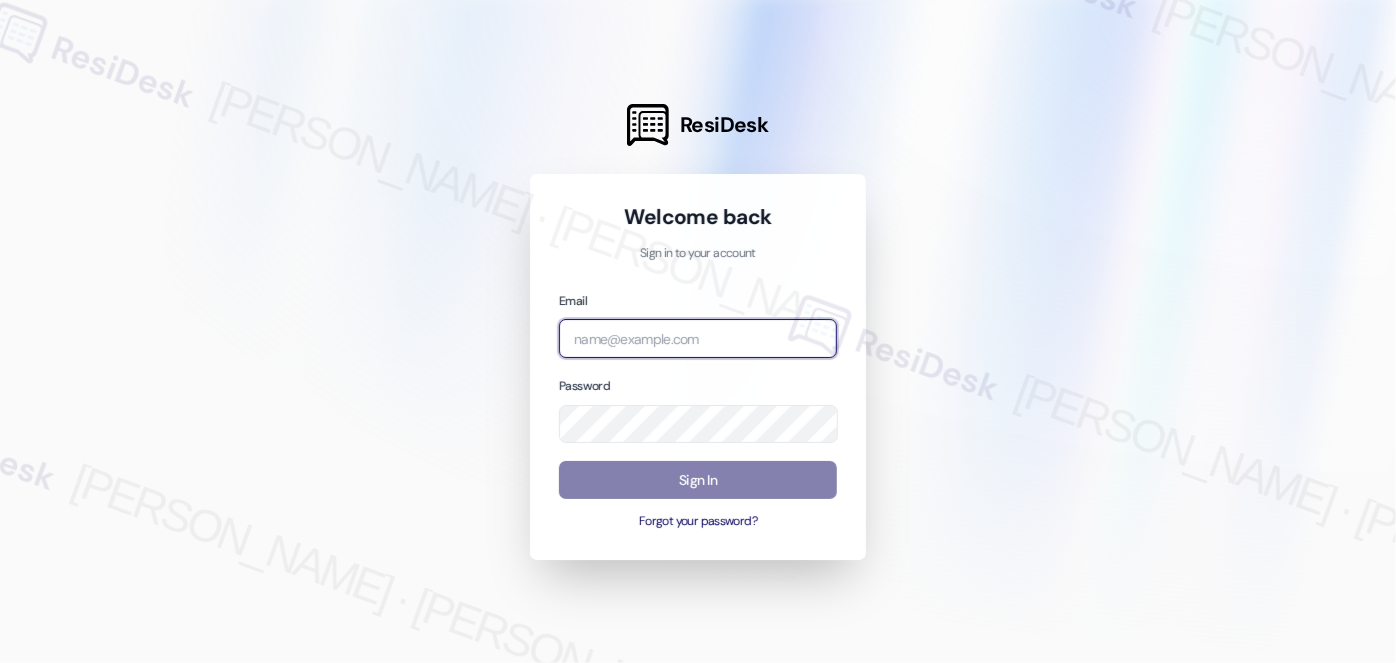 click at bounding box center [698, 338] 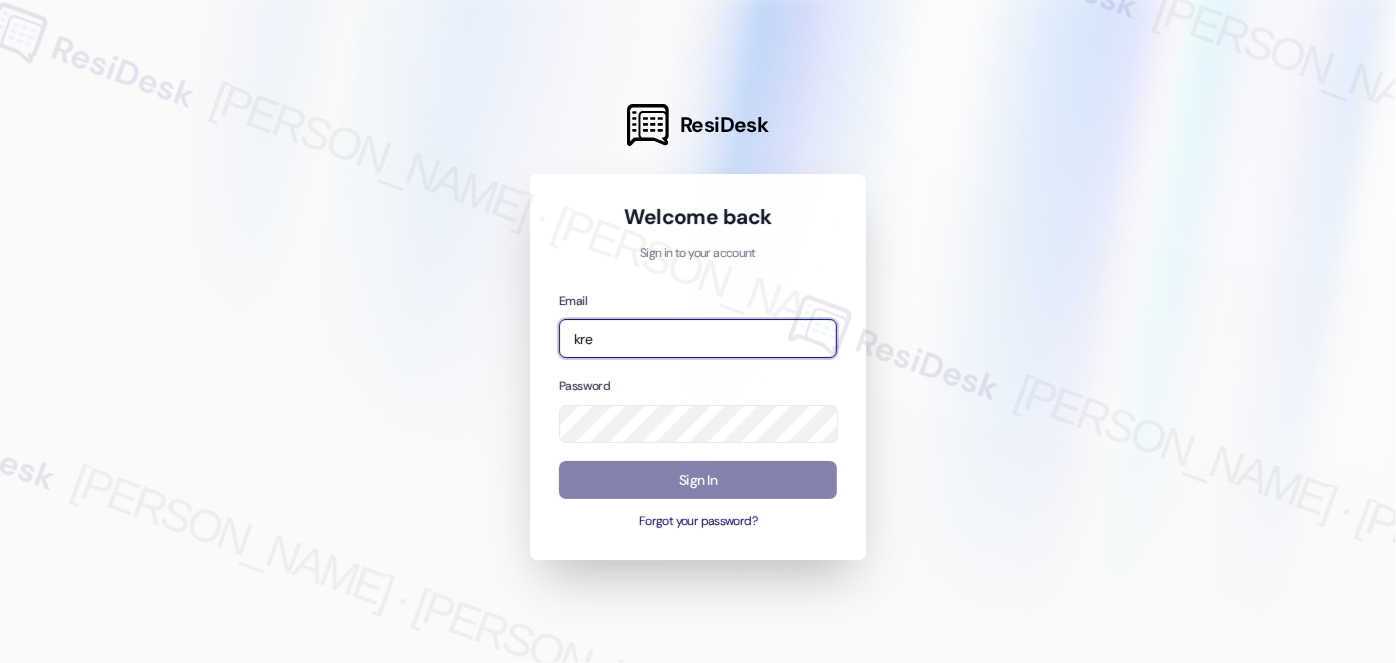 type on "[EMAIL_ADDRESS][PERSON_NAME][PERSON_NAME][DOMAIN_NAME]" 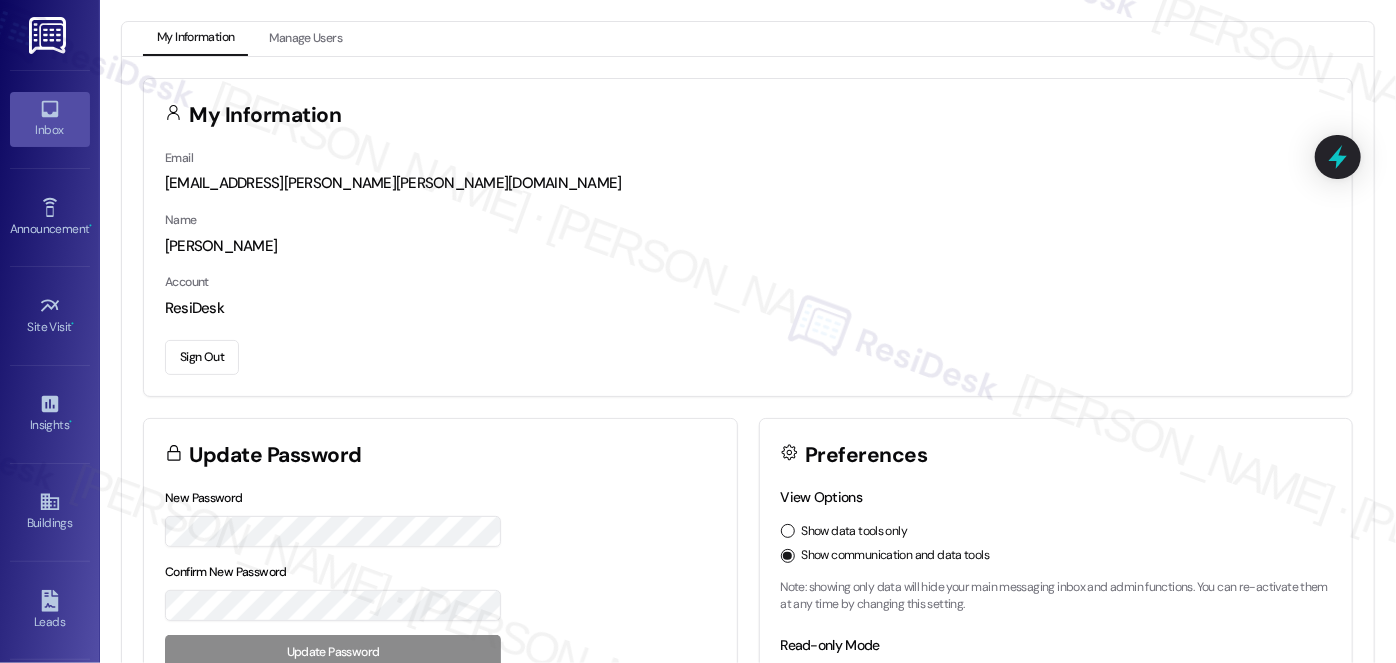click 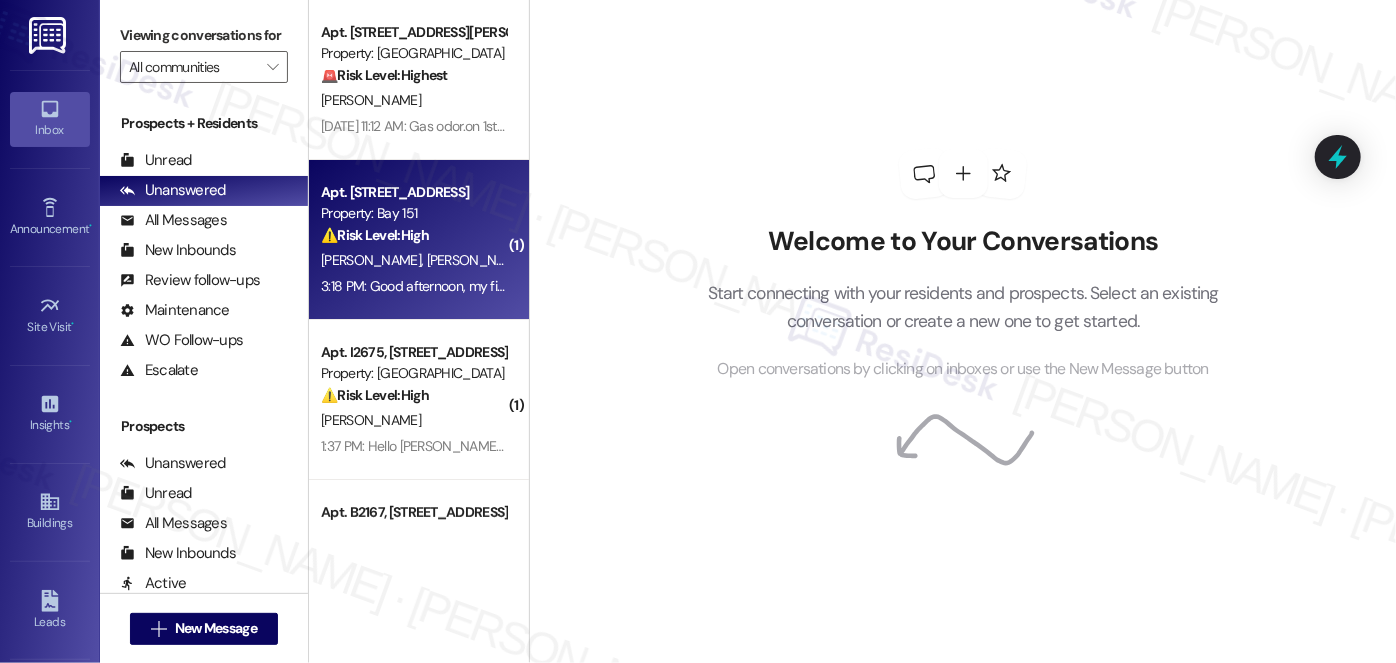 click on "J. Tawiah- Antwi E. Antwi" at bounding box center [413, 260] 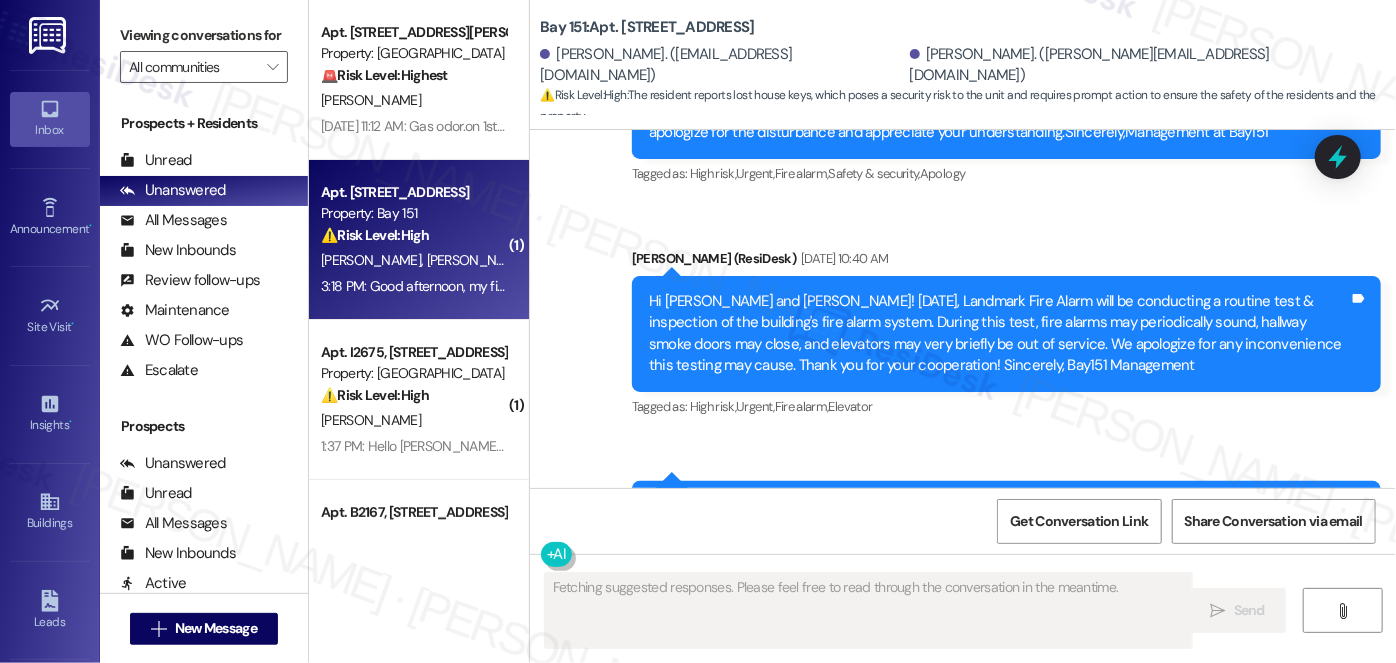 scroll, scrollTop: 51085, scrollLeft: 0, axis: vertical 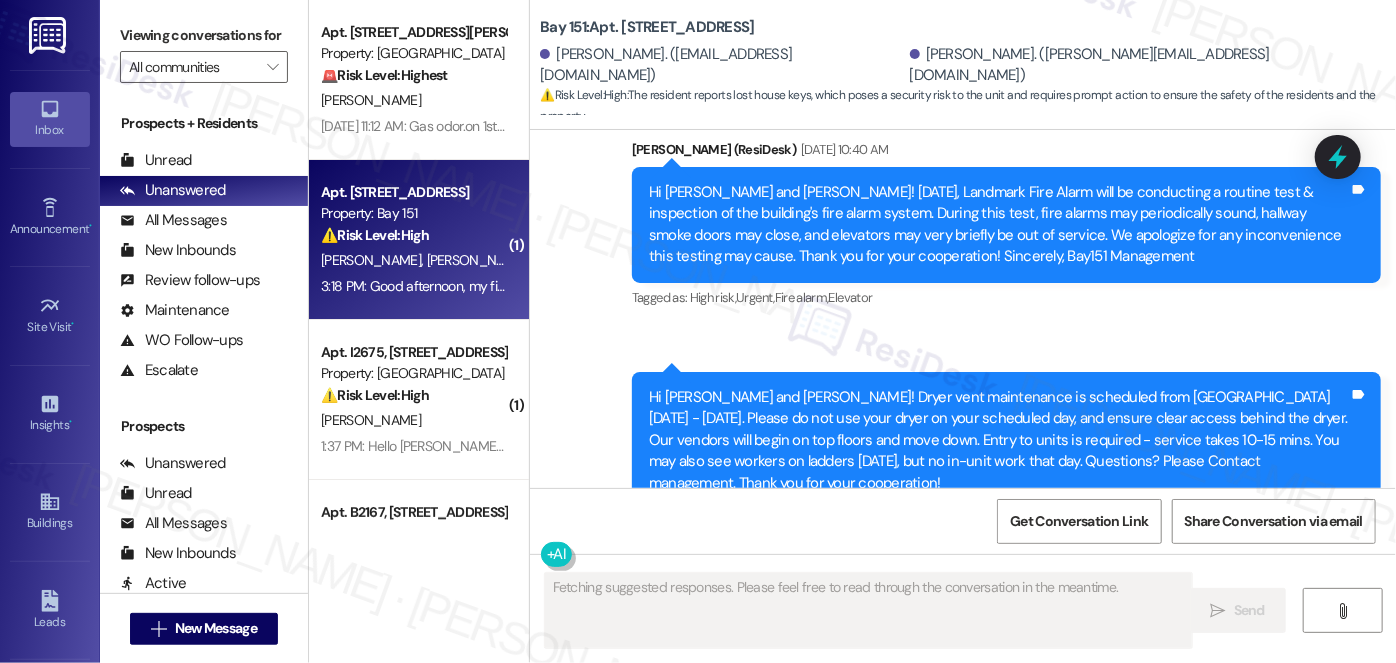 click on "Good afternoon, my fiance lost our house keys on the bay 151 bus [DATE]. Are you aware if anyone found keys on the bus?" at bounding box center (927, 1105) 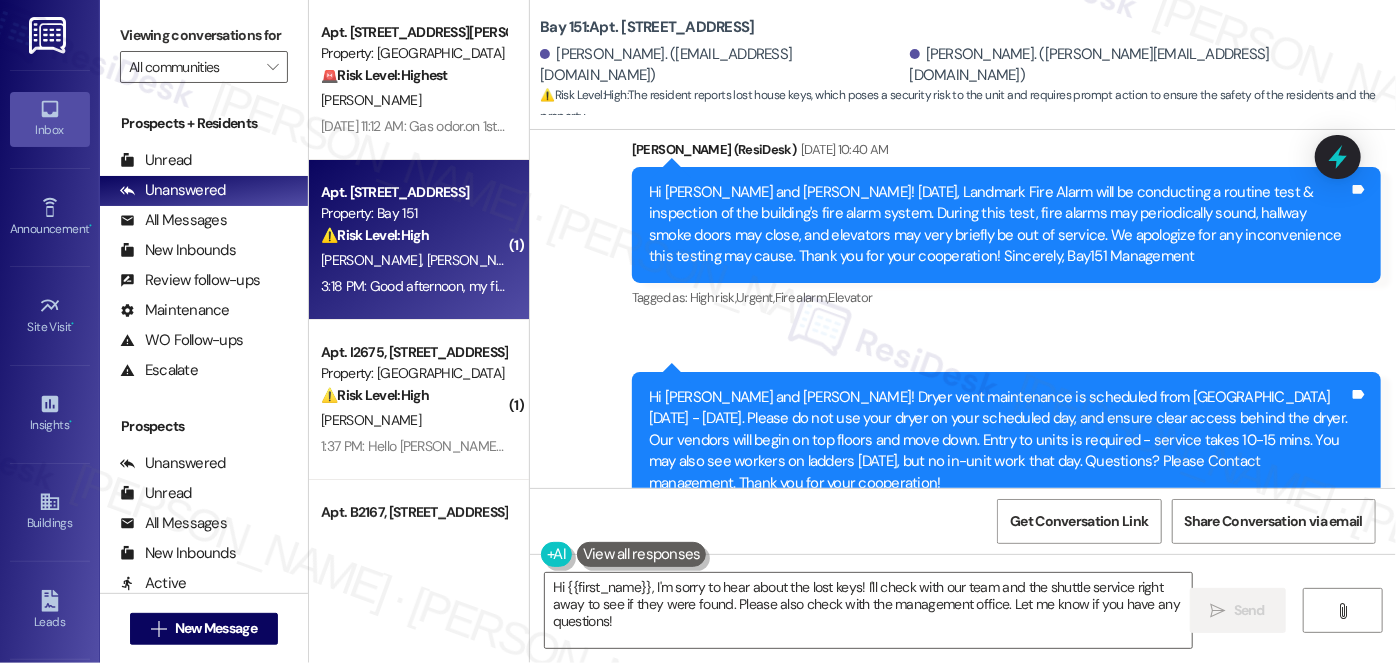 click on "Good afternoon, my fiance lost our house keys on the bay 151 bus [DATE]. Are you aware if anyone found keys on the bus?" at bounding box center (927, 1105) 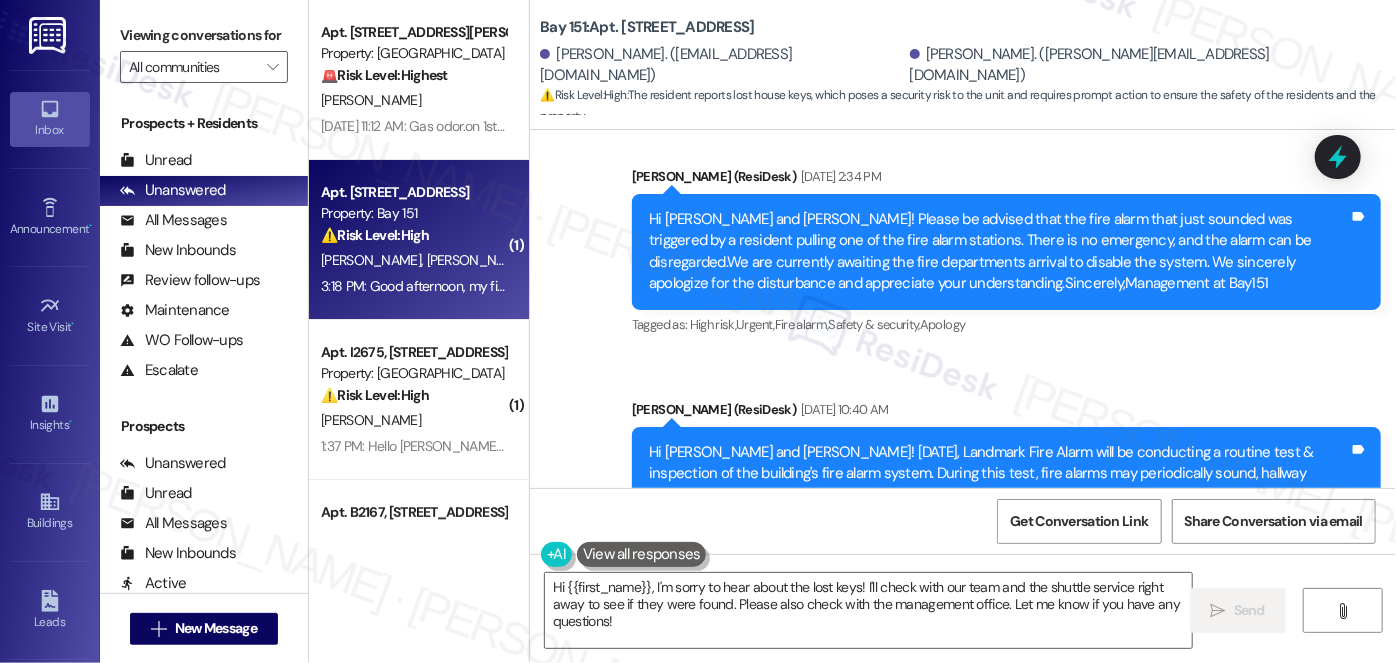 scroll, scrollTop: 50904, scrollLeft: 0, axis: vertical 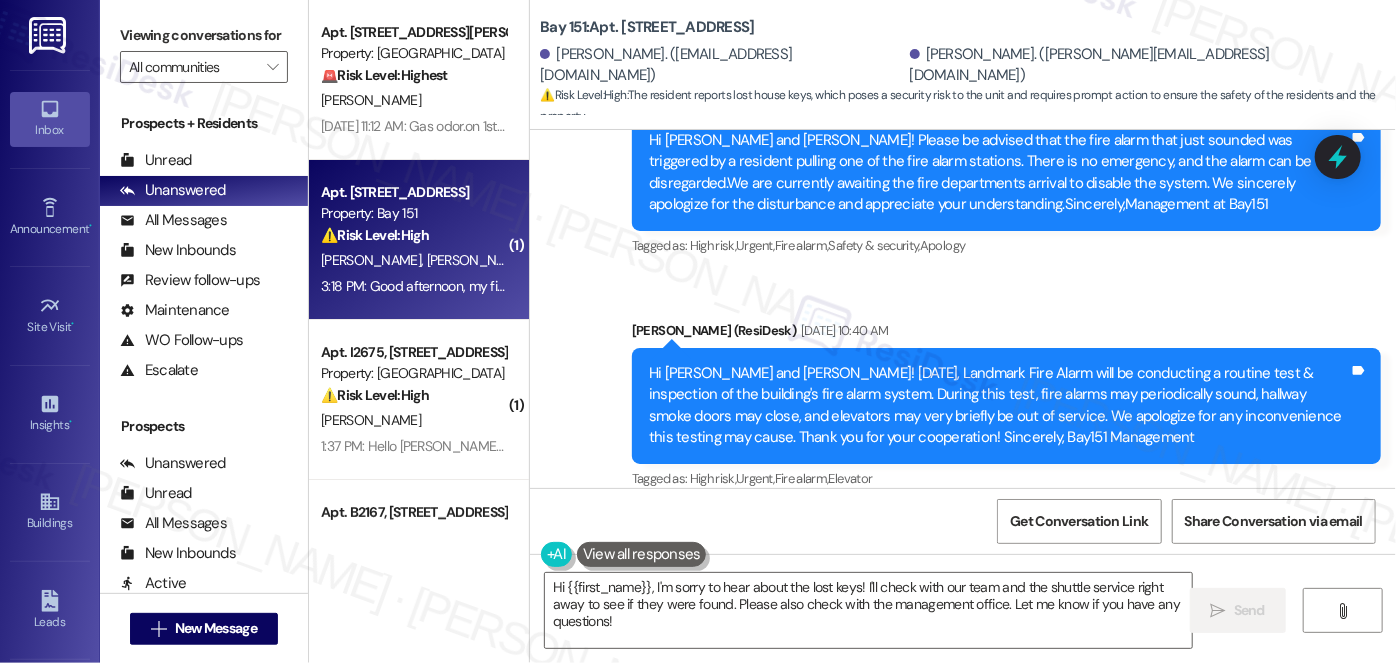 click on "Click to show details" at bounding box center [708, 1116] 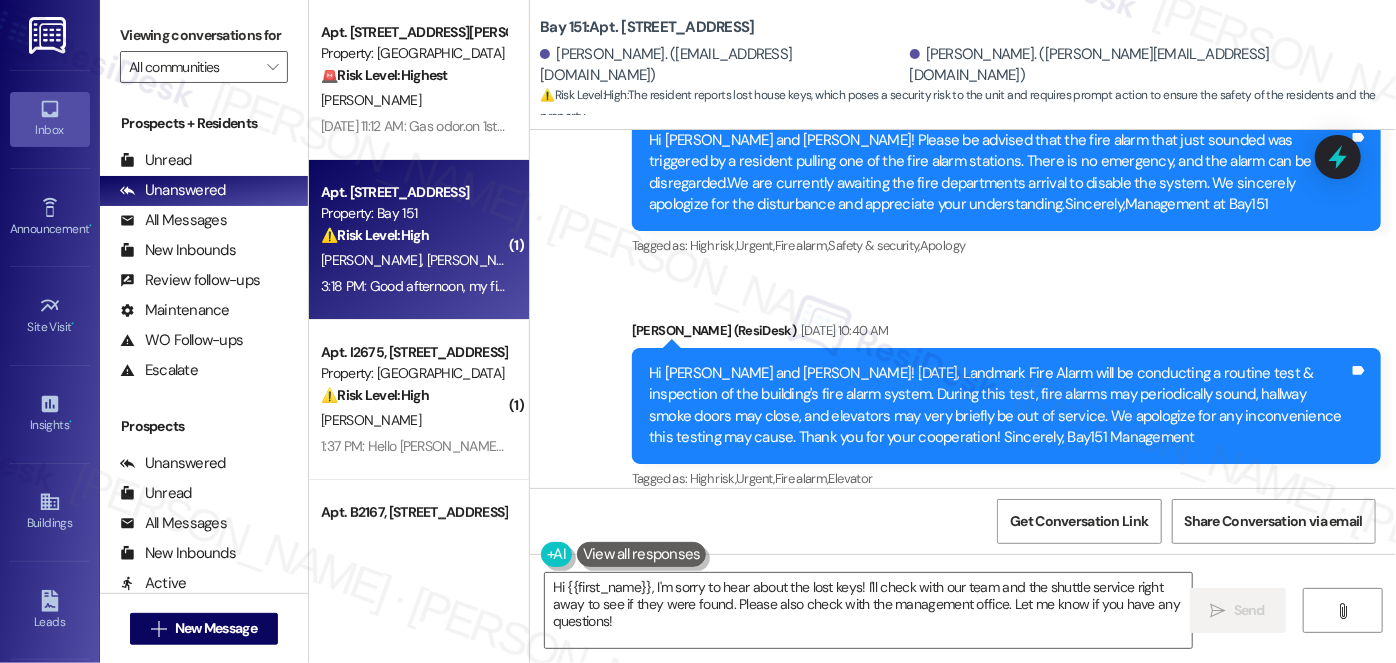 click on "Click to hide details" at bounding box center (708, 1116) 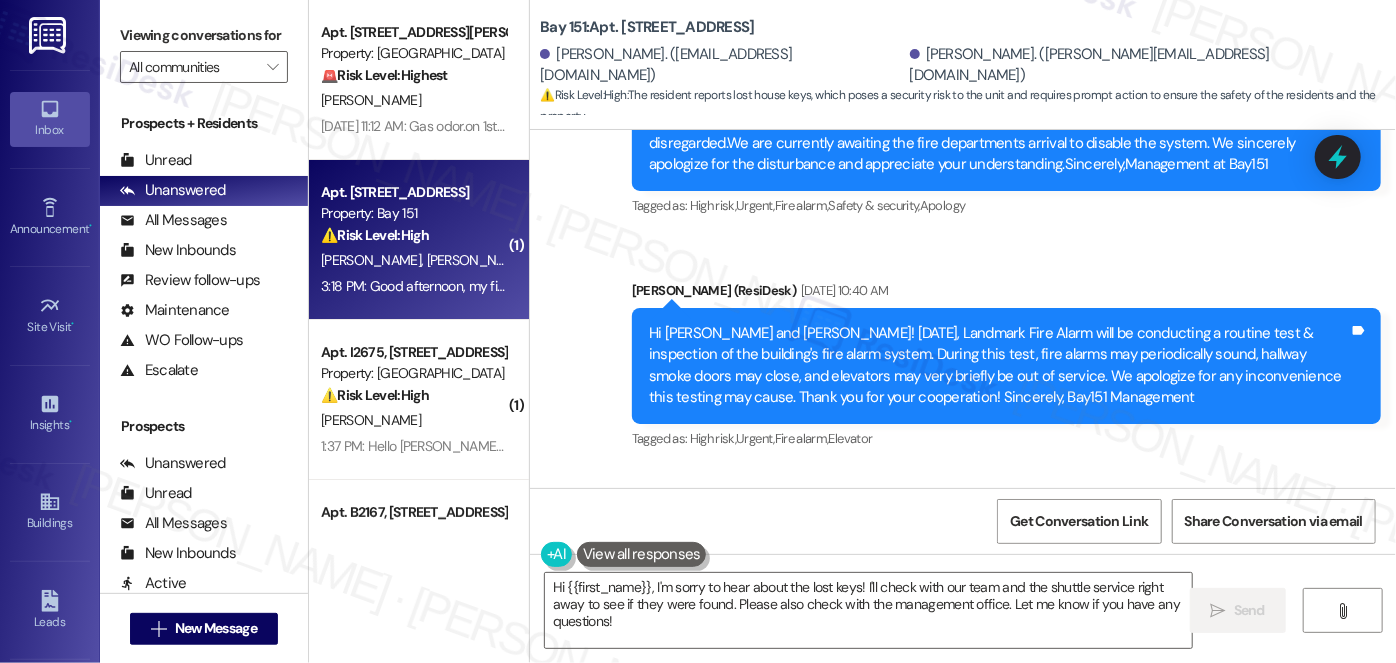 scroll, scrollTop: 51176, scrollLeft: 0, axis: vertical 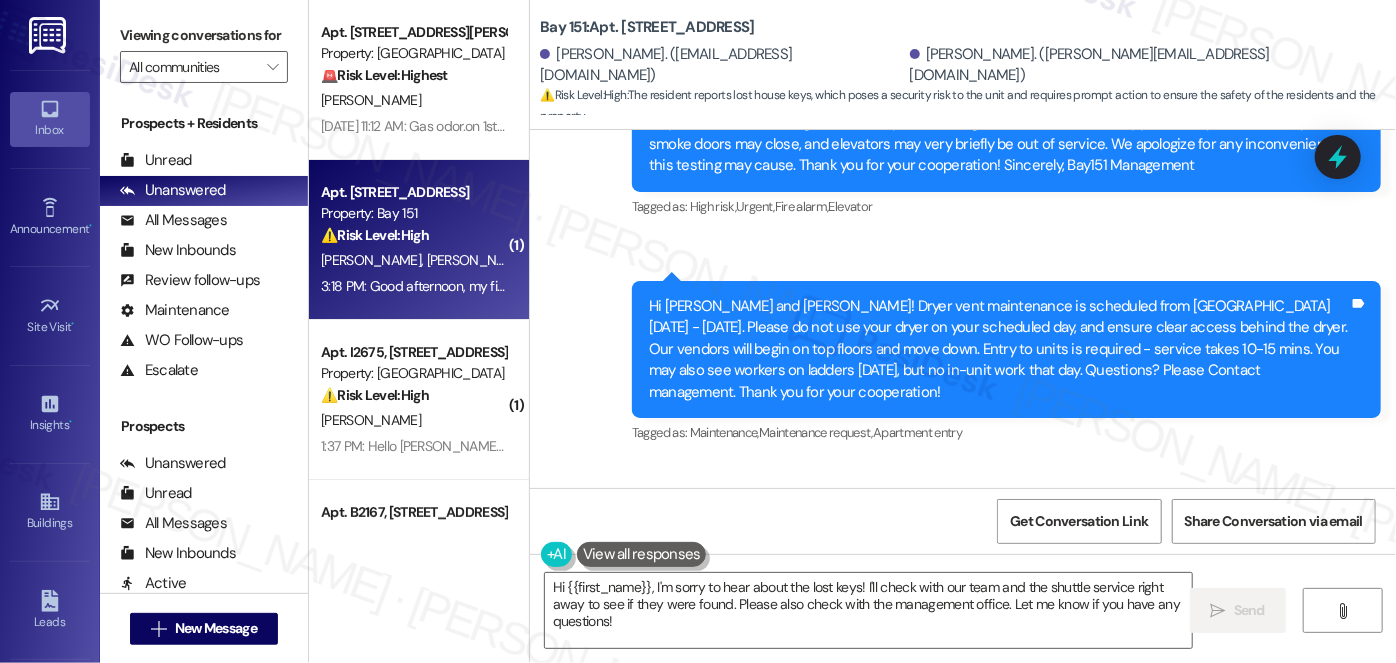 click on "Good afternoon, my fiance lost our house keys on the bay 151 bus [DATE]. Are you aware if anyone found keys on the bus?" at bounding box center [927, 1014] 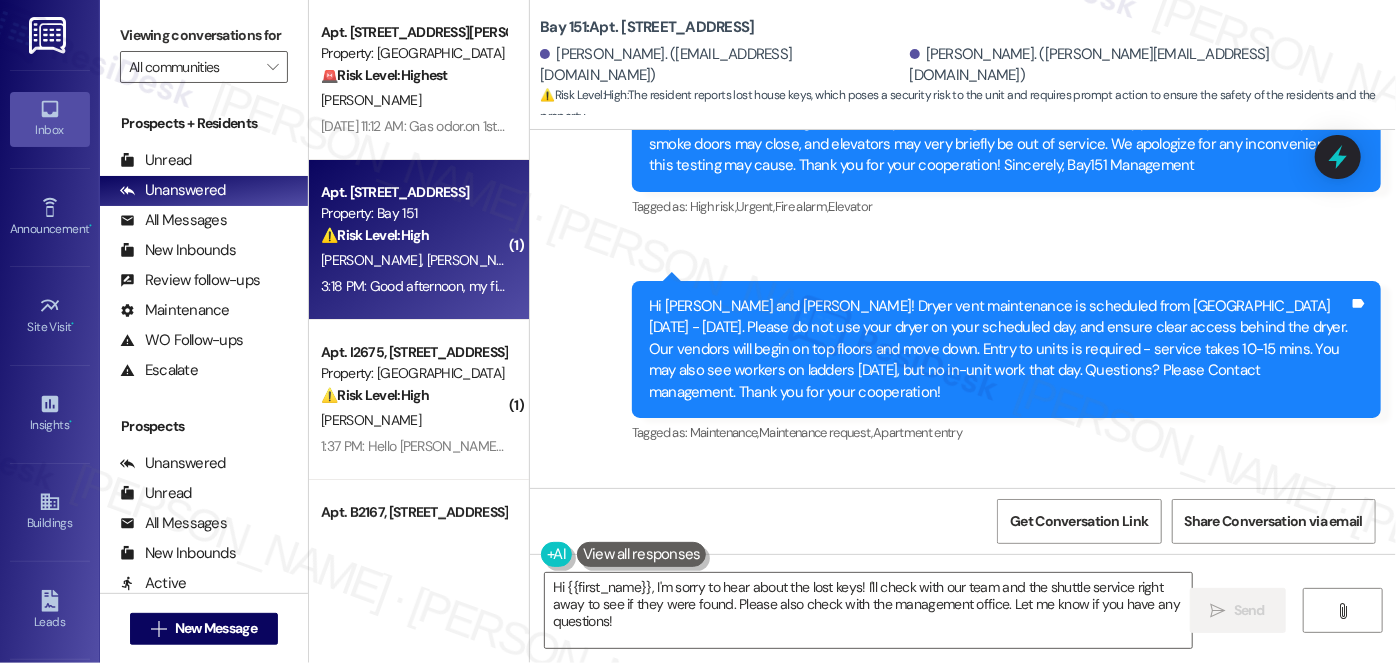 scroll, scrollTop: 545, scrollLeft: 0, axis: vertical 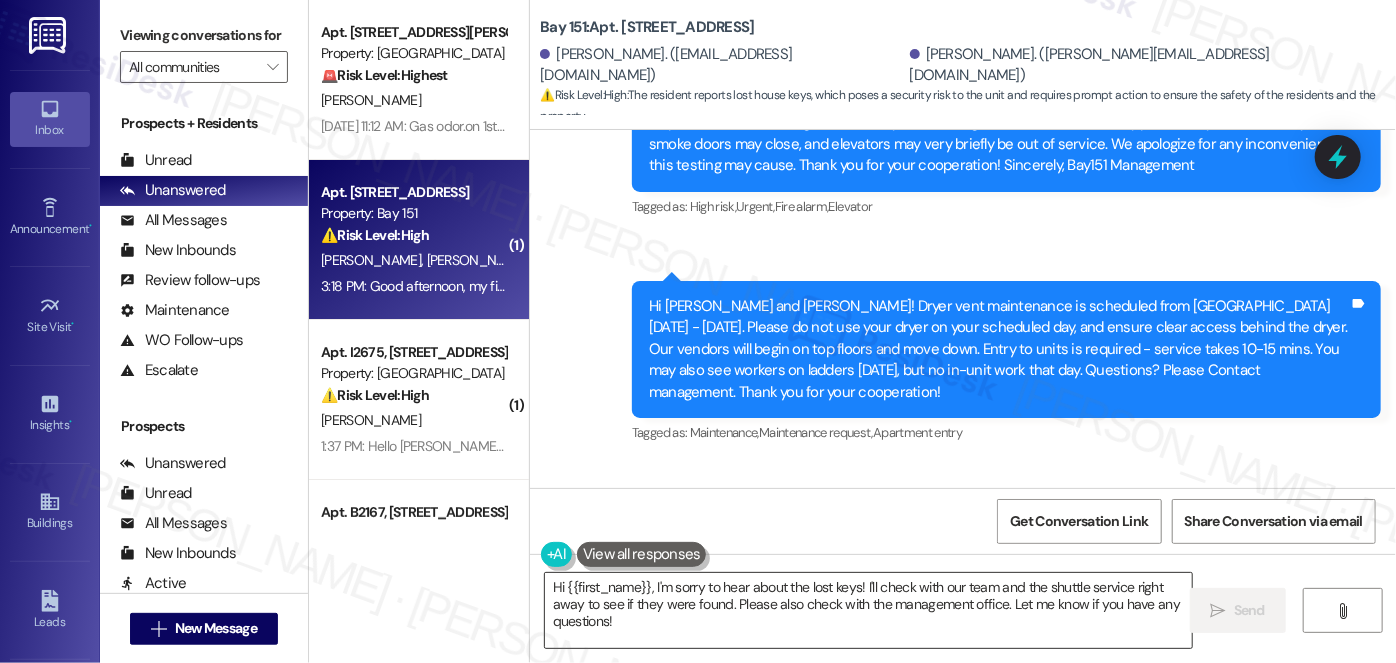 click on "Hi {{first_name}}, I'm sorry to hear about the lost keys! I'll check with our team and the shuttle service right away to see if they were found. Please also check with the management office. Let me know if you have any questions!" at bounding box center (868, 610) 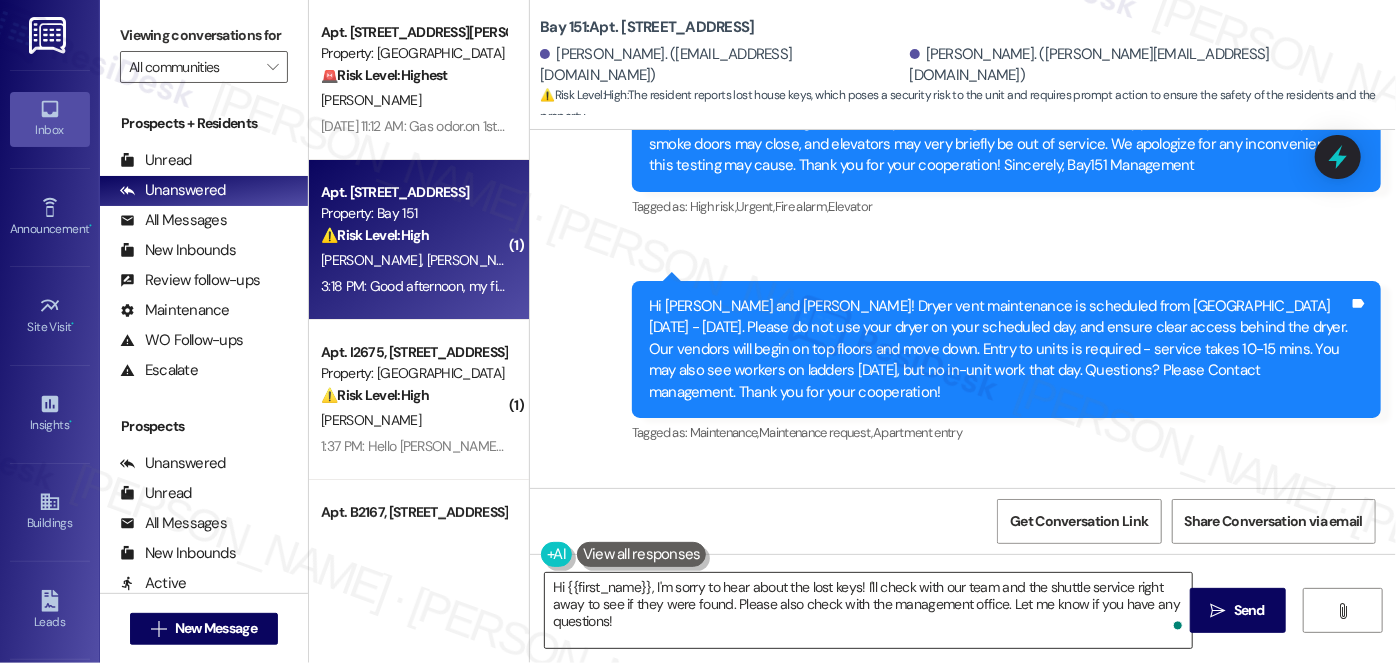 click on "Hi {{first_name}}, I'm sorry to hear about the lost keys! I'll check with our team and the shuttle service right away to see if they were found. Please also check with the management office. Let me know if you have any questions!" at bounding box center (868, 610) 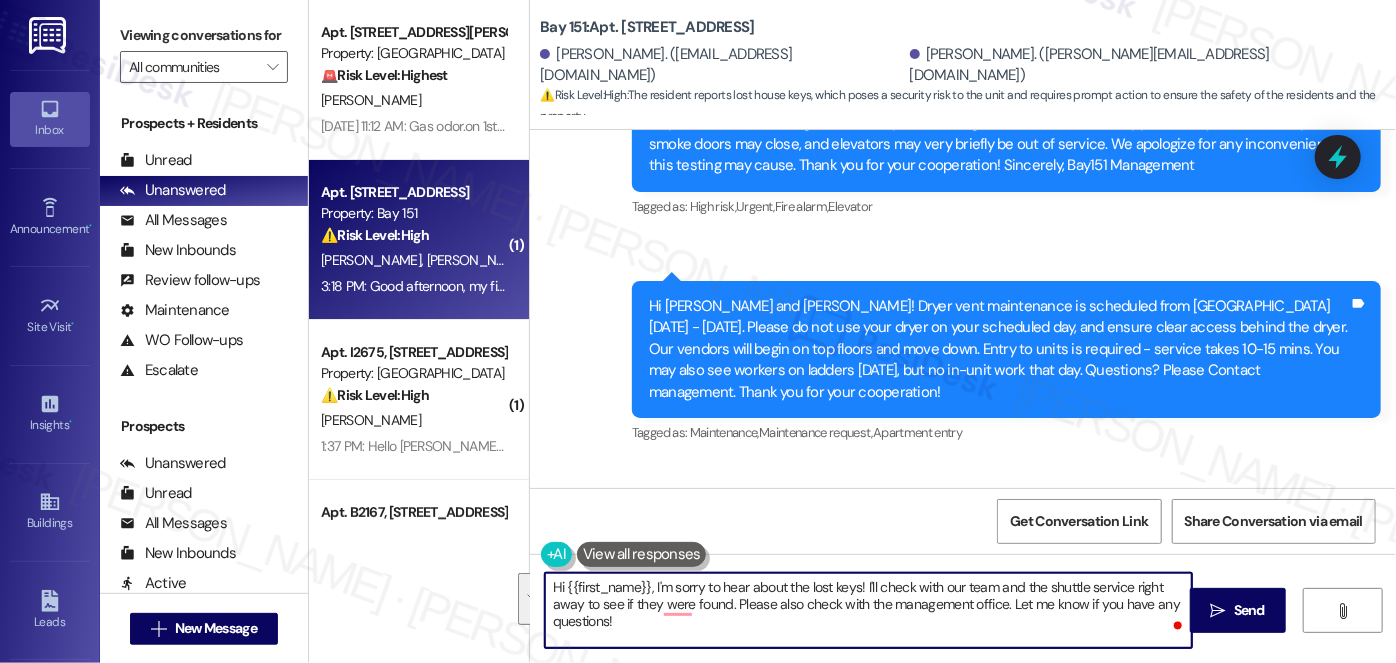 drag, startPoint x: 858, startPoint y: 584, endPoint x: 899, endPoint y: 627, distance: 59.413803 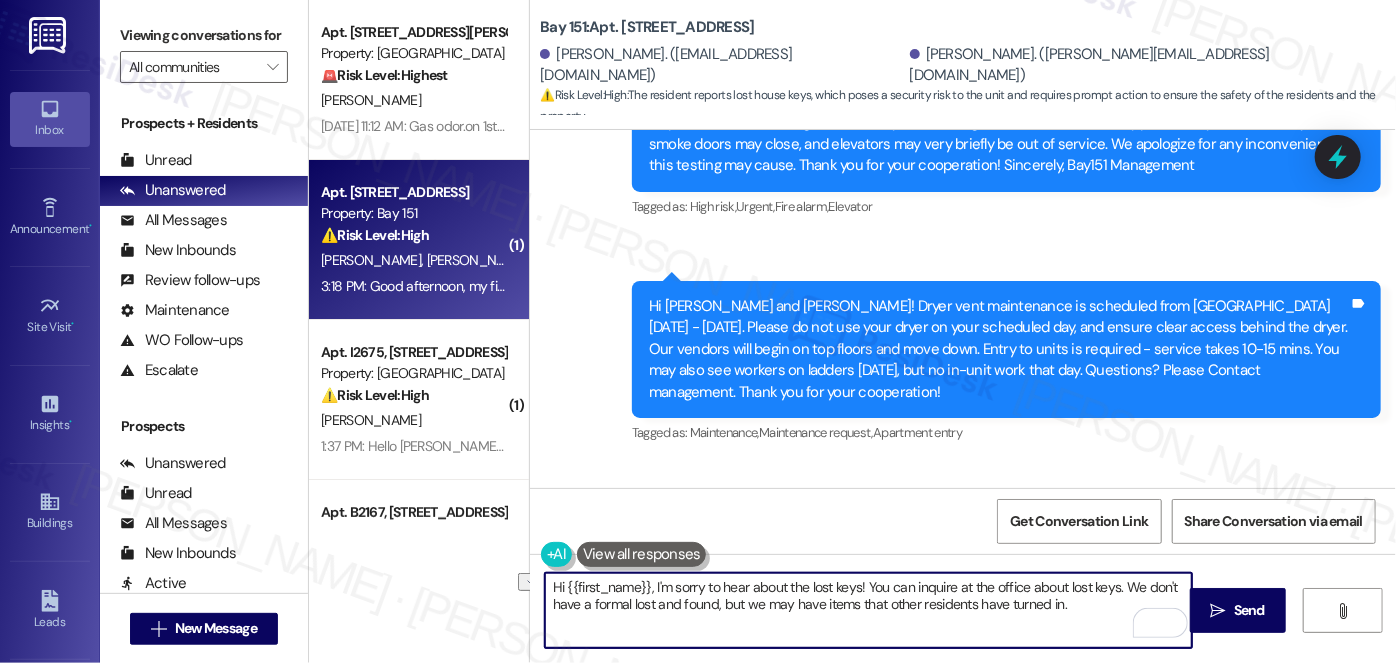 drag, startPoint x: 1060, startPoint y: 588, endPoint x: 1110, endPoint y: 589, distance: 50.01 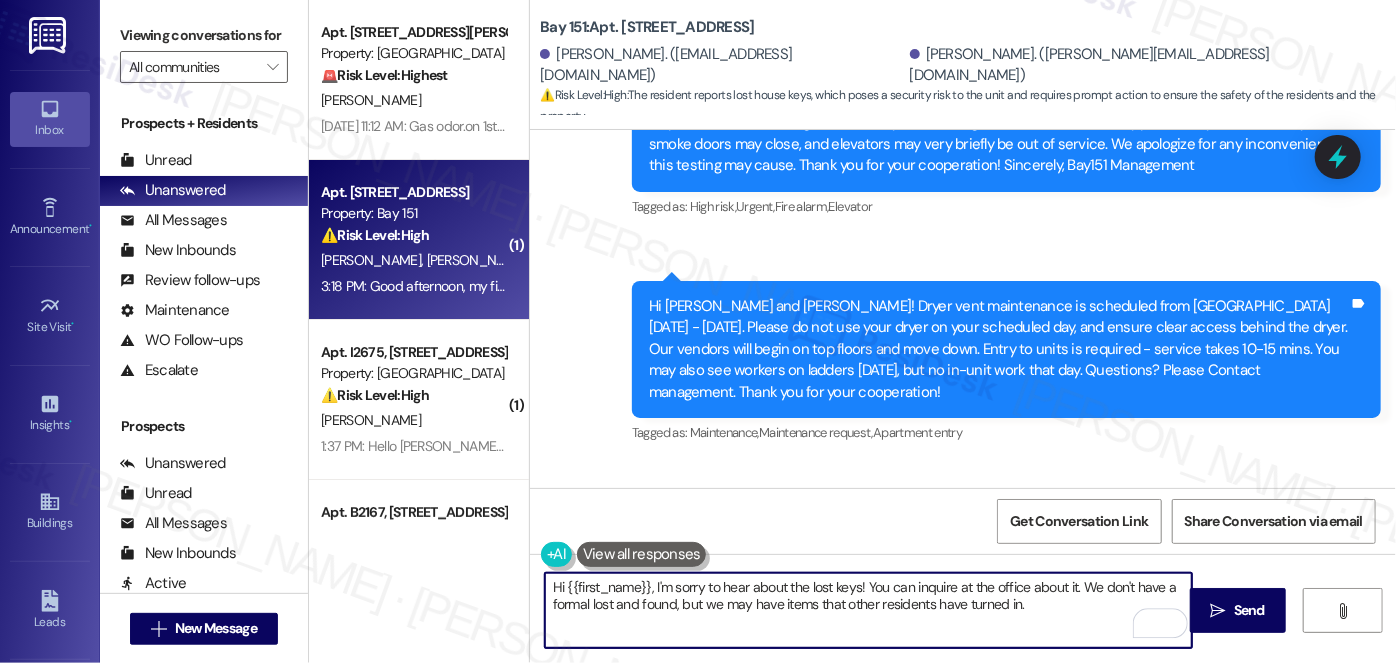 scroll, scrollTop: 727, scrollLeft: 0, axis: vertical 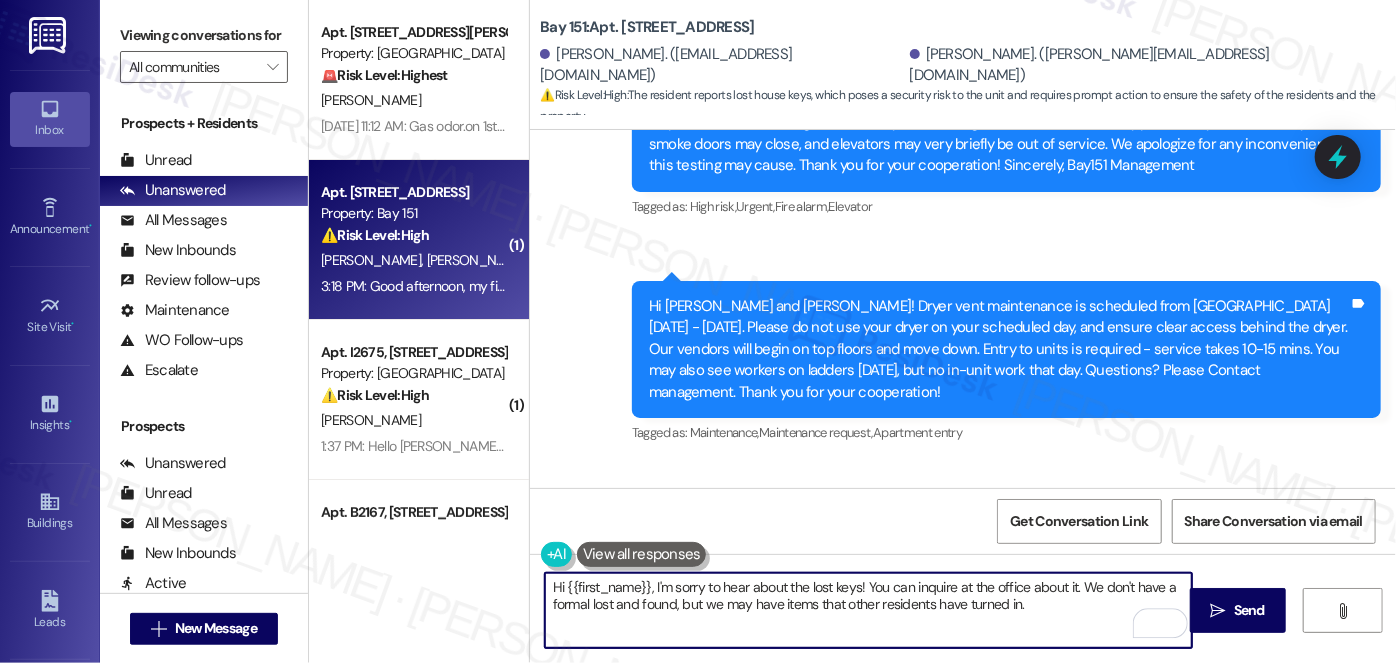 click on "Please check with the property management office for their specific hours of operation for dropping off found items like keys." at bounding box center [712, 1283] 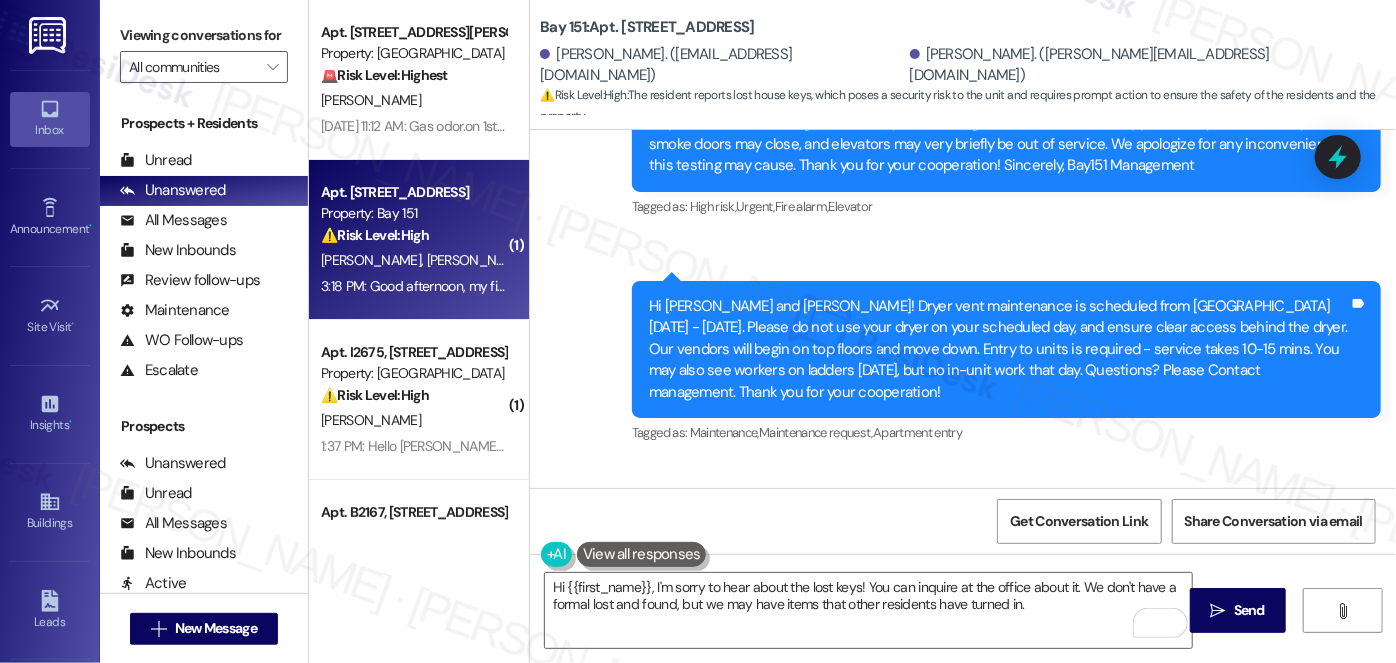 click on "Please check with the property management office for their specific hours of operation for dropping off found items like keys." at bounding box center (712, 1283) 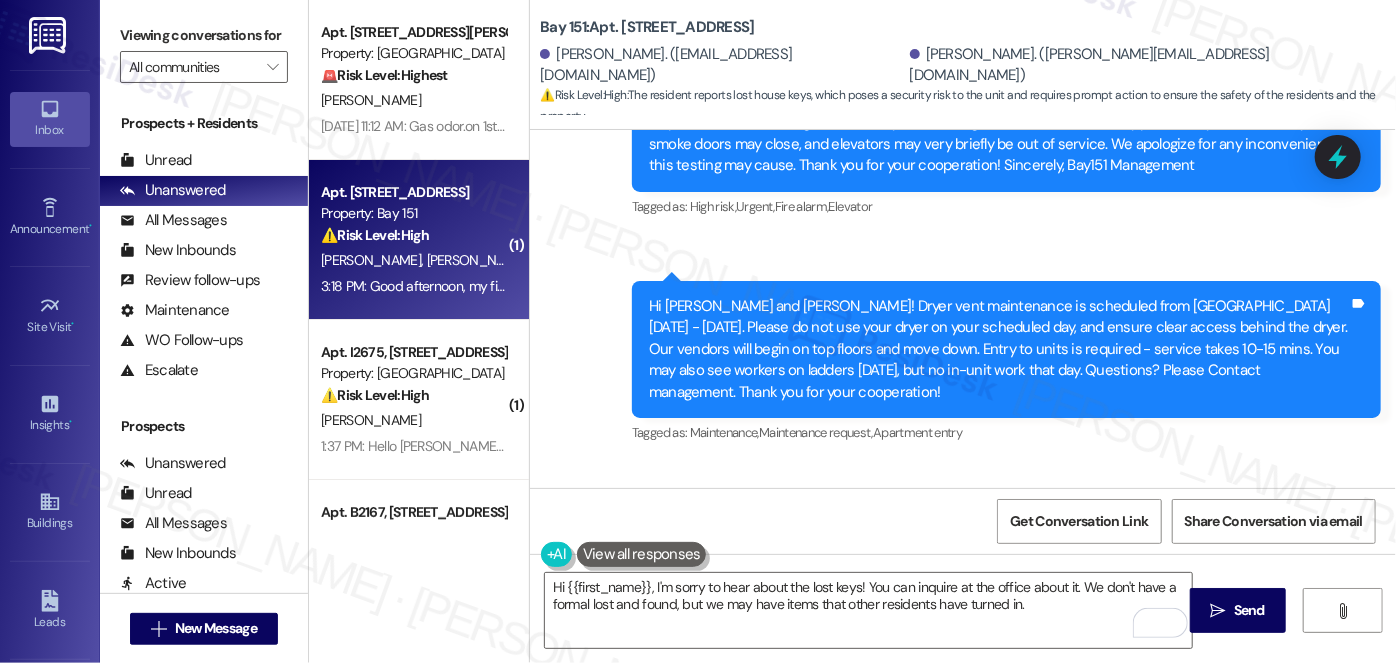 click on "Please check with the property management office for their specific hours of operation for dropping off found items like keys." at bounding box center (712, 1192) 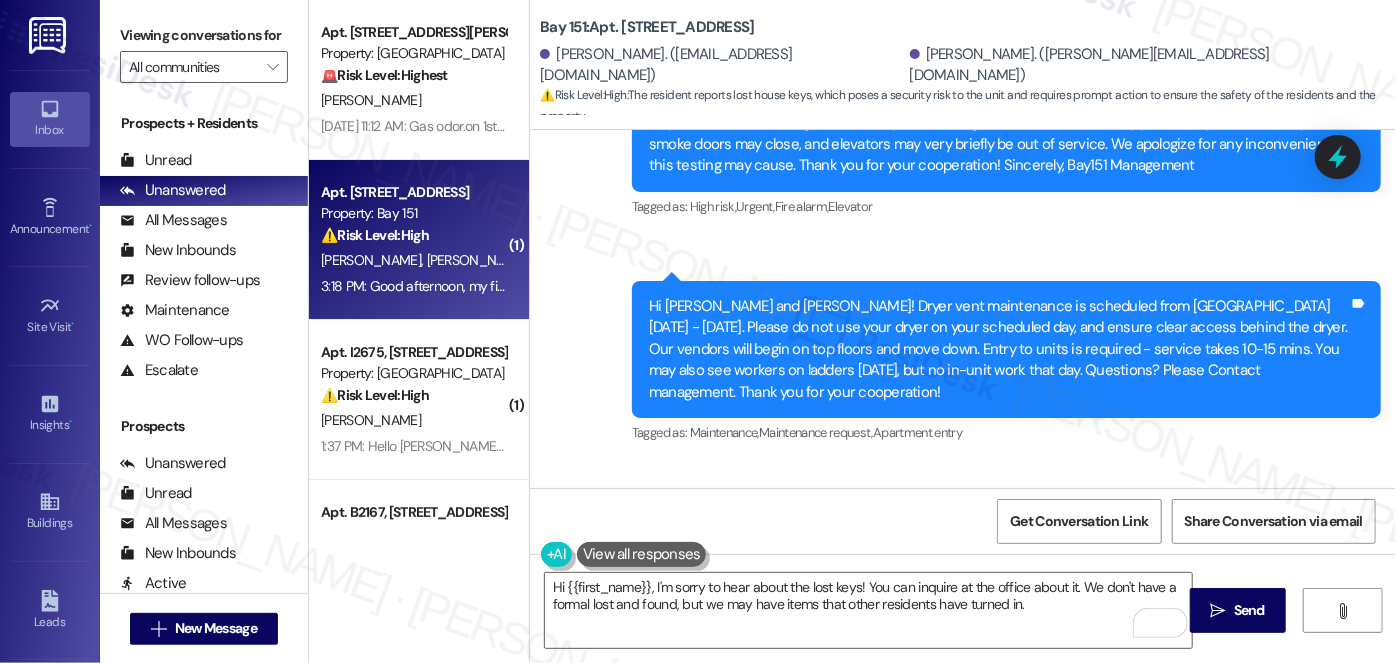 drag, startPoint x: 670, startPoint y: 379, endPoint x: 733, endPoint y: 396, distance: 65.25335 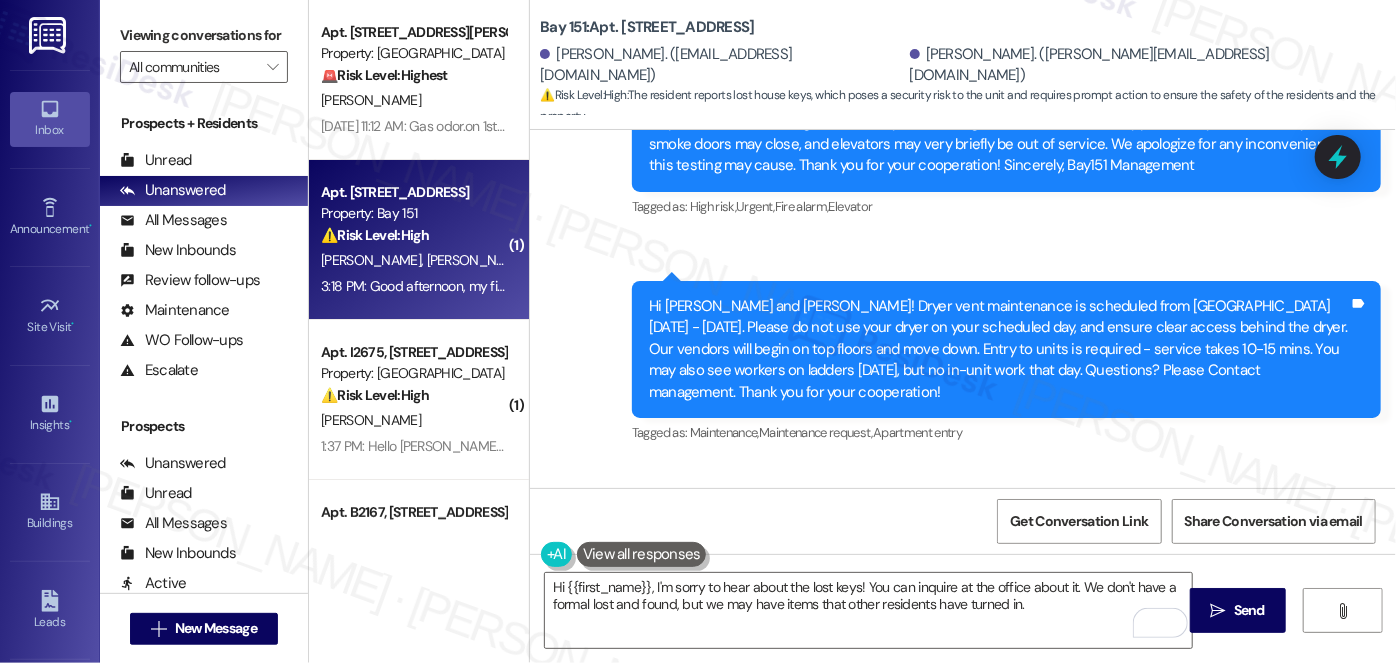 drag, startPoint x: 601, startPoint y: 403, endPoint x: 726, endPoint y: 428, distance: 127.47549 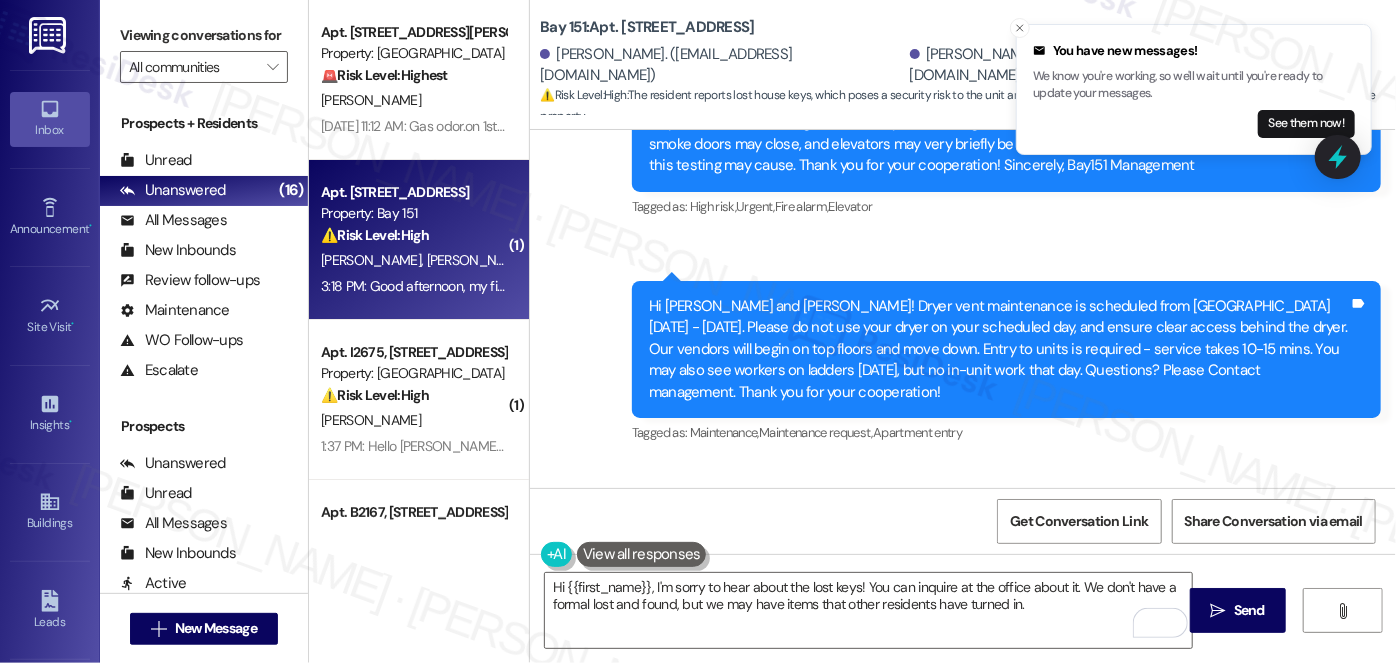 drag, startPoint x: 128, startPoint y: 1, endPoint x: 896, endPoint y: 190, distance: 790.914 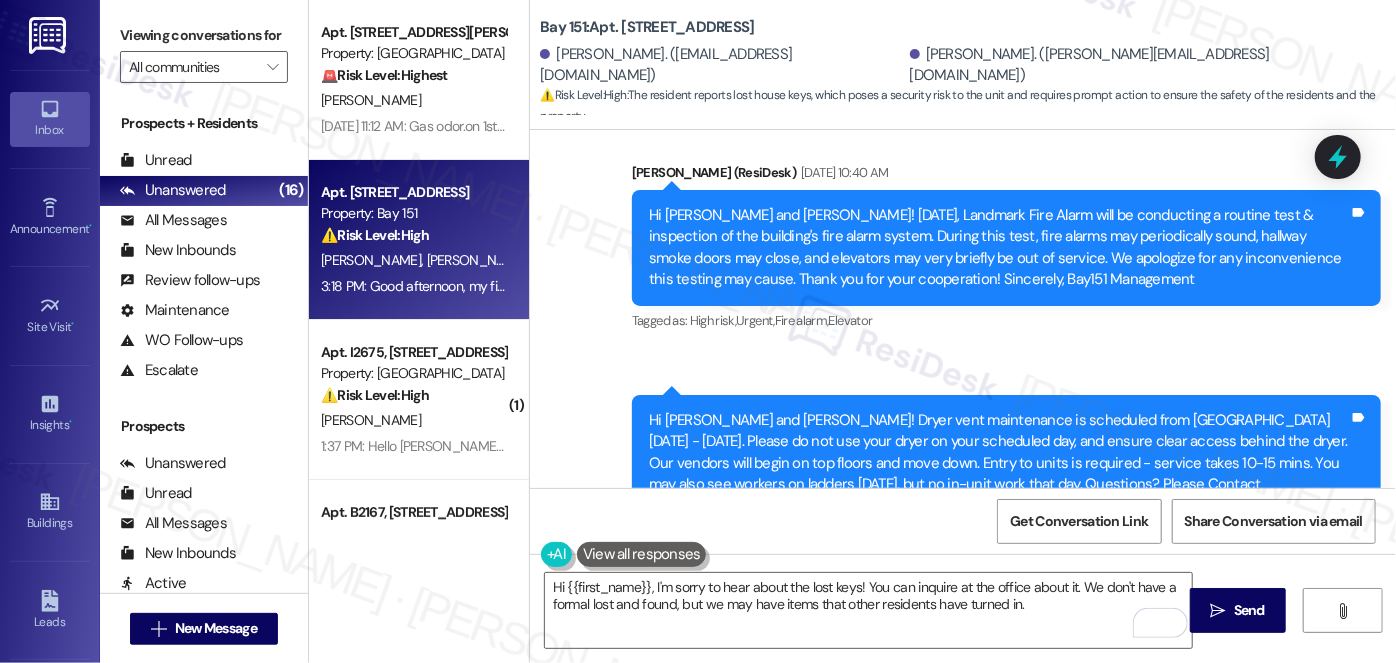 scroll, scrollTop: 51086, scrollLeft: 0, axis: vertical 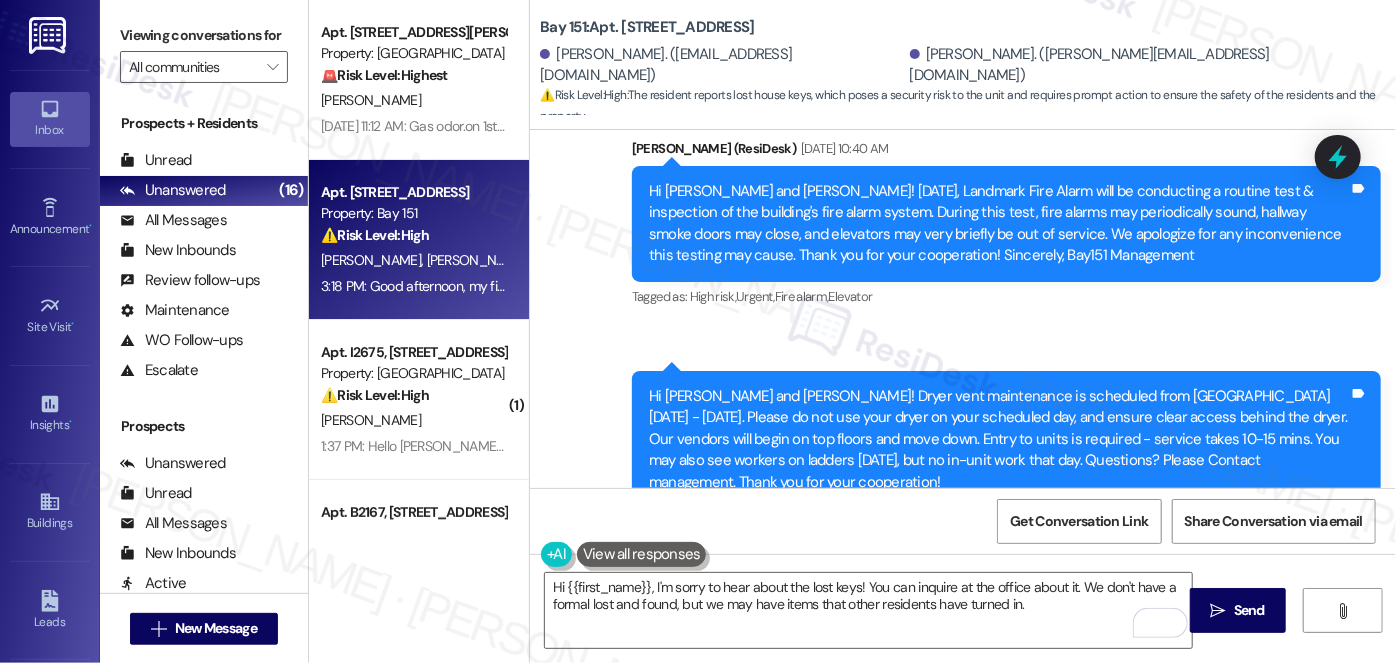 click on "Good afternoon, my fiance lost our house keys on the bay 151 bus today. Are you aware if anyone found keys on the bus? Tags and notes" at bounding box center [934, 1104] 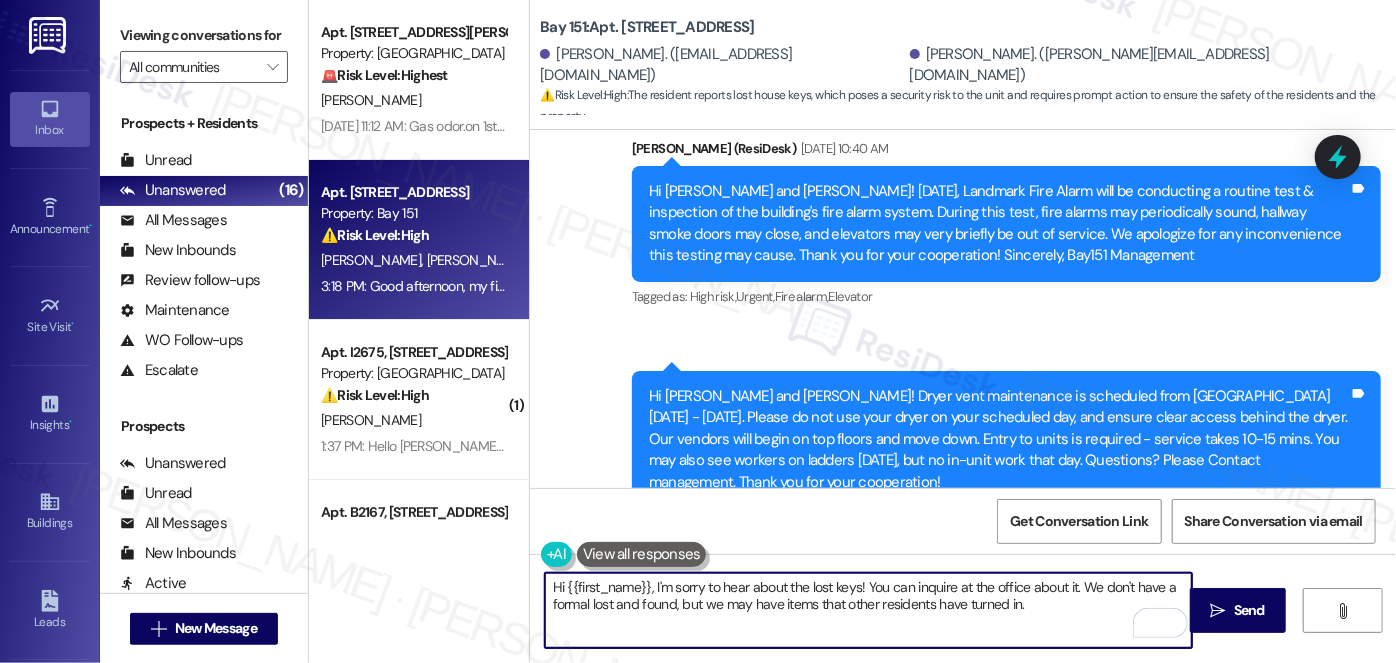 click on "Hi {{first_name}}, I'm sorry to hear about the lost keys! You can inquire at the office about it. We don't have a formal lost and found, but we may have items that other residents have turned in." at bounding box center (868, 610) 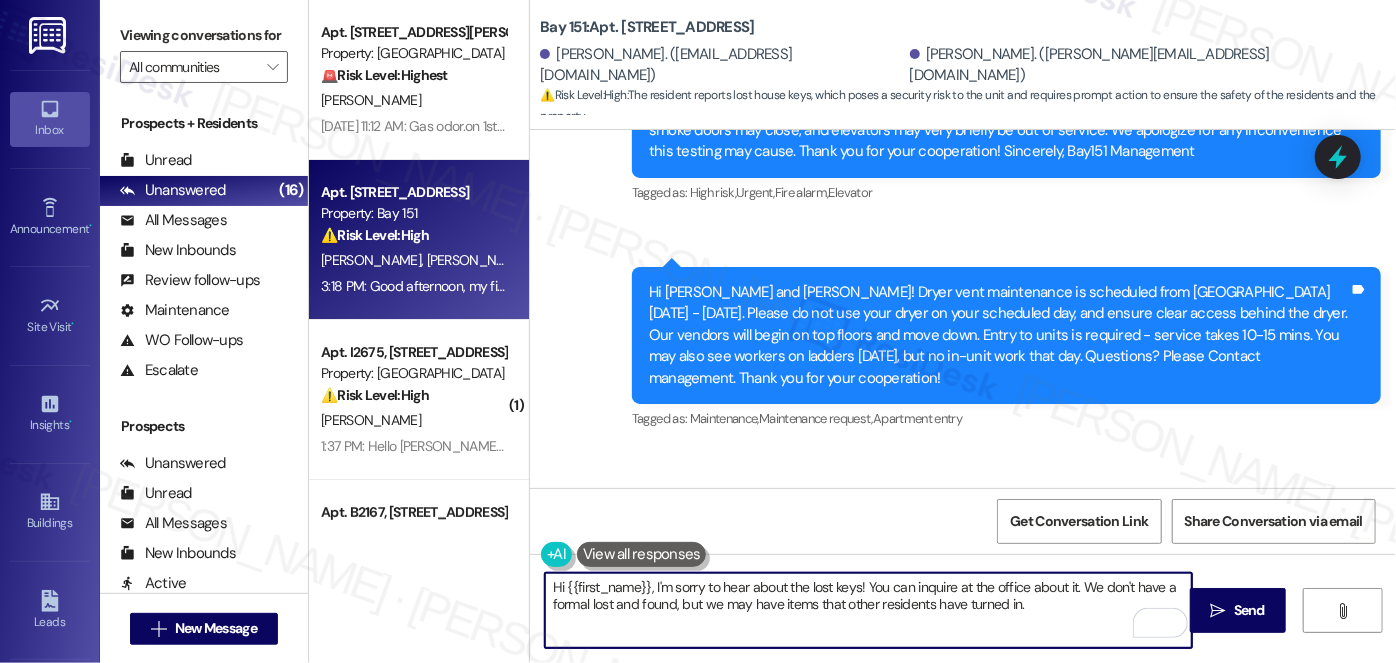 scroll, scrollTop: 51268, scrollLeft: 0, axis: vertical 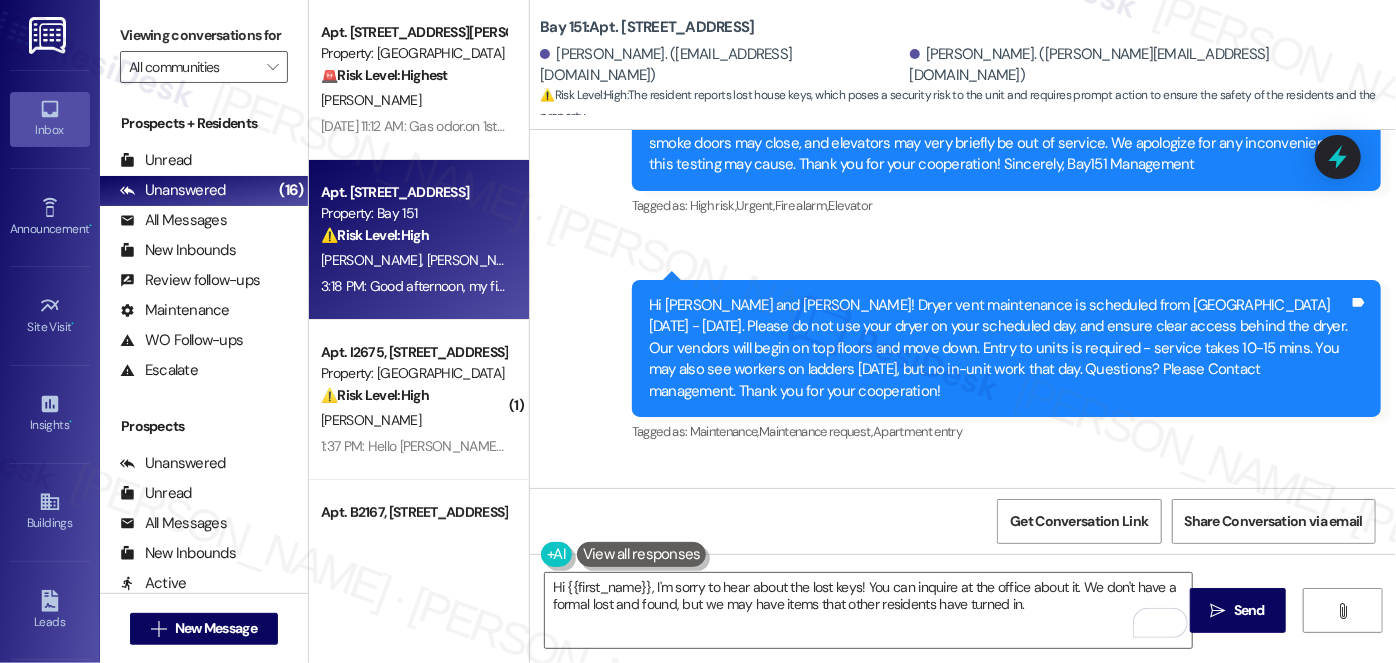 drag, startPoint x: 590, startPoint y: 331, endPoint x: 786, endPoint y: 339, distance: 196.1632 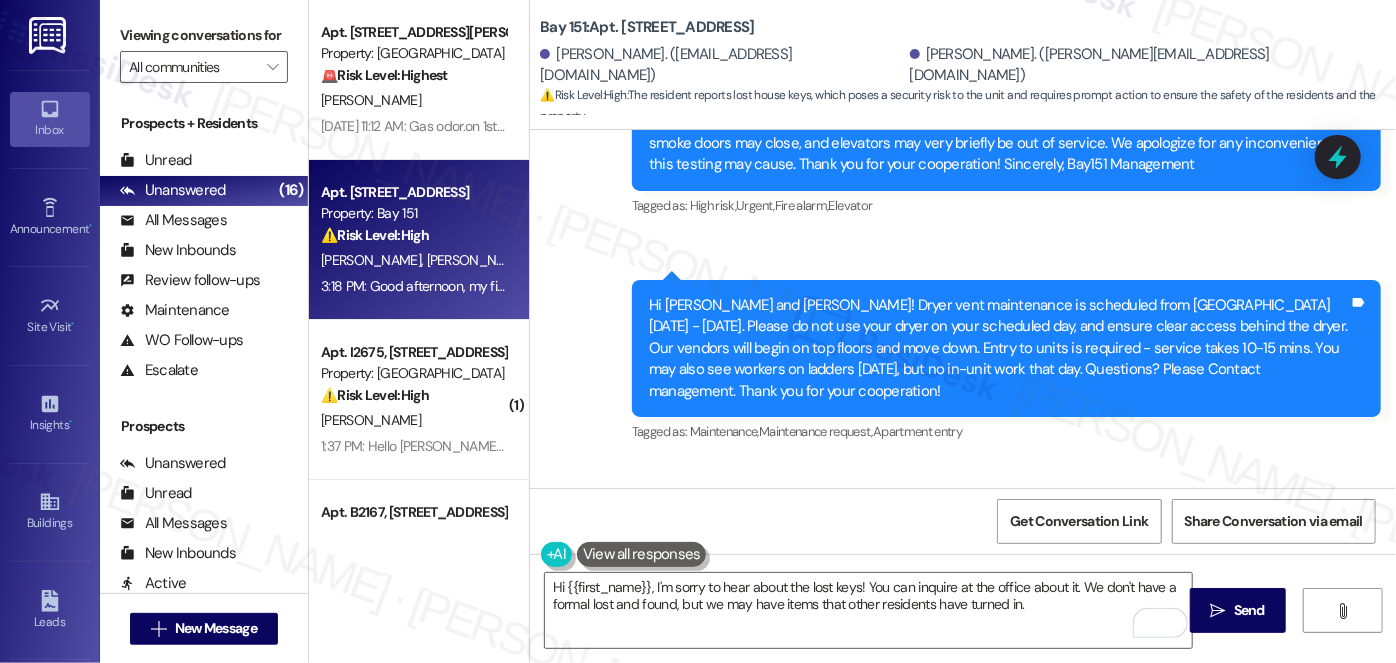 copy on "property management office" 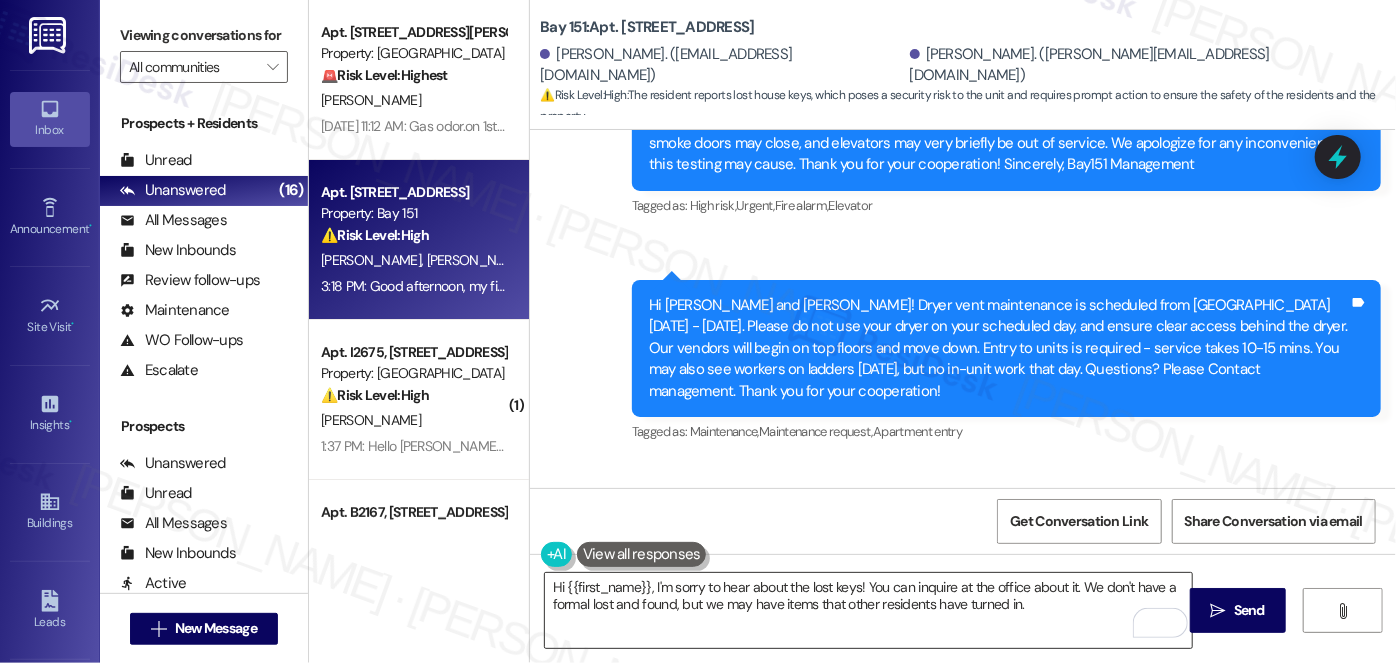click on "Hi {{first_name}}, I'm sorry to hear about the lost keys! You can inquire at the office about it. We don't have a formal lost and found, but we may have items that other residents have turned in." at bounding box center [868, 610] 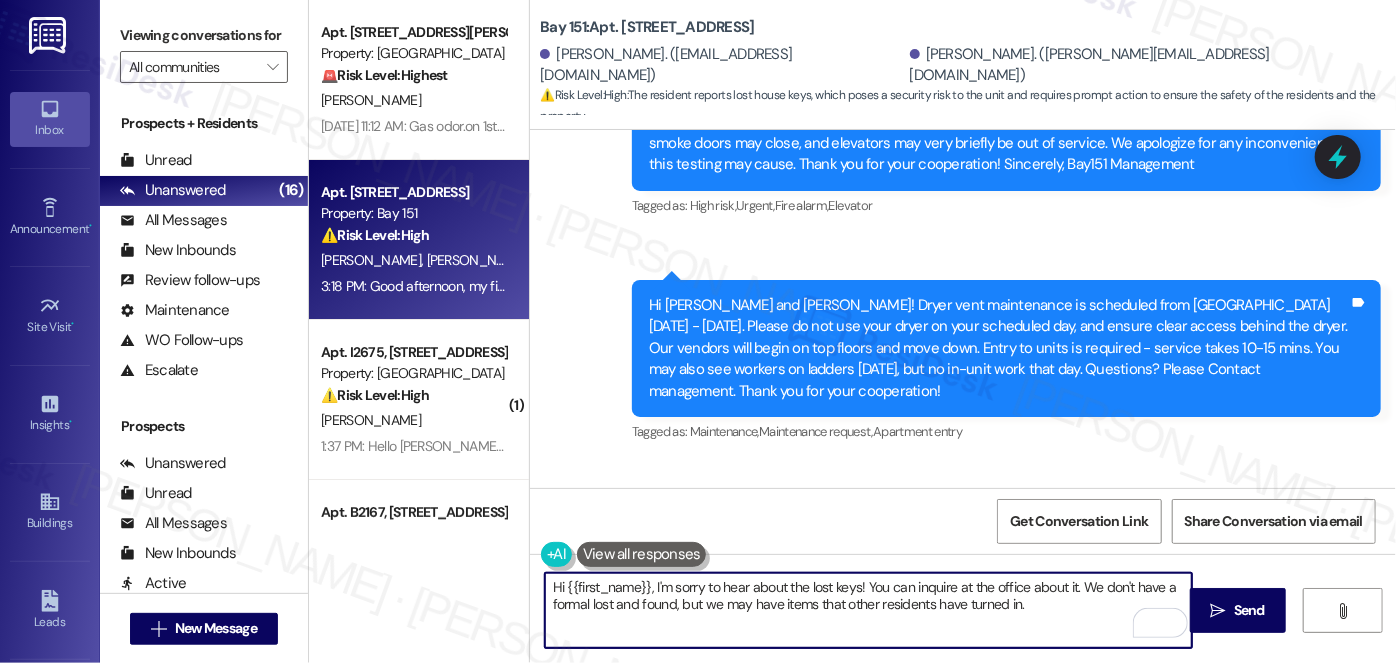 click on "Hi {{first_name}}, I'm sorry to hear about the lost keys! You can inquire at the office about it. We don't have a formal lost and found, but we may have items that other residents have turned in." at bounding box center [868, 610] 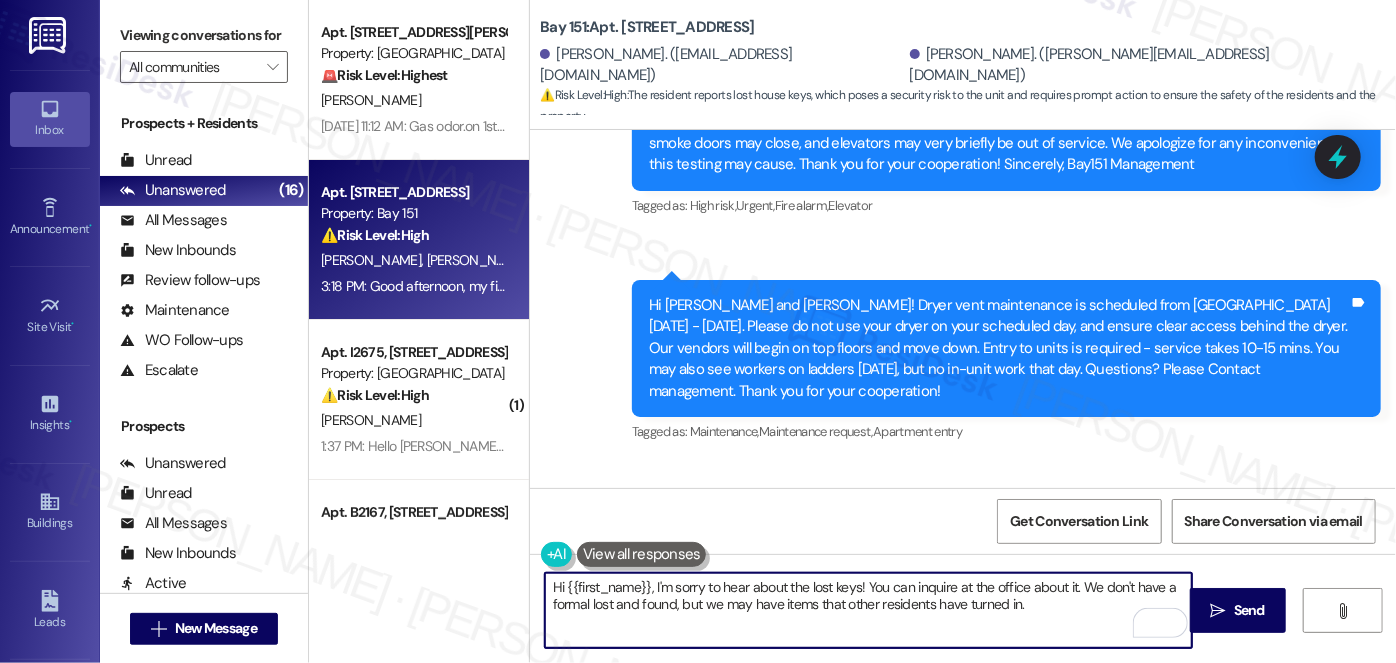 scroll, scrollTop: 181, scrollLeft: 0, axis: vertical 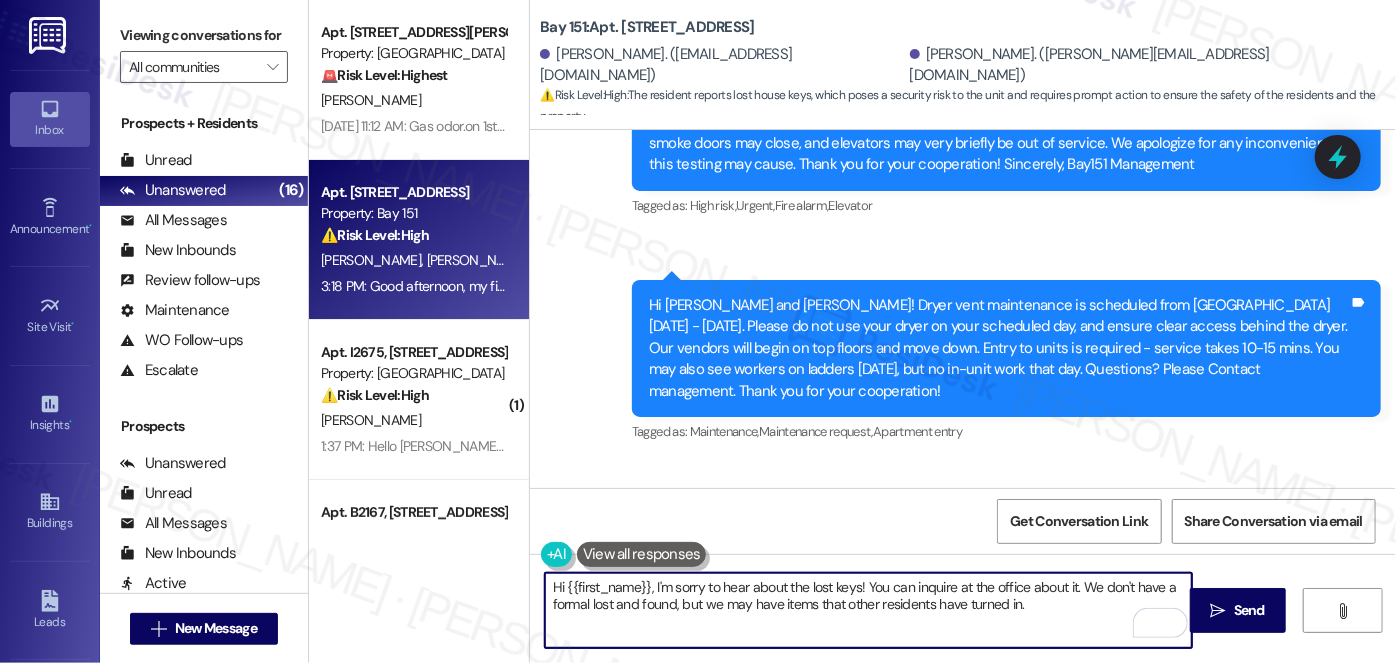 paste on "property management" 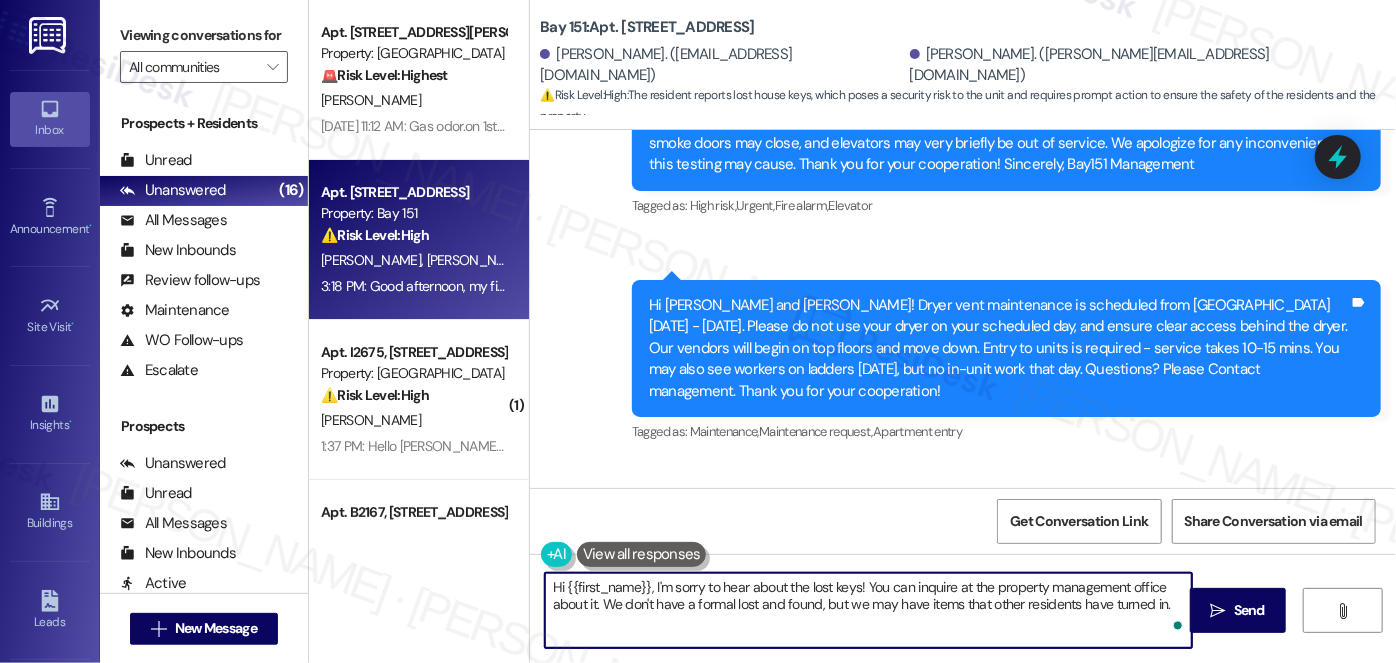 click on "Hi {{first_name}}, I'm sorry to hear about the lost keys! You can inquire at the property management office about it. We don't have a formal lost and found, but we may have items that other residents have turned in." at bounding box center (868, 610) 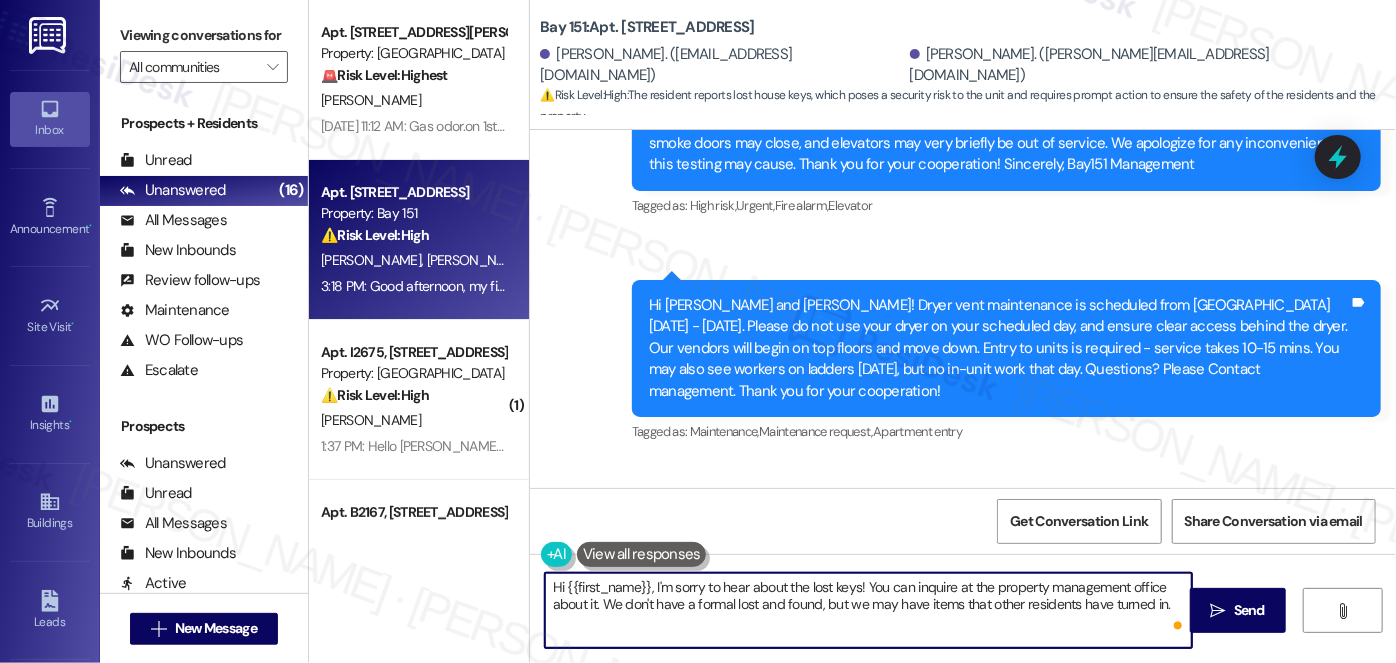 click on "Hi {{first_name}}, I'm sorry to hear about the lost keys! You can inquire at the property management office about it. We don't have a formal lost and found, but we may have items that other residents have turned in." at bounding box center [868, 610] 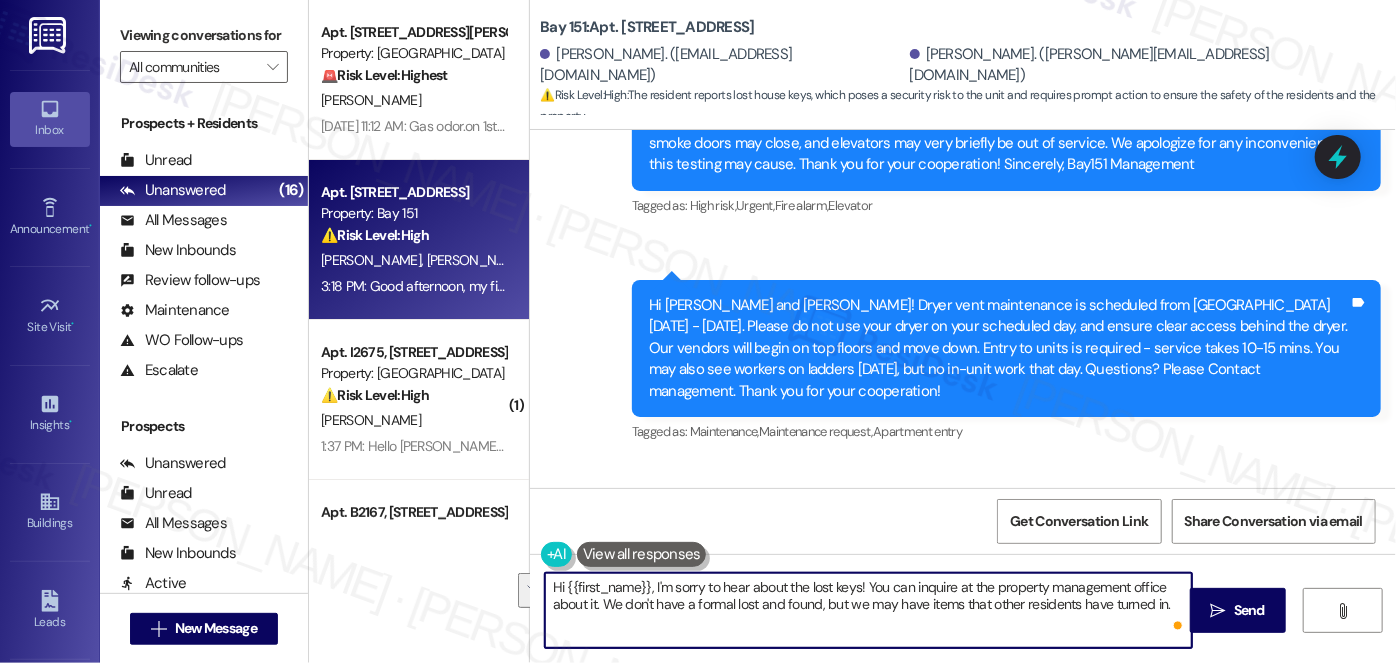 click on "Hi {{first_name}}, I'm sorry to hear about the lost keys! You can inquire at the property management office about it. We don't have a formal lost and found, but we may have items that other residents have turned in." at bounding box center [868, 610] 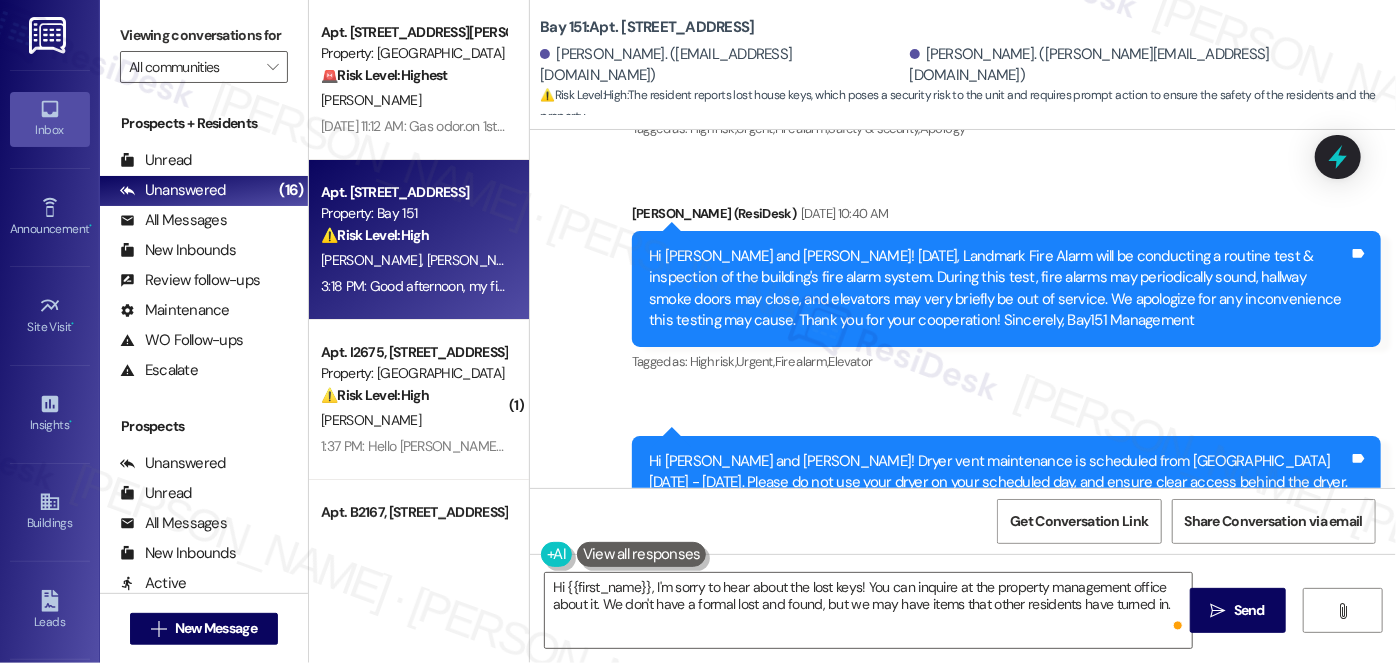 scroll, scrollTop: 50904, scrollLeft: 0, axis: vertical 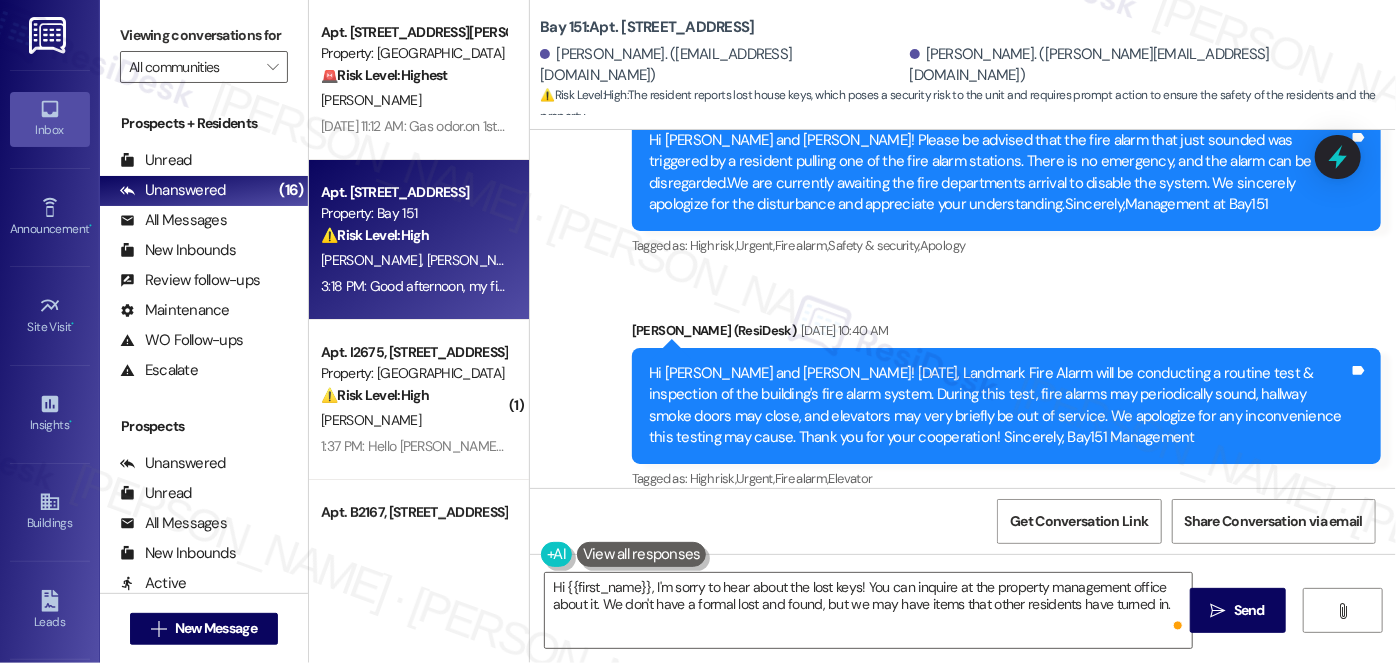 click on "Eugene Antwi Question 3:18 PM" at bounding box center (934, 1234) 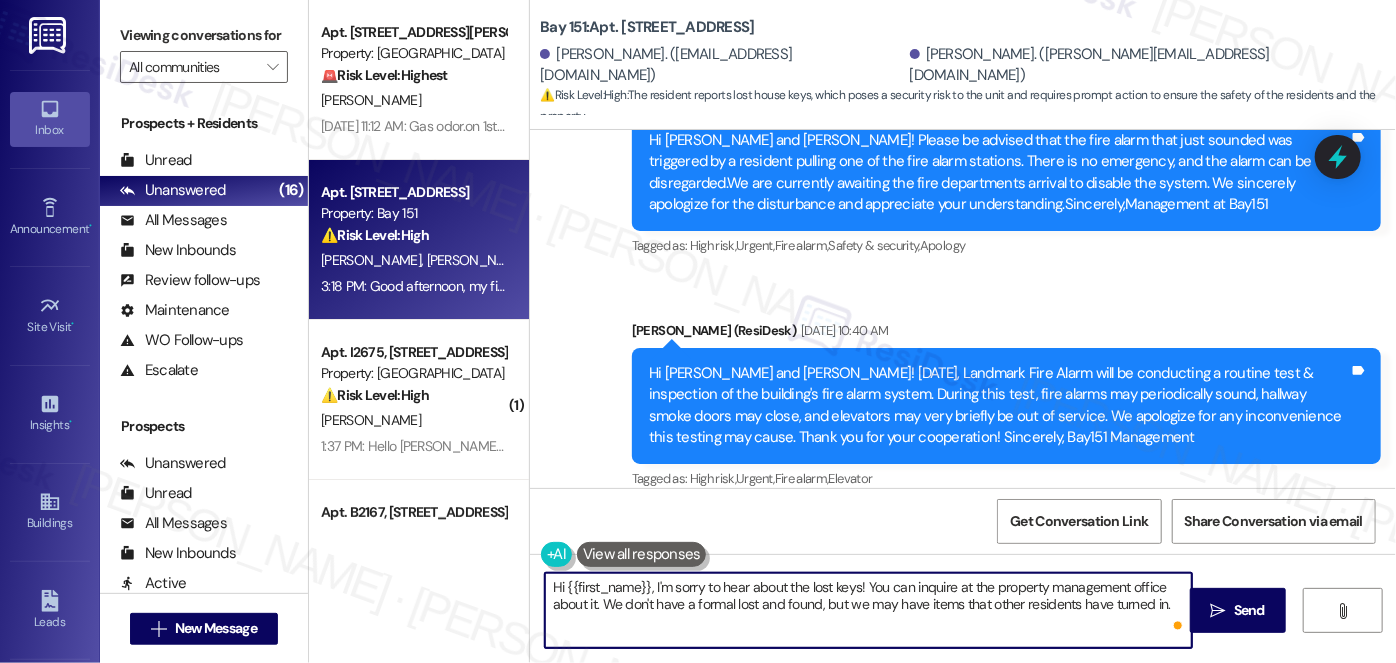drag, startPoint x: 557, startPoint y: 589, endPoint x: 640, endPoint y: 573, distance: 84.5281 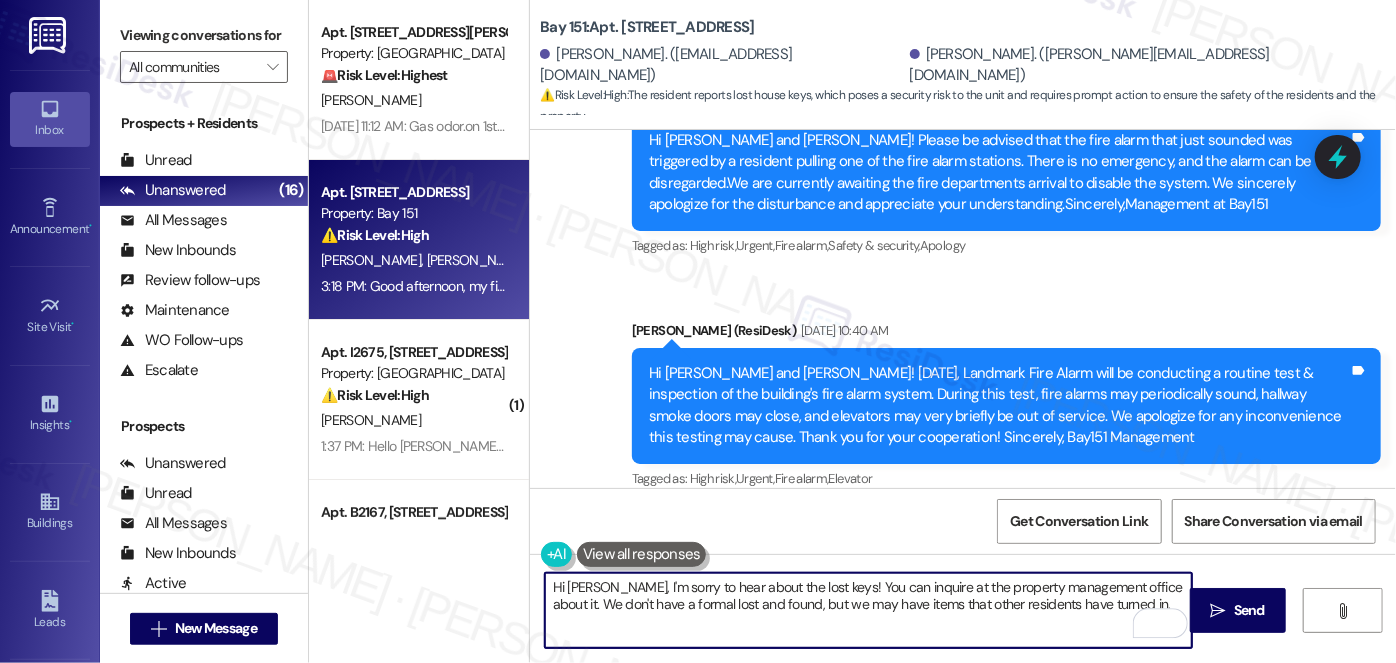 click on "Hi [PERSON_NAME], I'm sorry to hear about the lost keys! You can inquire at the property management office about it. We don't have a formal lost and found, but we may have items that other residents have turned in." at bounding box center [868, 610] 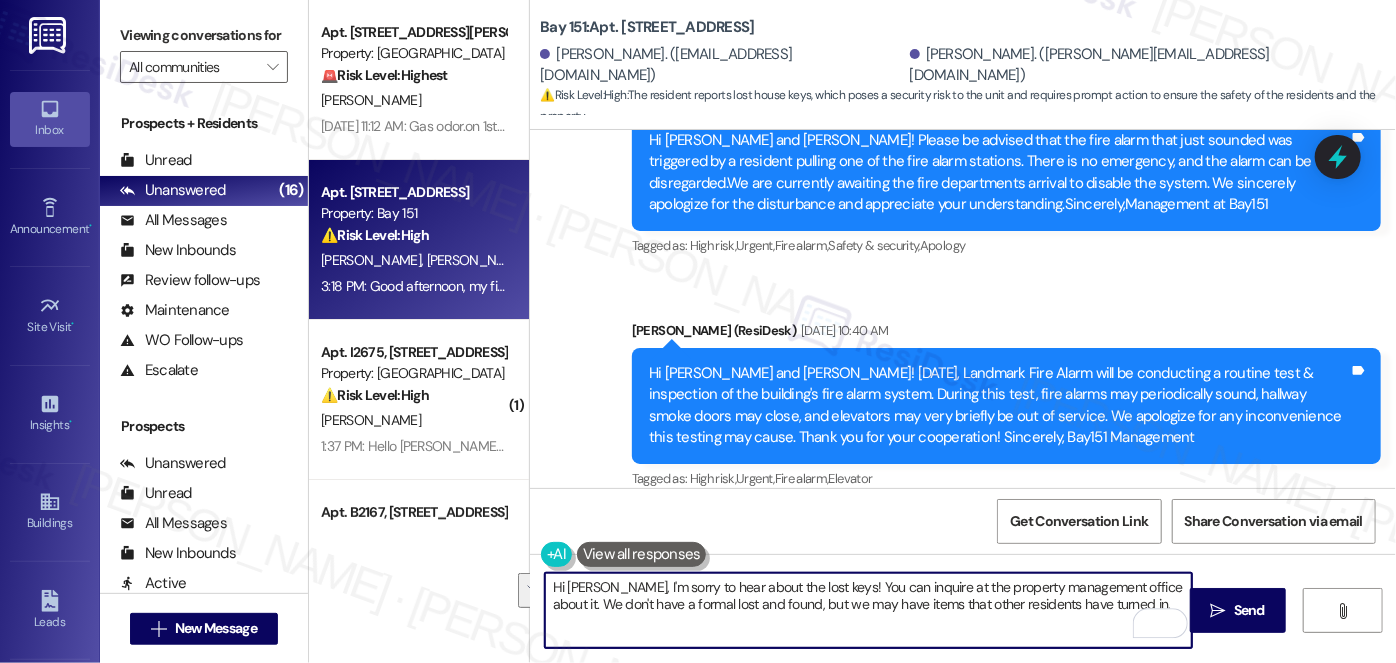 click on "Hi [PERSON_NAME], I'm sorry to hear about the lost keys! You can inquire at the property management office about it. We don't have a formal lost and found, but we may have items that other residents have turned in." at bounding box center [868, 610] 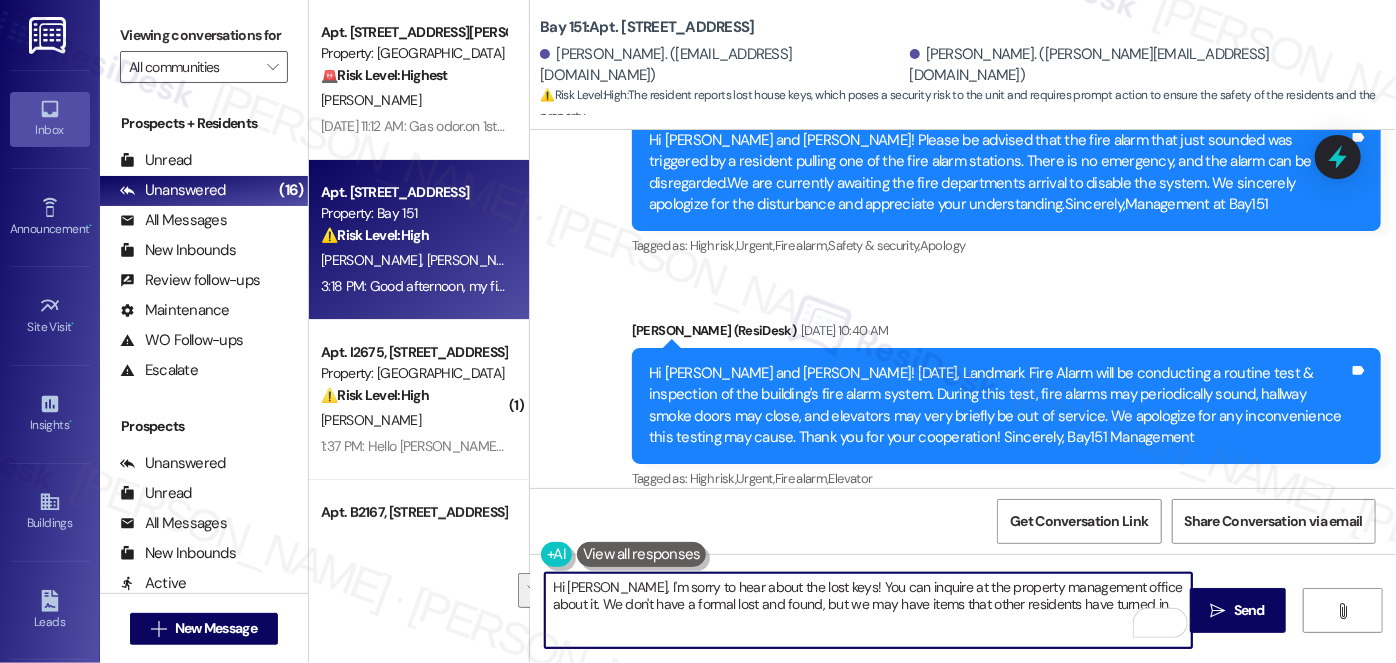 click on "Hi [PERSON_NAME], I'm sorry to hear about the lost keys! You can inquire at the property management office about it. We don't have a formal lost and found, but we may have items that other residents have turned in." at bounding box center (868, 610) 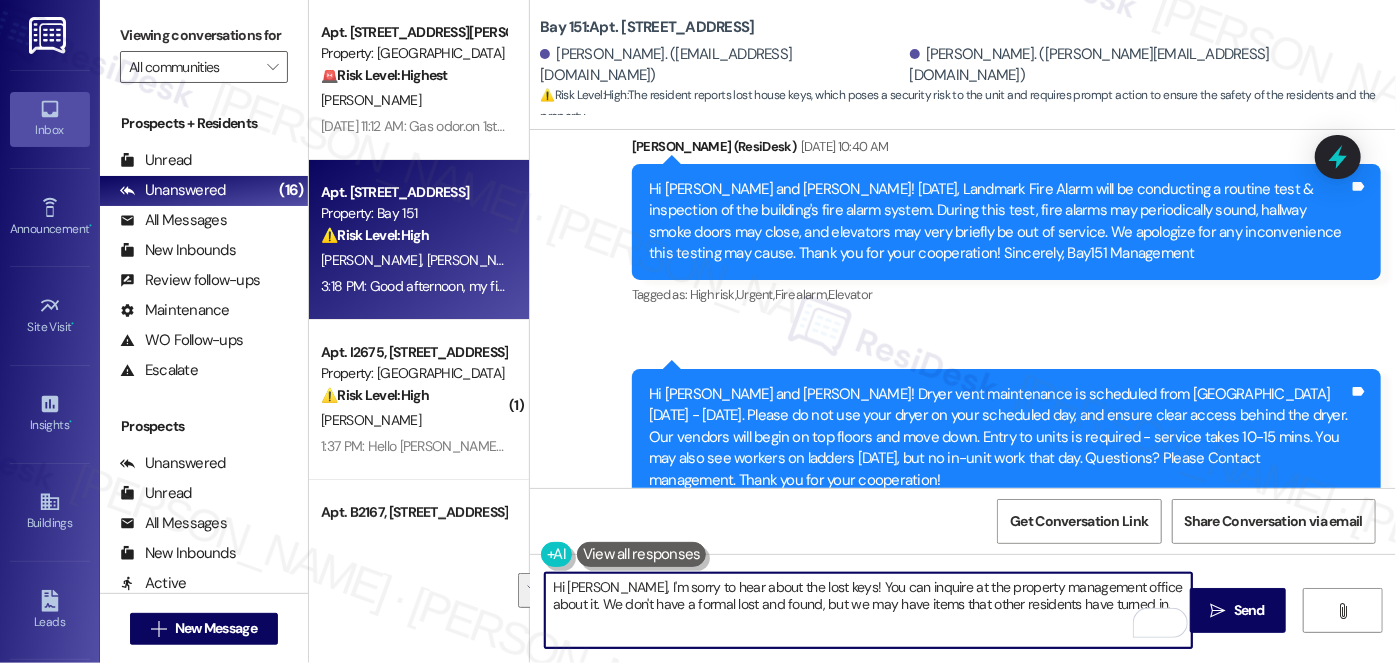 scroll, scrollTop: 51086, scrollLeft: 0, axis: vertical 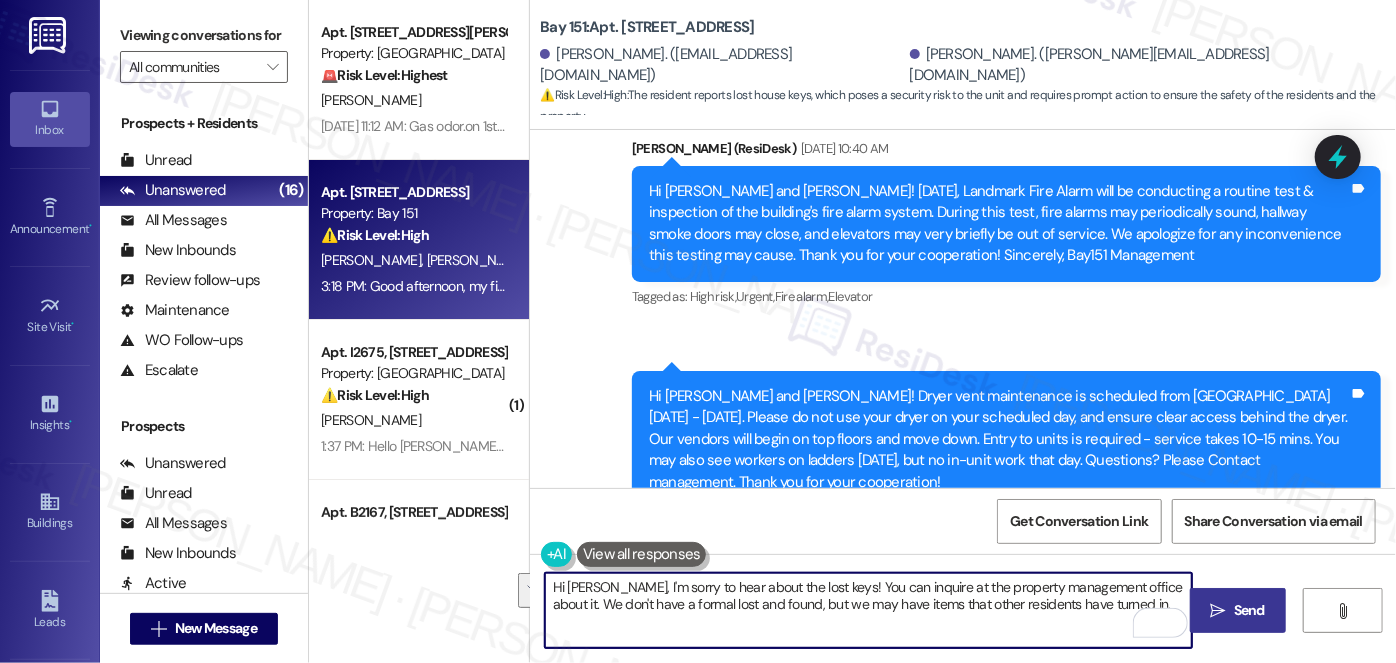 type on "Hi [PERSON_NAME], I'm sorry to hear about the lost keys! You can inquire at the property management office about it. We don't have a formal lost and found, but we may have items that other residents have turned in." 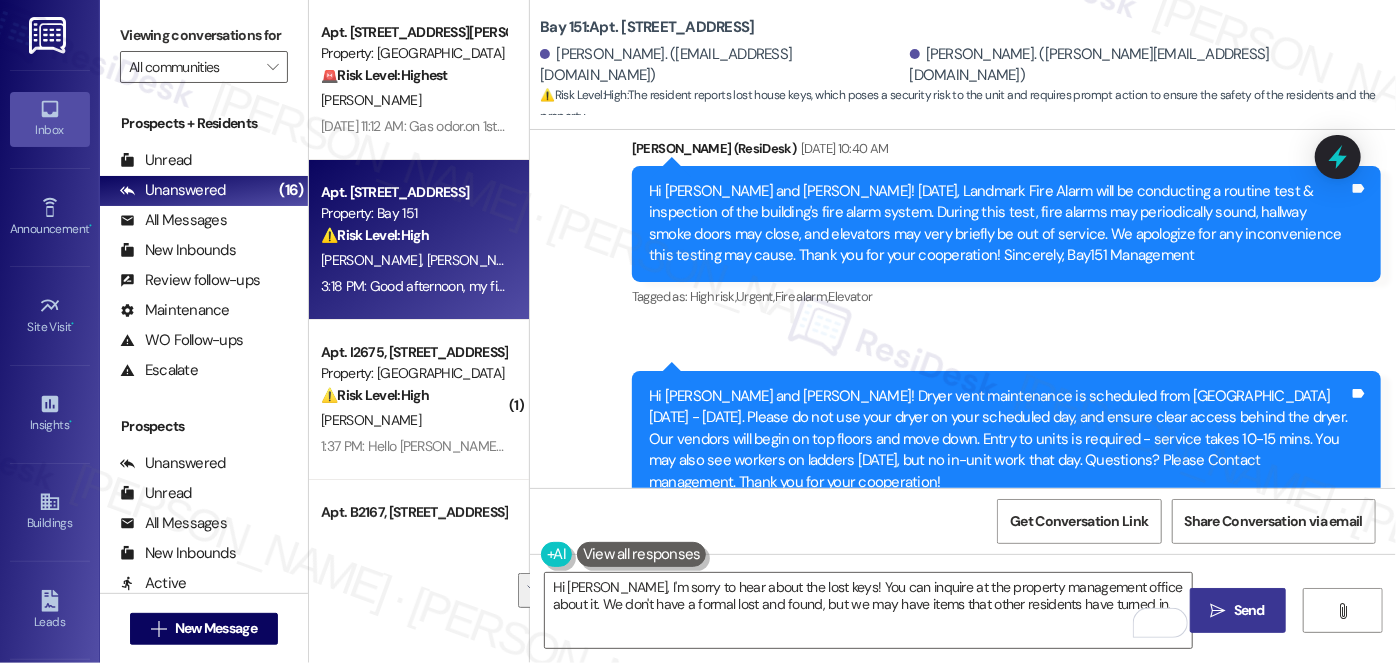 click on " Send" at bounding box center (1238, 610) 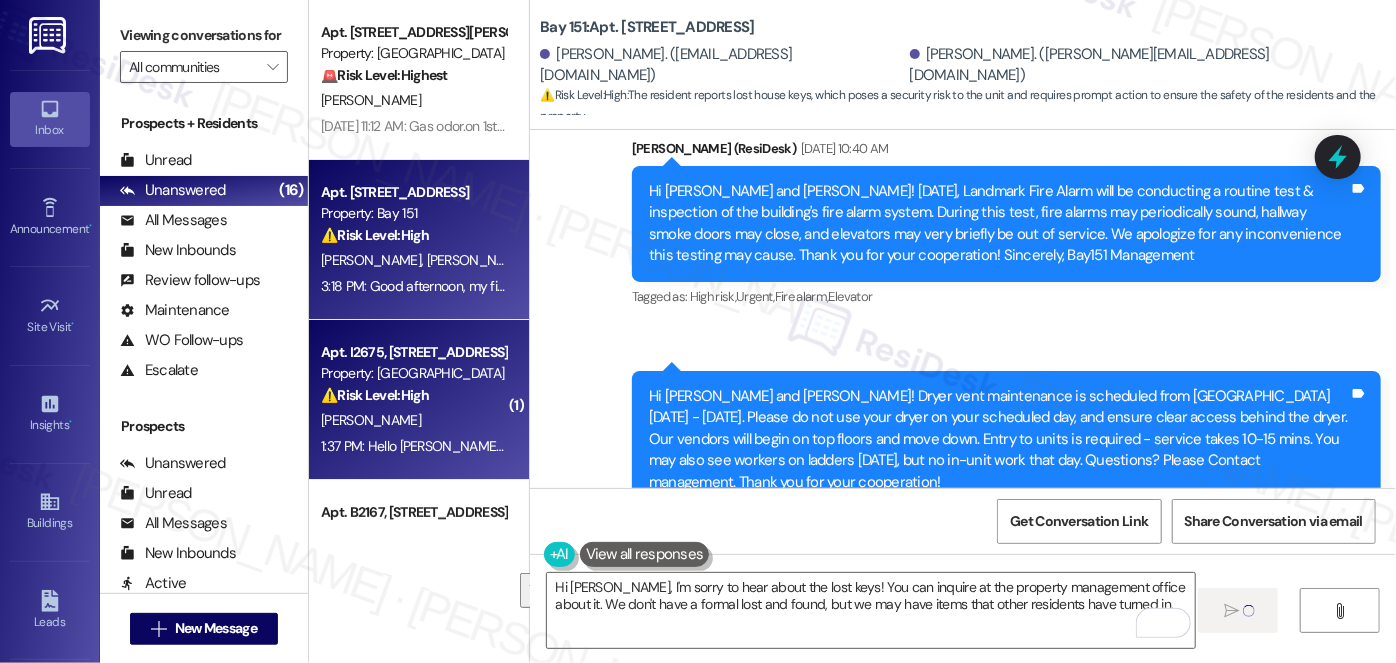 click on "Property: [GEOGRAPHIC_DATA]" at bounding box center (413, 373) 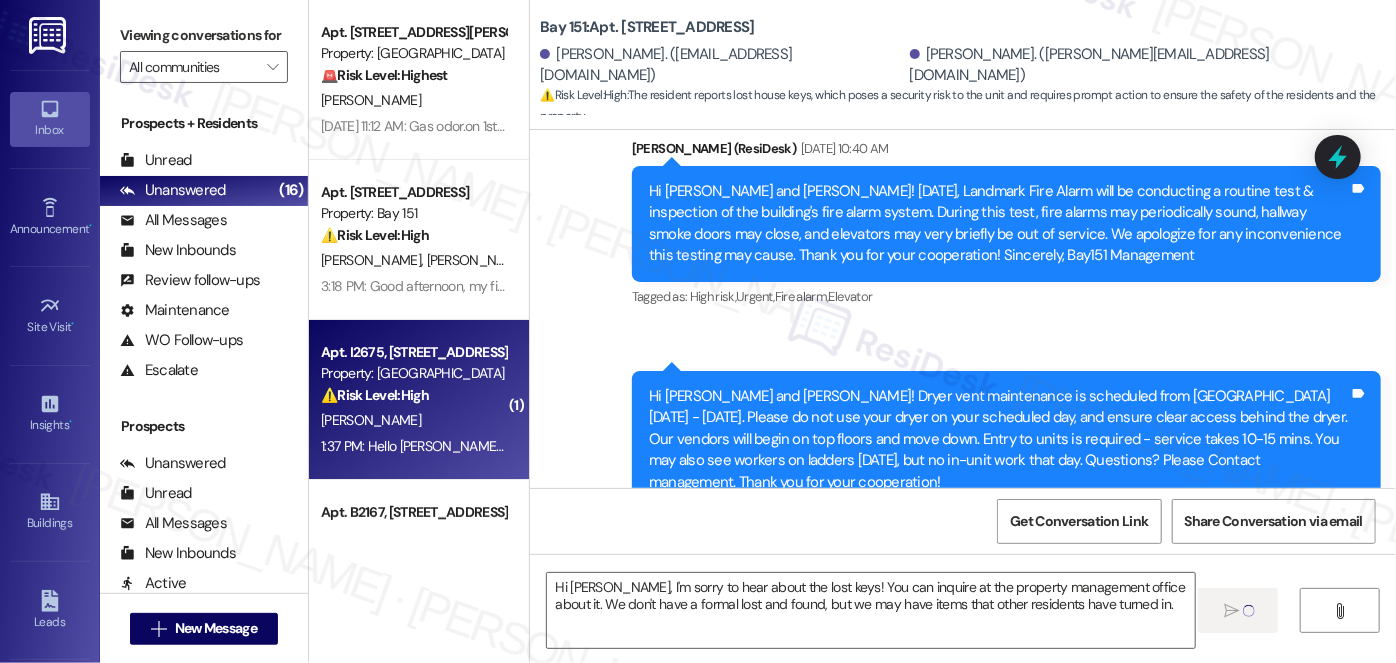type 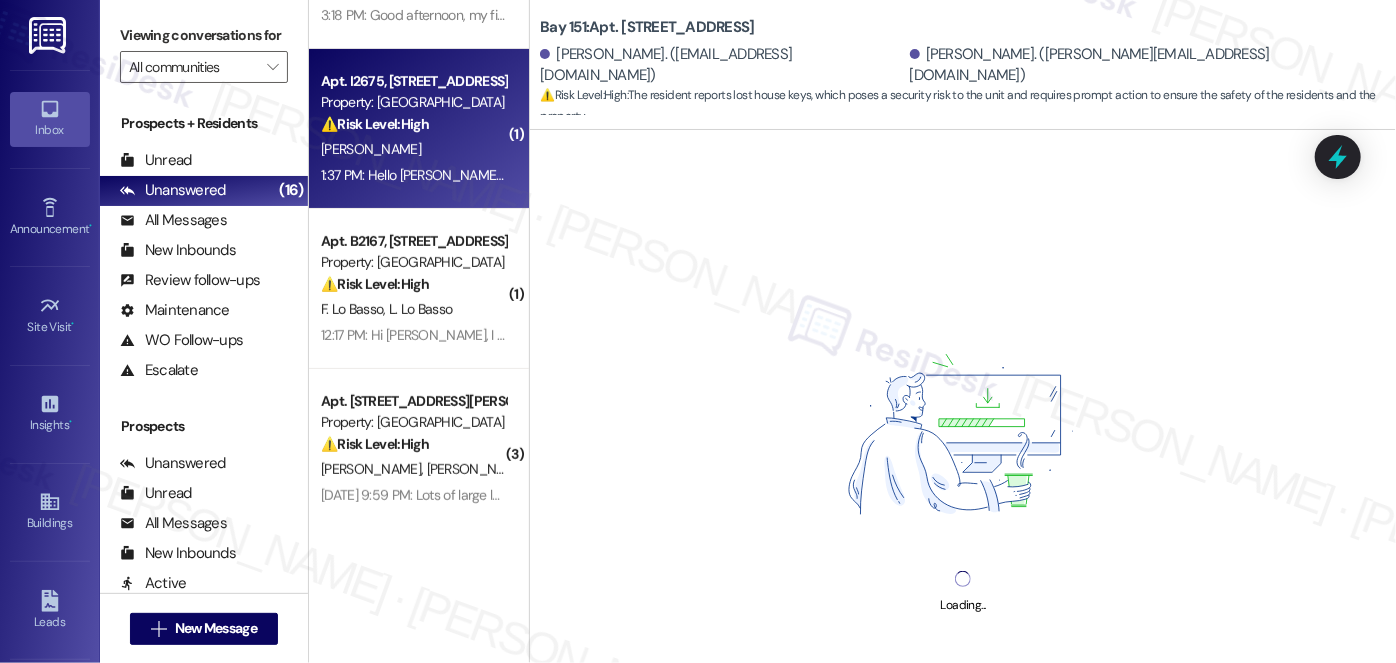 scroll, scrollTop: 272, scrollLeft: 0, axis: vertical 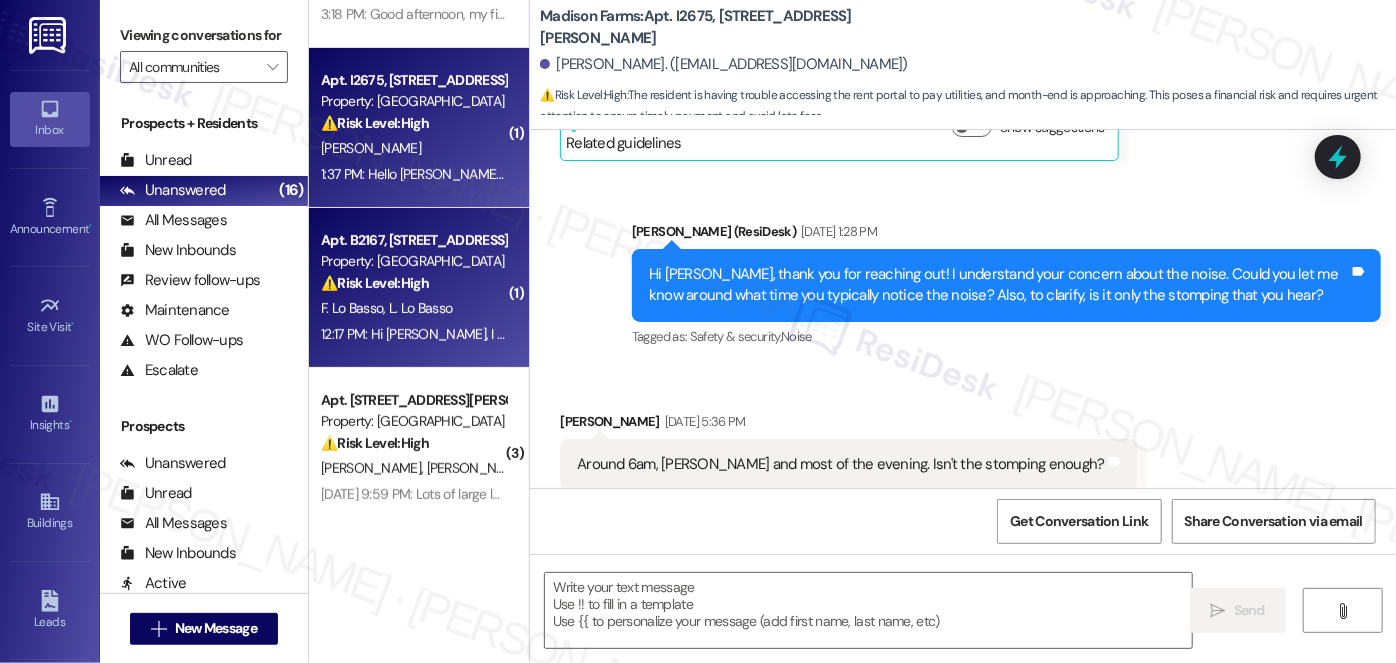 type on "Fetching suggested responses. Please feel free to read through the conversation in the meantime." 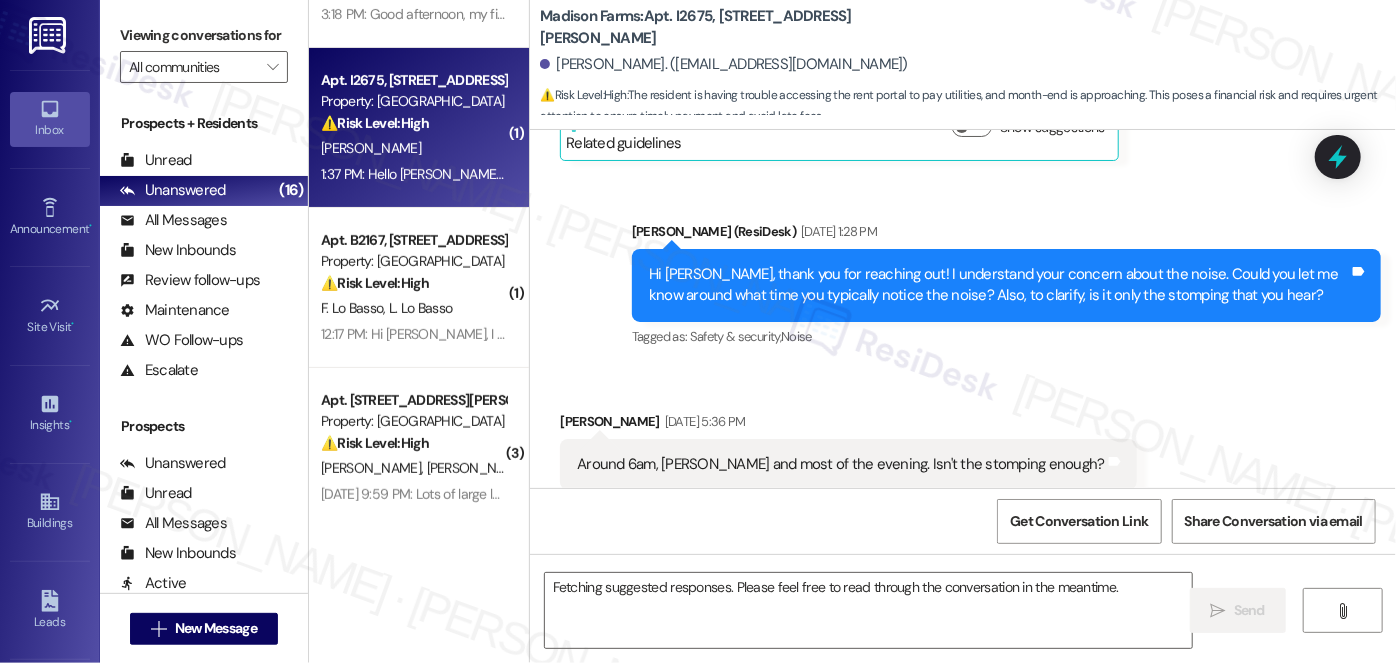 scroll, scrollTop: 2634, scrollLeft: 0, axis: vertical 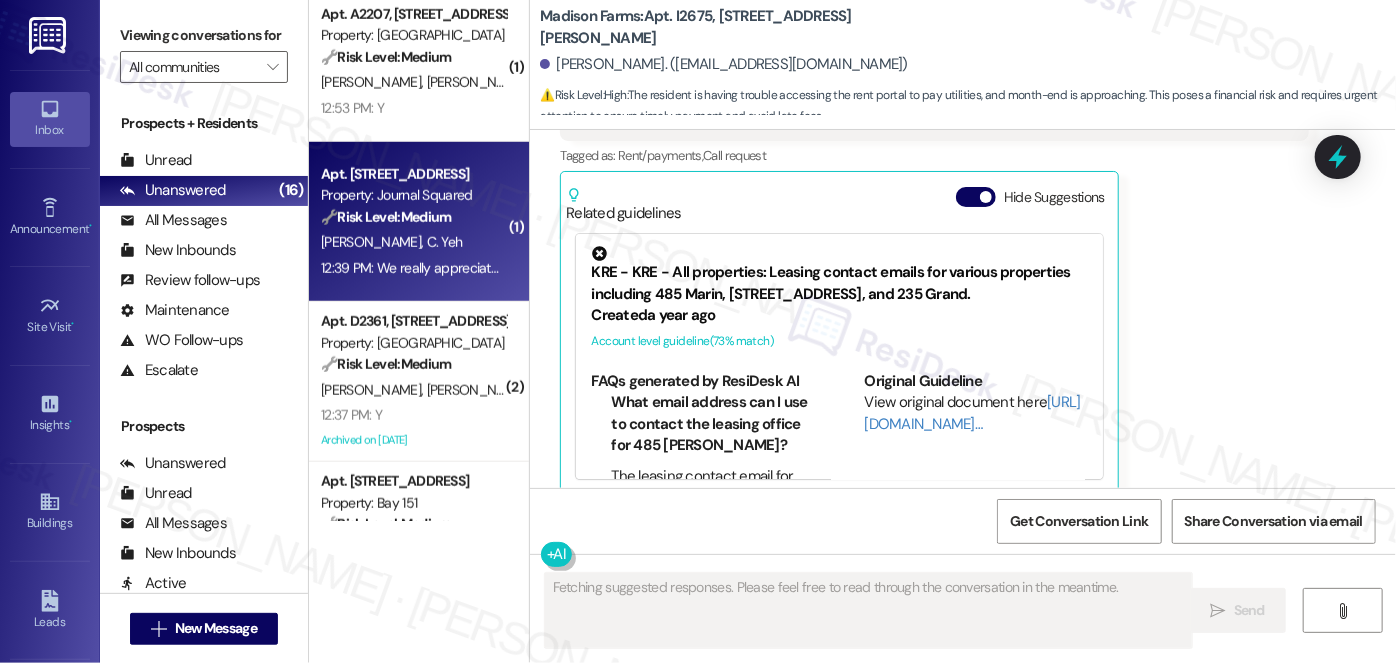 click on "W. Lin C. Yeh" at bounding box center (413, 242) 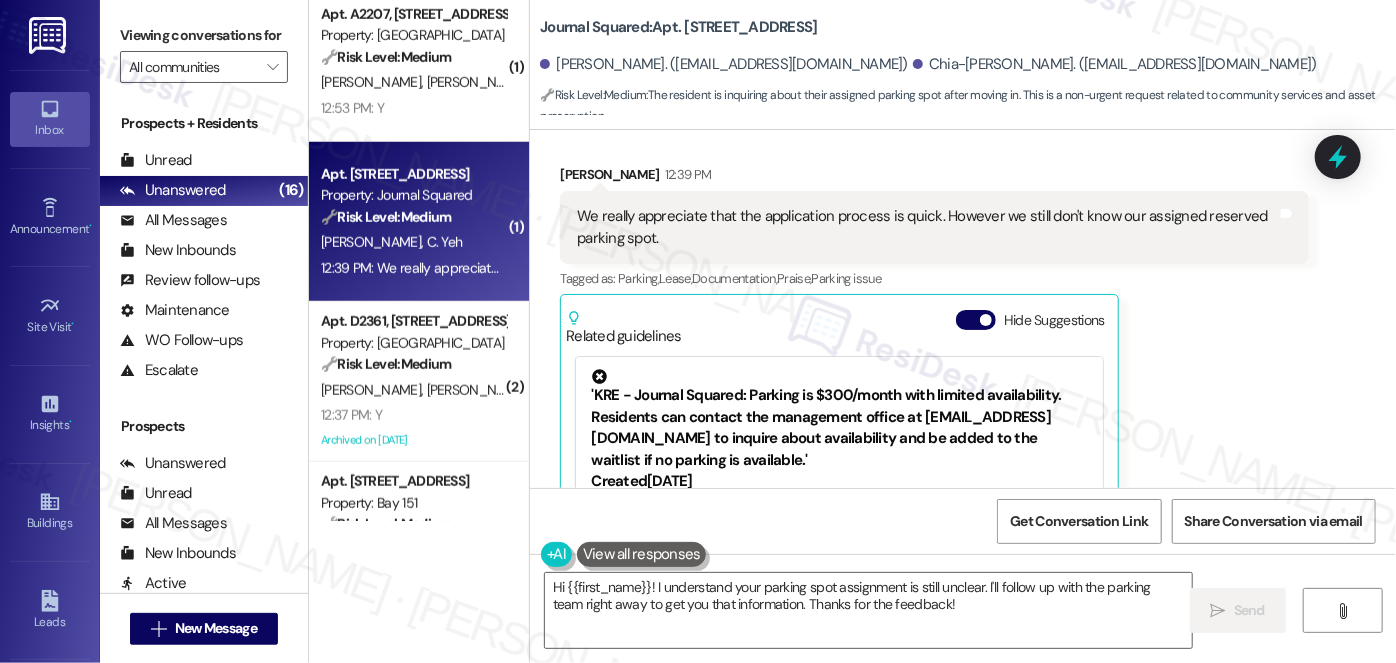 scroll, scrollTop: 229, scrollLeft: 0, axis: vertical 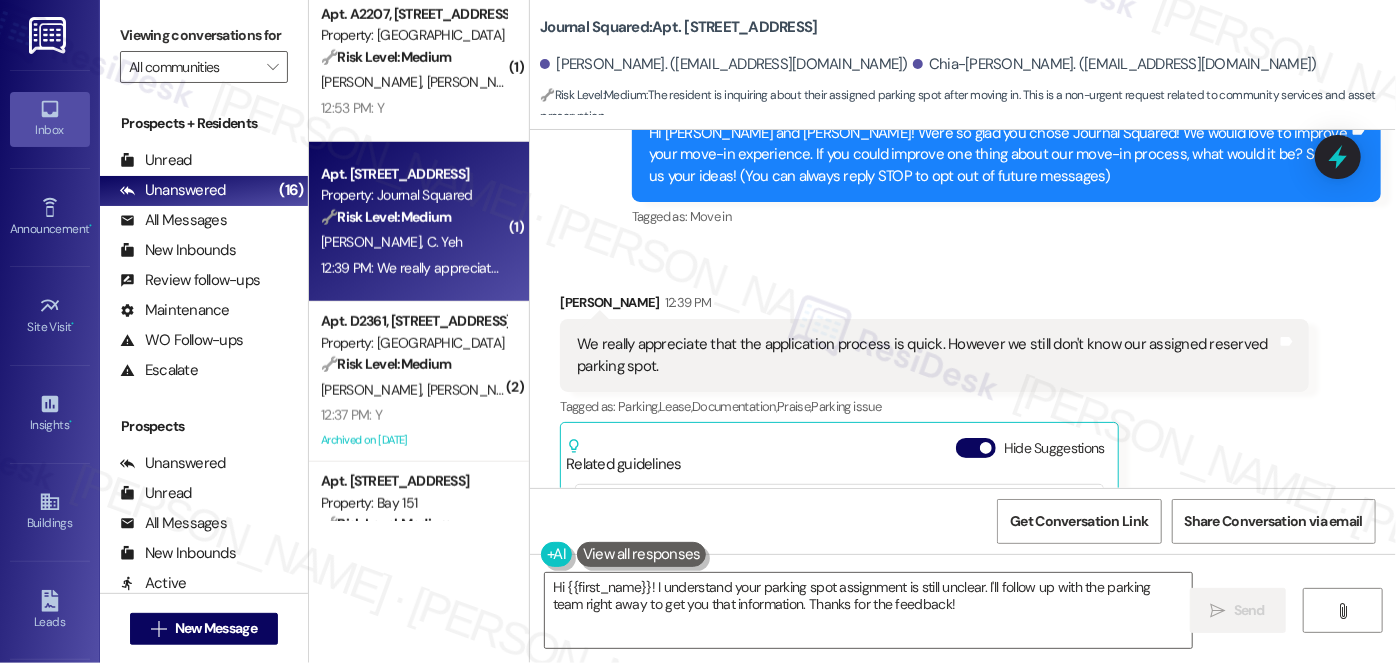 click on "We really appreciate that the application process is quick. However we still don't know our assigned reserved parking spot." at bounding box center (927, 355) 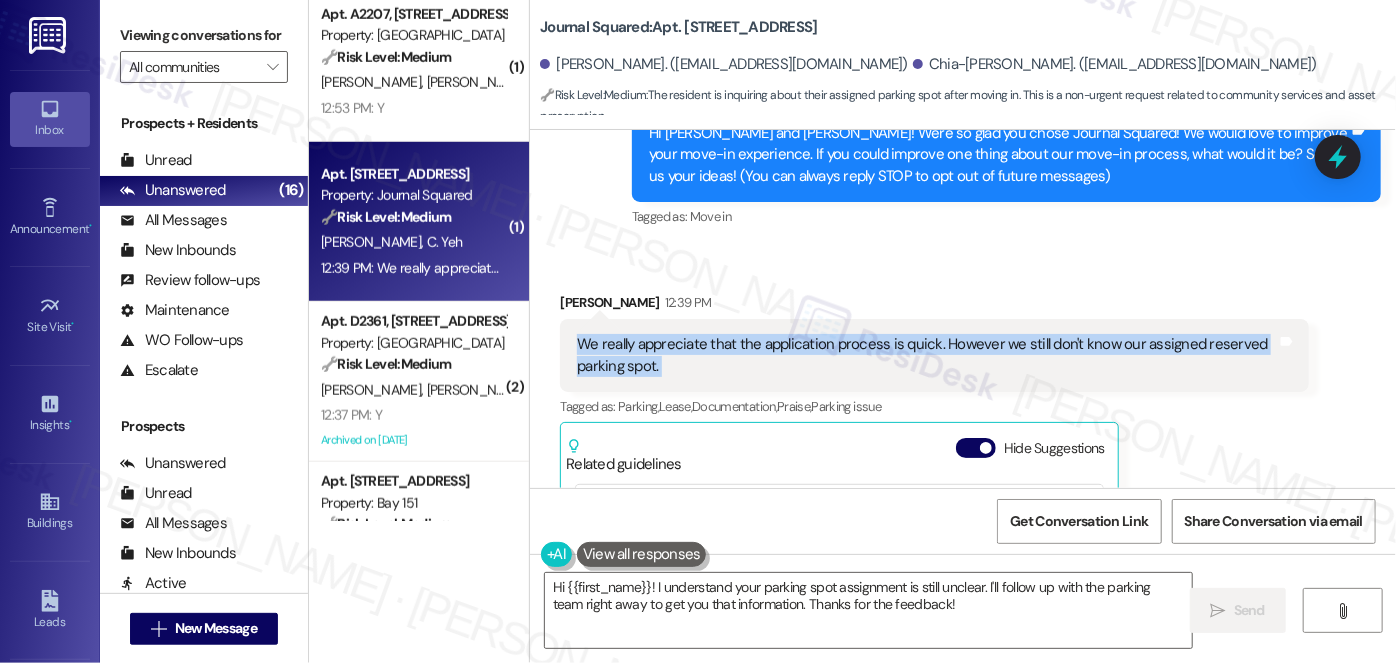 click on "We really appreciate that the application process is quick. However we still don't know our assigned reserved parking spot." at bounding box center (927, 355) 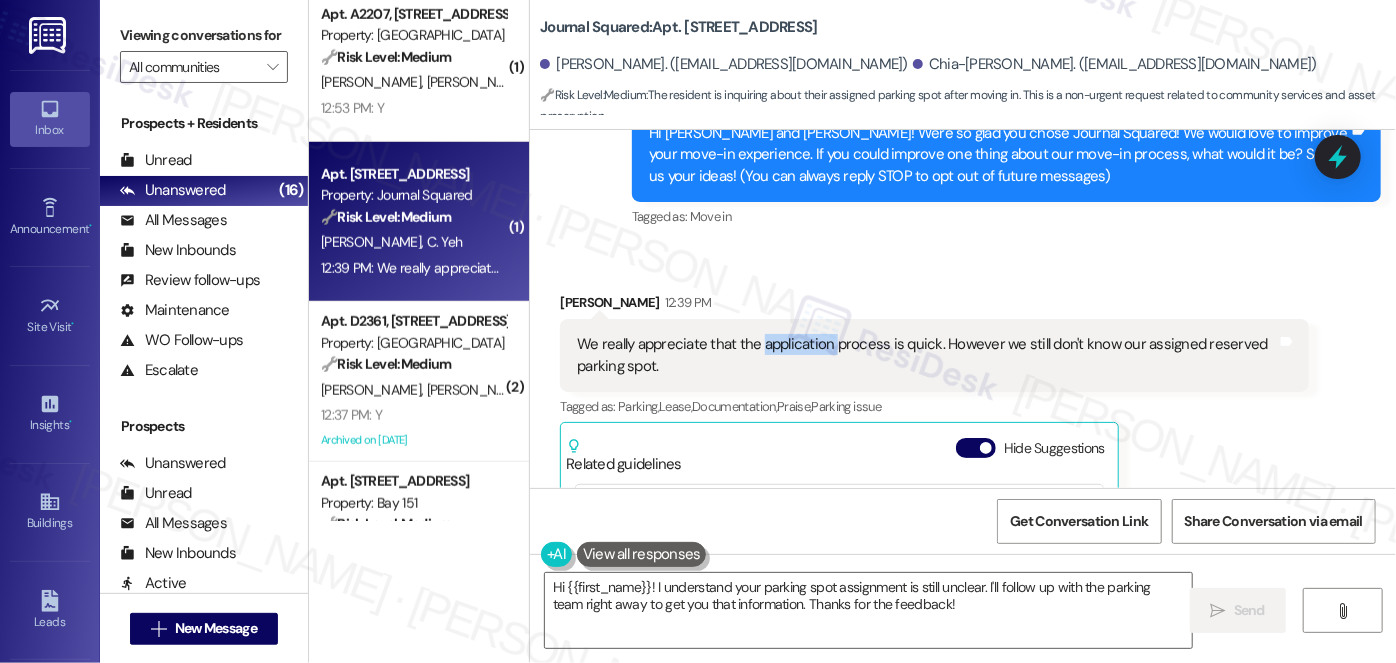 click on "We really appreciate that the application process is quick. However we still don't know our assigned reserved parking spot." at bounding box center (927, 355) 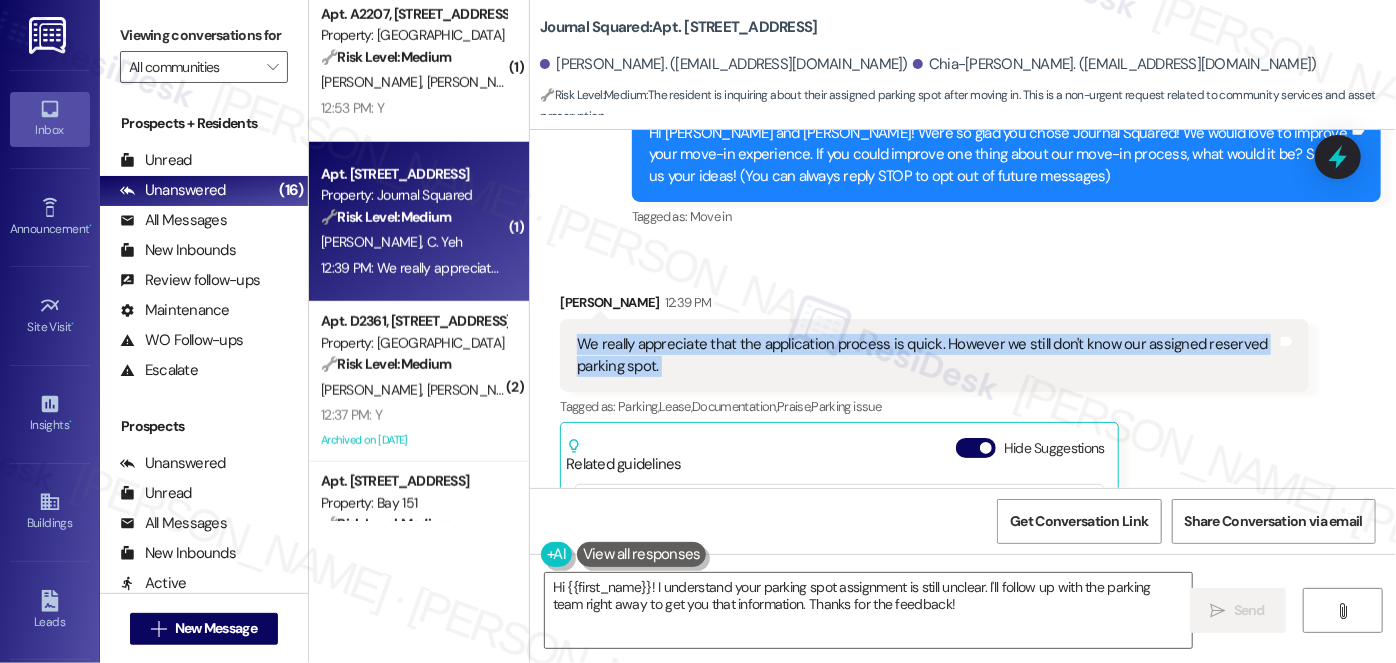 click on "We really appreciate that the application process is quick. However we still don't know our assigned reserved parking spot." at bounding box center [927, 355] 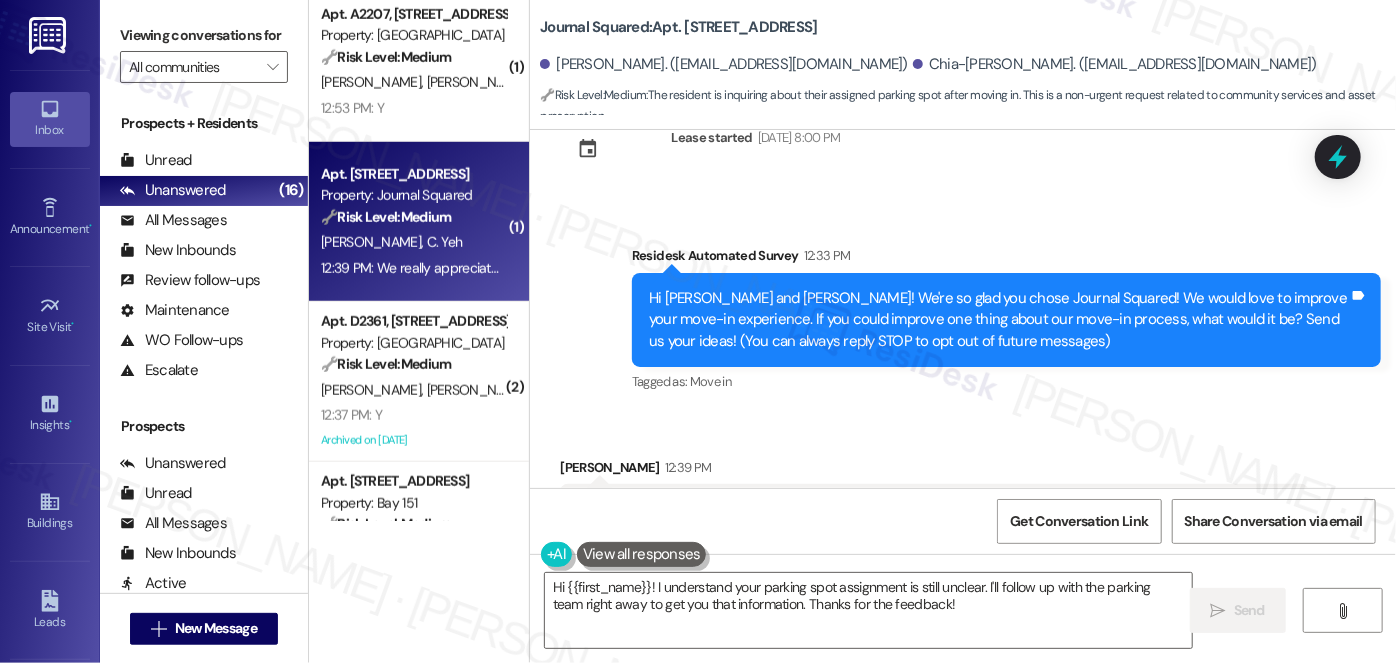 scroll, scrollTop: 47, scrollLeft: 0, axis: vertical 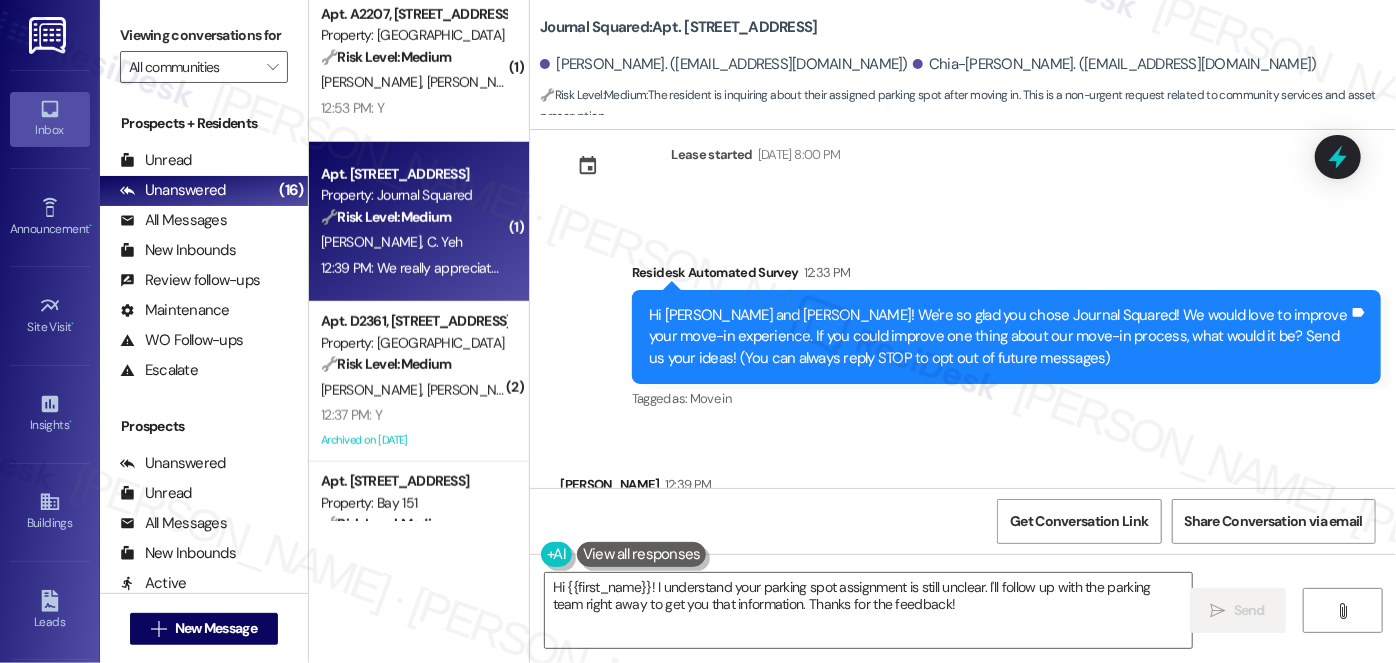 click on "Hi Wen-Jiun and Chia-Wei! We're so glad you chose Journal Squared! We would love to improve your move-in experience. If you could improve one thing about our move-in process, what would it be? Send us your ideas! (You can always reply STOP to opt out of future messages)" at bounding box center (999, 337) 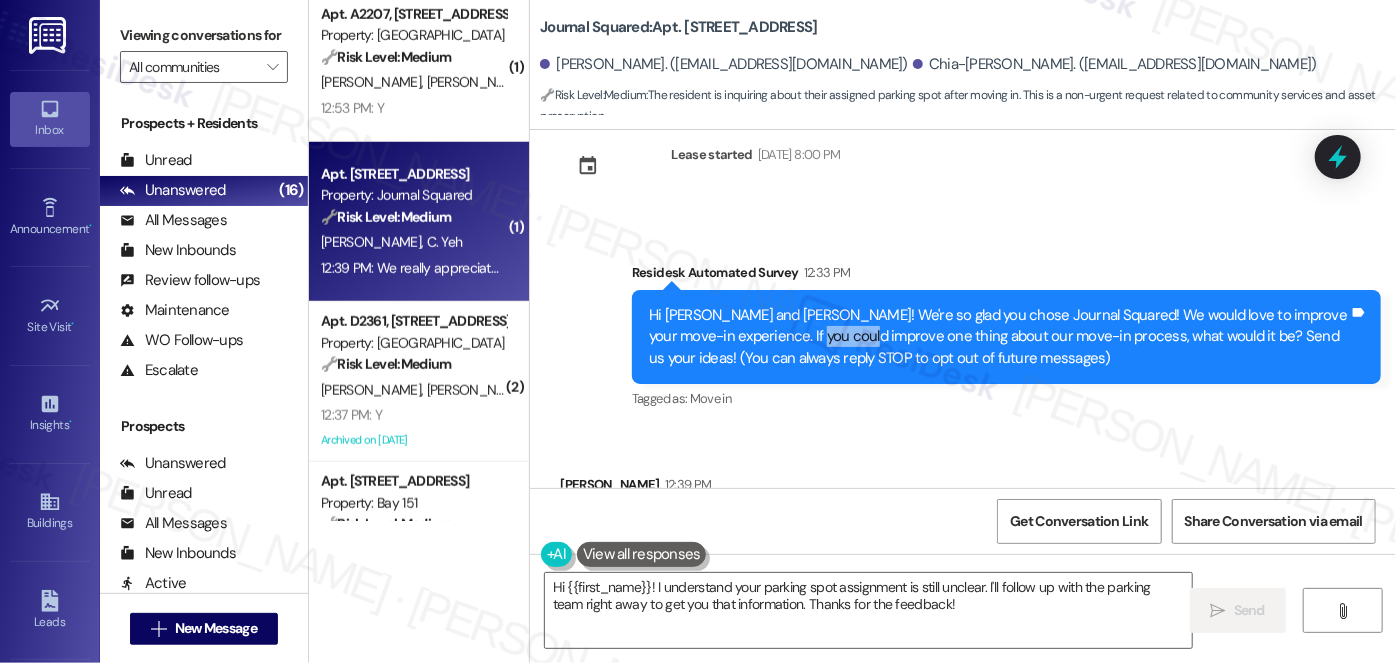 click on "Hi Wen-Jiun and Chia-Wei! We're so glad you chose Journal Squared! We would love to improve your move-in experience. If you could improve one thing about our move-in process, what would it be? Send us your ideas! (You can always reply STOP to opt out of future messages)" at bounding box center (999, 337) 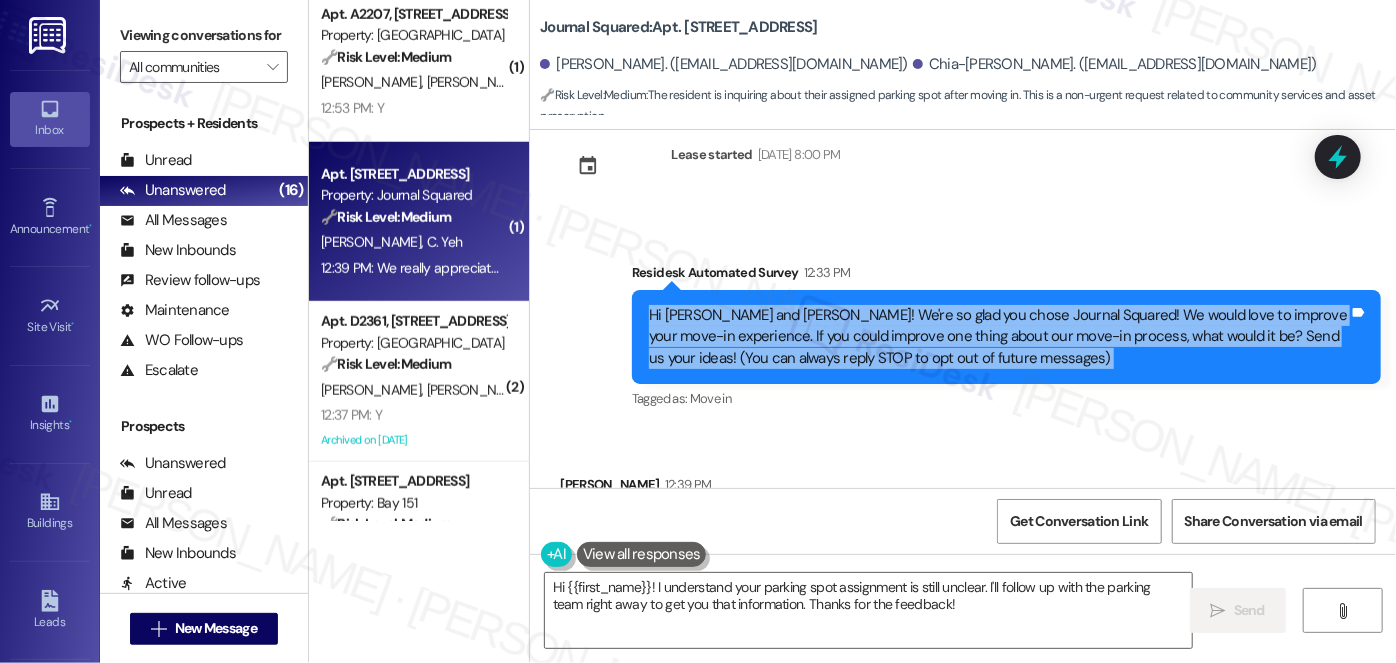 click on "Hi Wen-Jiun and Chia-Wei! We're so glad you chose Journal Squared! We would love to improve your move-in experience. If you could improve one thing about our move-in process, what would it be? Send us your ideas! (You can always reply STOP to opt out of future messages)" at bounding box center (999, 337) 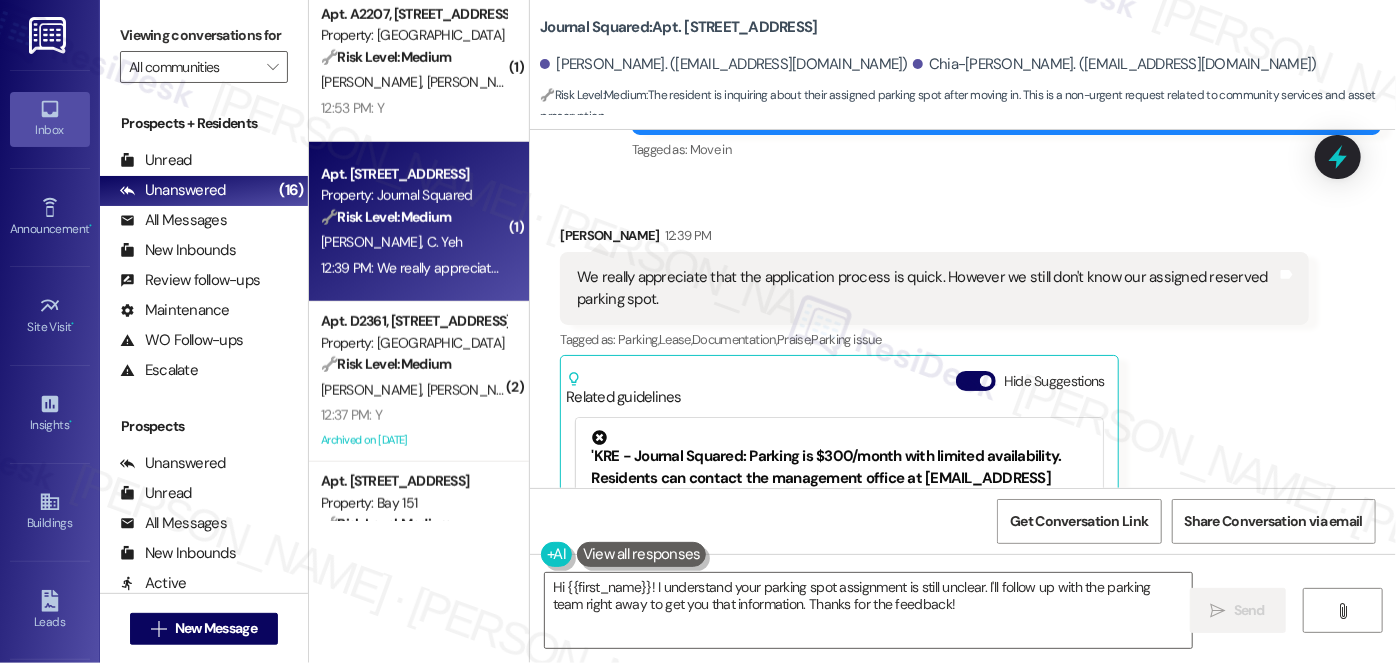 scroll, scrollTop: 410, scrollLeft: 0, axis: vertical 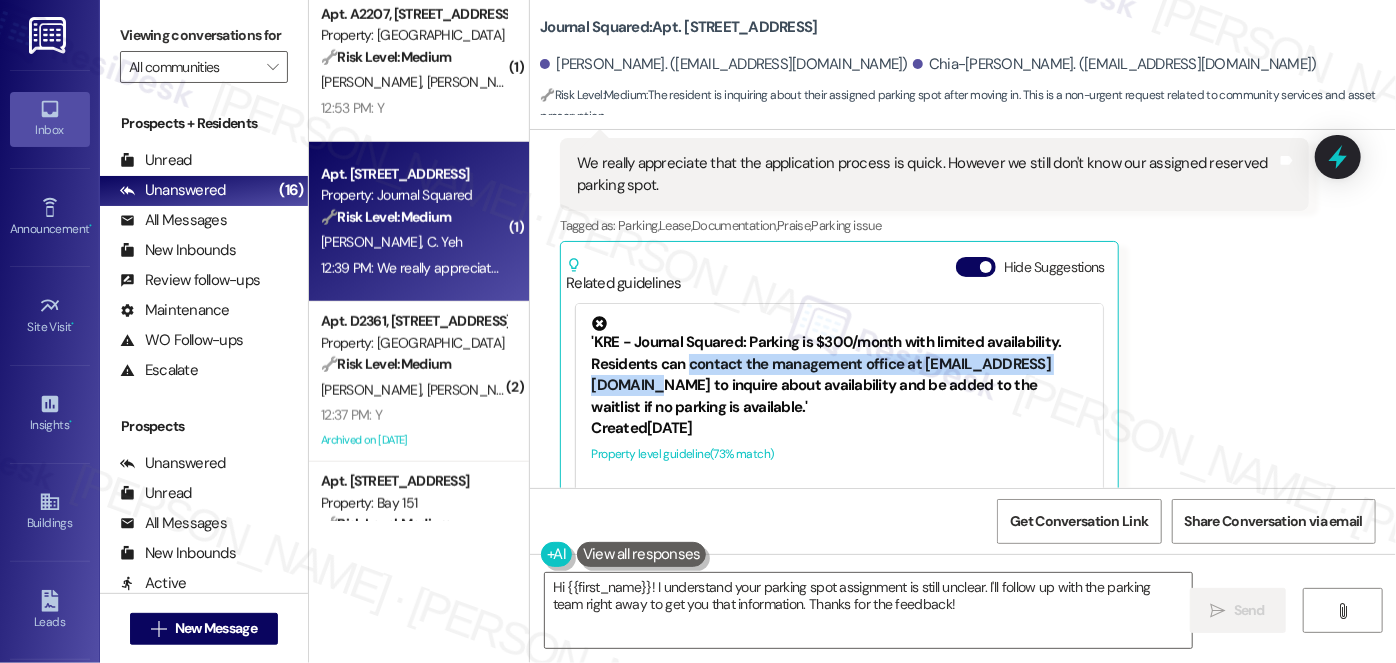 drag, startPoint x: 677, startPoint y: 366, endPoint x: 772, endPoint y: 391, distance: 98.23441 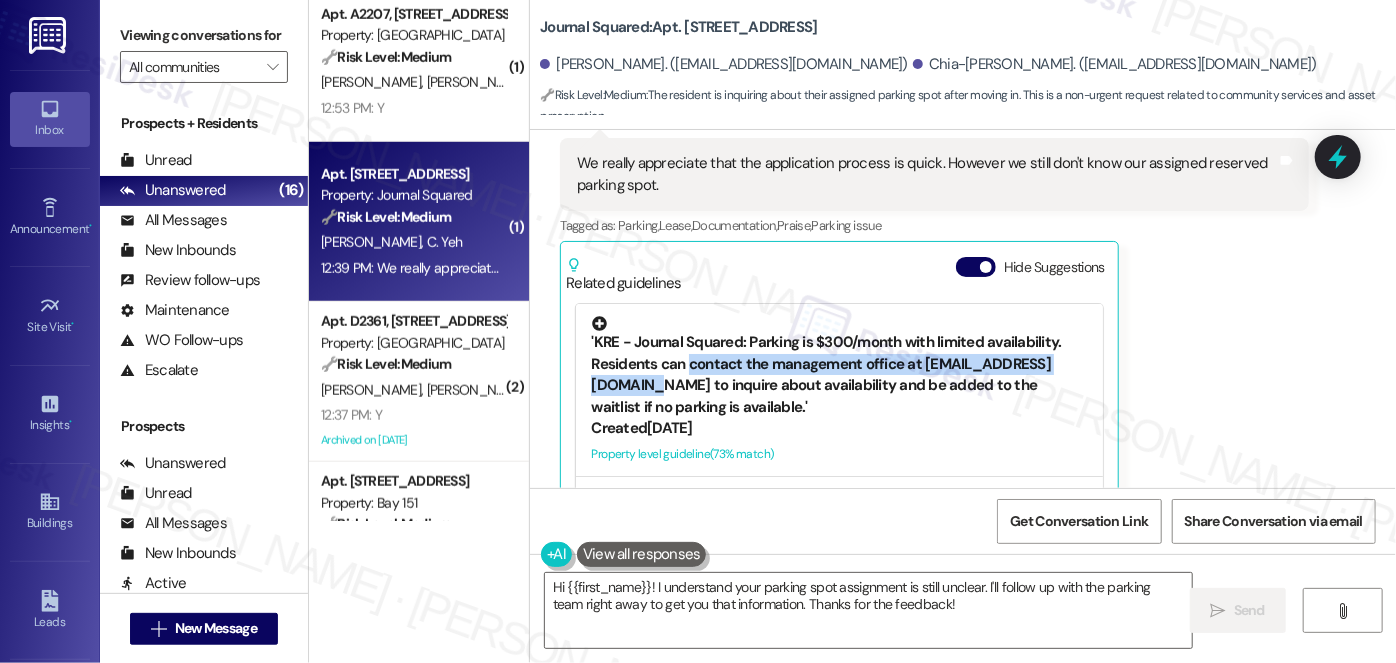 copy on "contact the management office at jsqmgmt@thekregroup.com" 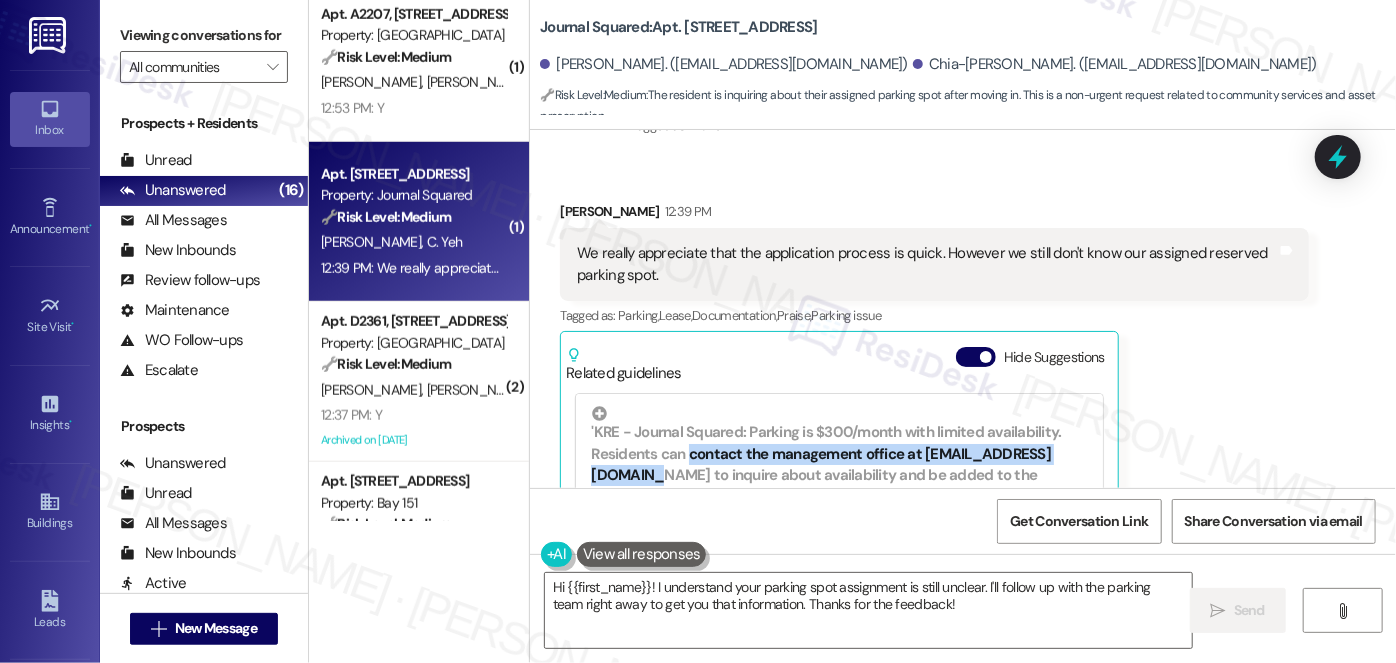 scroll, scrollTop: 320, scrollLeft: 0, axis: vertical 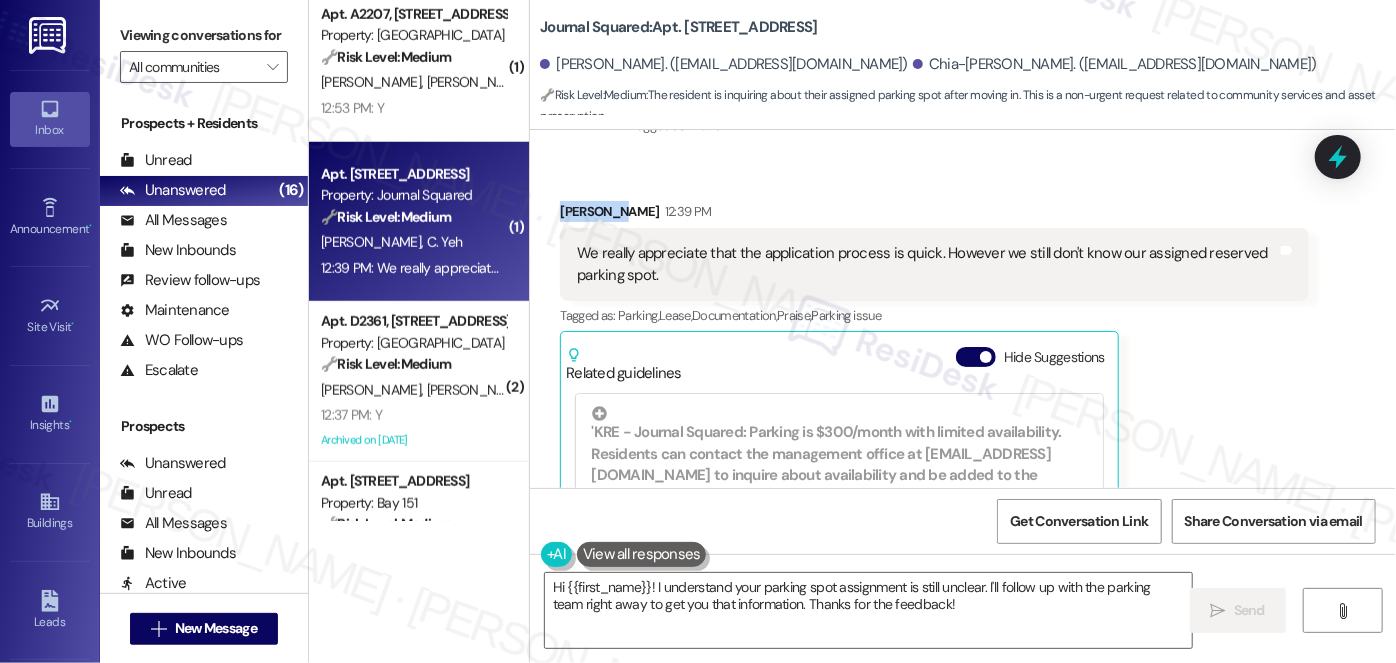 drag, startPoint x: 546, startPoint y: 212, endPoint x: 611, endPoint y: 210, distance: 65.03076 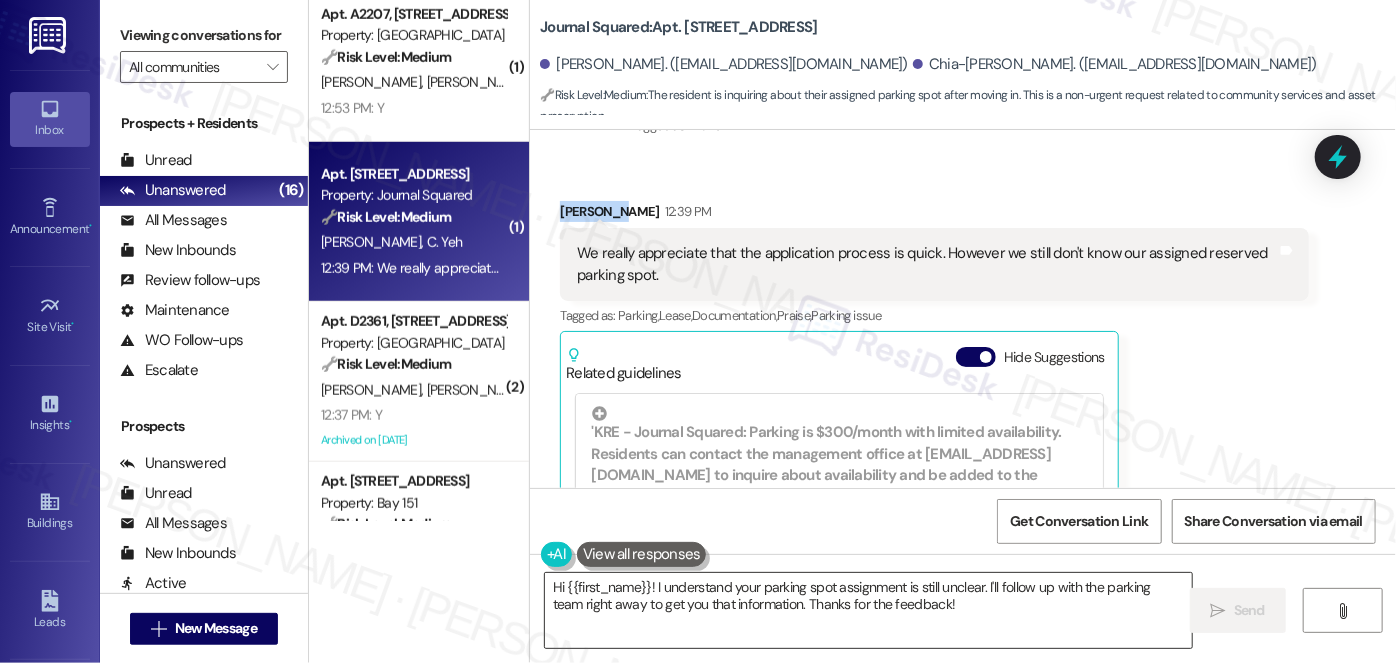 copy on "Wen-Jiun" 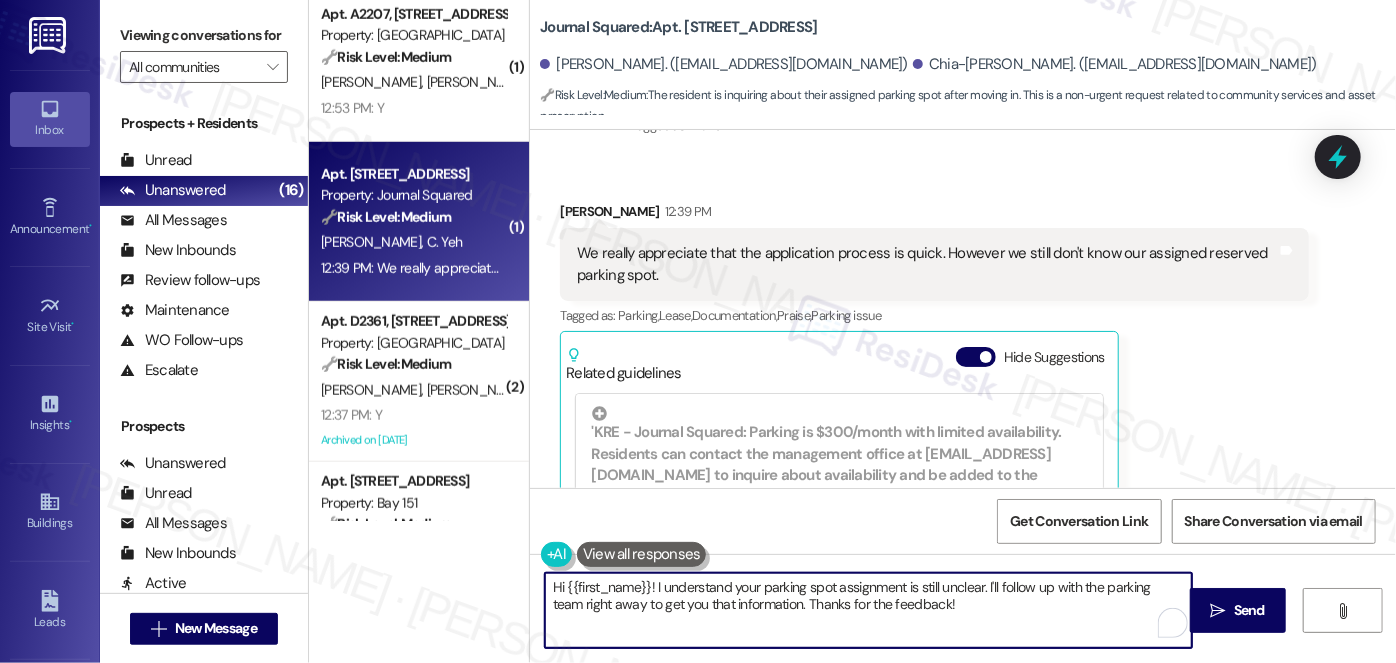 drag, startPoint x: 558, startPoint y: 588, endPoint x: 641, endPoint y: 567, distance: 85.61542 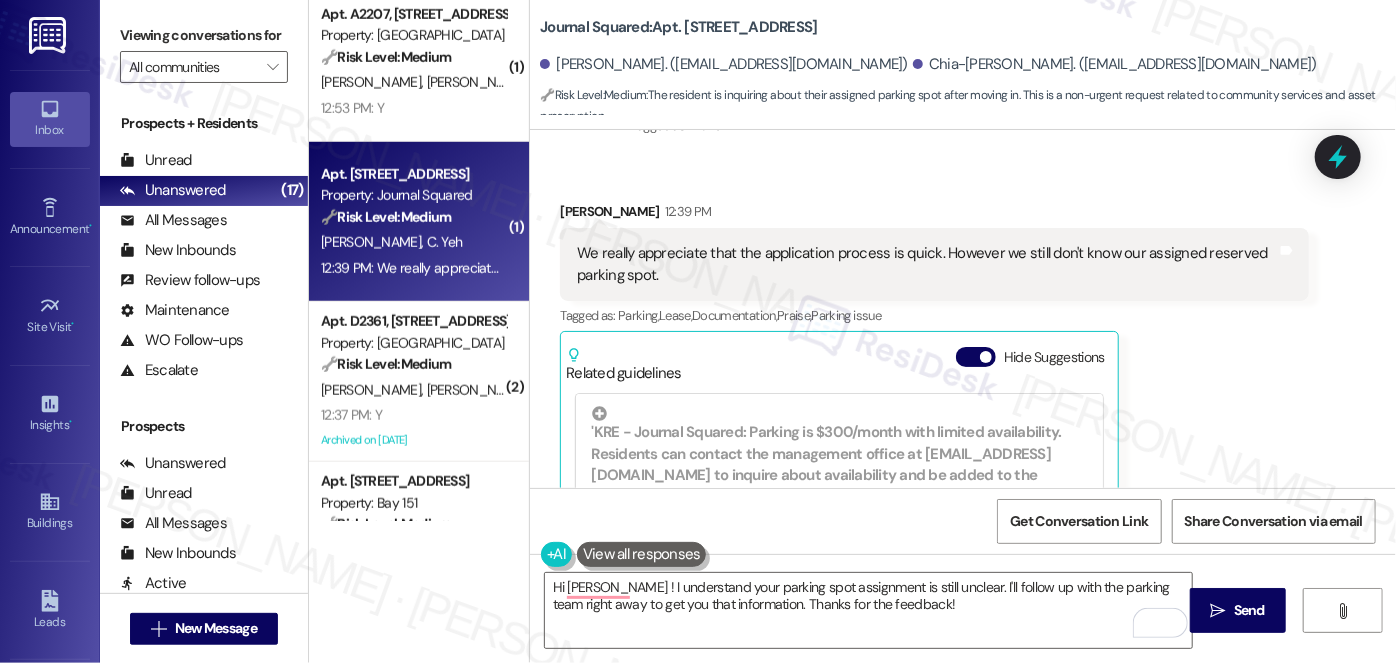 click on "We really appreciate that the application process is quick. However we still don't know our assigned reserved parking spot." at bounding box center (927, 264) 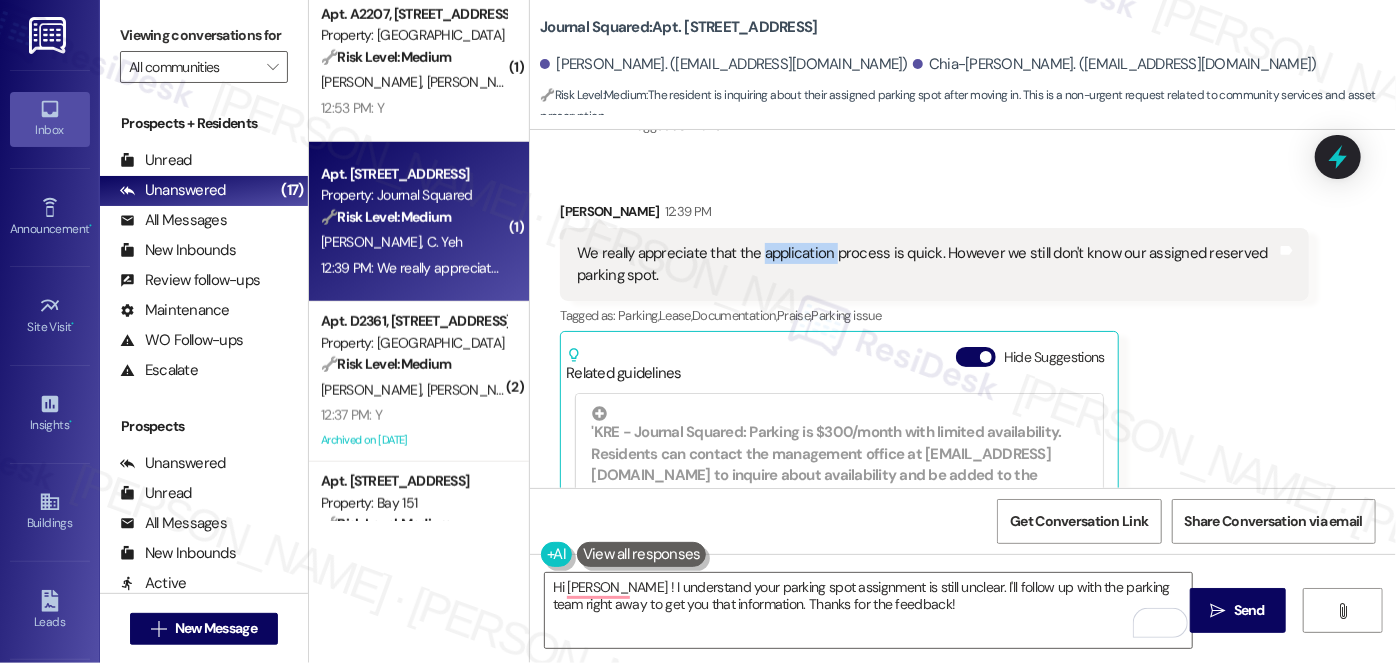 click on "We really appreciate that the application process is quick. However we still don't know our assigned reserved parking spot." at bounding box center (927, 264) 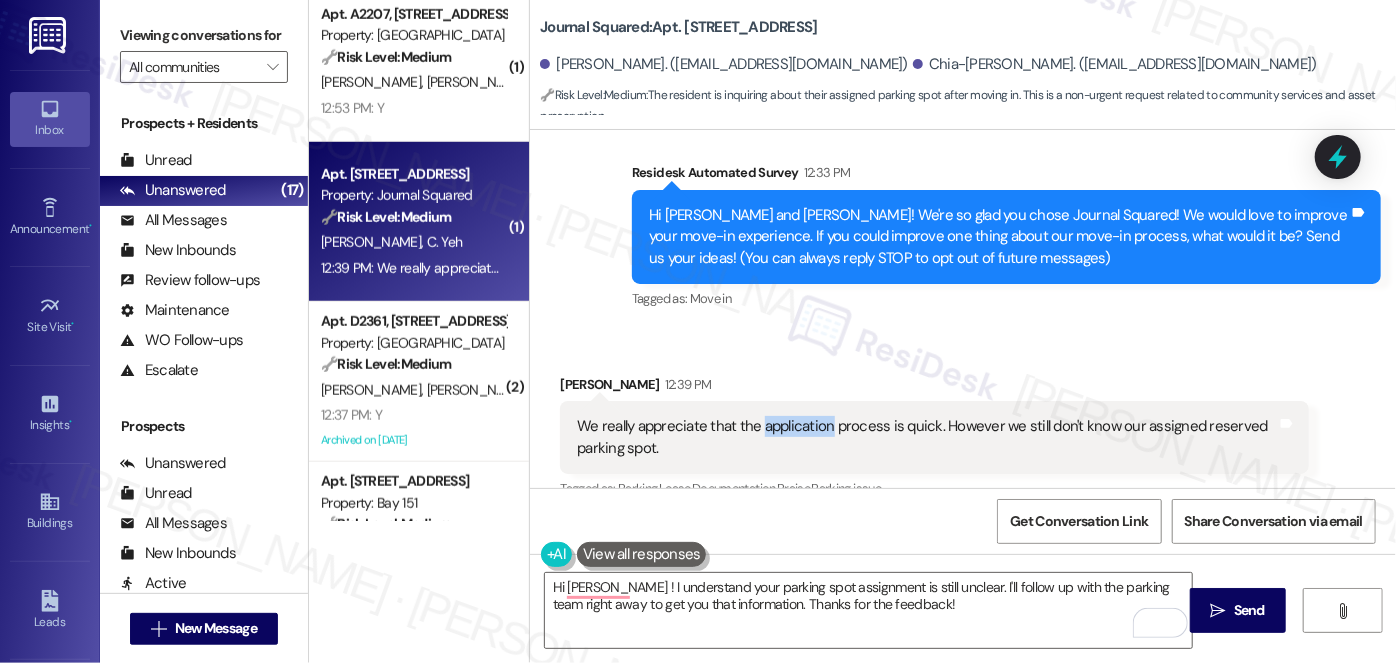 scroll, scrollTop: 138, scrollLeft: 0, axis: vertical 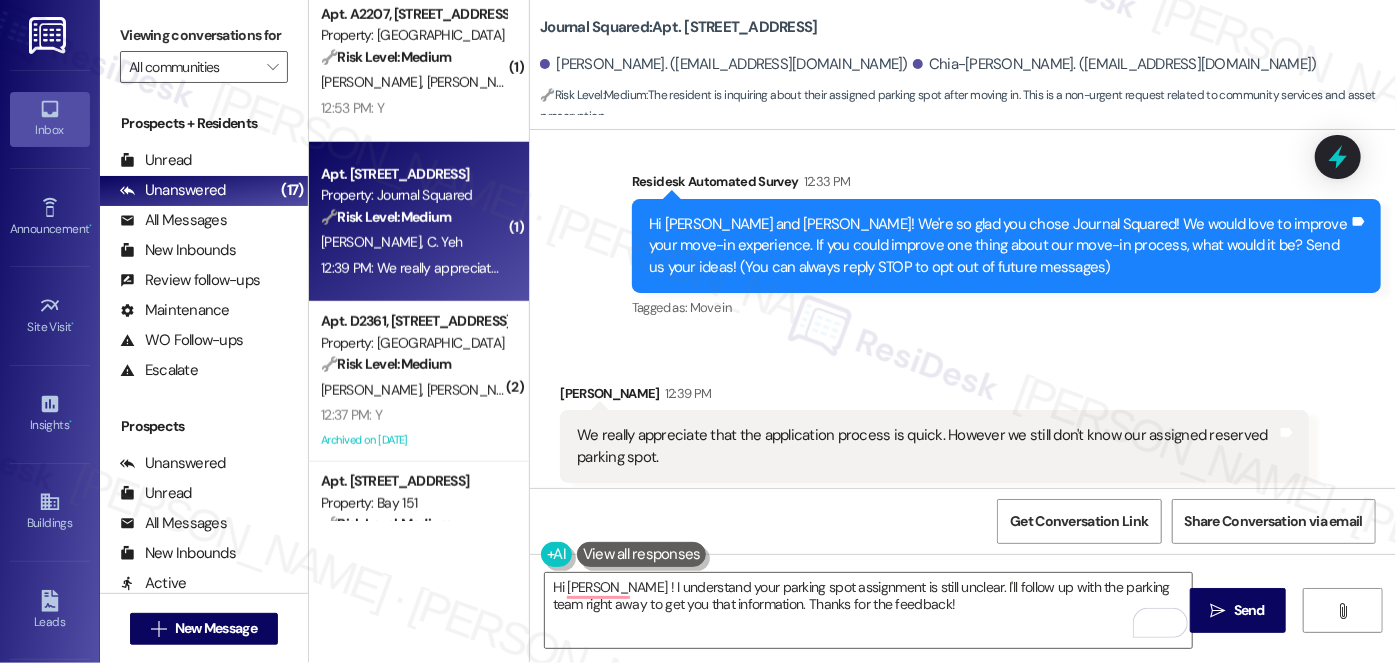 click on "Hi Wen-Jiun and Chia-Wei! We're so glad you chose Journal Squared! We would love to improve your move-in experience. If you could improve one thing about our move-in process, what would it be? Send us your ideas! (You can always reply STOP to opt out of future messages)" at bounding box center [999, 246] 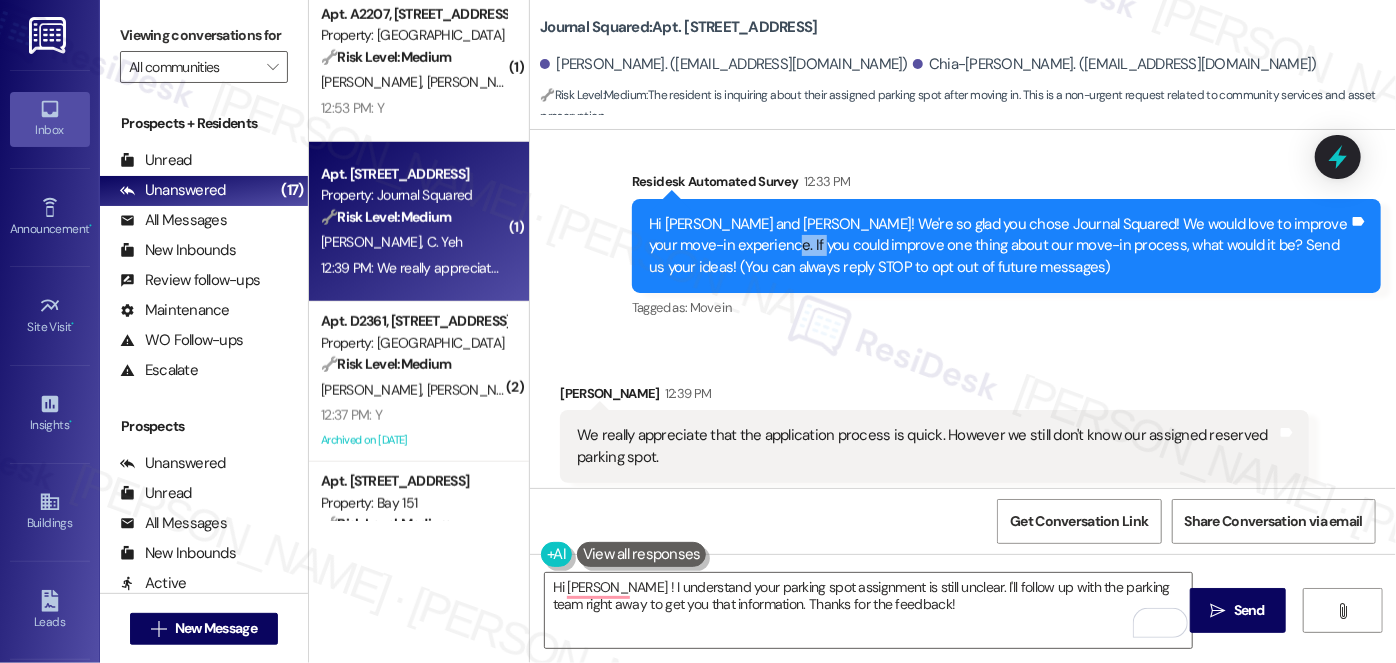 click on "Hi Wen-Jiun and Chia-Wei! We're so glad you chose Journal Squared! We would love to improve your move-in experience. If you could improve one thing about our move-in process, what would it be? Send us your ideas! (You can always reply STOP to opt out of future messages)" at bounding box center [999, 246] 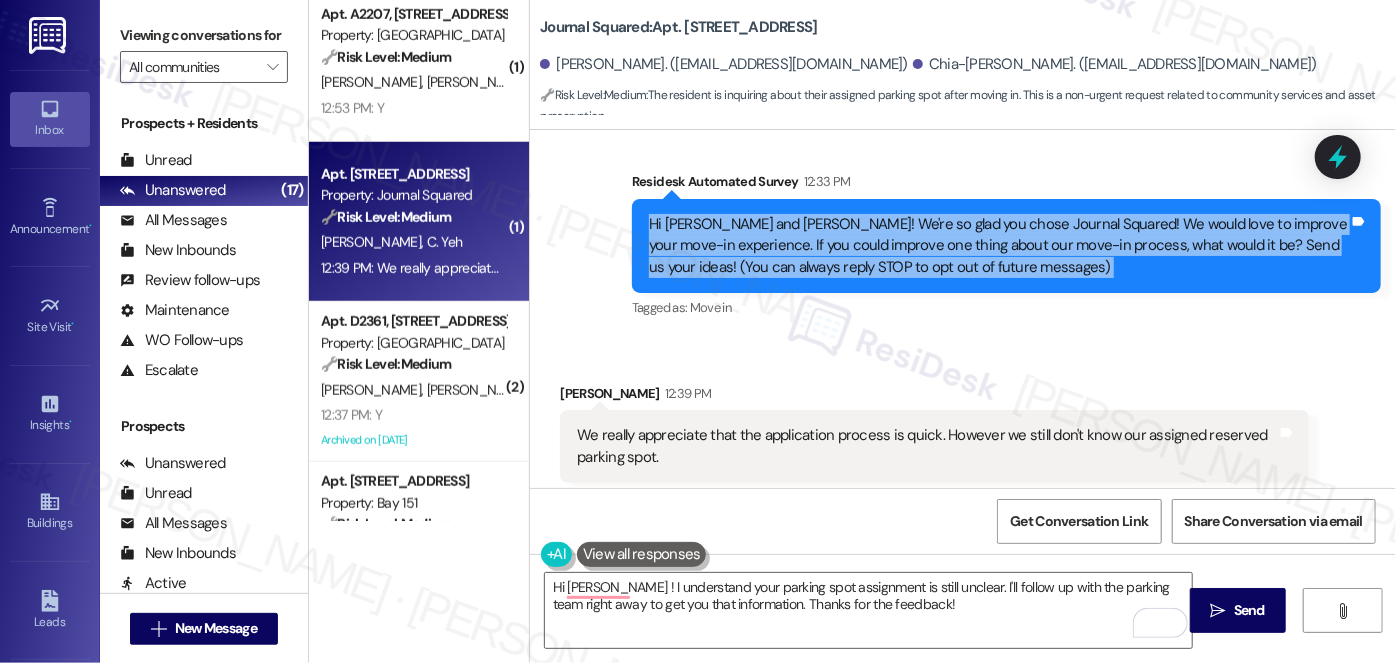 click on "Hi Wen-Jiun and Chia-Wei! We're so glad you chose Journal Squared! We would love to improve your move-in experience. If you could improve one thing about our move-in process, what would it be? Send us your ideas! (You can always reply STOP to opt out of future messages)" at bounding box center [999, 246] 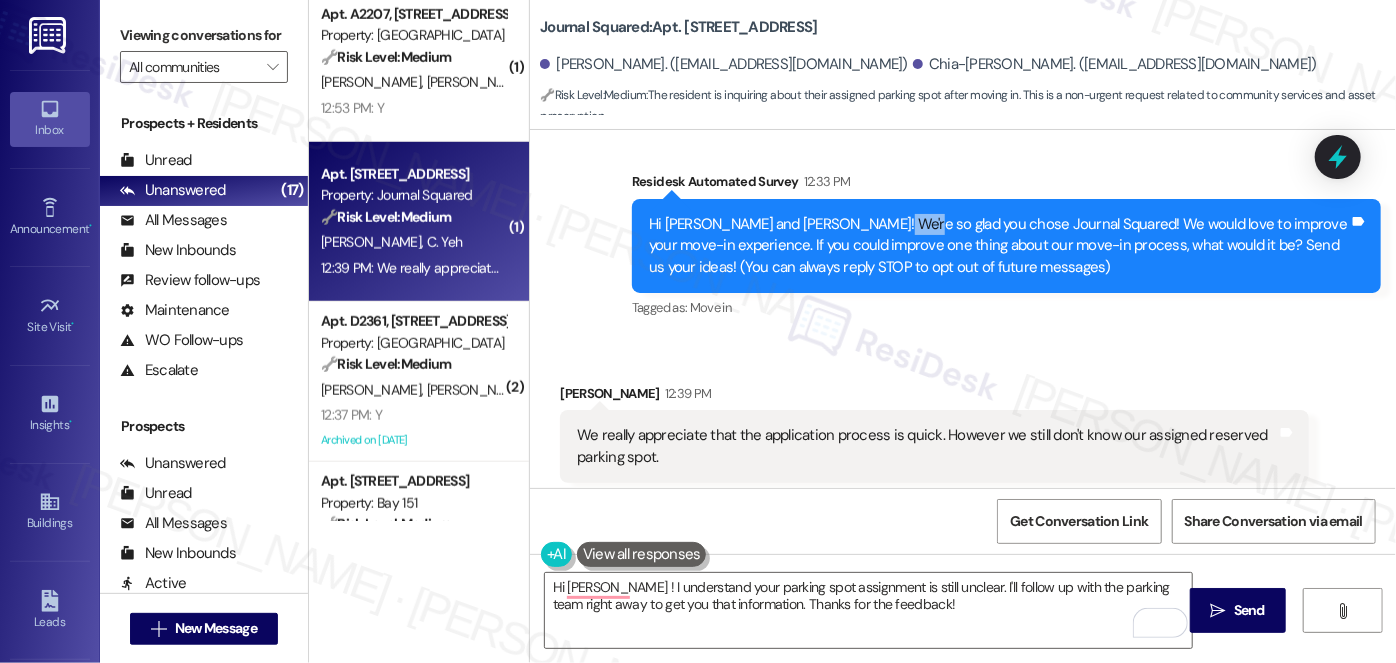 click on "Hi Wen-Jiun and Chia-Wei! We're so glad you chose Journal Squared! We would love to improve your move-in experience. If you could improve one thing about our move-in process, what would it be? Send us your ideas! (You can always reply STOP to opt out of future messages)" at bounding box center [999, 246] 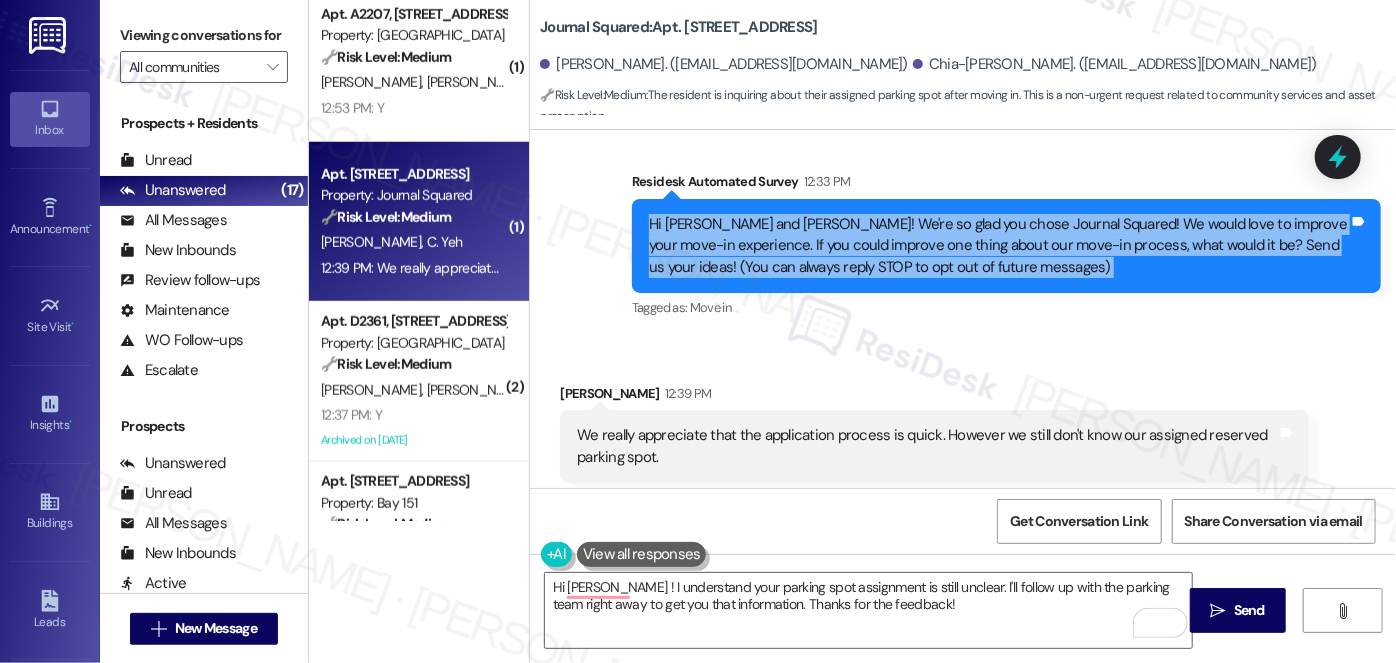 click on "Hi Wen-Jiun and Chia-Wei! We're so glad you chose Journal Squared! We would love to improve your move-in experience. If you could improve one thing about our move-in process, what would it be? Send us your ideas! (You can always reply STOP to opt out of future messages)" at bounding box center [999, 246] 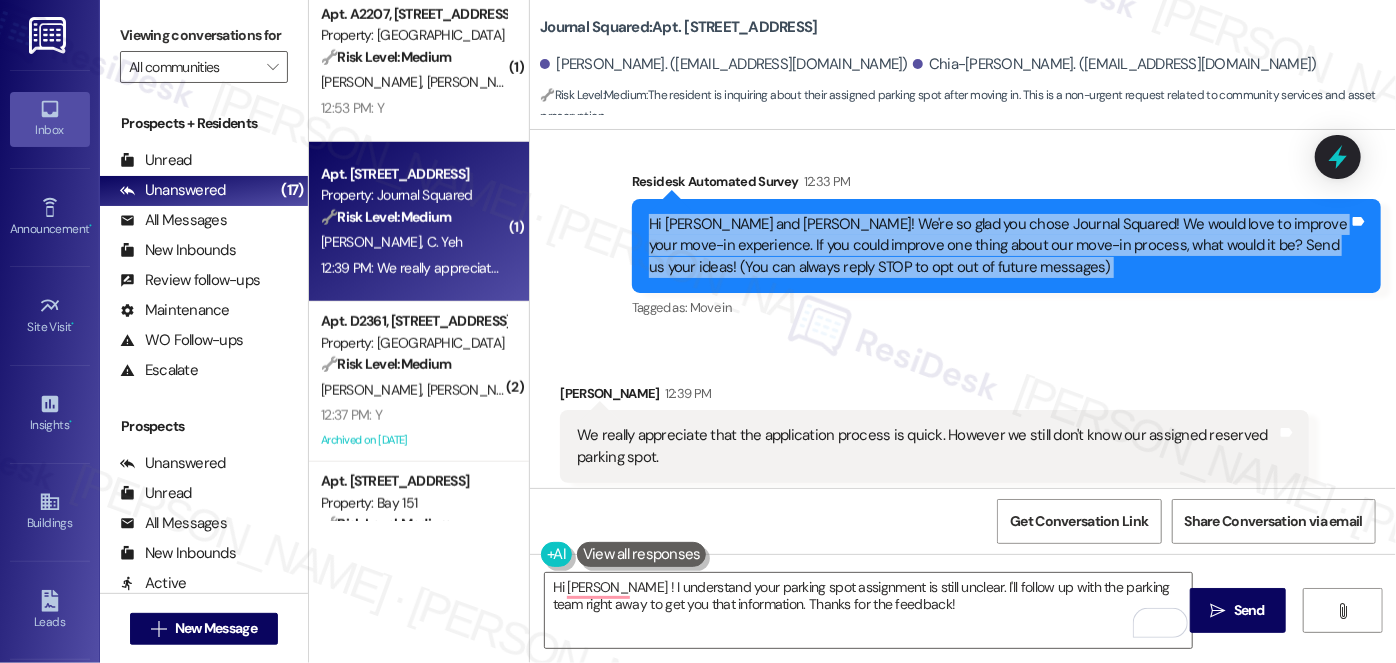 click on "Hi Wen-Jiun and Chia-Wei! We're so glad you chose Journal Squared! We would love to improve your move-in experience. If you could improve one thing about our move-in process, what would it be? Send us your ideas! (You can always reply STOP to opt out of future messages)" at bounding box center [999, 246] 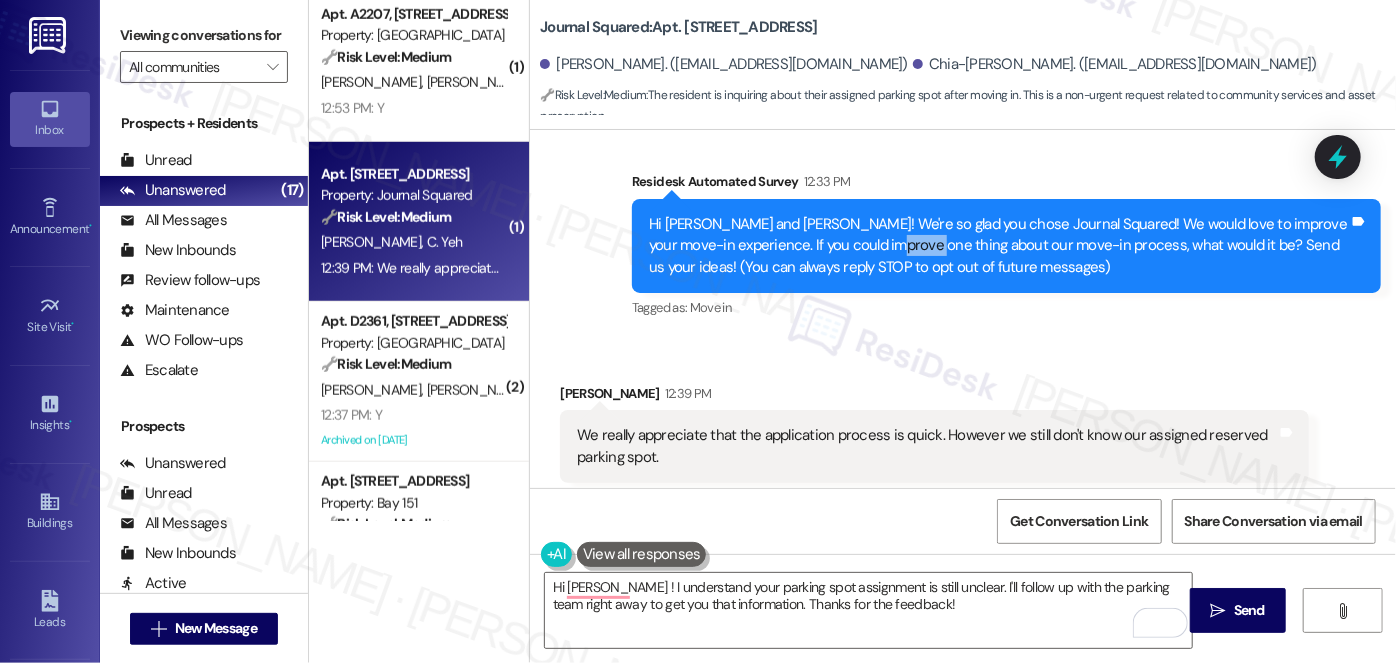 click on "Hi Wen-Jiun and Chia-Wei! We're so glad you chose Journal Squared! We would love to improve your move-in experience. If you could improve one thing about our move-in process, what would it be? Send us your ideas! (You can always reply STOP to opt out of future messages)" at bounding box center [999, 246] 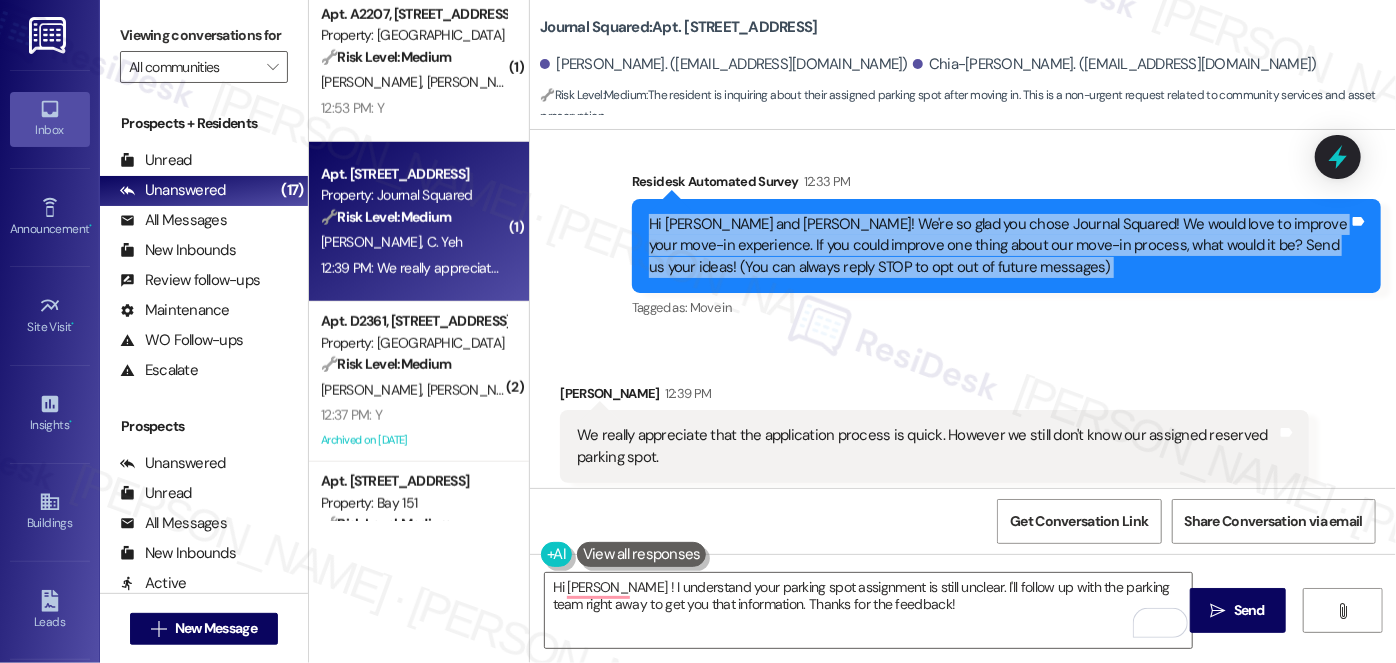 click on "Hi Wen-Jiun and Chia-Wei! We're so glad you chose Journal Squared! We would love to improve your move-in experience. If you could improve one thing about our move-in process, what would it be? Send us your ideas! (You can always reply STOP to opt out of future messages)" at bounding box center (999, 246) 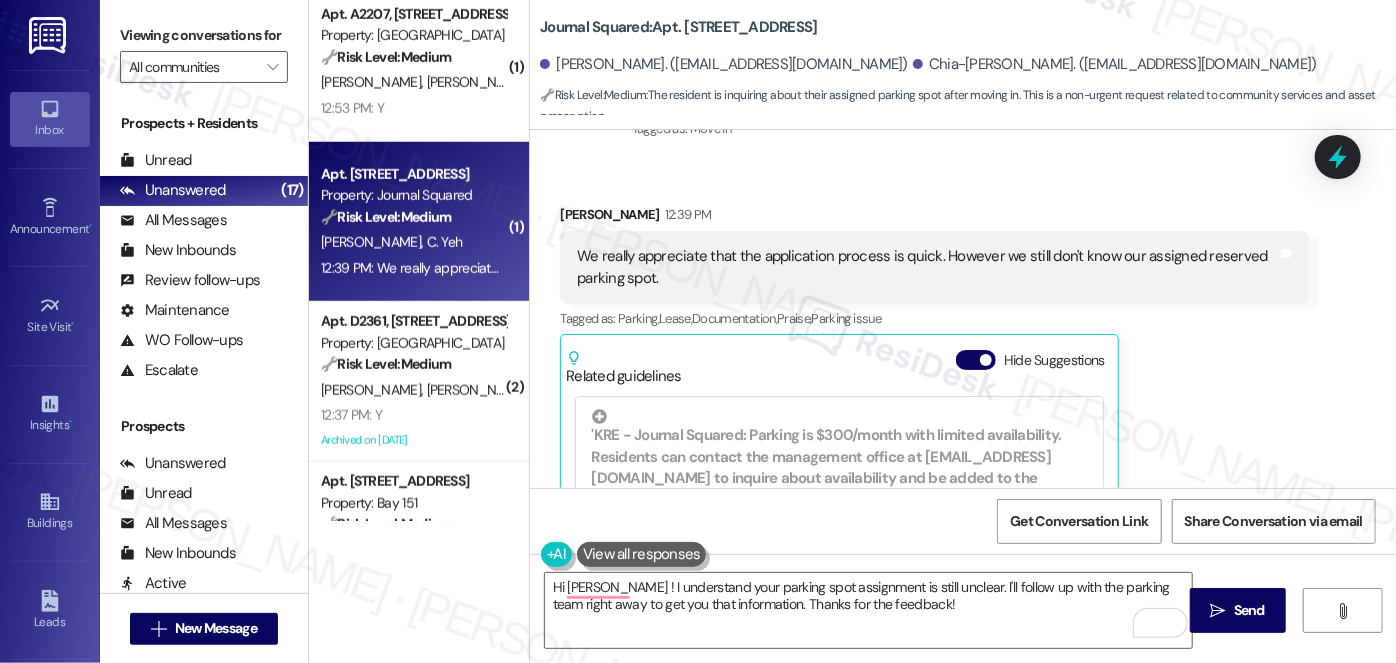 scroll, scrollTop: 320, scrollLeft: 0, axis: vertical 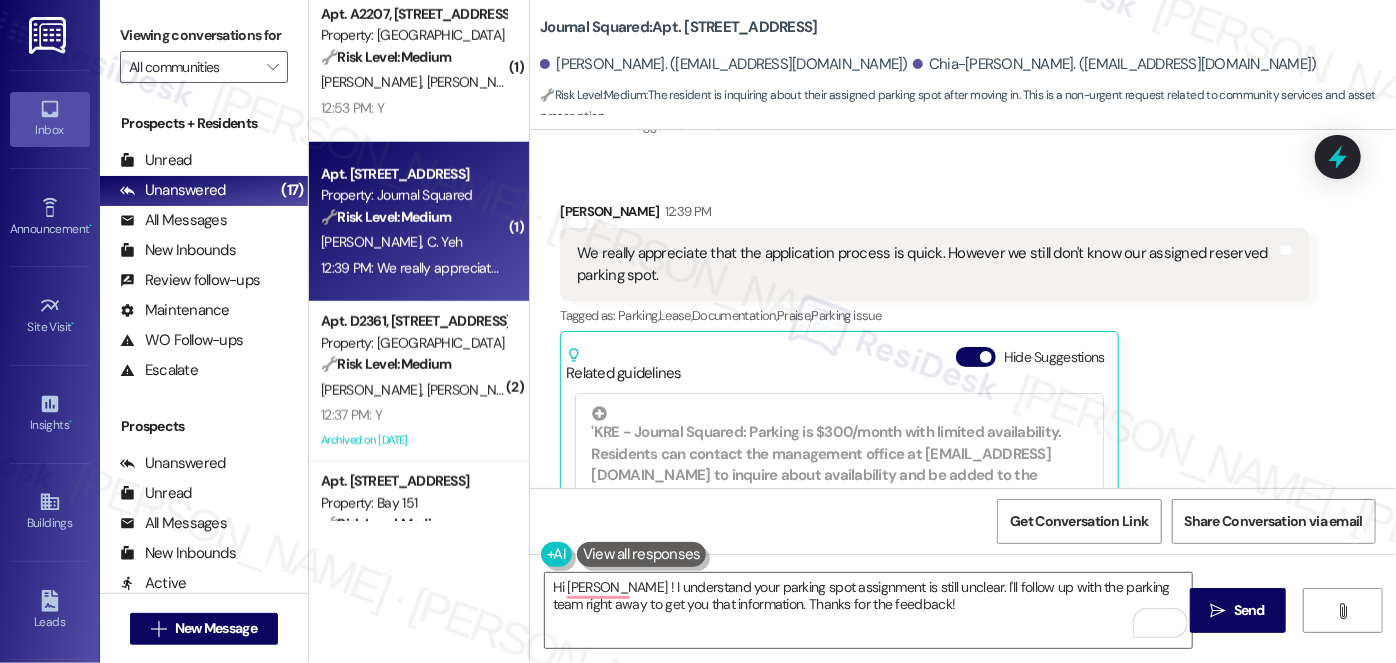 click on "We really appreciate that the application process is quick. However we still don't know our assigned reserved parking spot." at bounding box center [927, 264] 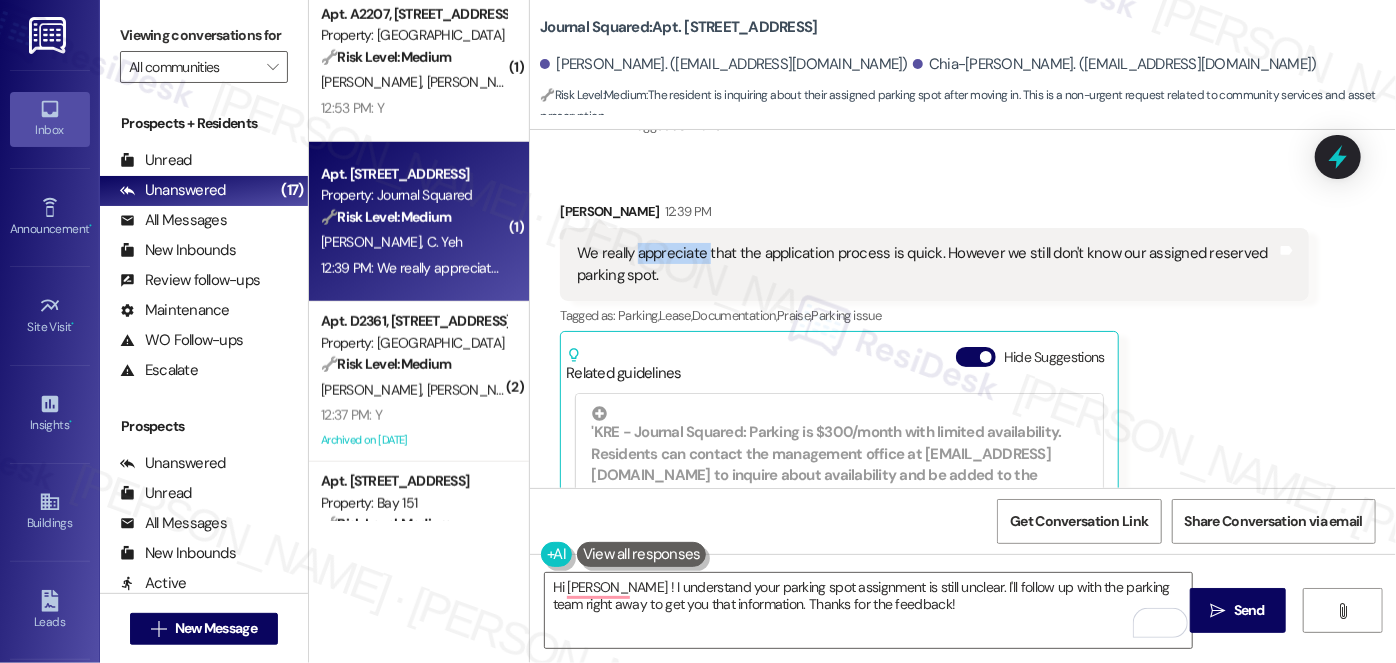 click on "We really appreciate that the application process is quick. However we still don't know our assigned reserved parking spot." at bounding box center [927, 264] 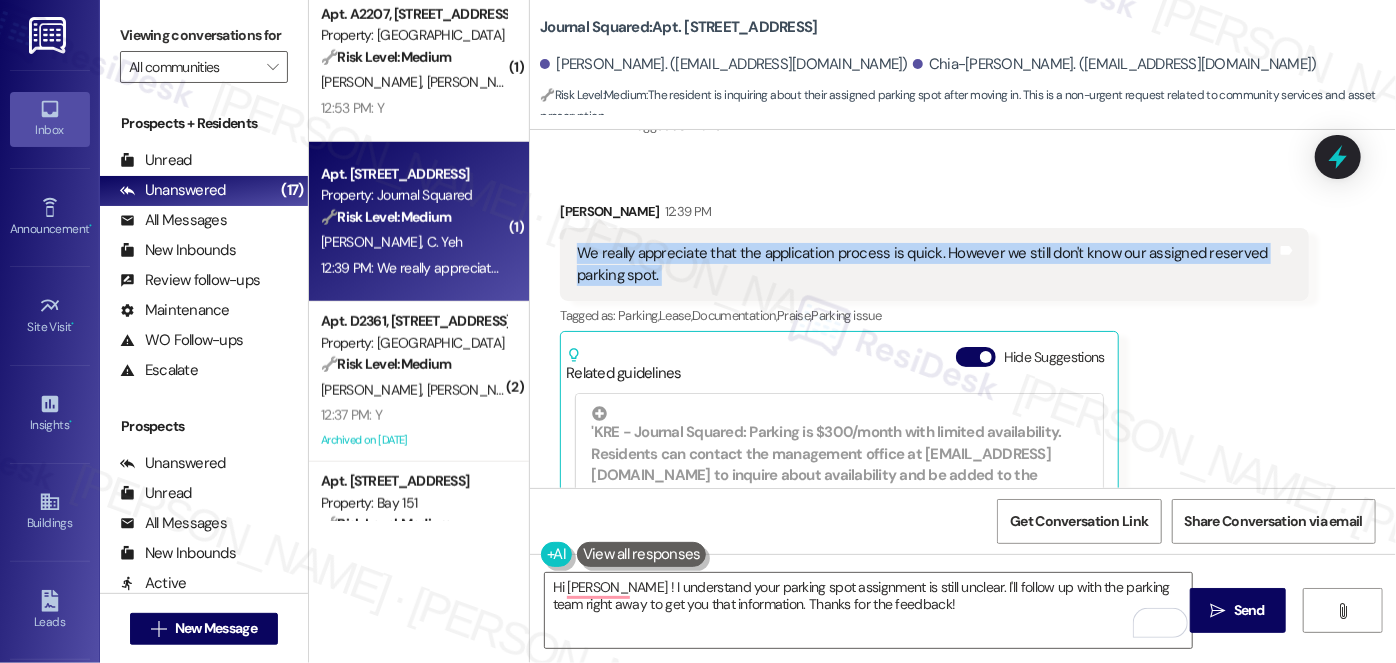 click on "We really appreciate that the application process is quick. However we still don't know our assigned reserved parking spot." at bounding box center [927, 264] 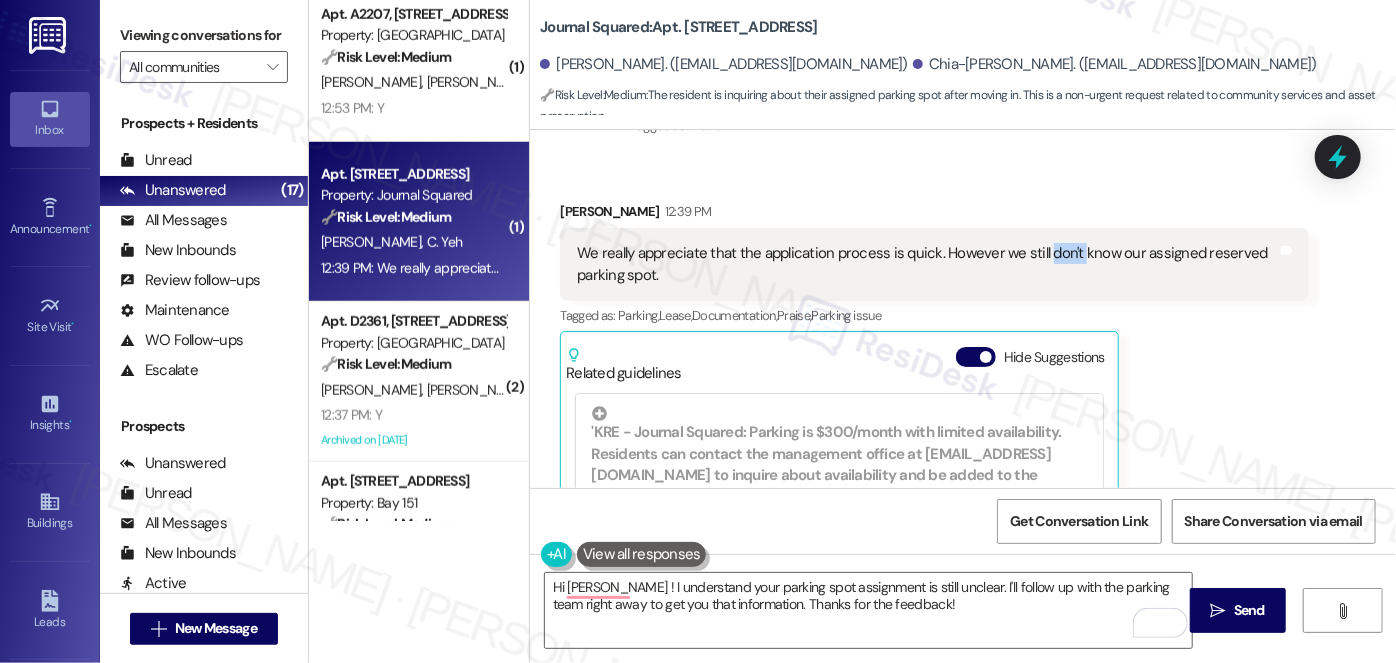 click on "We really appreciate that the application process is quick. However we still don't know our assigned reserved parking spot." at bounding box center [927, 264] 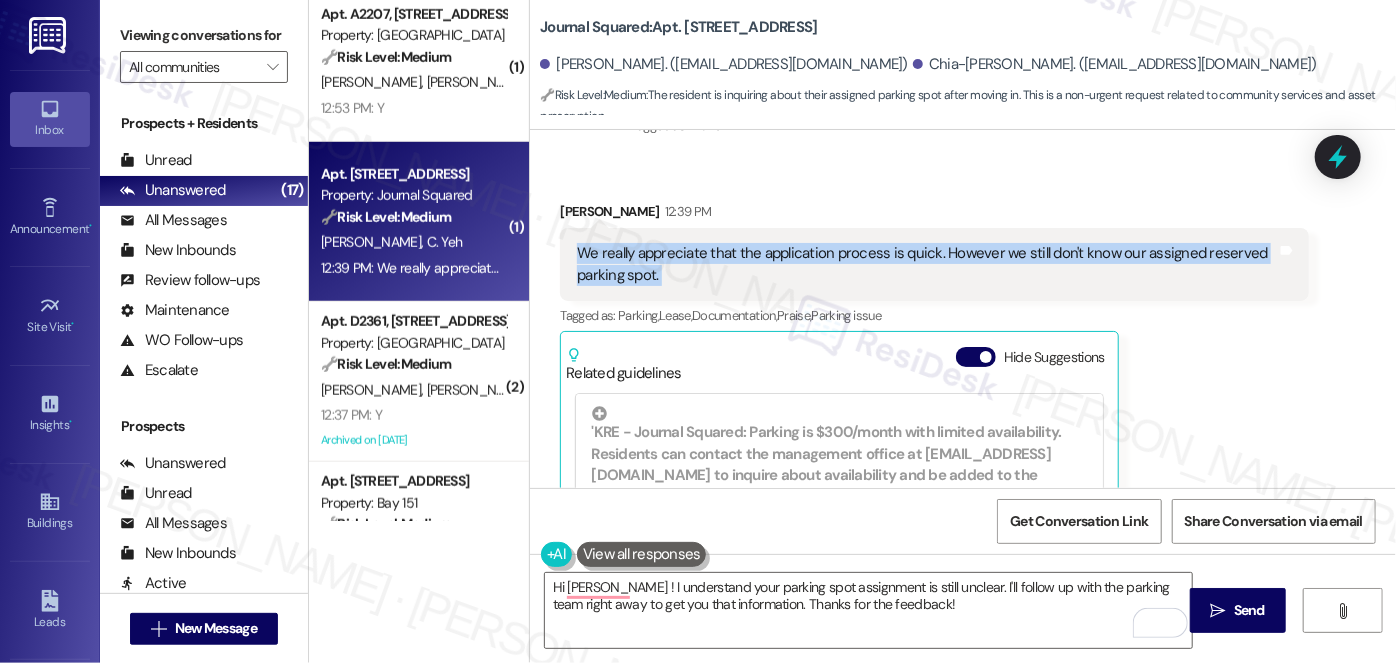 click on "We really appreciate that the application process is quick. However we still don't know our assigned reserved parking spot." at bounding box center [927, 264] 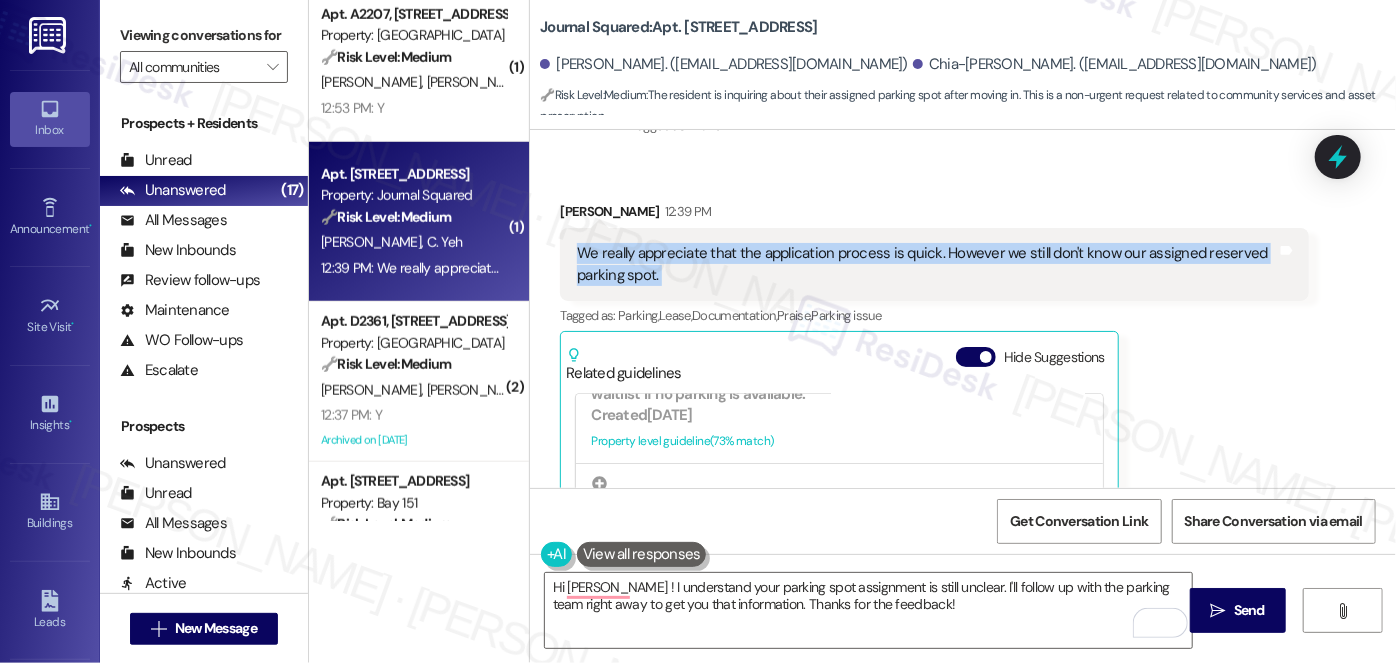 scroll, scrollTop: 181, scrollLeft: 0, axis: vertical 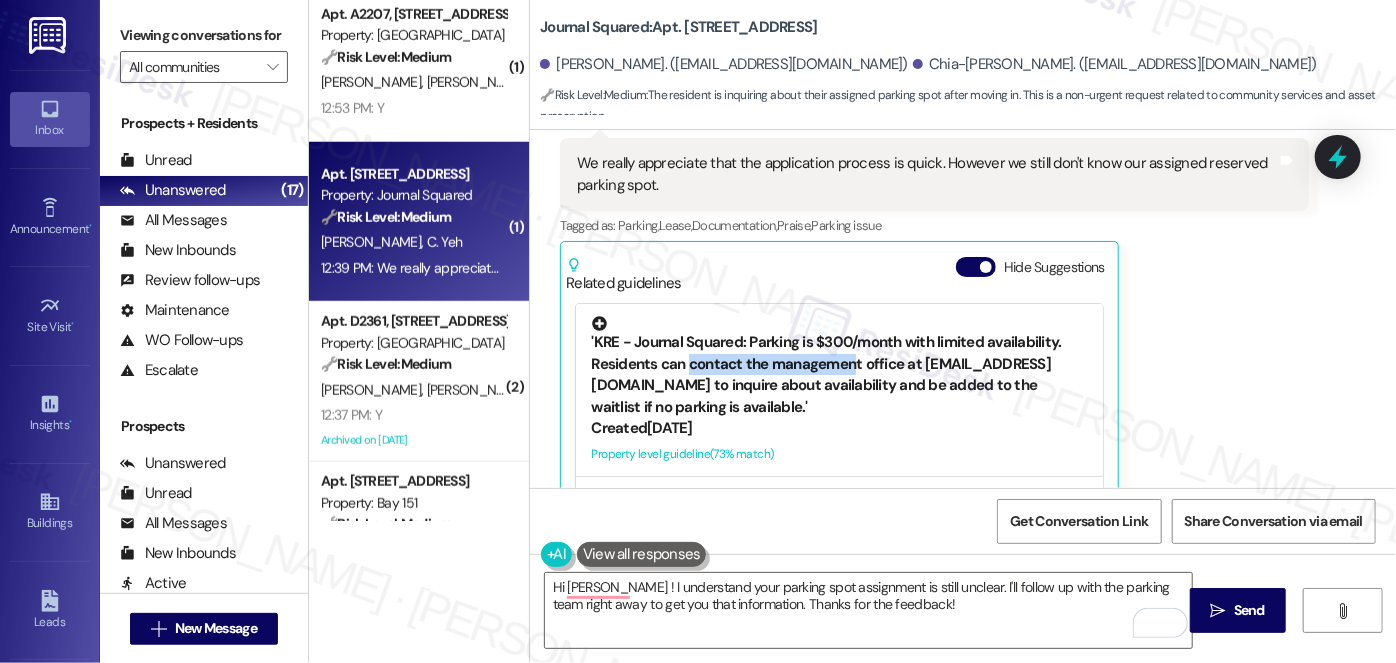 drag, startPoint x: 678, startPoint y: 362, endPoint x: 844, endPoint y: 371, distance: 166.24379 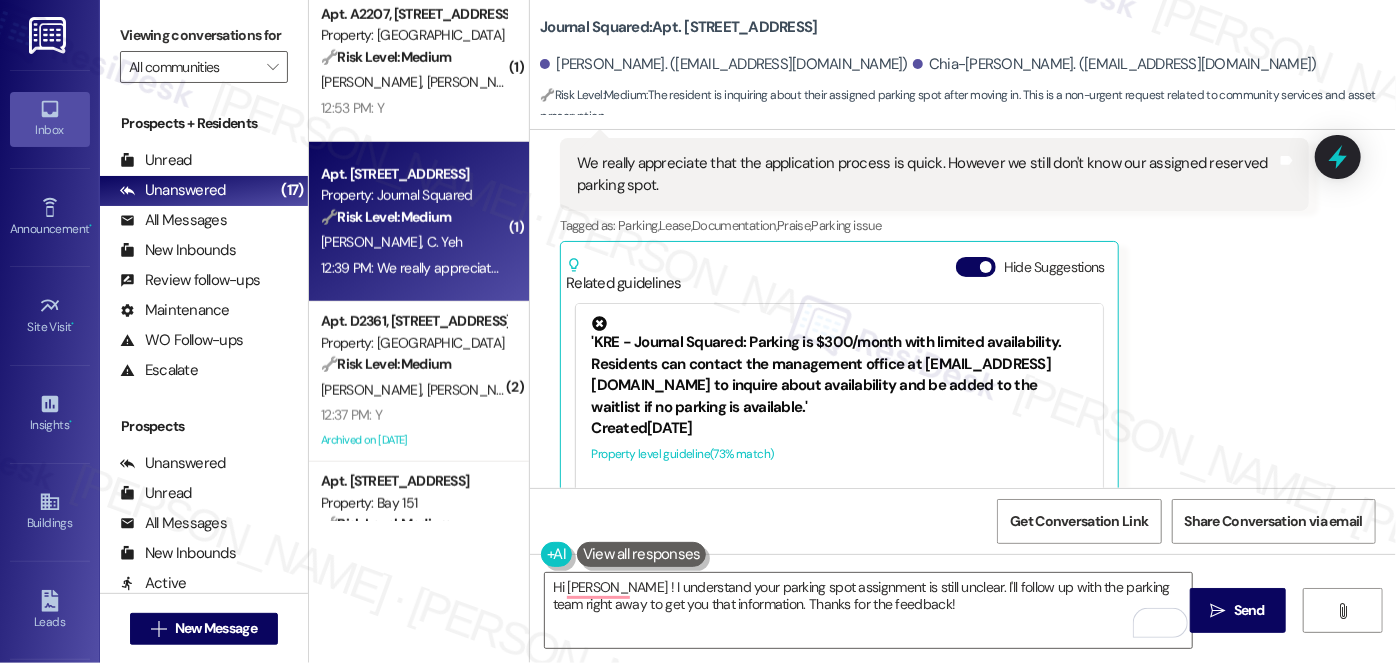 click on "'KRE - Journal Squared: Parking is $300/month with limited availability. Residents can contact the management office at jsqmgmt@thekregroup.com to inquire about availability and be added to the waitlist if no parking is available.'" at bounding box center [839, 367] 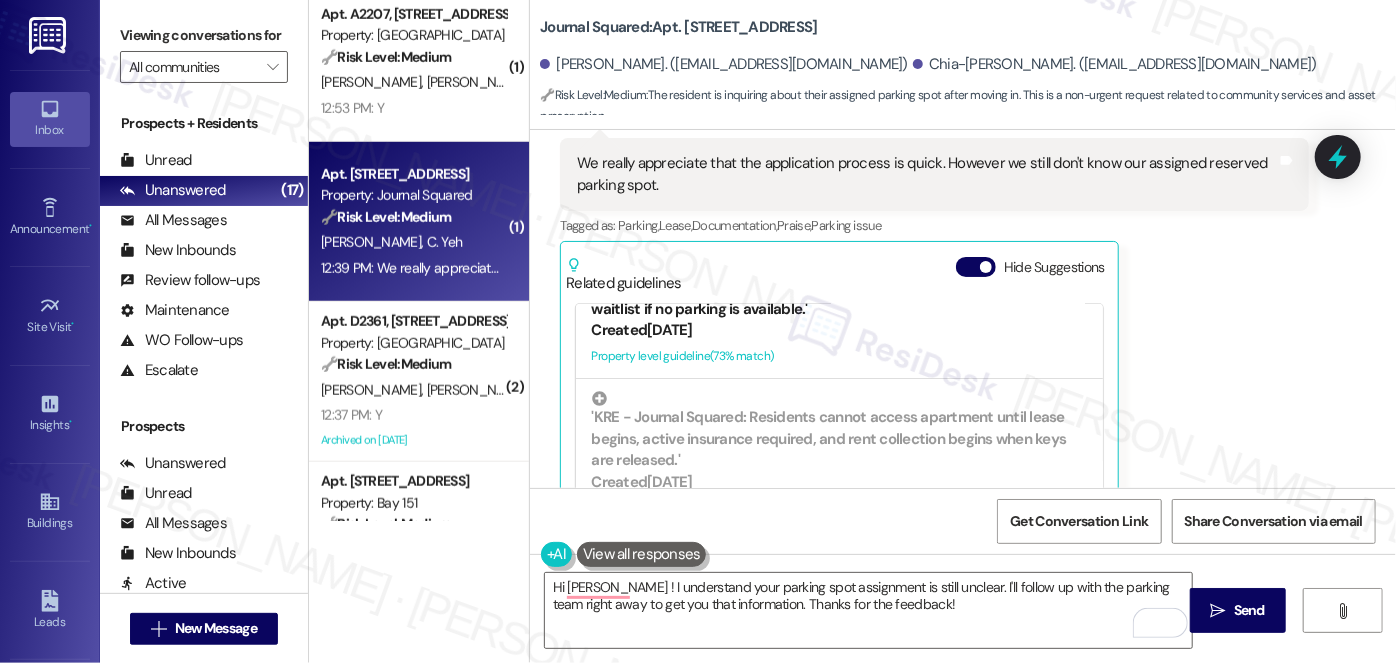 scroll, scrollTop: 0, scrollLeft: 0, axis: both 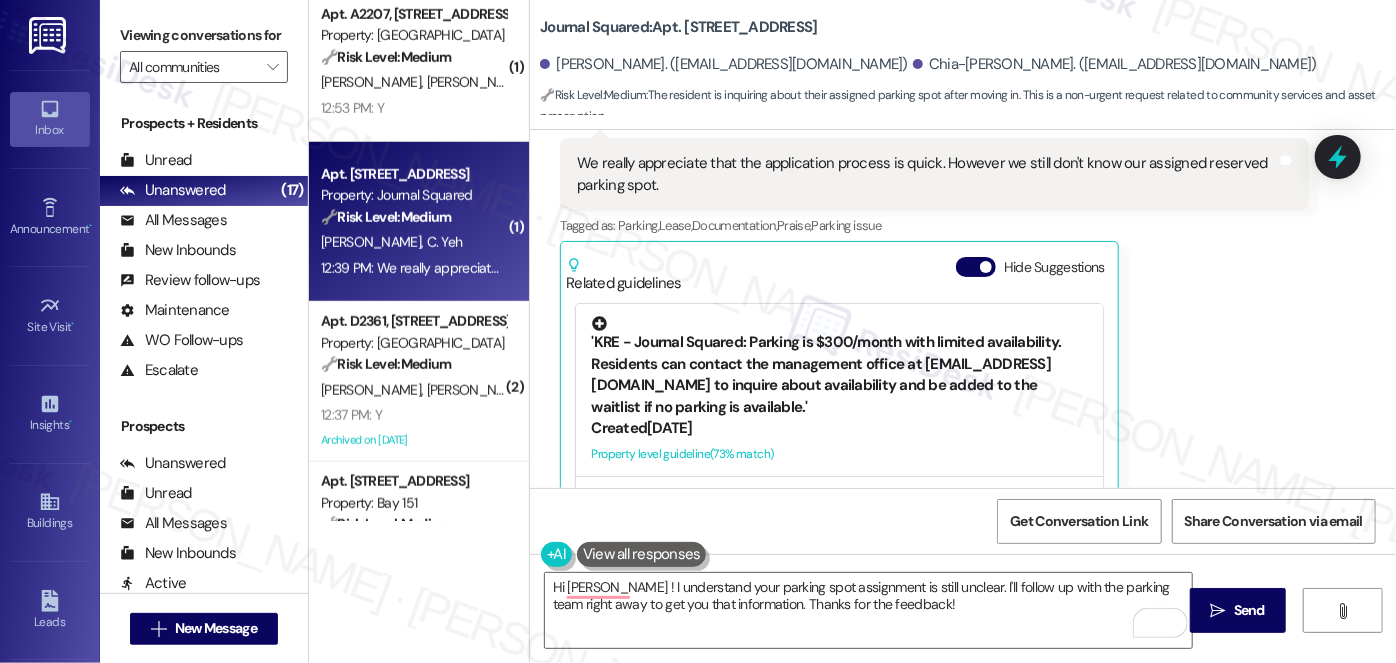 click on "'KRE - Journal Squared: Parking is $300/month with limited availability. Residents can contact the management office at jsqmgmt@thekregroup.com to inquire about availability and be added to the waitlist if no parking is available.'" at bounding box center [839, 367] 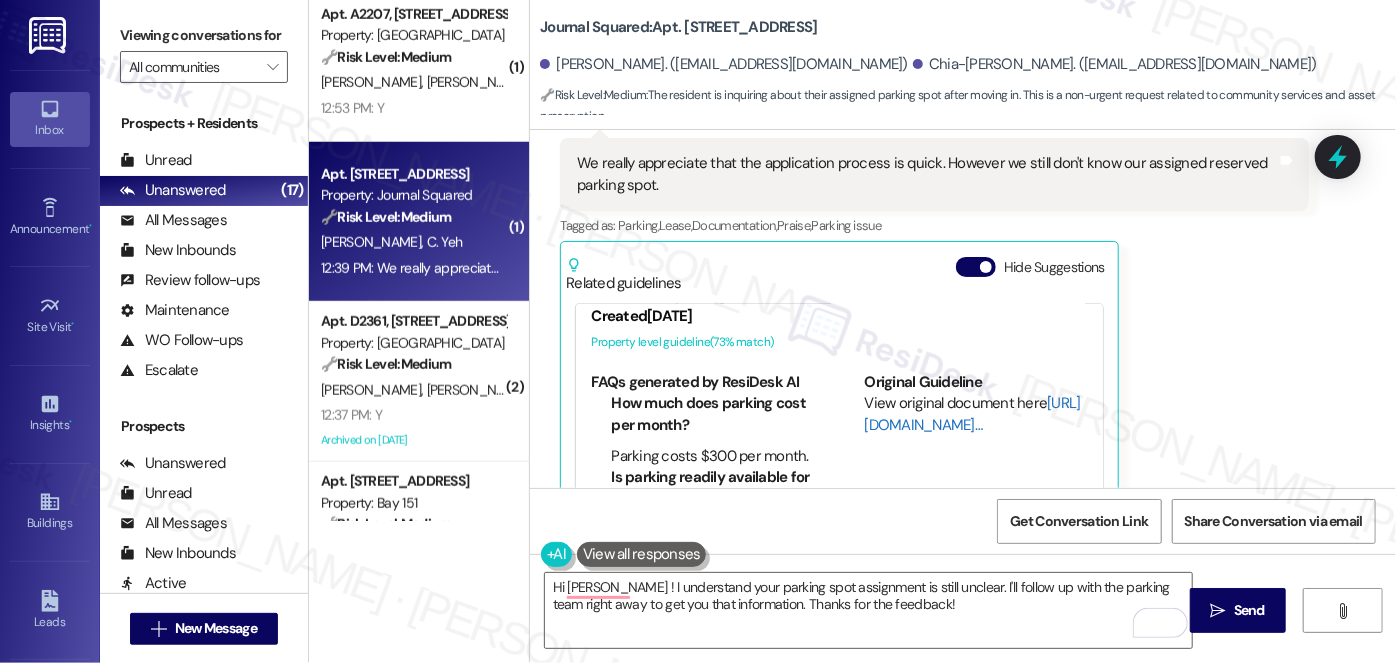 scroll, scrollTop: 181, scrollLeft: 0, axis: vertical 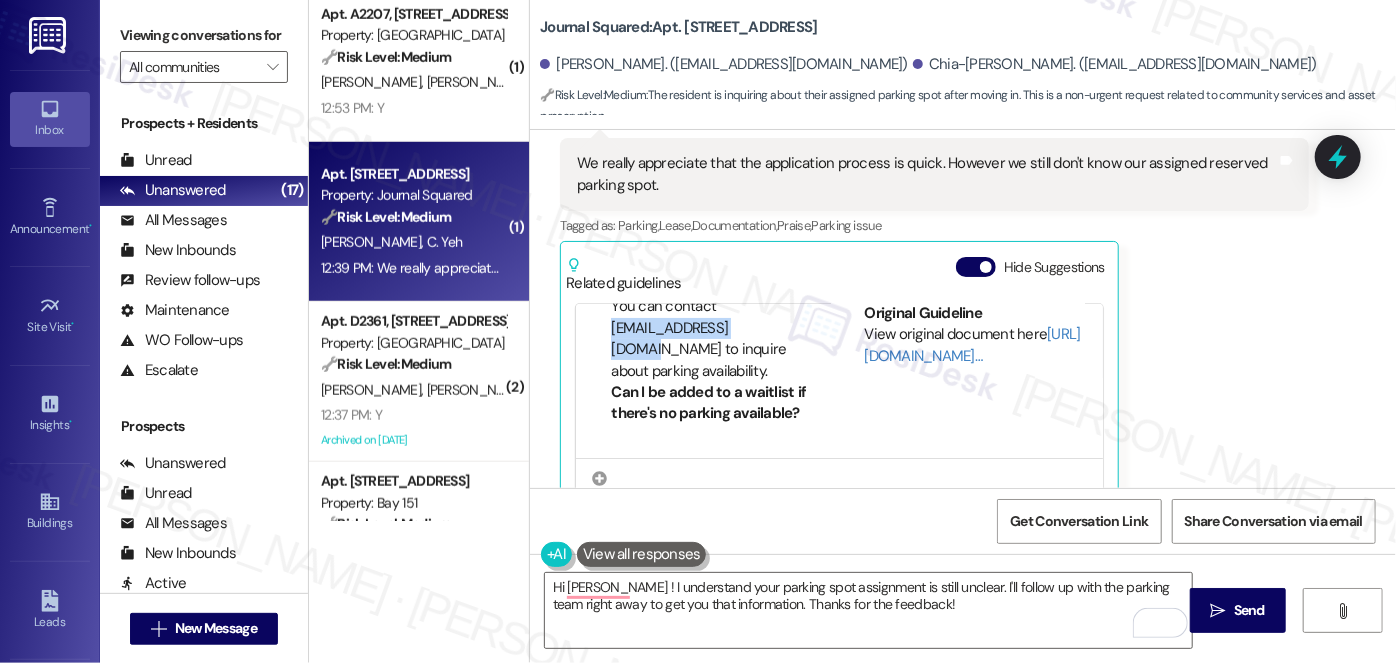 drag, startPoint x: 591, startPoint y: 332, endPoint x: 756, endPoint y: 326, distance: 165.10905 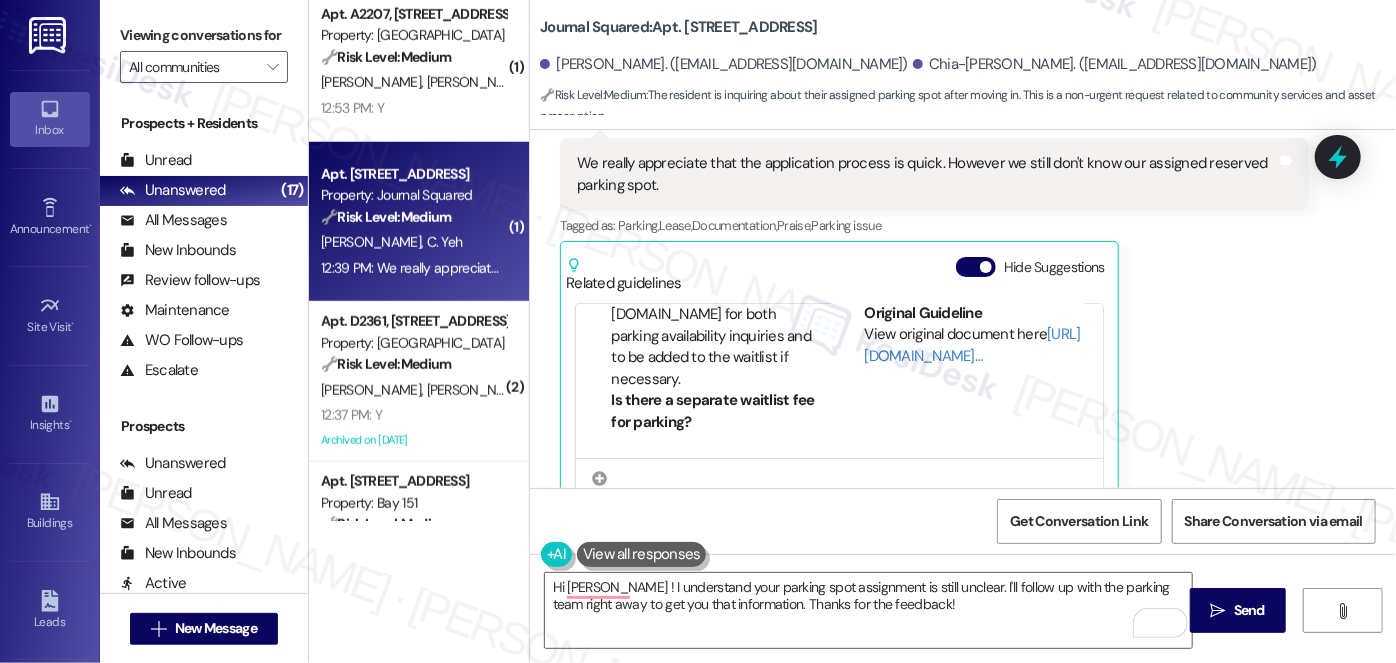 scroll, scrollTop: 727, scrollLeft: 0, axis: vertical 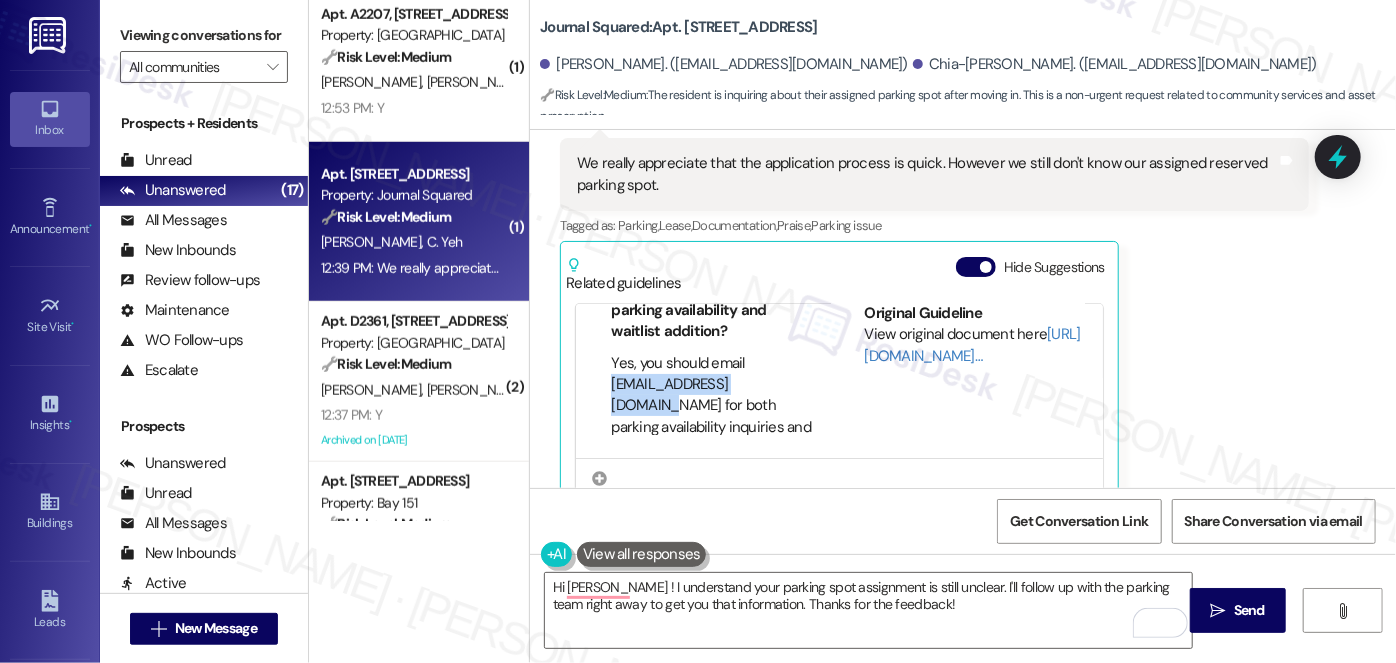 drag, startPoint x: 600, startPoint y: 380, endPoint x: 775, endPoint y: 381, distance: 175.00285 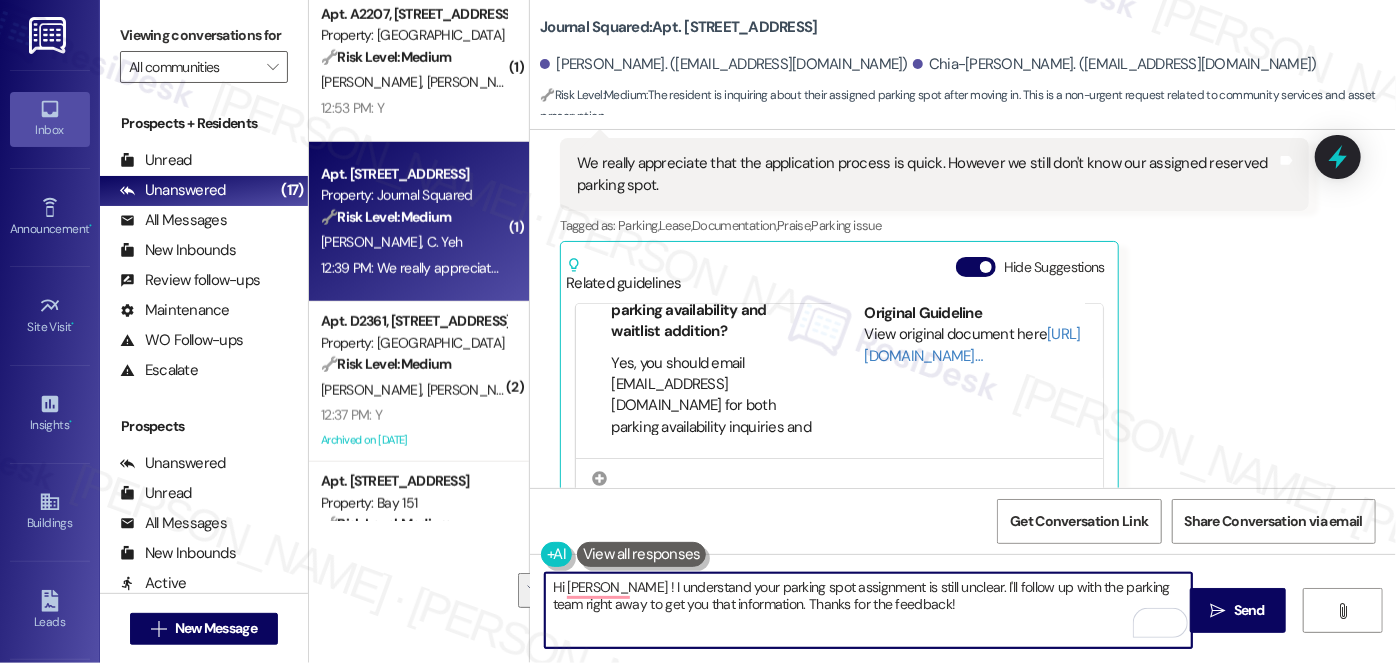 drag, startPoint x: 958, startPoint y: 607, endPoint x: 954, endPoint y: 590, distance: 17.464249 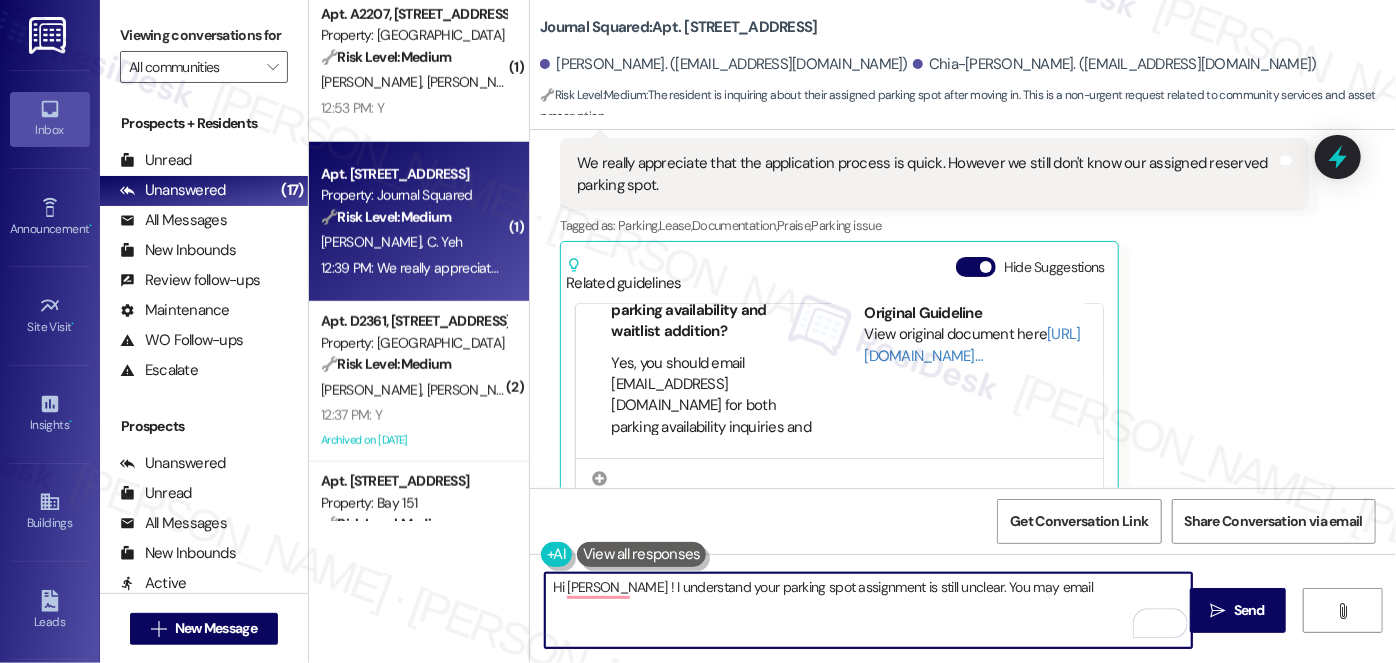 paste on "jsqmgmt@thekregroup.com" 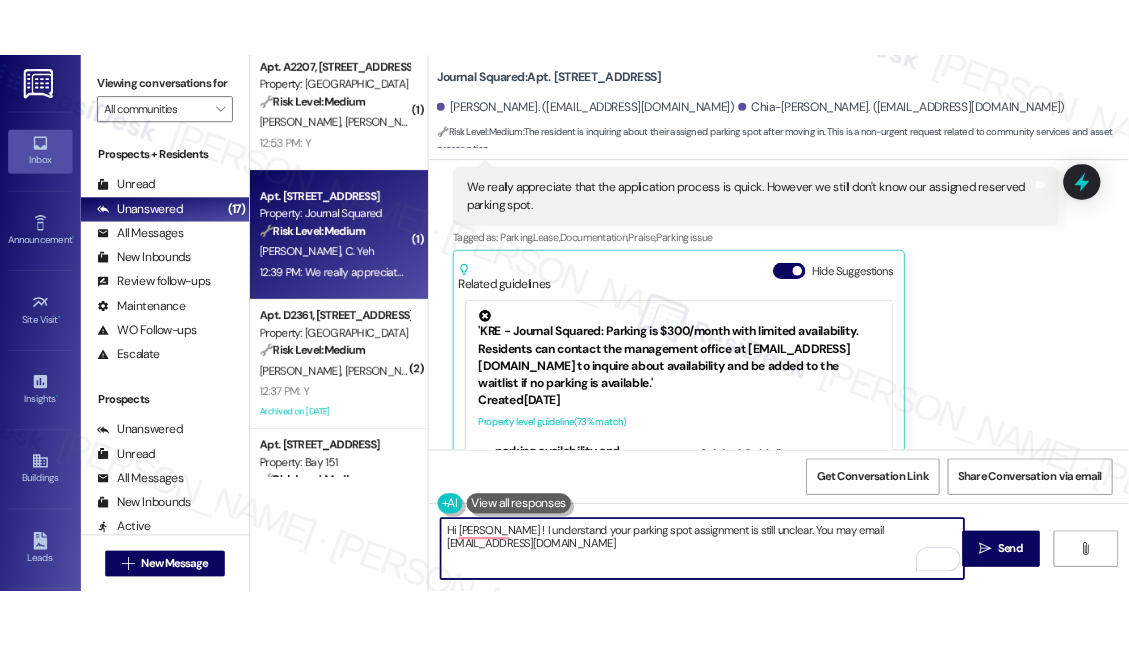 scroll, scrollTop: 0, scrollLeft: 0, axis: both 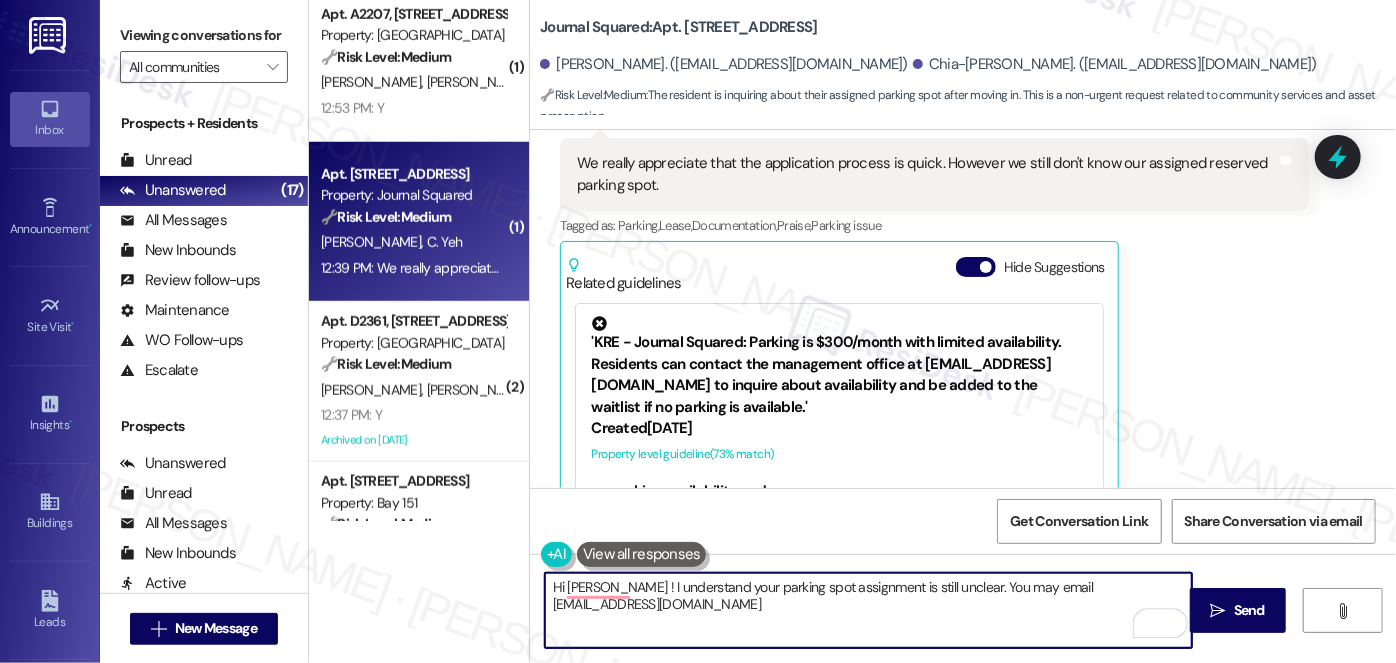 type on "Hi Wen-Jiun ! I understand your parking spot assignment is still unclear. You may email jsqmgmt@thekregroup.com" 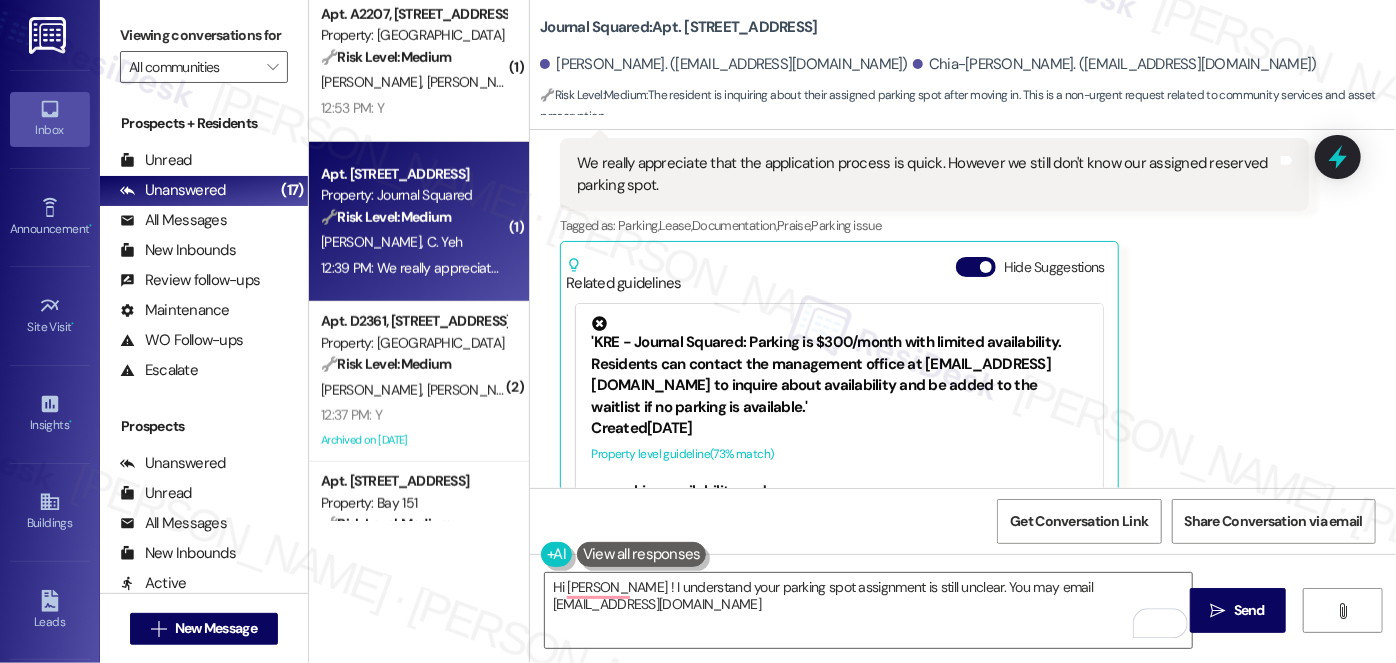click on "We really appreciate that the application process is quick. However we still don't know our assigned reserved parking spot." at bounding box center [927, 174] 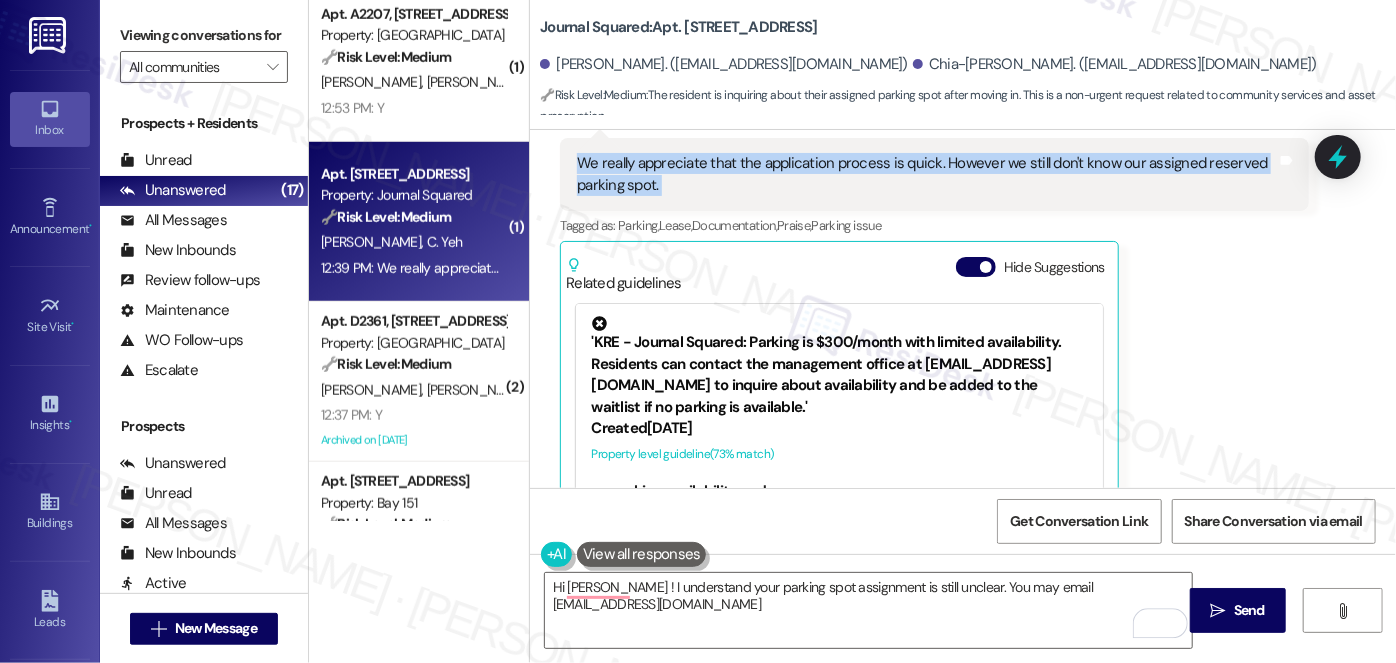click on "We really appreciate that the application process is quick. However we still don't know our assigned reserved parking spot." at bounding box center (927, 174) 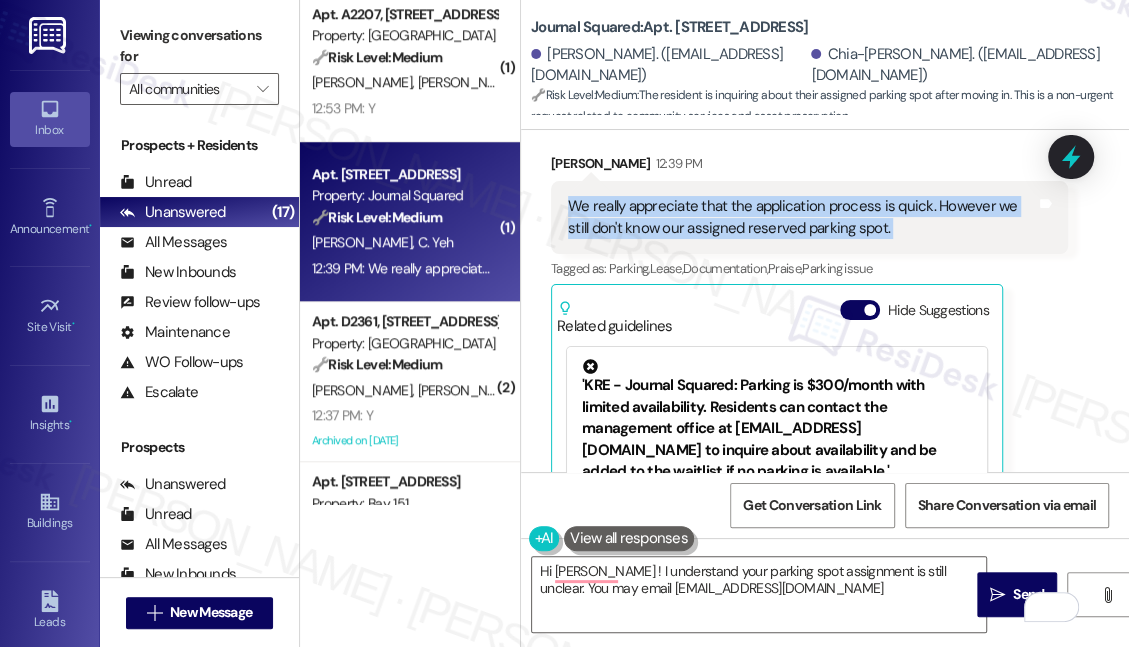 scroll, scrollTop: 432, scrollLeft: 0, axis: vertical 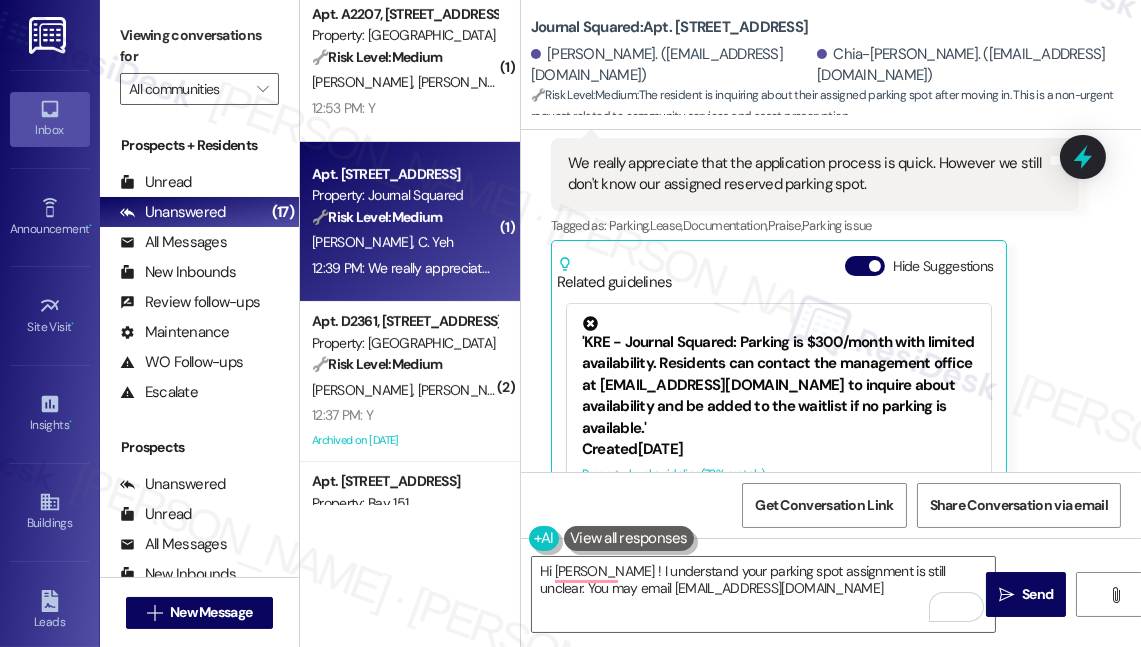 click on "Viewing conversations for All communities " at bounding box center [199, 62] 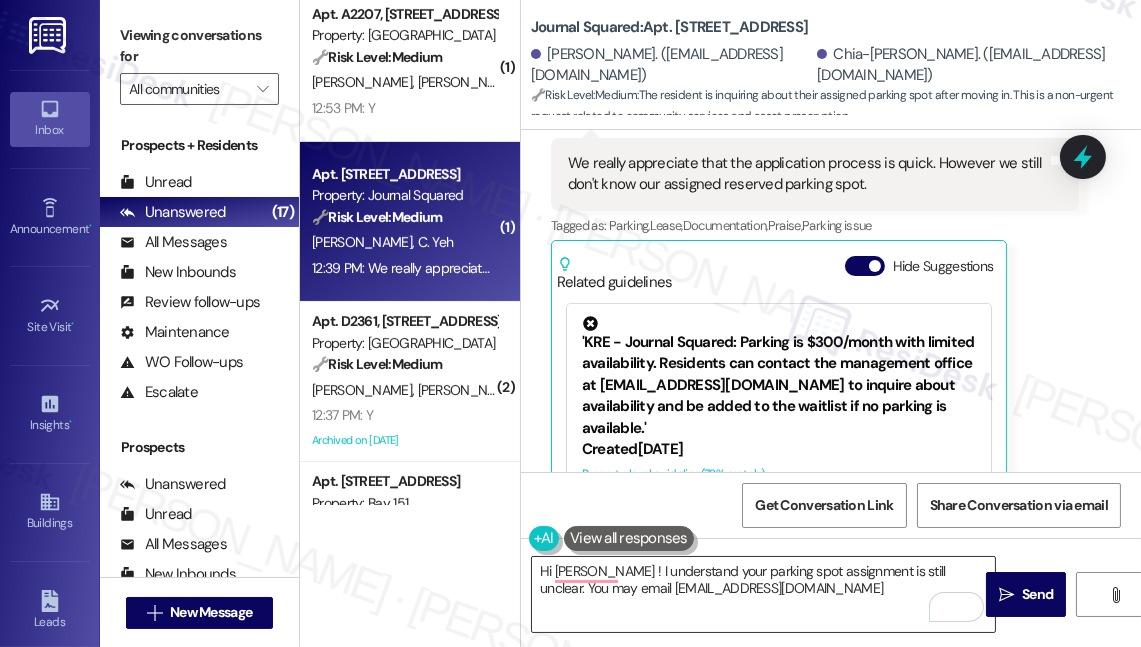 click on "Hi Wen-Jiun ! I understand your parking spot assignment is still unclear. You may email jsqmgmt@thekregroup.com" at bounding box center (763, 594) 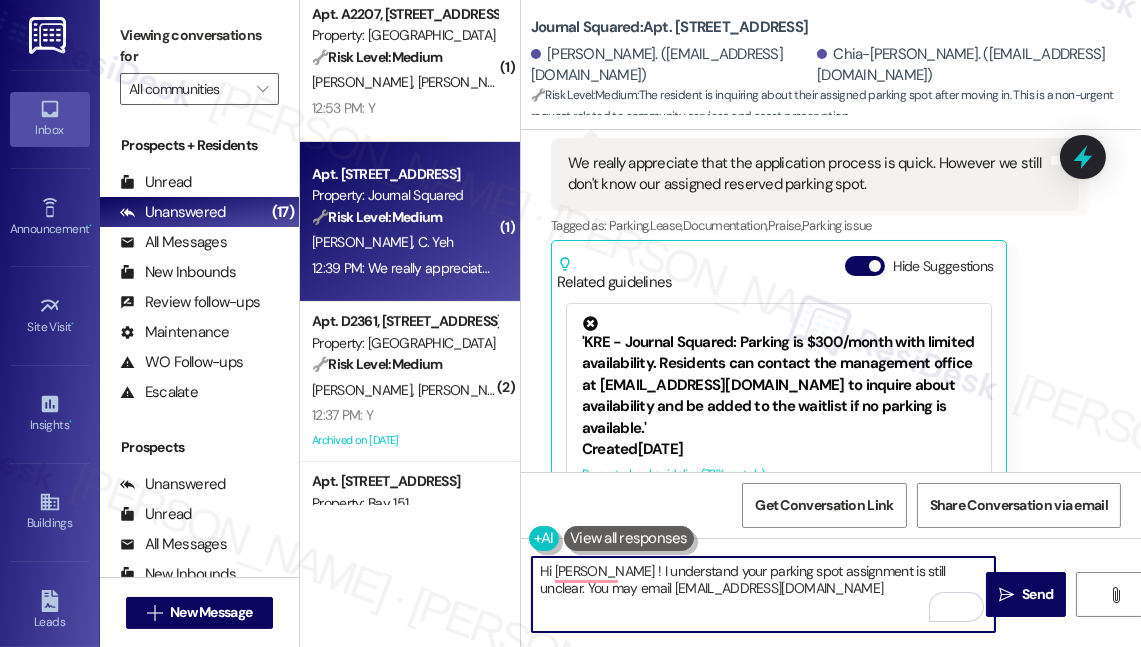 click on "Hi Wen-Jiun ! I understand your parking spot assignment is still unclear. You may email jsqmgmt@thekregroup.com" at bounding box center [763, 594] 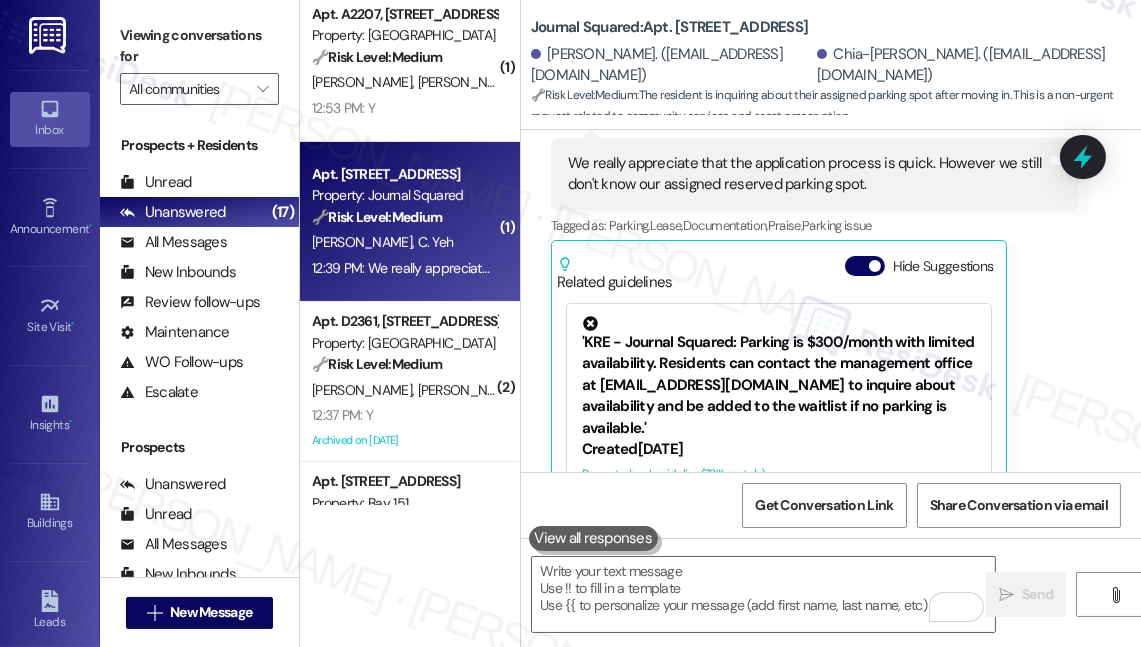 click on "Viewing conversations for" at bounding box center [199, 46] 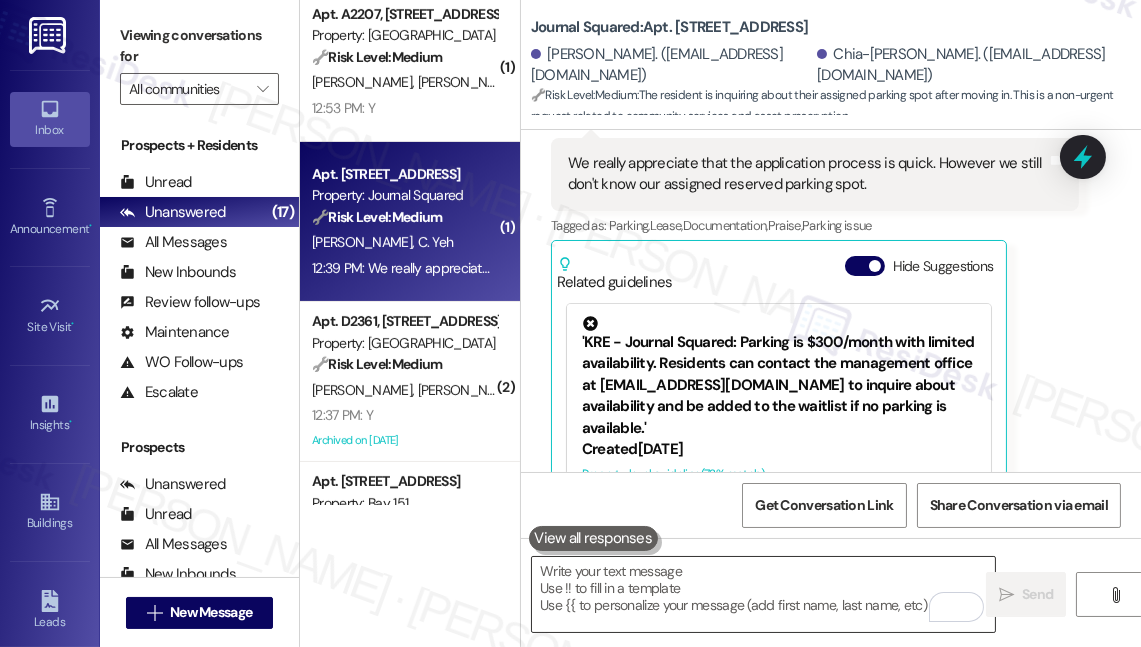 click at bounding box center [763, 594] 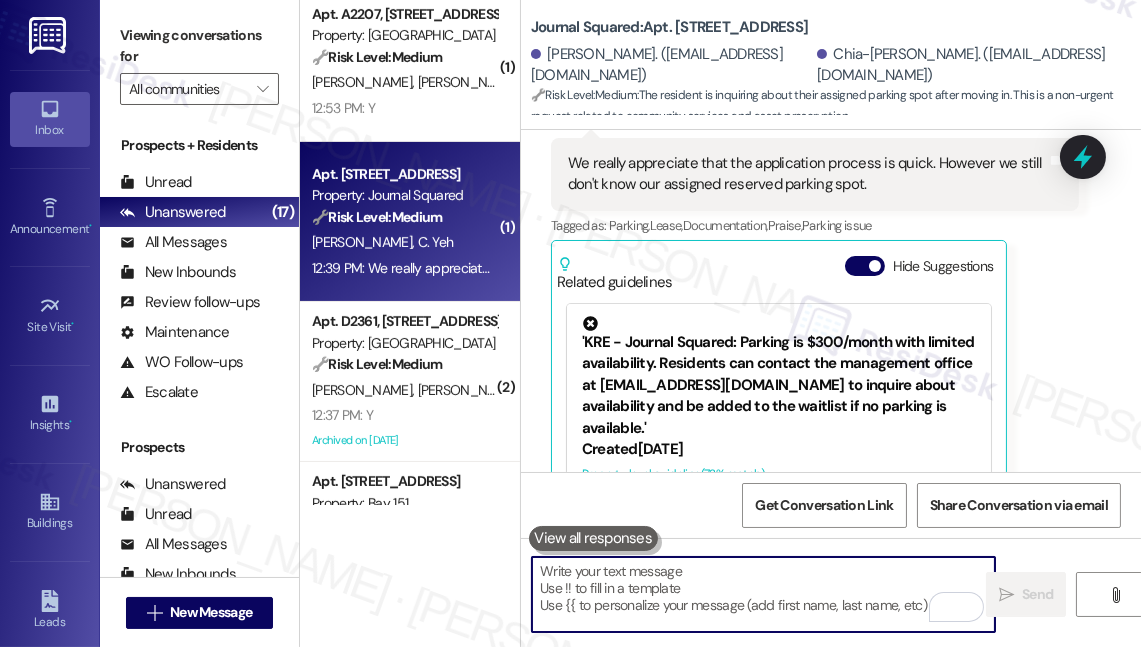 paste on "Hi Wen-Jiun! I’m so glad to hear the application process felt quick for you. I understand it’s frustrating not knowing your reserved parking spot yet. You can email jsqmgmt@thekregroup.com for help with this — and please keep me posted if you need any extra support!" 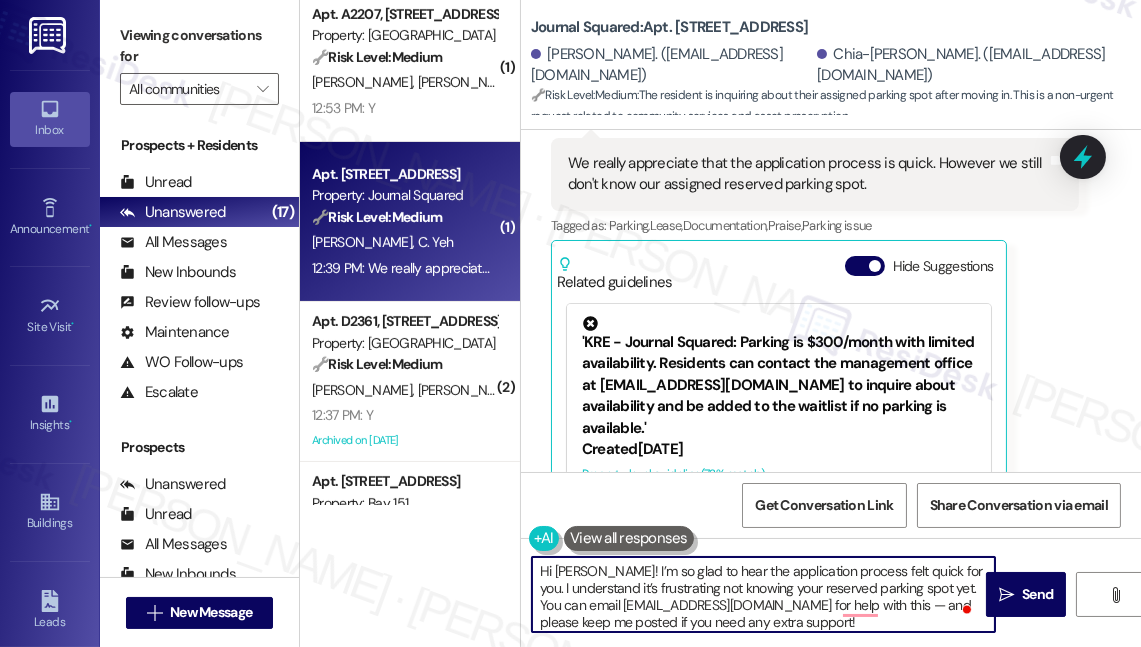 click on "Hi Wen-Jiun! I’m so glad to hear the application process felt quick for you. I understand it’s frustrating not knowing your reserved parking spot yet. You can email jsqmgmt@thekregroup.com for help with this — and please keep me posted if you need any extra support!" at bounding box center [763, 594] 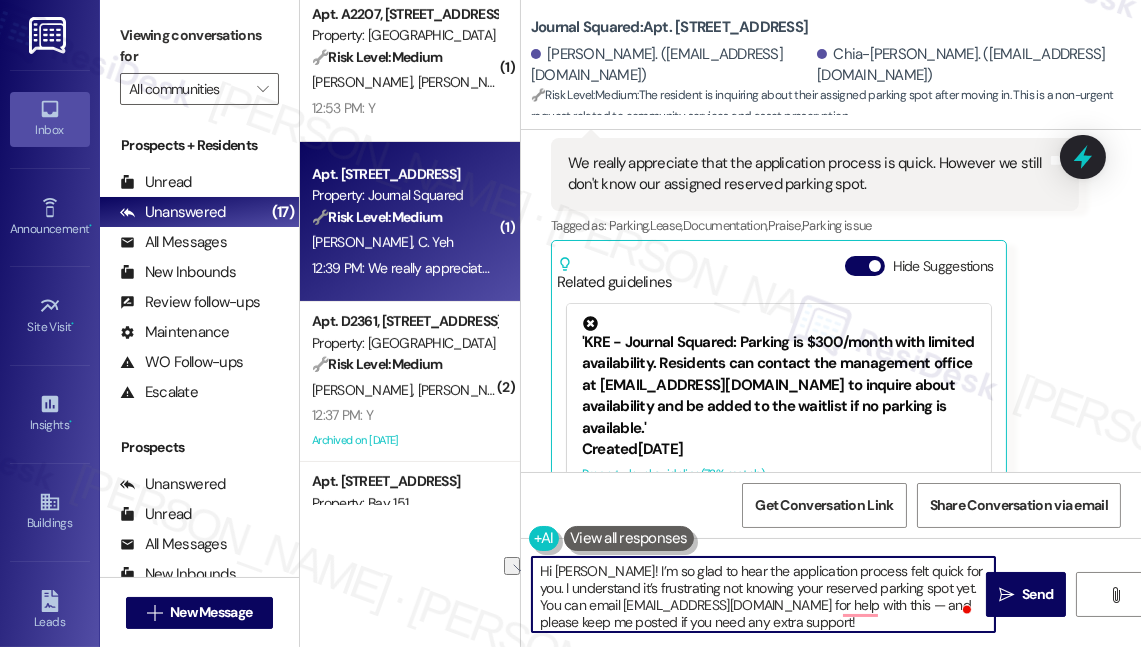 drag, startPoint x: 608, startPoint y: 590, endPoint x: 715, endPoint y: 584, distance: 107.16809 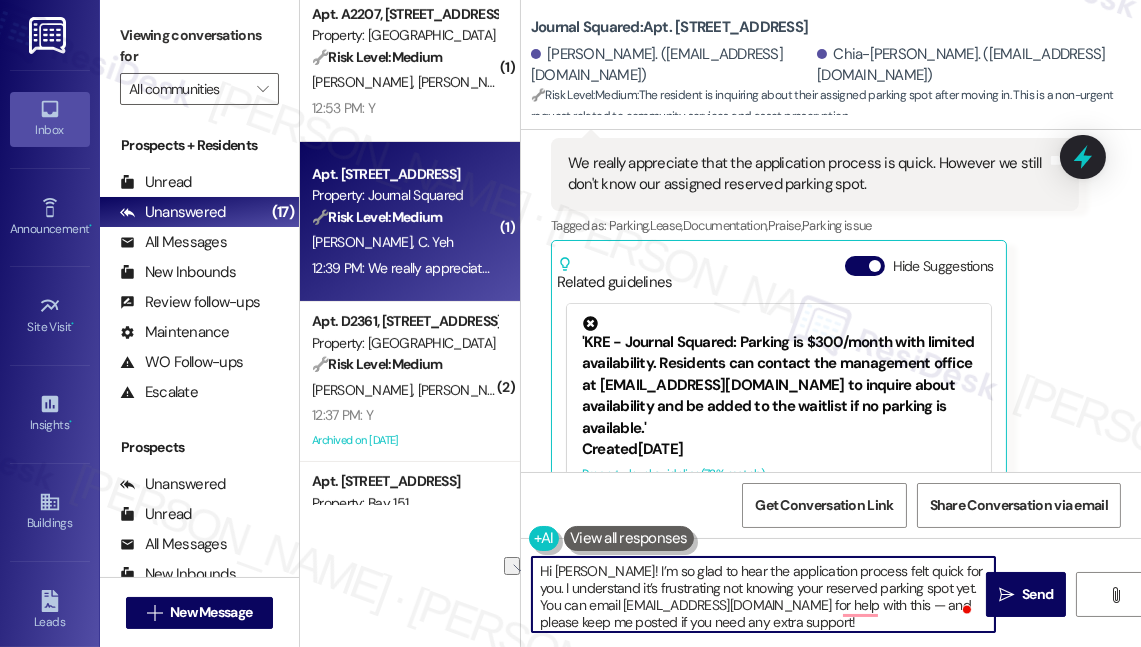 type on "Hi Wen-Jiun! I’m so glad to hear the application process felt quick for you. I understand it’s frustrating not knowing your reserved parking spot yet. You can email jsqmgmt@thekregroup.com for help with this — and please keep me posted if you need any extra support!" 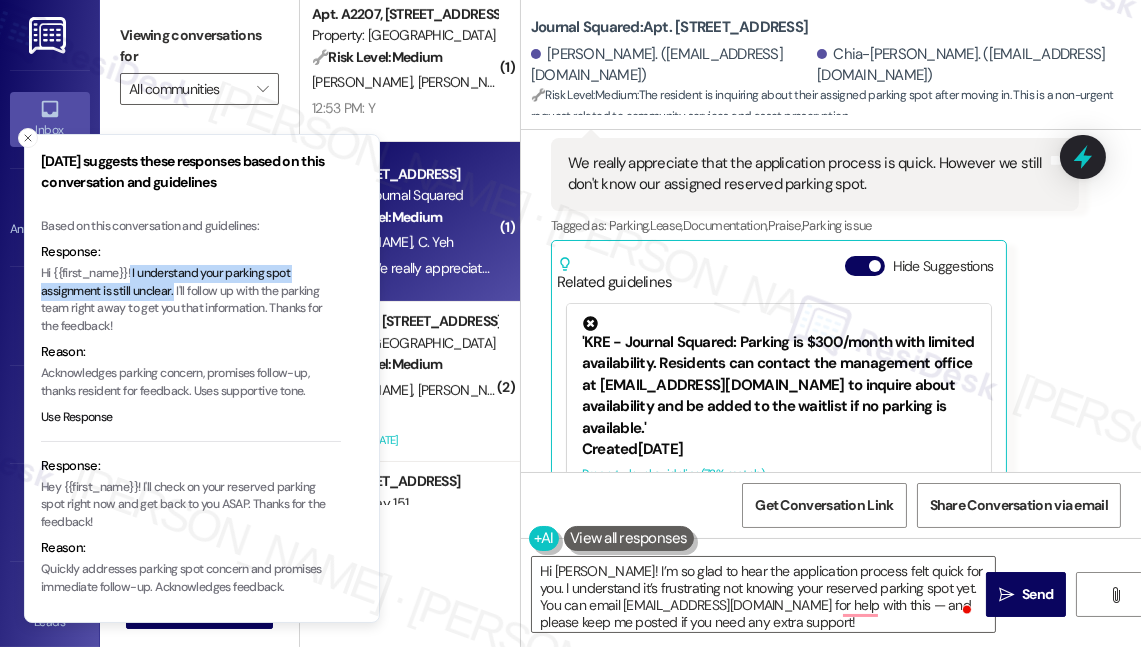 type 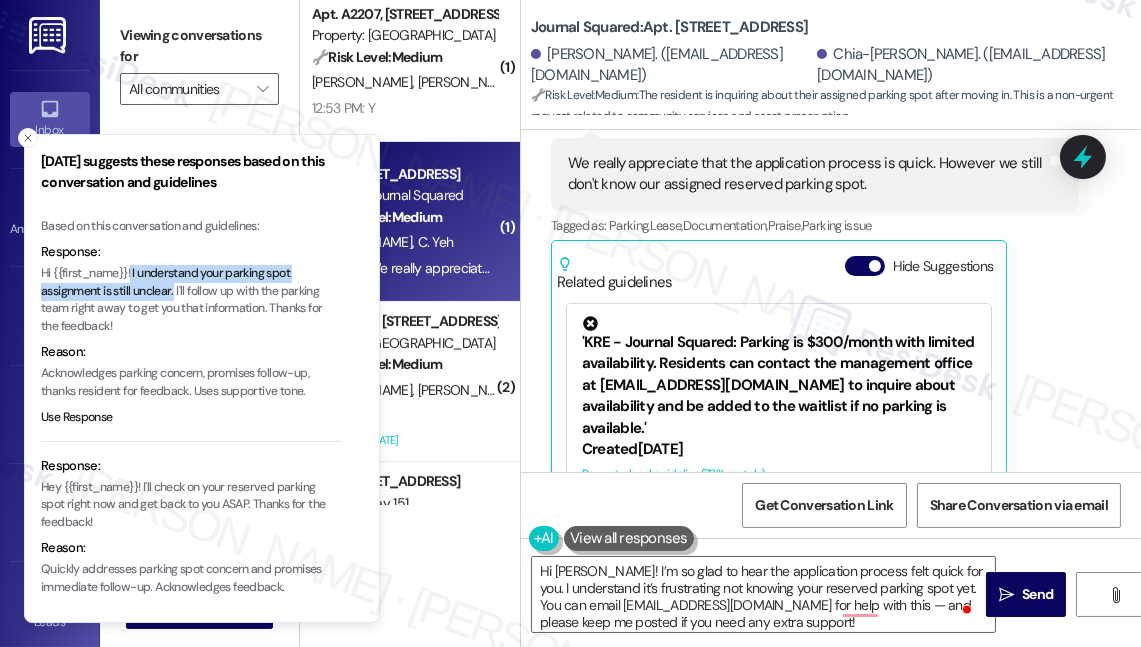 copy on "I understand your parking spot assignment is still unclear." 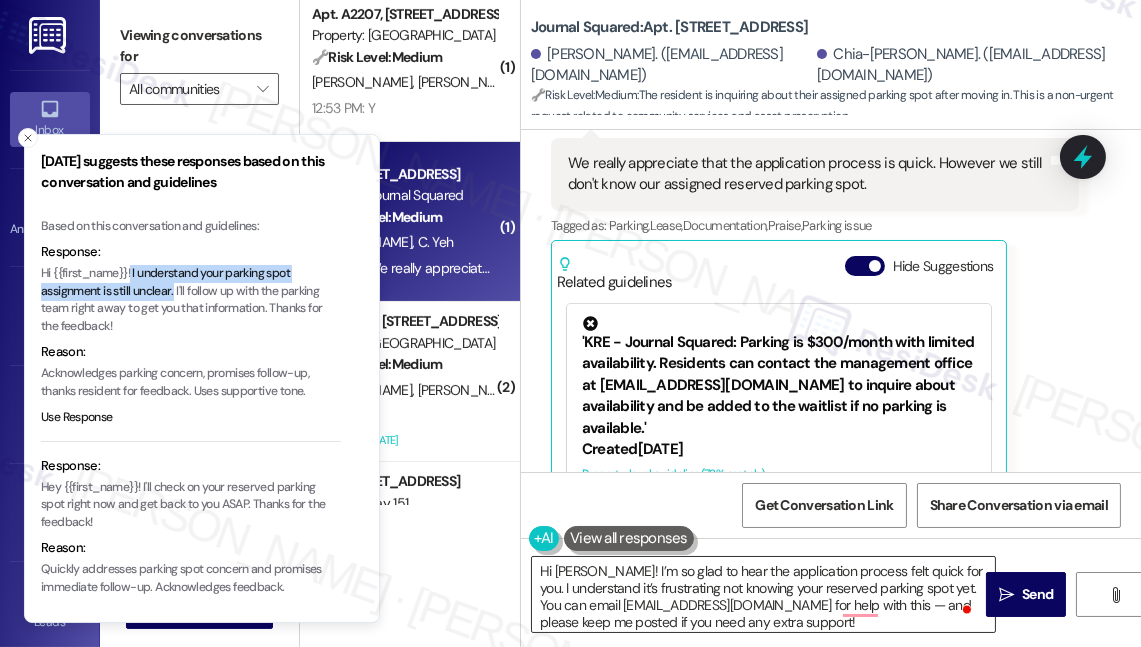 click on "Hi Wen-Jiun! I’m so glad to hear the application process felt quick for you. I understand it’s frustrating not knowing your reserved parking spot yet. You can email jsqmgmt@thekregroup.com for help with this — and please keep me posted if you need any extra support!" at bounding box center [763, 594] 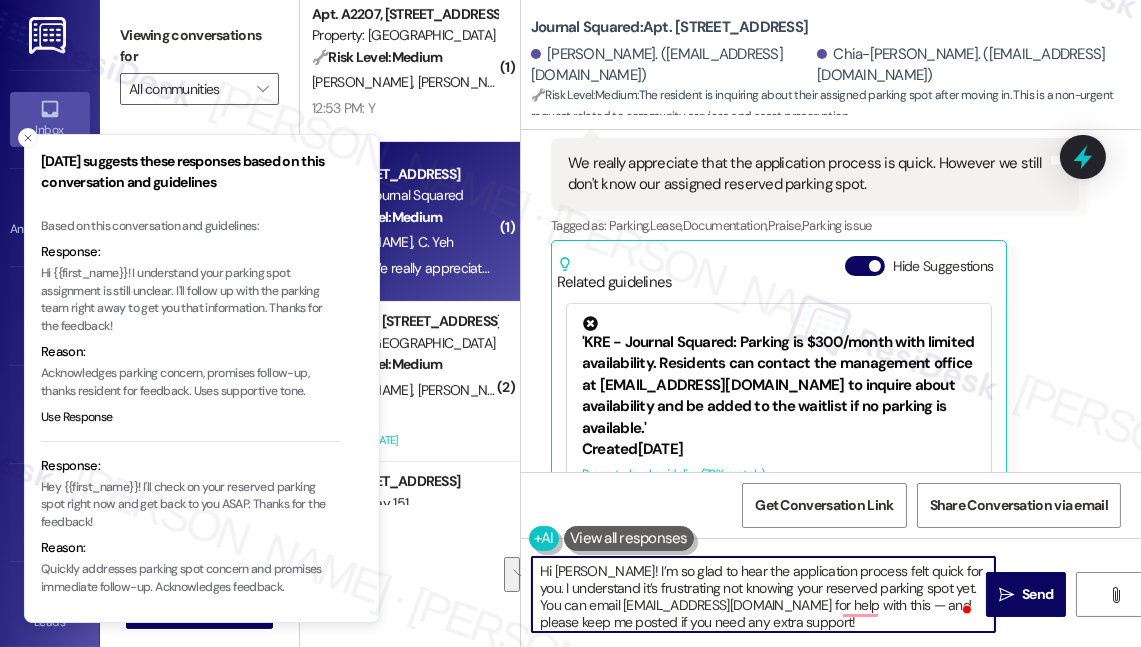 drag, startPoint x: 965, startPoint y: 574, endPoint x: 942, endPoint y: 588, distance: 26.925823 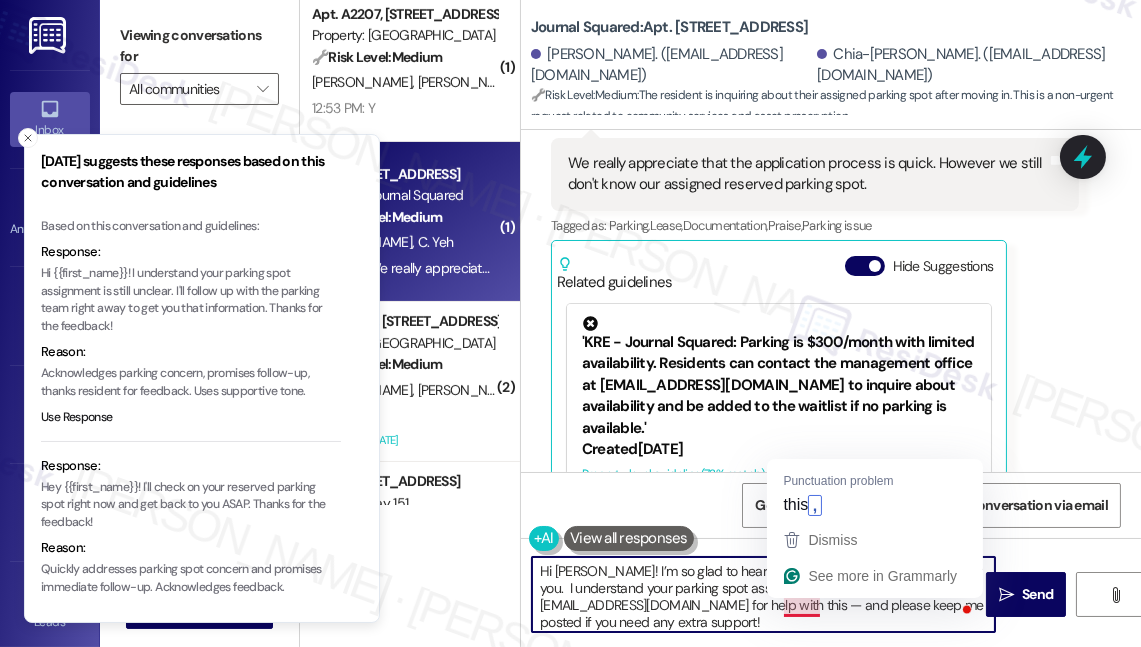 click on "Hi Wen-Jiun! I’m so glad to hear the application process felt quick for you.  I understand your parking spot assignment is still unclear. You can email jsqmgmt@thekregroup.com for help with this — and please keep me posted if you need any extra support!" at bounding box center [763, 594] 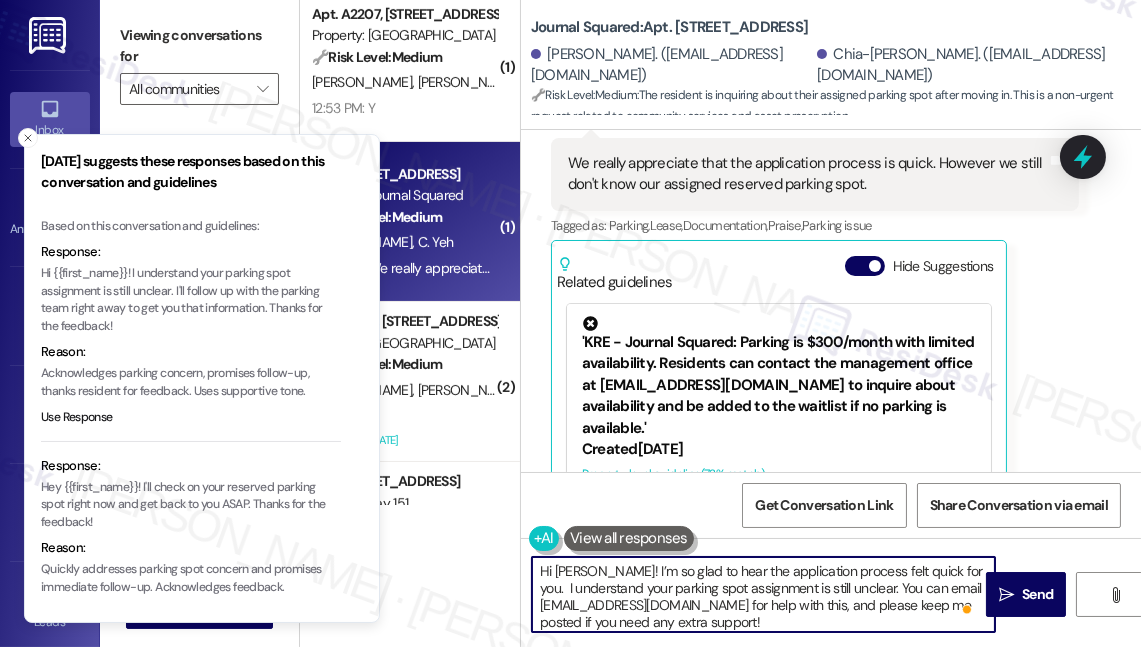 click on "Hi Wen-Jiun! I’m so glad to hear the application process felt quick for you.  I understand your parking spot assignment is still unclear. You can email jsqmgmt@thekregroup.com for help with this, and please keep me posted if you need any extra support!" at bounding box center (763, 594) 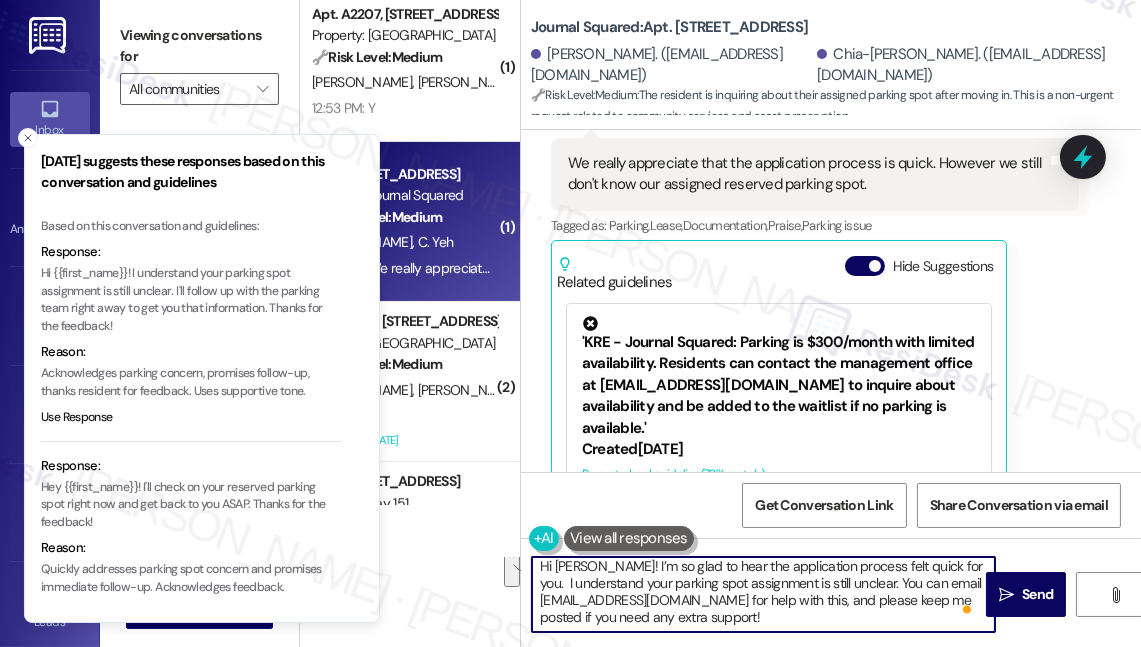 drag, startPoint x: 749, startPoint y: 623, endPoint x: 805, endPoint y: 604, distance: 59.135437 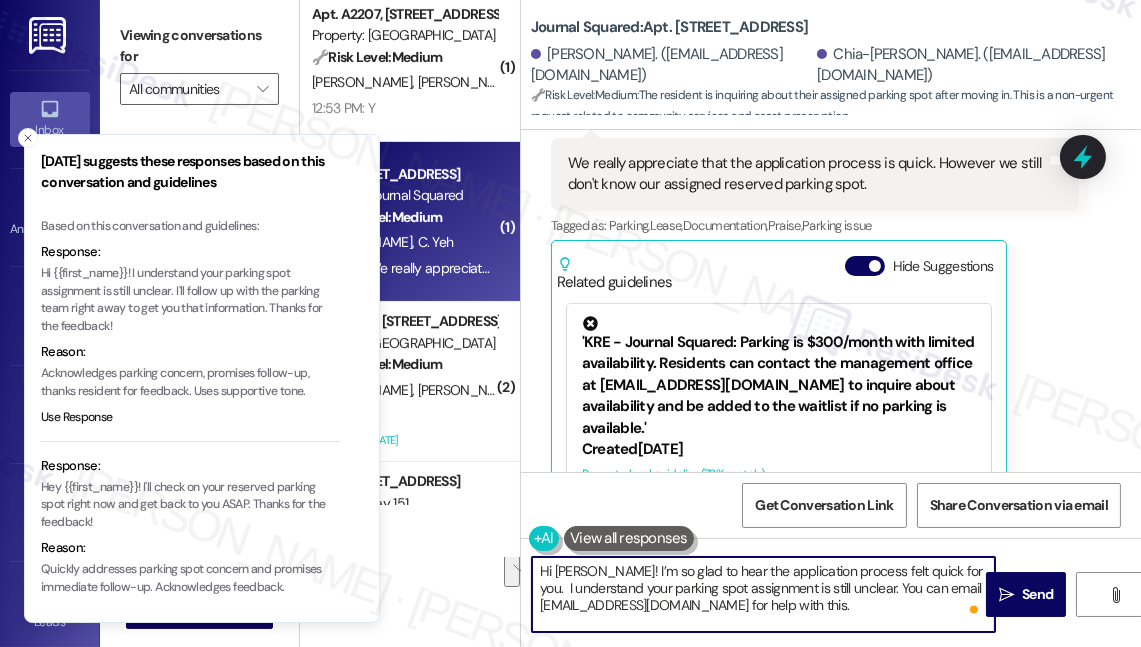 scroll, scrollTop: 0, scrollLeft: 0, axis: both 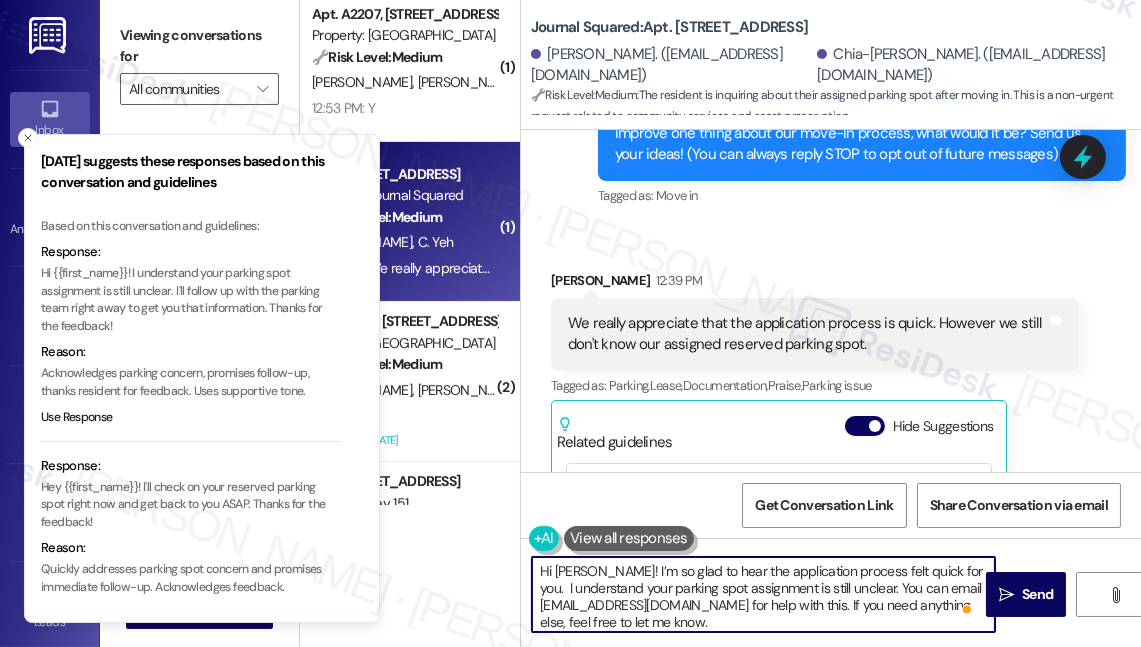 click on "Hi Wen-Jiun! I’m so glad to hear the application process felt quick for you.  I understand your parking spot assignment is still unclear. You can email jsqmgmt@thekregroup.com for help with this. If you need anything else, feel free to let me know." at bounding box center (763, 594) 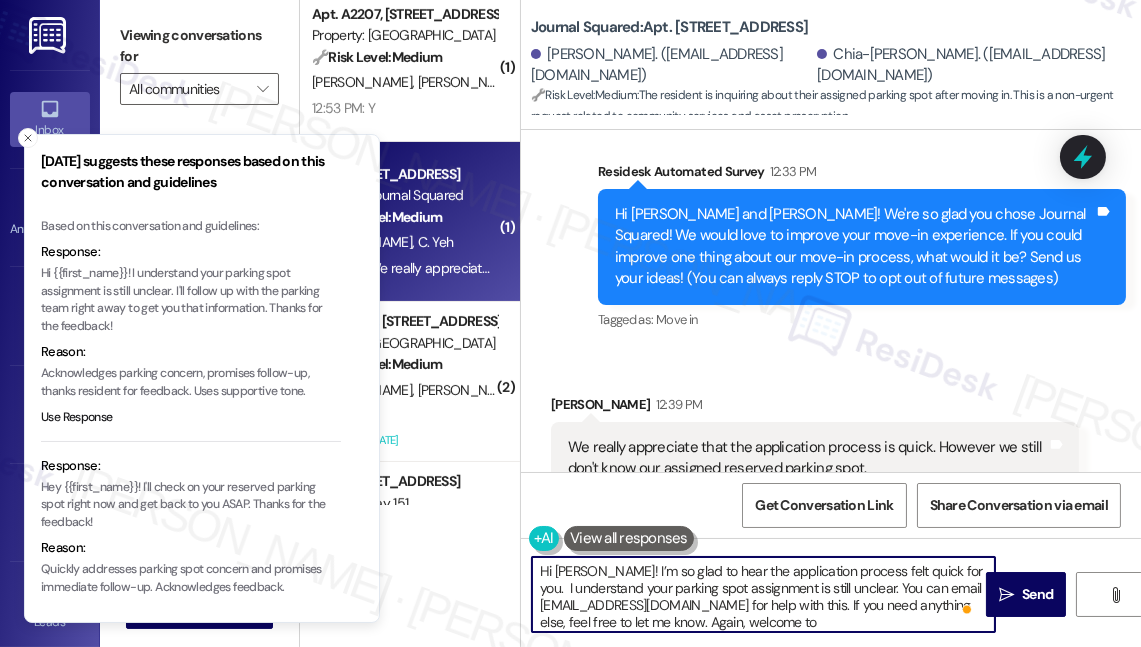 scroll, scrollTop: 0, scrollLeft: 0, axis: both 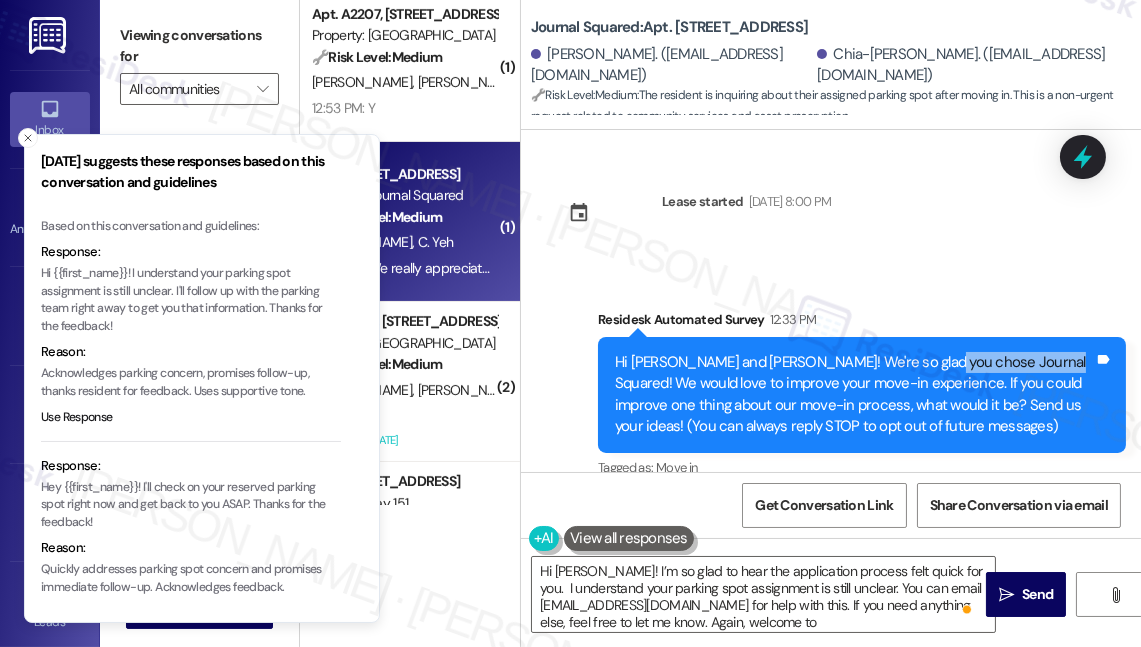 drag, startPoint x: 936, startPoint y: 363, endPoint x: 1048, endPoint y: 360, distance: 112.04017 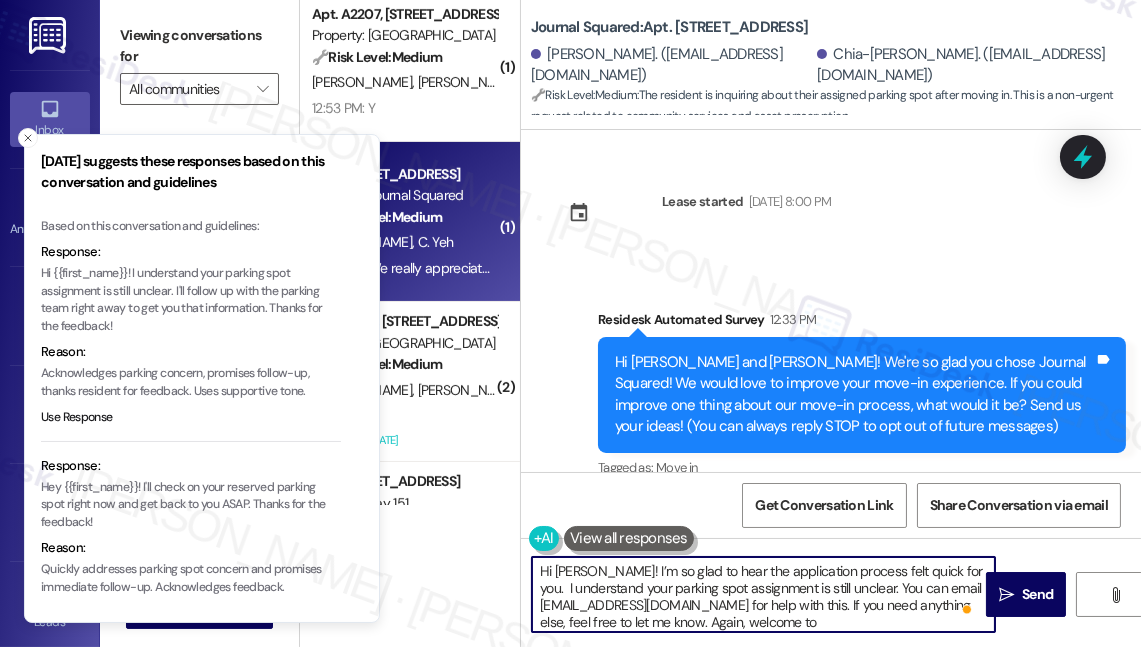 click on "Hi Wen-Jiun! I’m so glad to hear the application process felt quick for you.  I understand your parking spot assignment is still unclear. You can email jsqmgmt@thekregroup.com for help with this. If you need anything else, feel free to let me know. Again, welcome to" at bounding box center [763, 594] 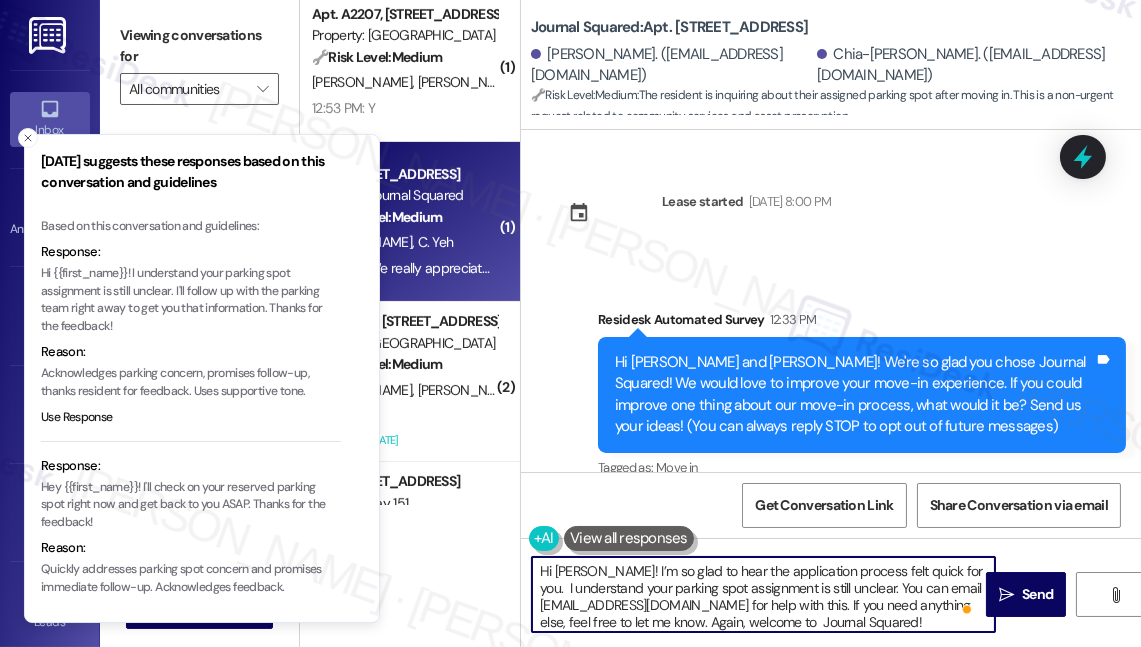 click on "Hi Wen-Jiun! I’m so glad to hear the application process felt quick for you.  I understand your parking spot assignment is still unclear. You can email jsqmgmt@thekregroup.com for help with this. If you need anything else, feel free to let me know. Again, welcome to  Journal Squared!" at bounding box center [763, 594] 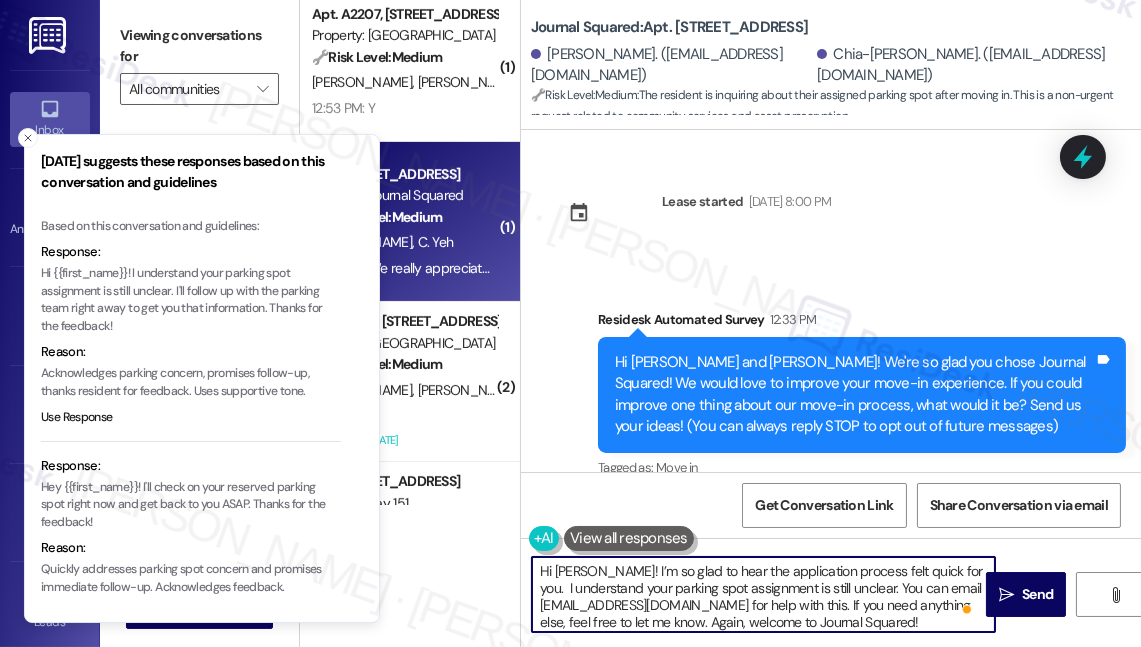 click on "Hi Wen-Jiun! I’m so glad to hear the application process felt quick for you.  I understand your parking spot assignment is still unclear. You can email jsqmgmt@thekregroup.com for help with this. If you need anything else, feel free to let me know. Again, welcome to Journal Squared!" at bounding box center (763, 594) 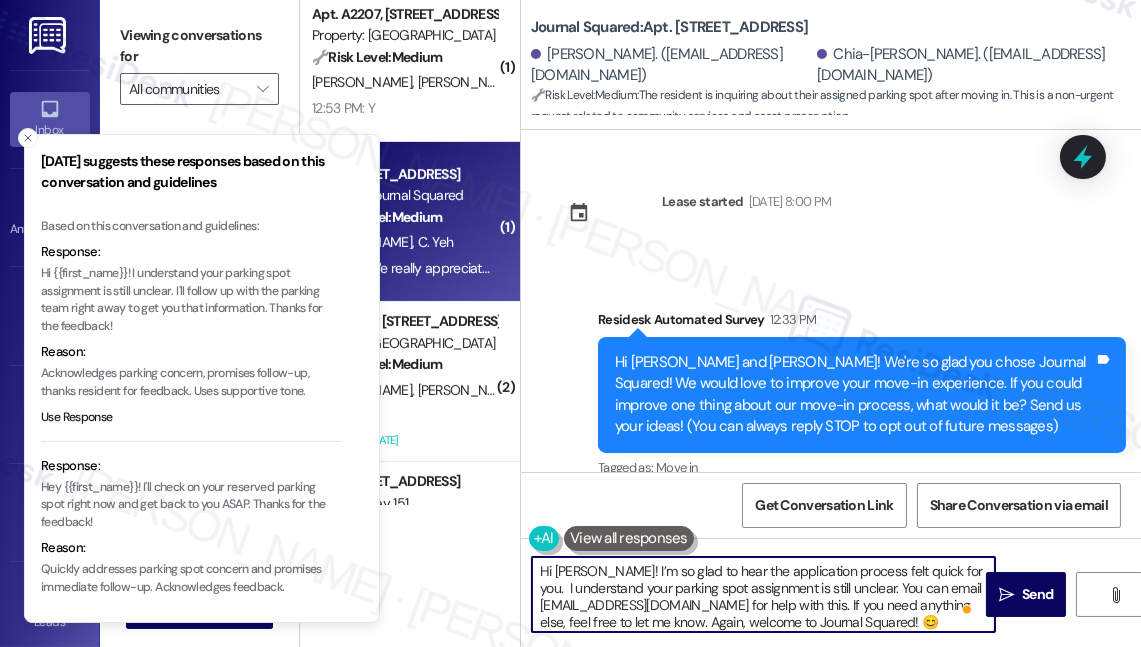 click on "Hi Wen-Jiun! I’m so glad to hear the application process felt quick for you.  I understand your parking spot assignment is still unclear. You can email jsqmgmt@thekregroup.com for help with this. If you need anything else, feel free to let me know. Again, welcome to Journal Squared! 😊" at bounding box center (763, 594) 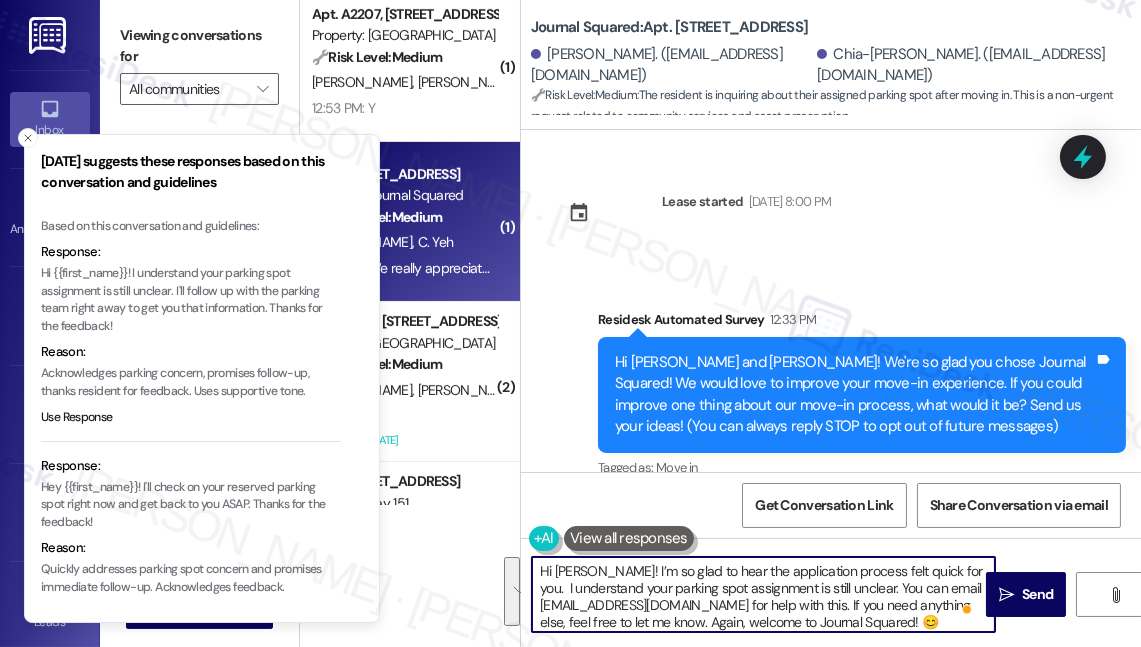 click on "Hi Wen-Jiun! I’m so glad to hear the application process felt quick for you.  I understand your parking spot assignment is still unclear. You can email jsqmgmt@thekregroup.com for help with this. If you need anything else, feel free to let me know. Again, welcome to Journal Squared! 😊" at bounding box center (763, 594) 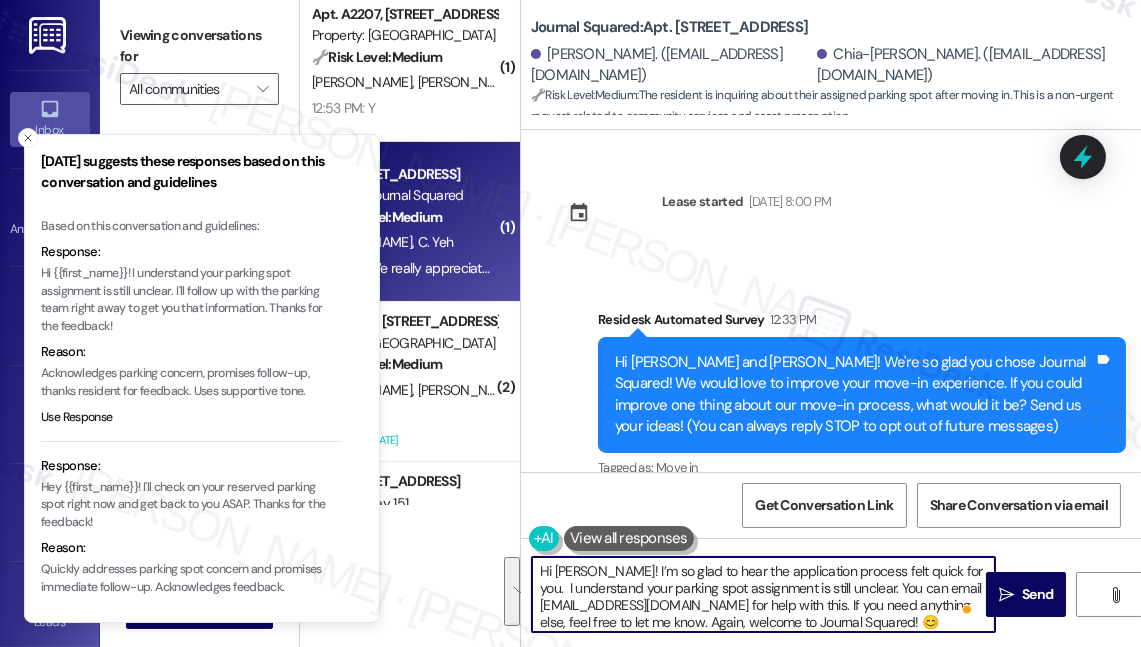 click on "Hi Wen-Jiun! I’m so glad to hear the application process felt quick for you.  I understand your parking spot assignment is still unclear. You can email jsqmgmt@thekregroup.com for help with this. If you need anything else, feel free to let me know. Again, welcome to Journal Squared! 😊" at bounding box center (763, 594) 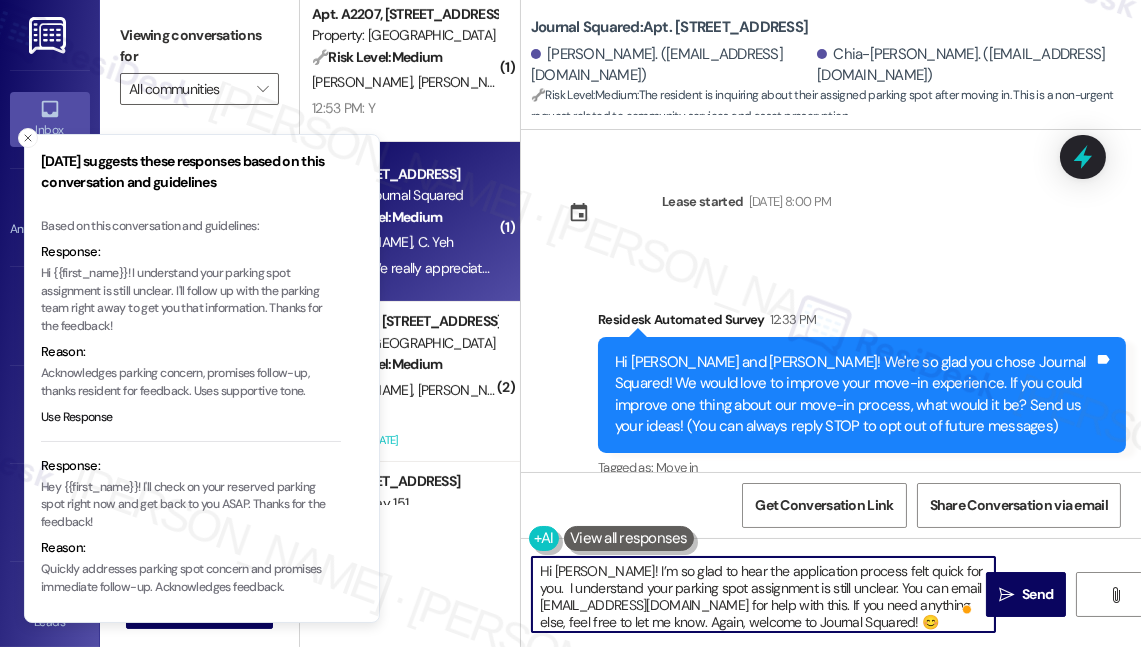 click on "Hi Wen-Jiun! I’m so glad to hear the application process felt quick for you.  I understand your parking spot assignment is still unclear. You can email jsqmgmt@thekregroup.com for help with this. If you need anything else, feel free to let me know. Again, welcome to Journal Squared! 😊" at bounding box center [763, 594] 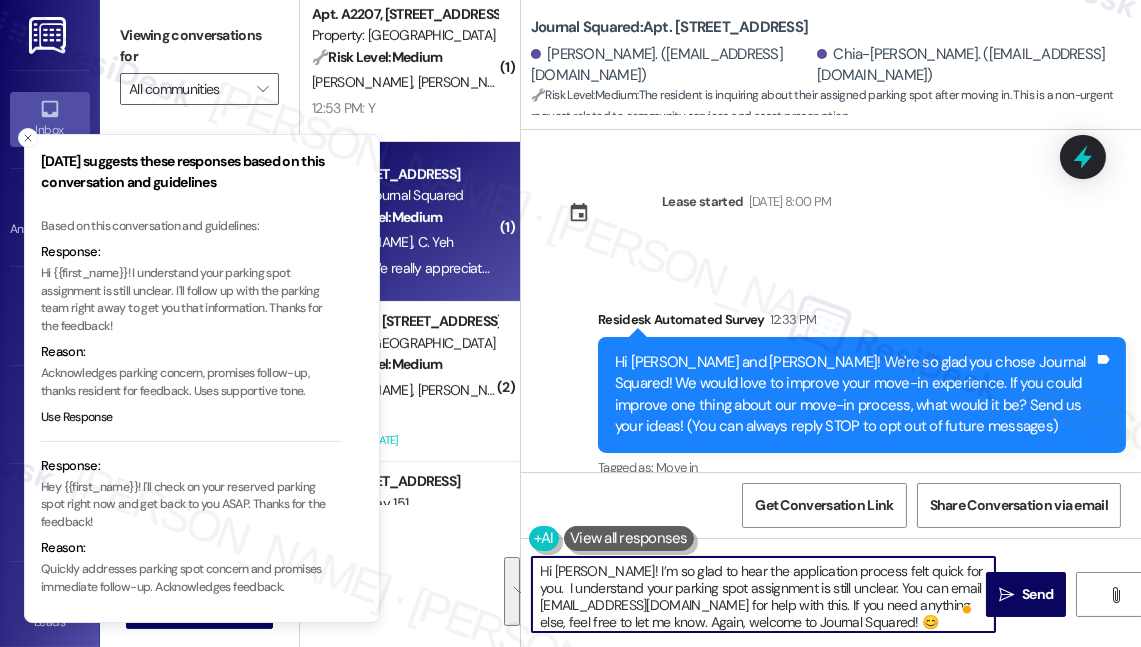 scroll, scrollTop: 4, scrollLeft: 0, axis: vertical 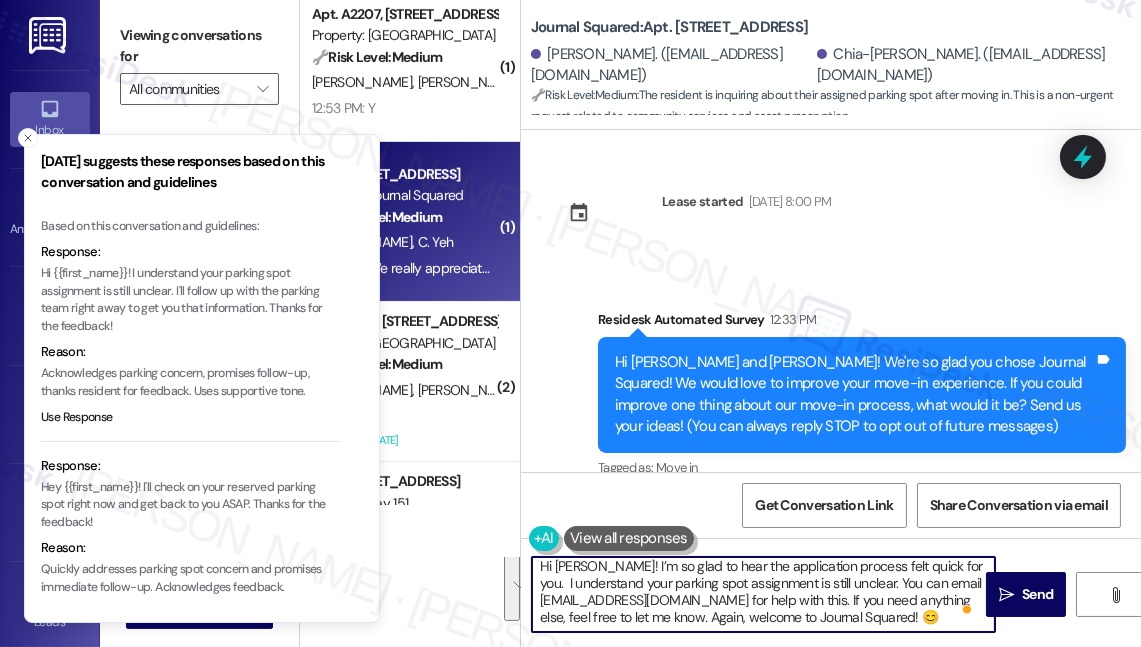 click on "Hi Wen-Jiun! I’m so glad to hear the application process felt quick for you.  I understand your parking spot assignment is still unclear. You can email jsqmgmt@thekregroup.com for help with this. If you need anything else, feel free to let me know. Again, welcome to Journal Squared! 😊" at bounding box center (763, 594) 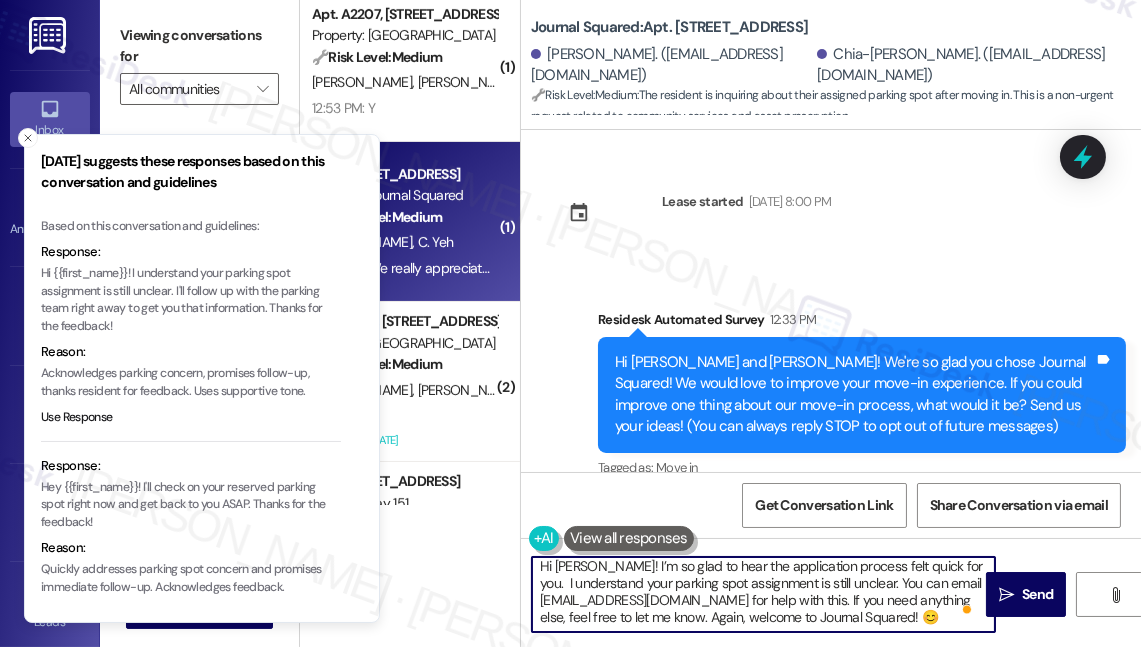 click on "Hi Wen-Jiun! I’m so glad to hear the application process felt quick for you.  I understand your parking spot assignment is still unclear. You can email jsqmgmt@thekregroup.com for help with this. If you need anything else, feel free to let me know. Again, welcome to Journal Squared! 😊" at bounding box center (763, 594) 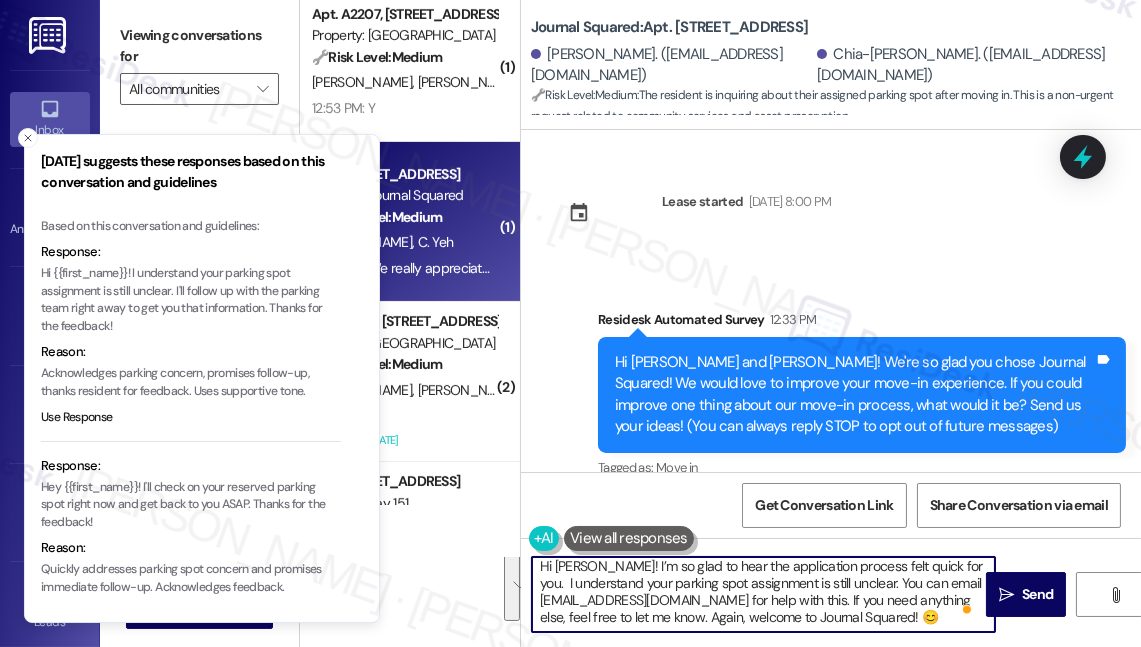 click on "Hi Wen-Jiun! I’m so glad to hear the application process felt quick for you.  I understand your parking spot assignment is still unclear. You can email jsqmgmt@thekregroup.com for help with this. If you need anything else, feel free to let me know. Again, welcome to Journal Squared! 😊" at bounding box center (763, 594) 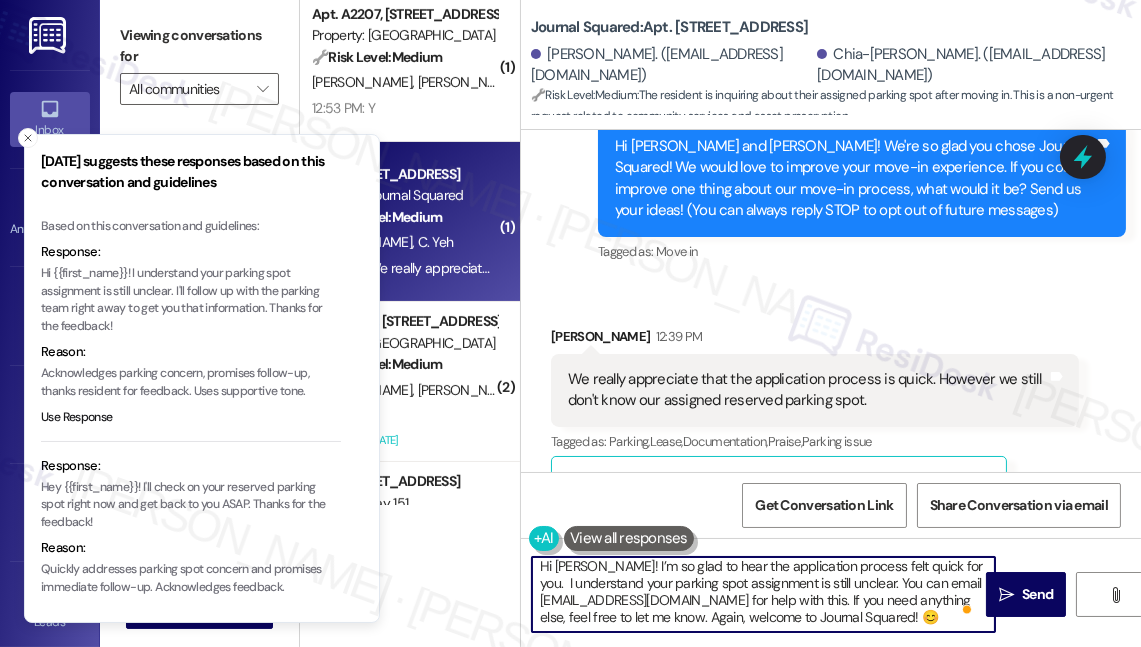 scroll, scrollTop: 363, scrollLeft: 0, axis: vertical 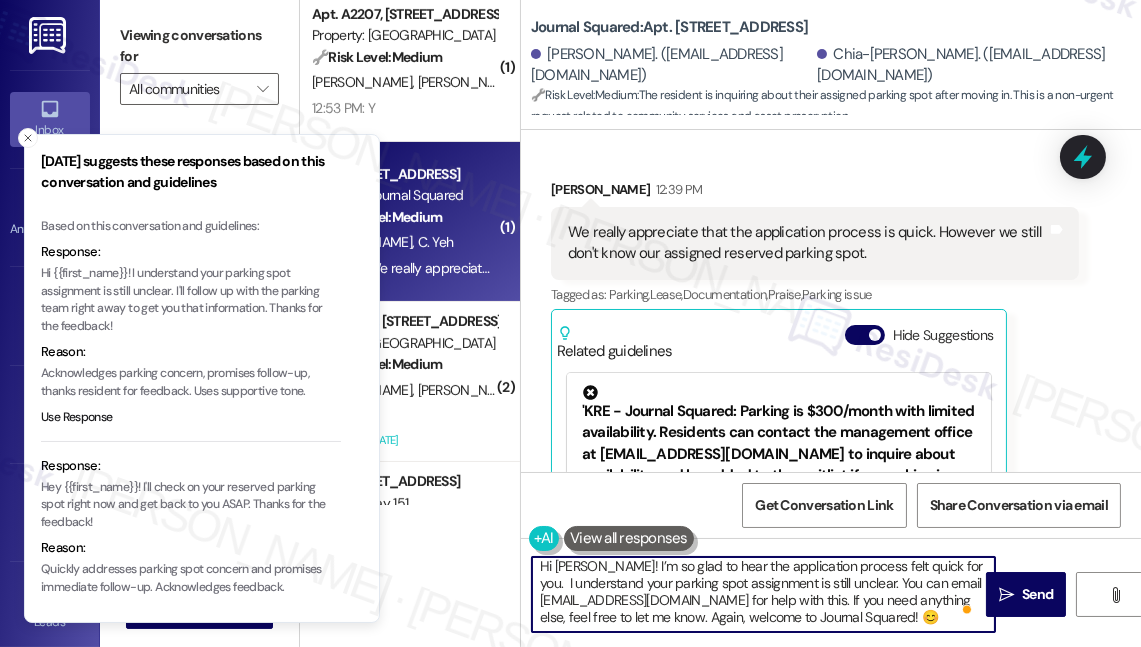 click on "Hi Wen-Jiun! I’m so glad to hear the application process felt quick for you.  I understand your parking spot assignment is still unclear. You can email jsqmgmt@thekregroup.com for help with this. If you need anything else, feel free to let me know. Again, welcome to Journal Squared! 😊" at bounding box center (763, 594) 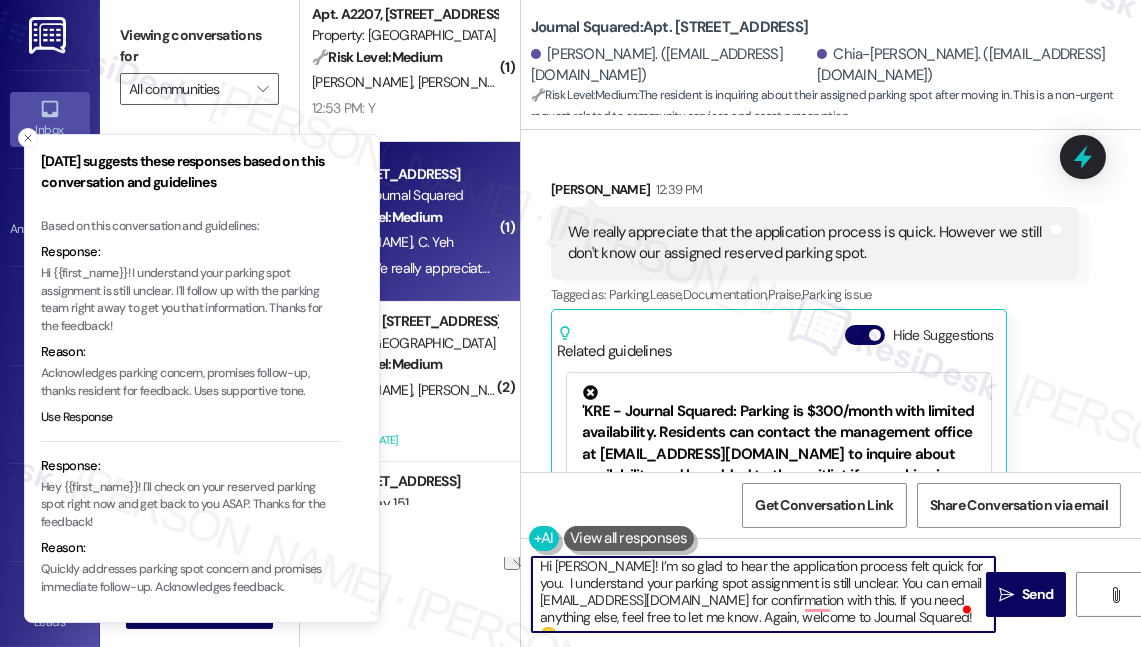 drag, startPoint x: 803, startPoint y: 603, endPoint x: 853, endPoint y: 595, distance: 50.635956 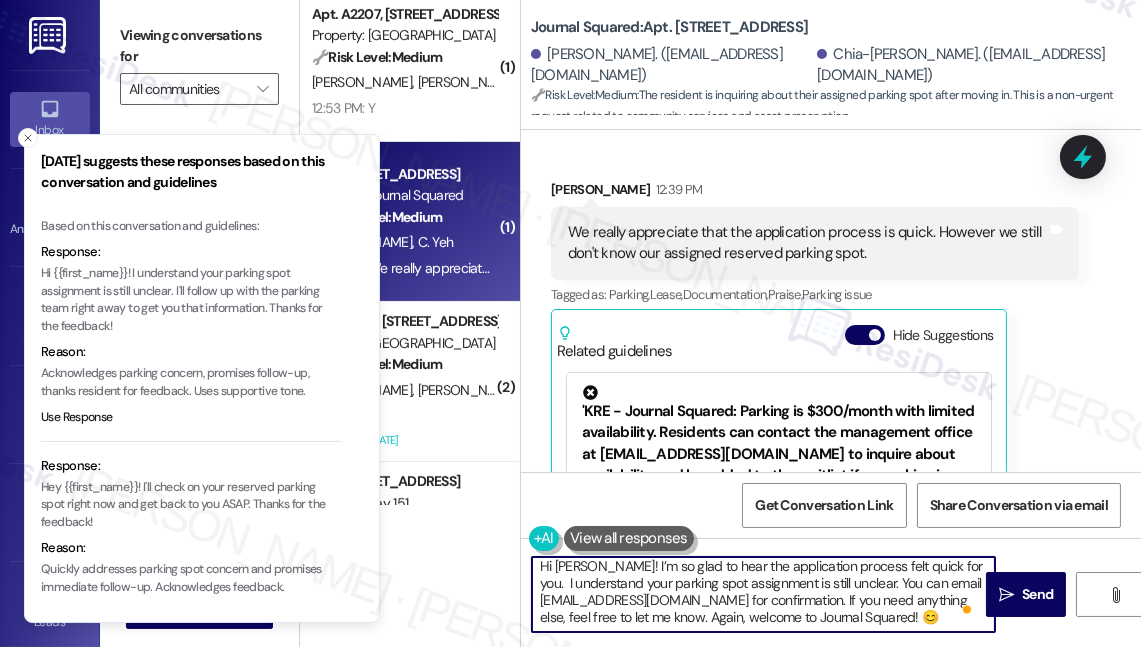 click on "Hi Wen-Jiun! I’m so glad to hear the application process felt quick for you.  I understand your parking spot assignment is still unclear. You can email jsqmgmt@thekregroup.com for confirmation. If you need anything else, feel free to let me know. Again, welcome to Journal Squared! 😊" at bounding box center (763, 594) 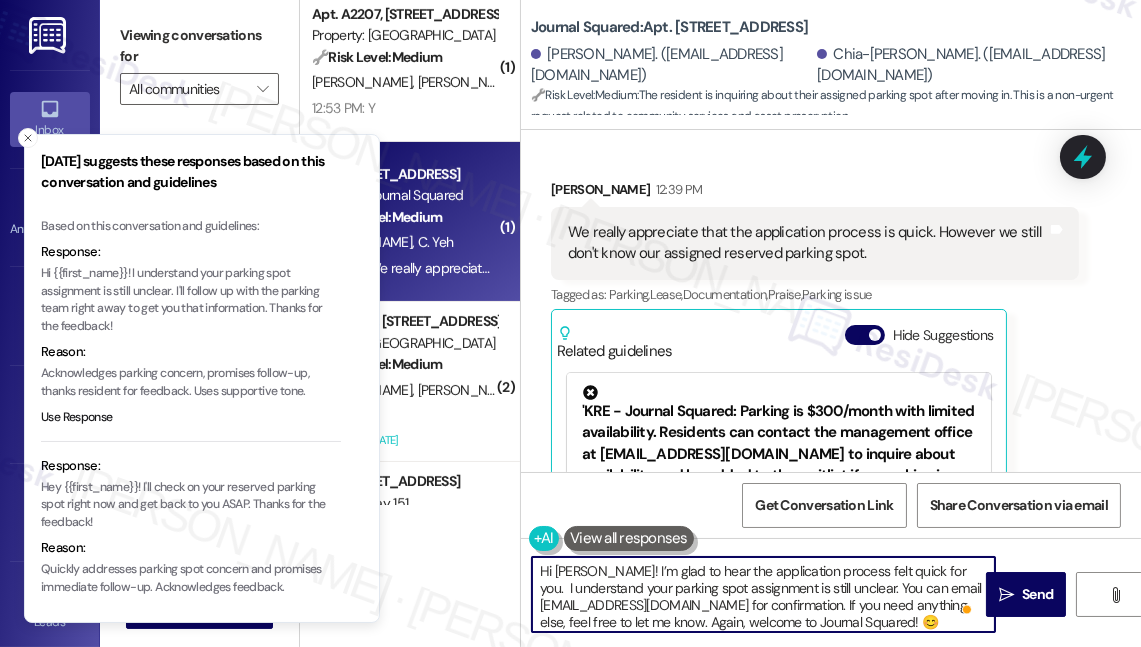 click on "Hi Wen-Jiun! I’m glad to hear the application process felt quick for you.  I understand your parking spot assignment is still unclear. You can email jsqmgmt@thekregroup.com for confirmation. If you need anything else, feel free to let me know. Again, welcome to Journal Squared! 😊" at bounding box center (763, 594) 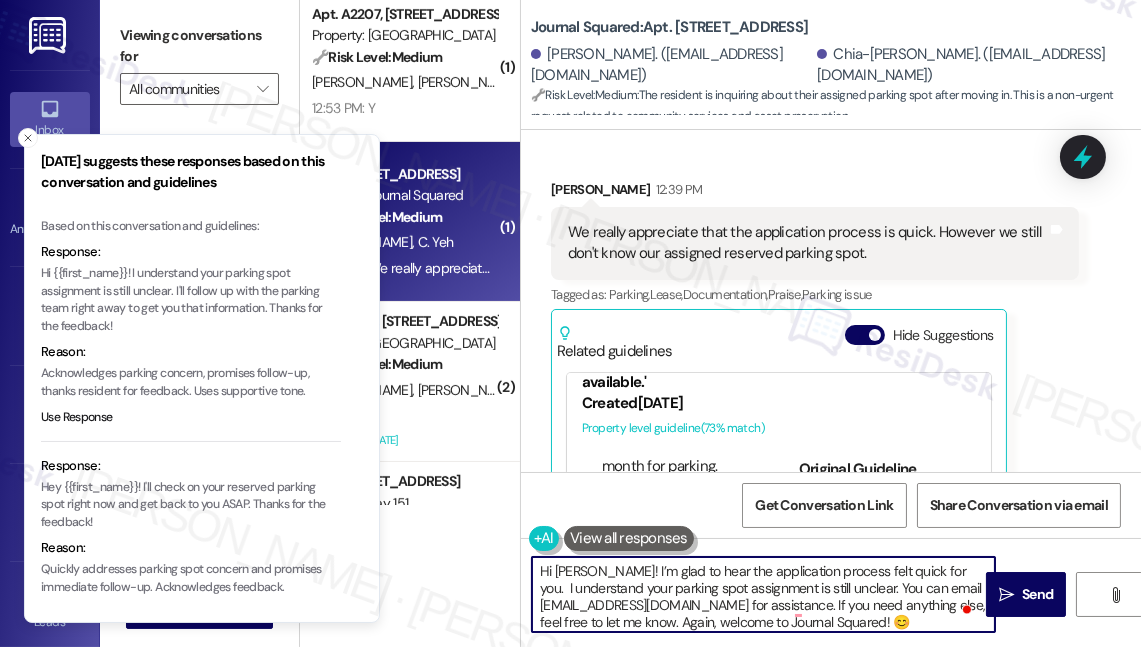 scroll, scrollTop: 181, scrollLeft: 0, axis: vertical 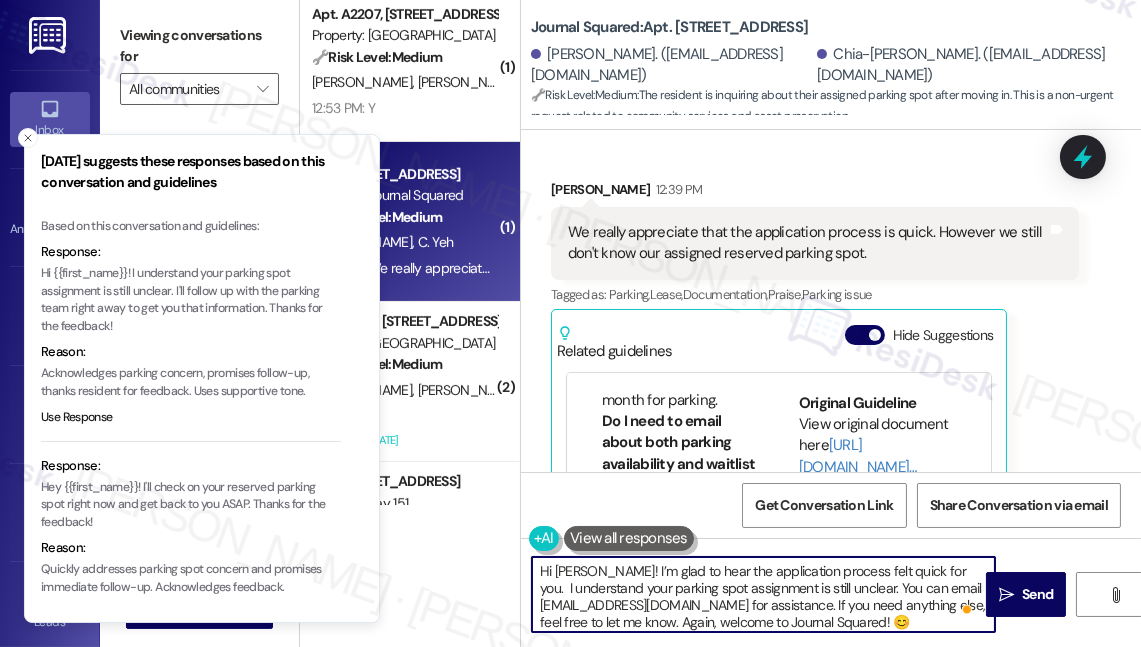 click on "Hi Wen-Jiun! I’m glad to hear the application process felt quick for you.  I understand your parking spot assignment is still unclear. You can email jsqmgmt@thekregroup.com for assistance. If you need anything else, feel free to let me know. Again, welcome to Journal Squared! 😊" at bounding box center (763, 594) 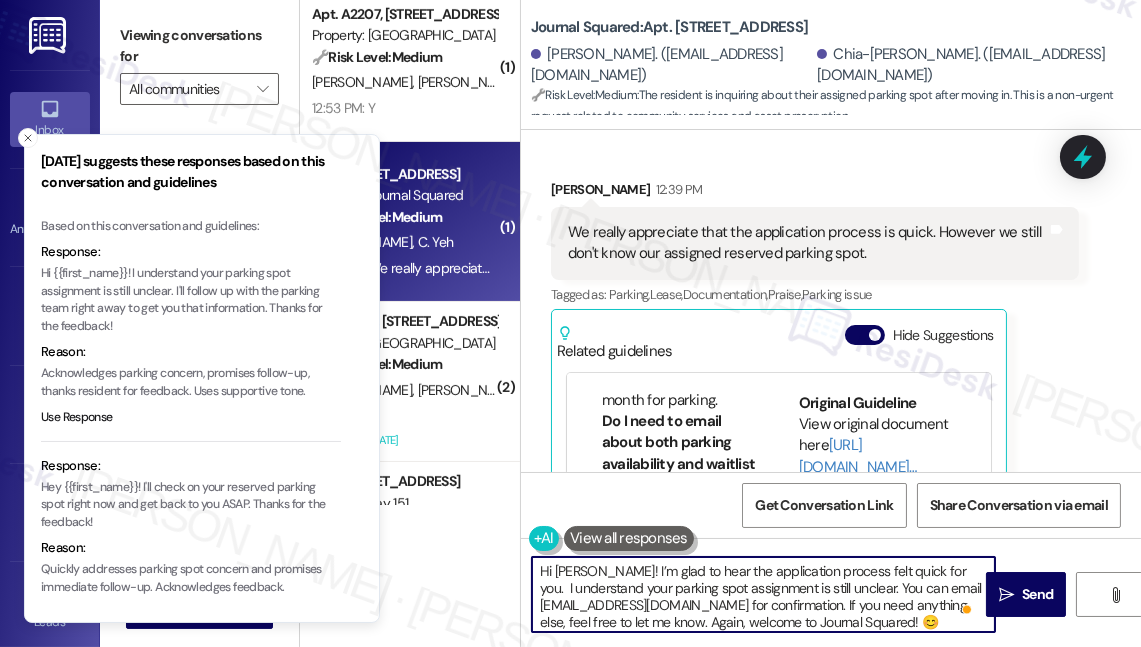 scroll, scrollTop: 5, scrollLeft: 0, axis: vertical 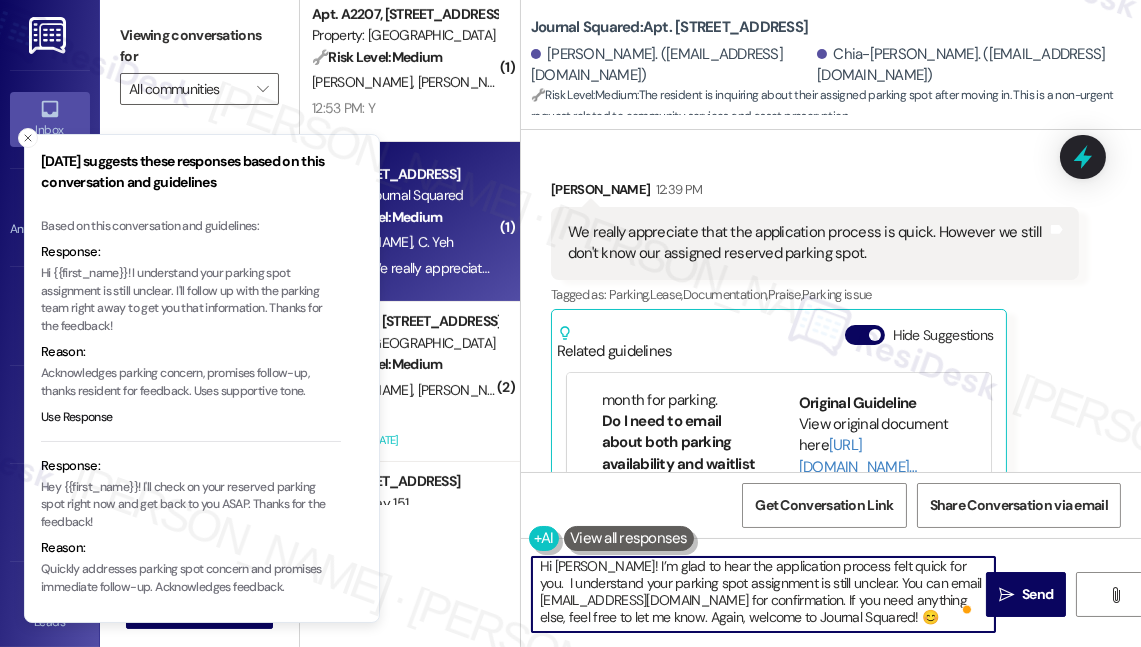 click on "Hi Wen-Jiun! I’m glad to hear the application process felt quick for you.  I understand your parking spot assignment is still unclear. You can email jsqmgmt@thekregroup.com for confirmation. If you need anything else, feel free to let me know. Again, welcome to Journal Squared! 😊" at bounding box center (763, 594) 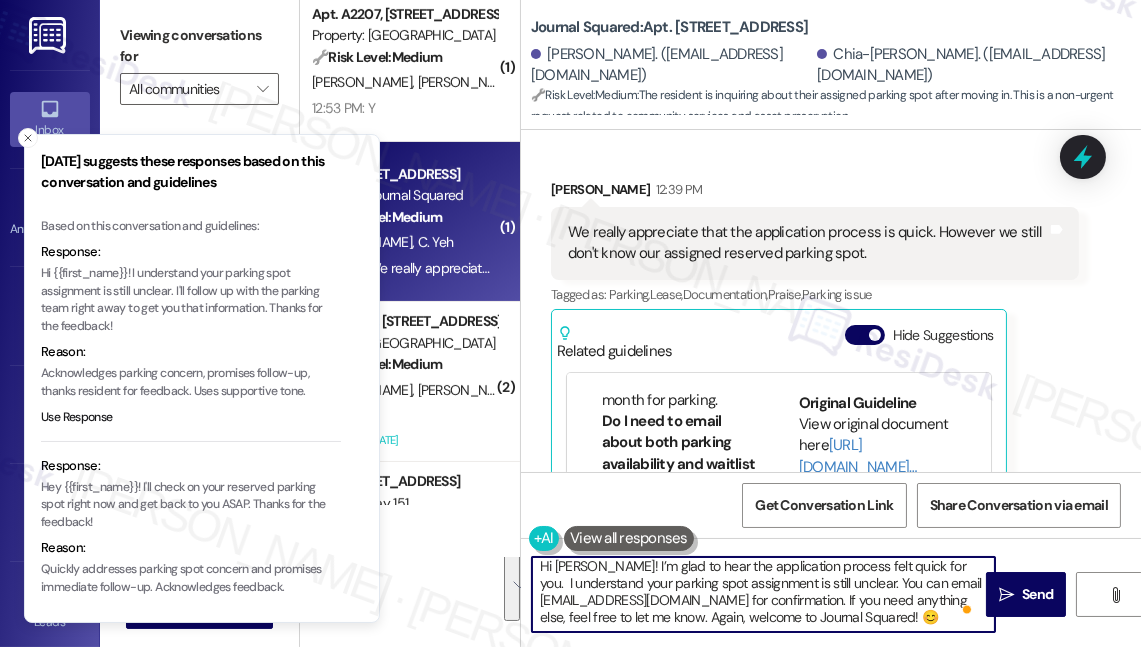scroll, scrollTop: 0, scrollLeft: 0, axis: both 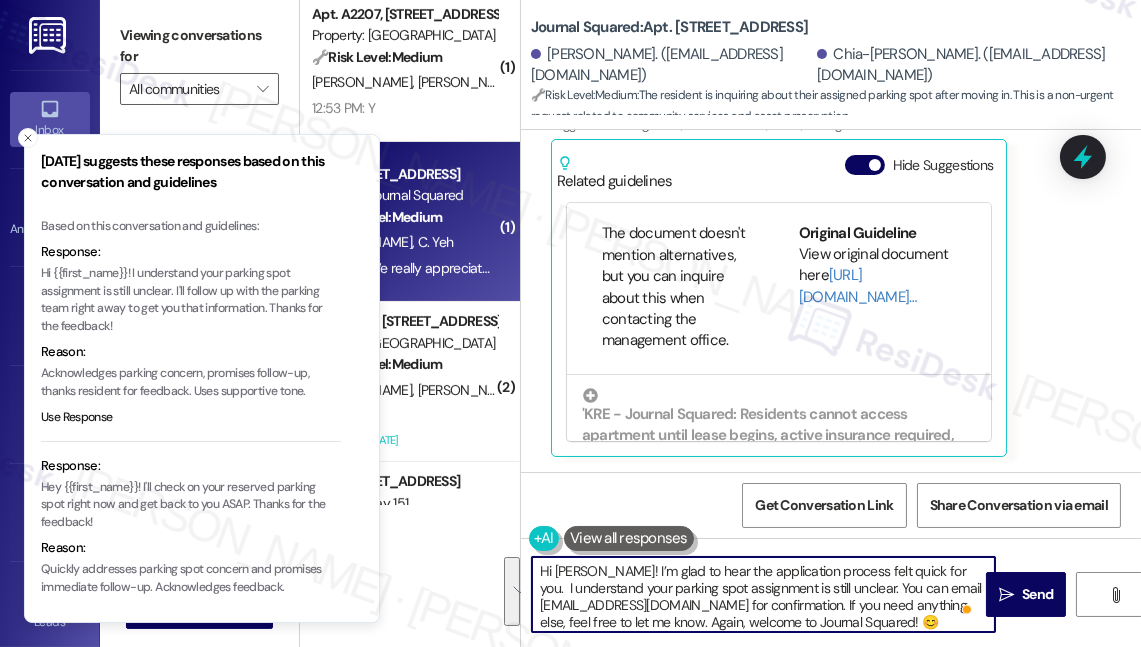 click on "Hi Wen-Jiun! I’m glad to hear the application process felt quick for you.  I understand your parking spot assignment is still unclear. You can email jsqmgmt@thekregroup.com for confirmation. If you need anything else, feel free to let me know. Again, welcome to Journal Squared! 😊" at bounding box center (763, 594) 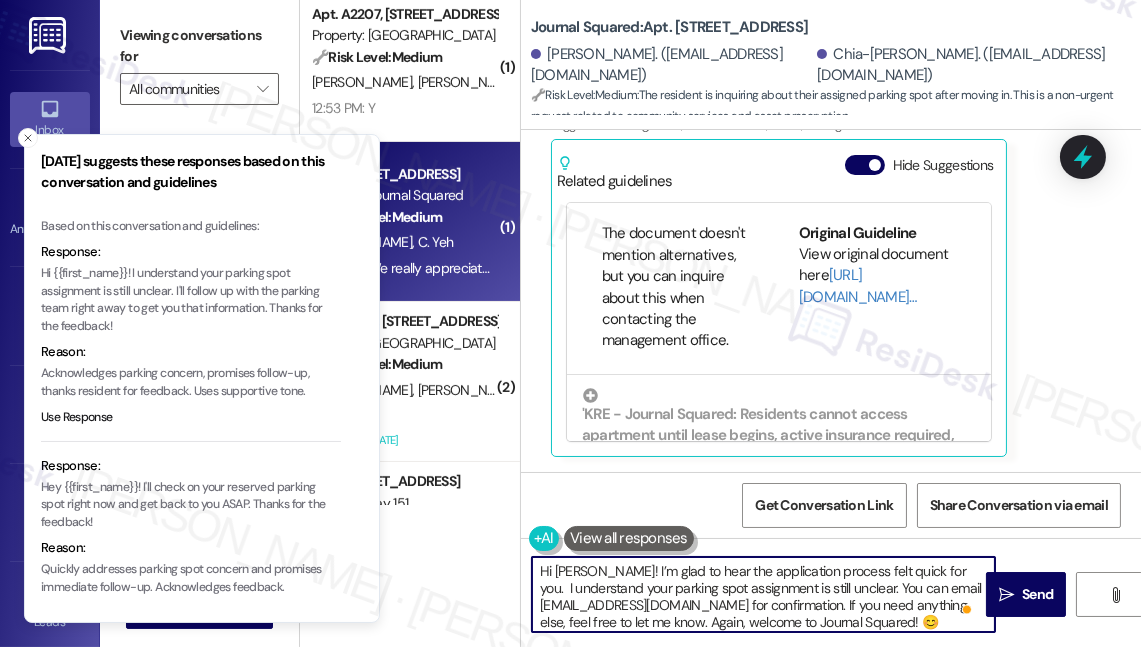 click on "Hi Wen-Jiun! I’m glad to hear the application process felt quick for you.  I understand your parking spot assignment is still unclear. You can email jsqmgmt@thekregroup.com for confirmation. If you need anything else, feel free to let me know. Again, welcome to Journal Squared! 😊" at bounding box center [763, 594] 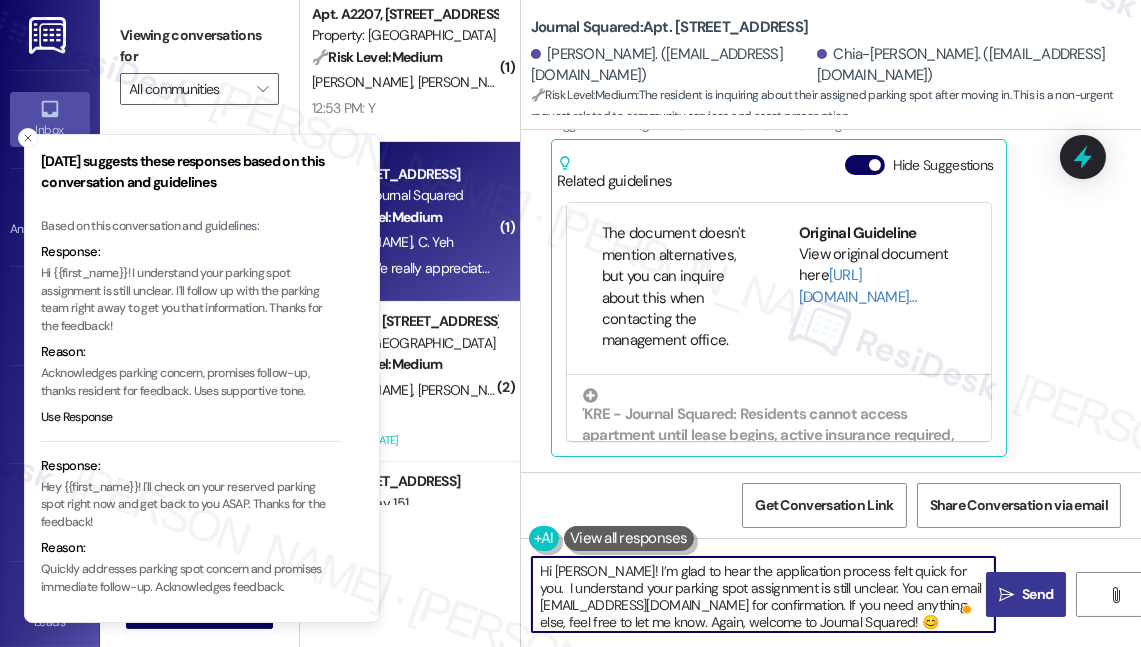 type on "Hi Wen-Jiun! I’m glad to hear the application process felt quick for you.  I understand your parking spot assignment is still unclear. You can email jsqmgmt@thekregroup.com for confirmation. If you need anything else, feel free to let me know. Again, welcome to Journal Squared! 😊" 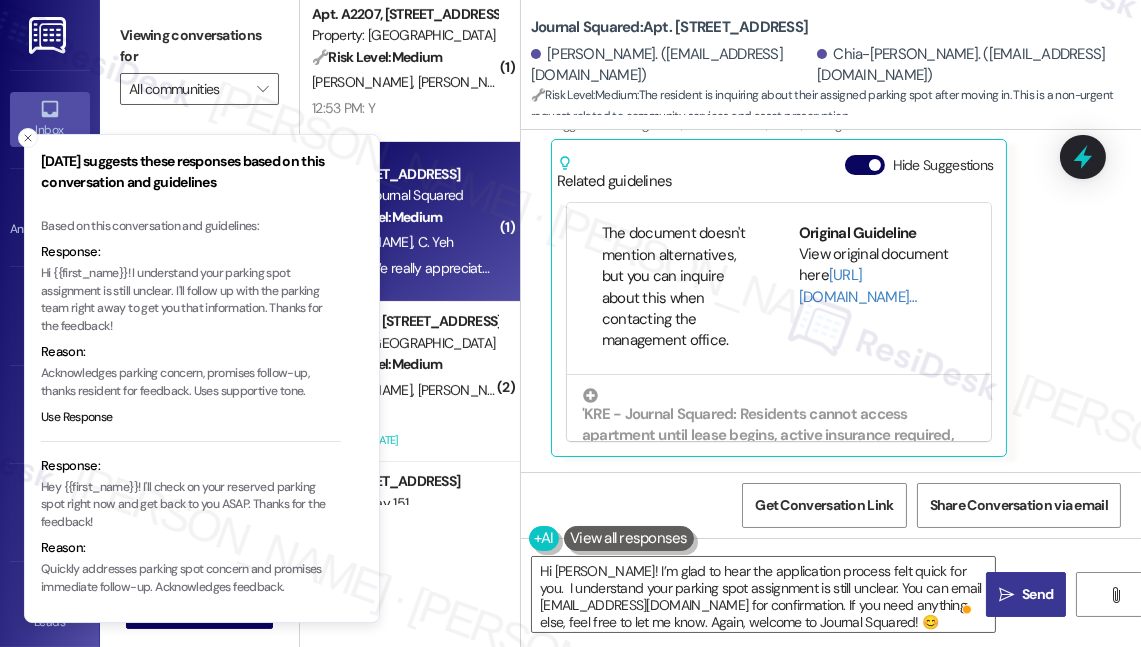 click on " Send" at bounding box center [1026, 594] 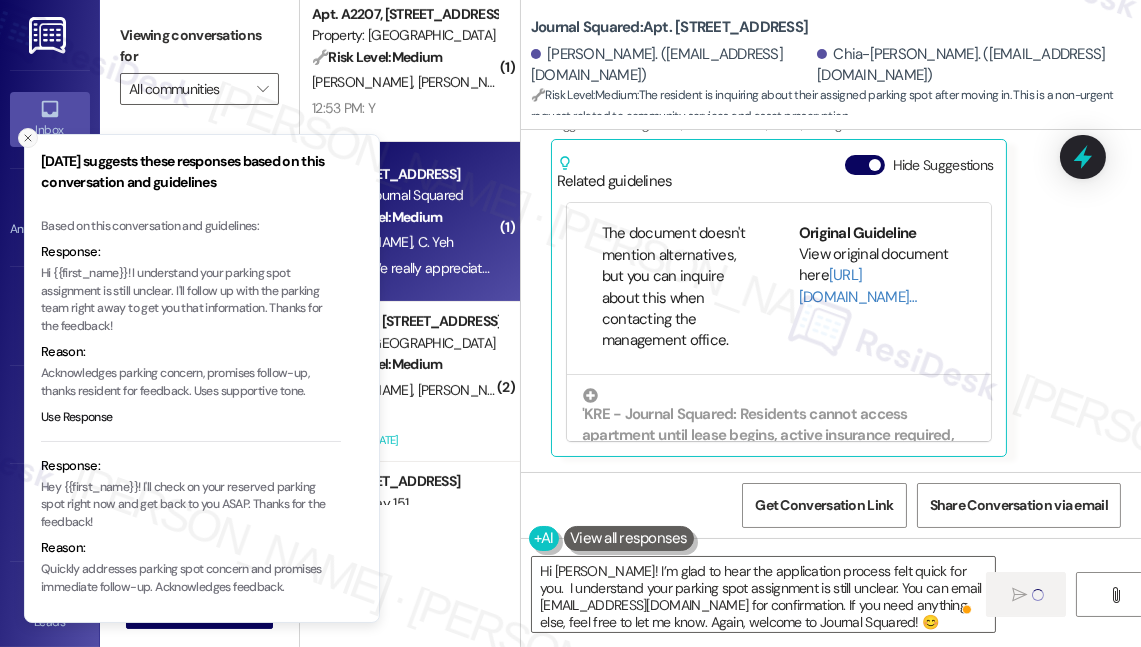 click at bounding box center (28, 138) 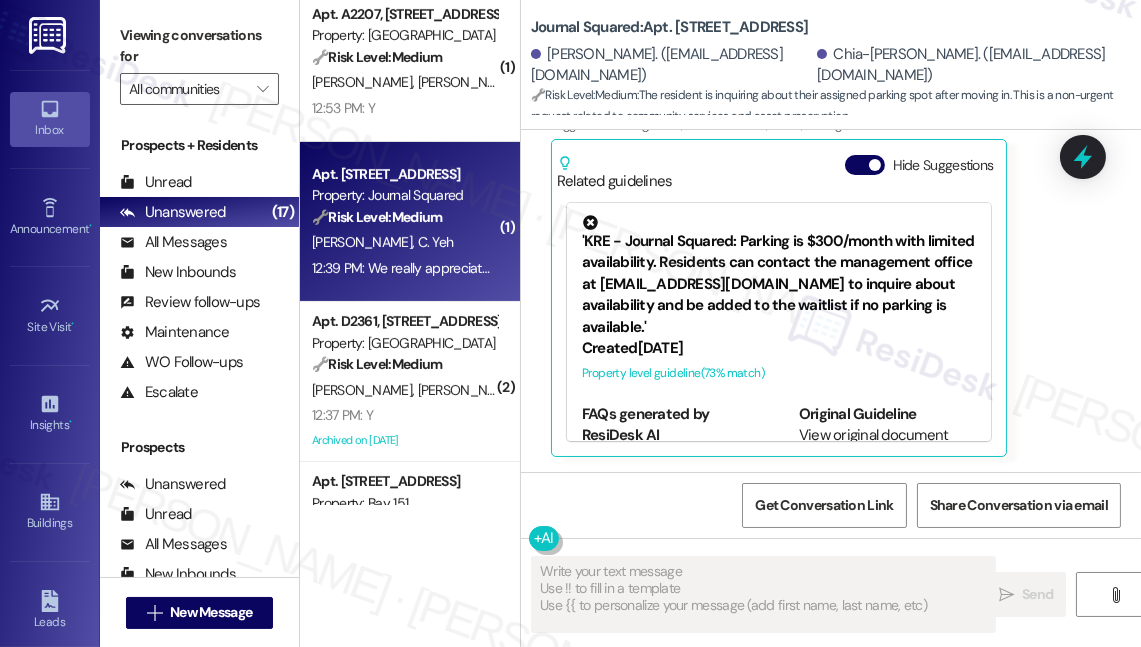 type on "Fetching suggested responses. Please feel free to read through the conversation in the meantime." 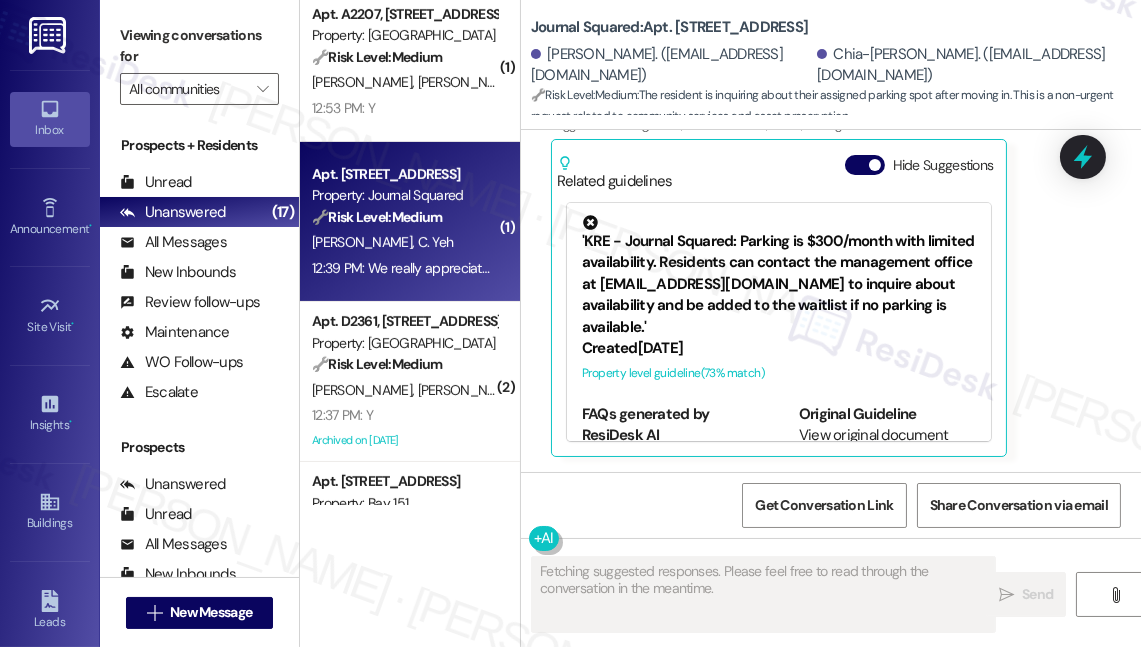 scroll, scrollTop: 533, scrollLeft: 0, axis: vertical 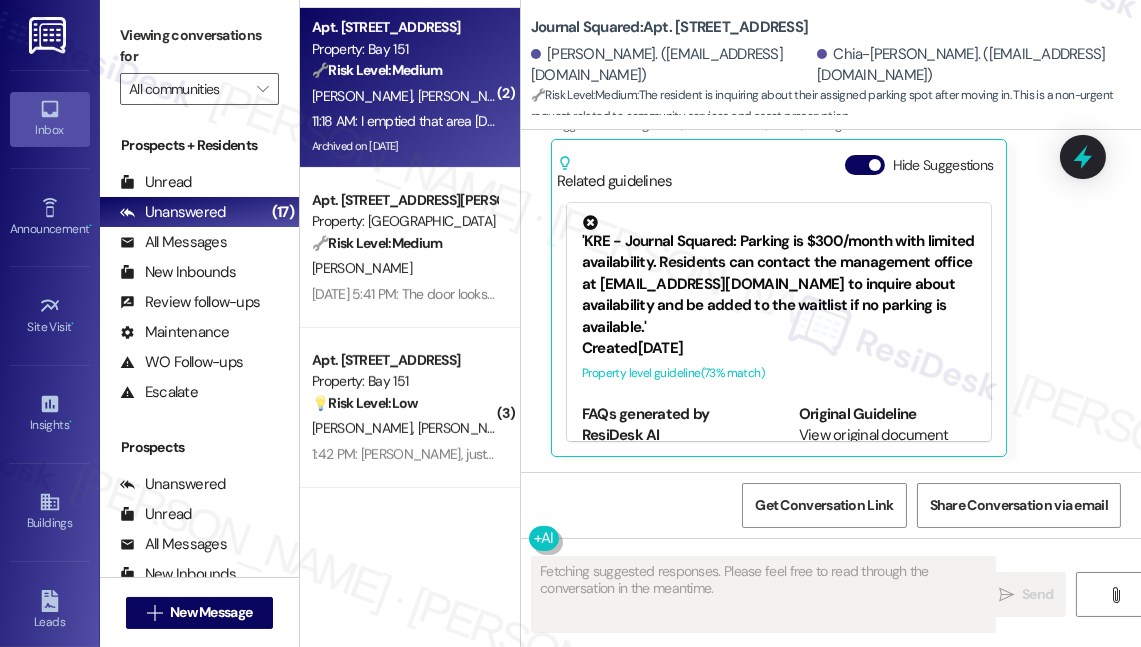 click on "Y. Valerio-Brito" at bounding box center (468, 96) 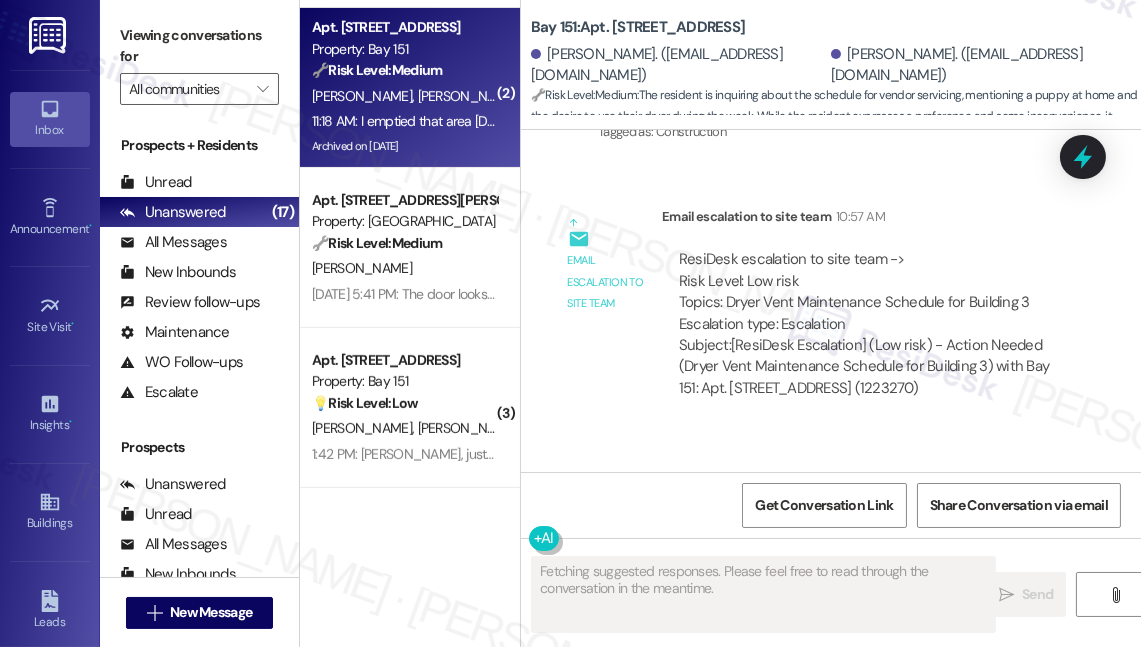 scroll, scrollTop: 45267, scrollLeft: 0, axis: vertical 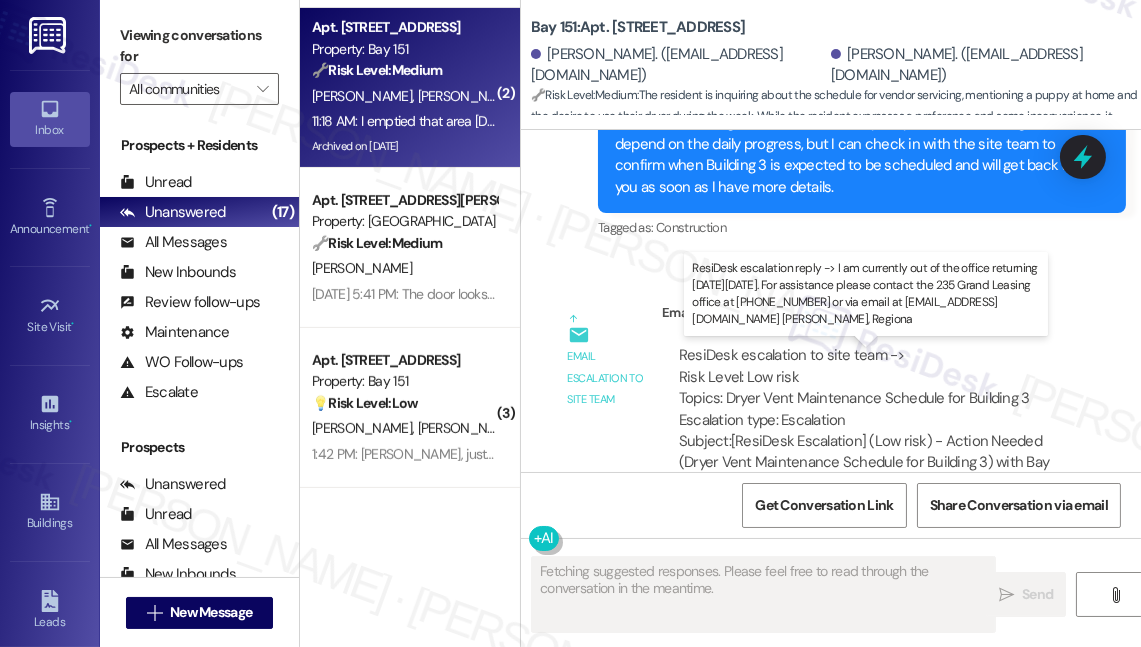 drag, startPoint x: 701, startPoint y: 380, endPoint x: 938, endPoint y: 386, distance: 237.07594 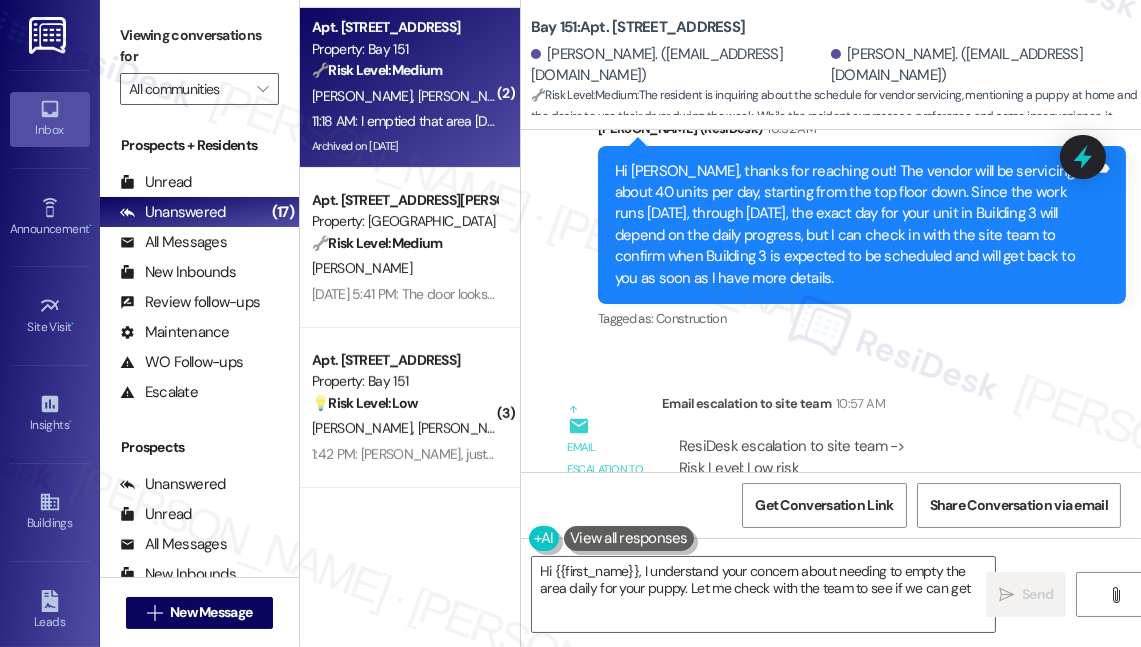 drag, startPoint x: 811, startPoint y: 283, endPoint x: 912, endPoint y: 291, distance: 101.31634 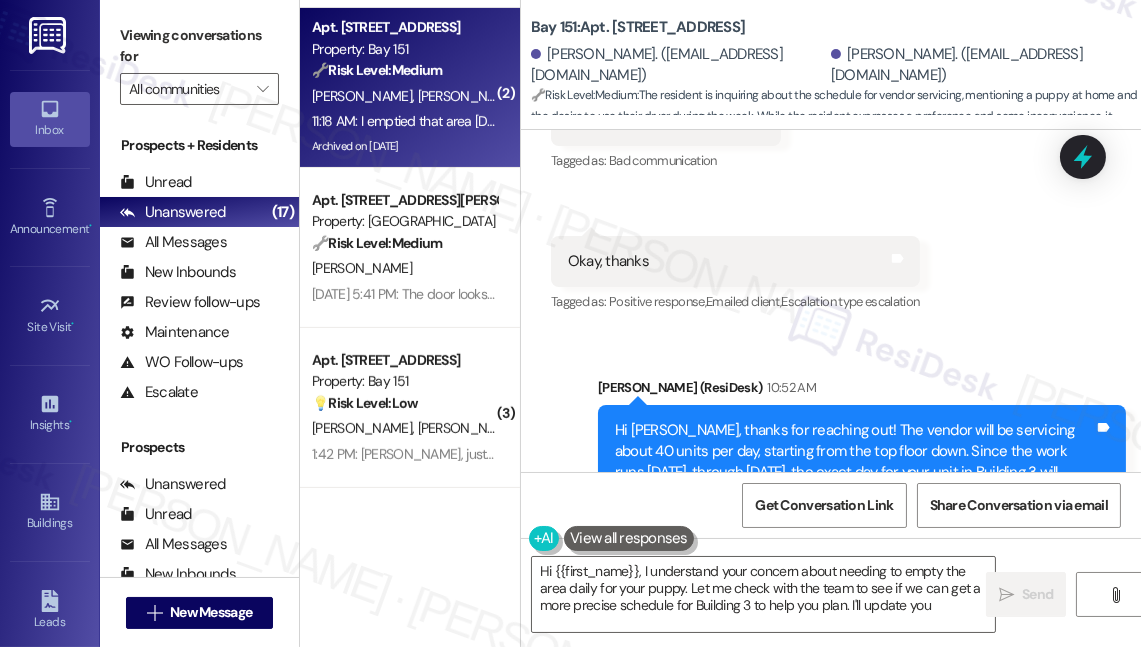 scroll, scrollTop: 44813, scrollLeft: 0, axis: vertical 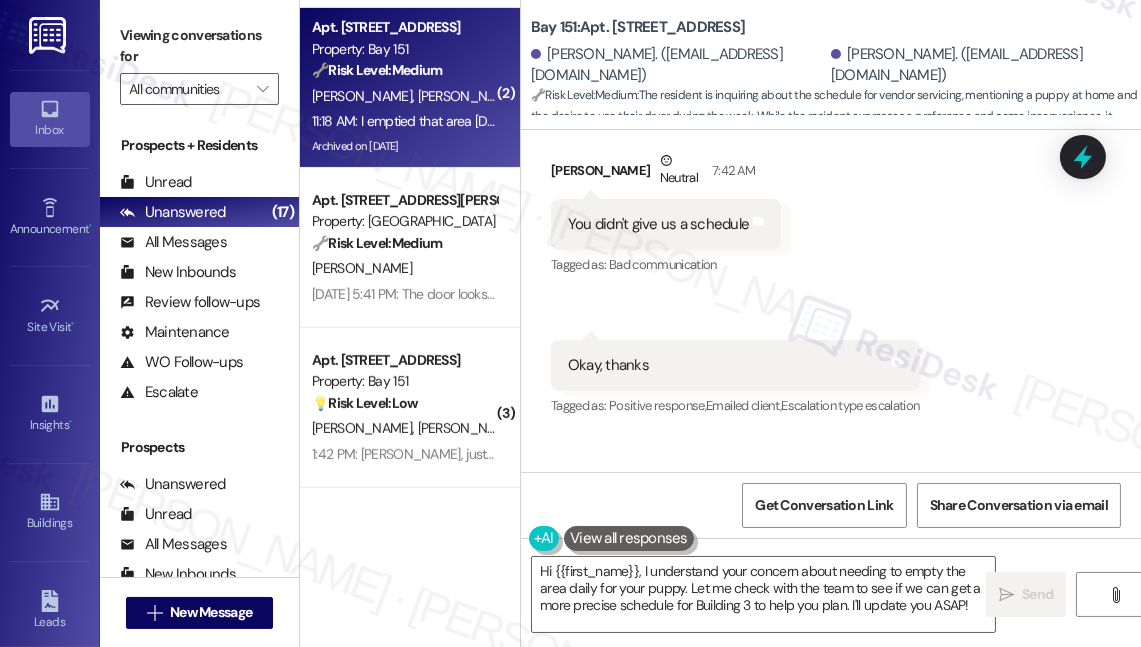 drag, startPoint x: 746, startPoint y: 384, endPoint x: 956, endPoint y: 389, distance: 210.05951 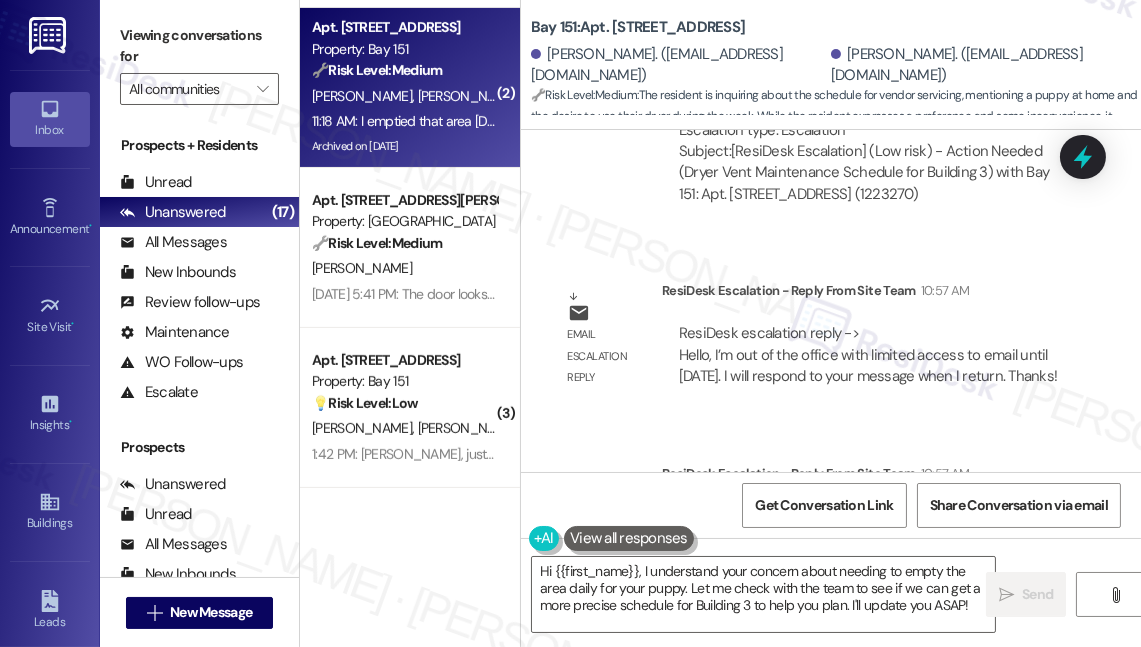 scroll, scrollTop: 45632, scrollLeft: 0, axis: vertical 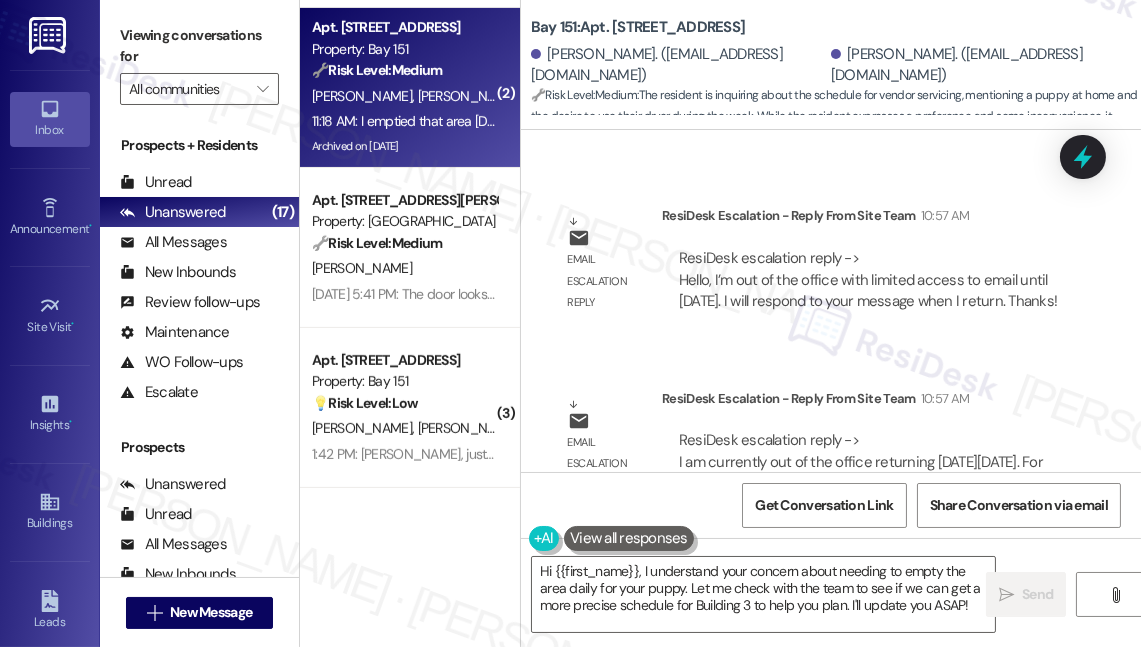 click on "Okay cause I have a puppy at home and qe would like to use our dying during the week" at bounding box center (807, 697) 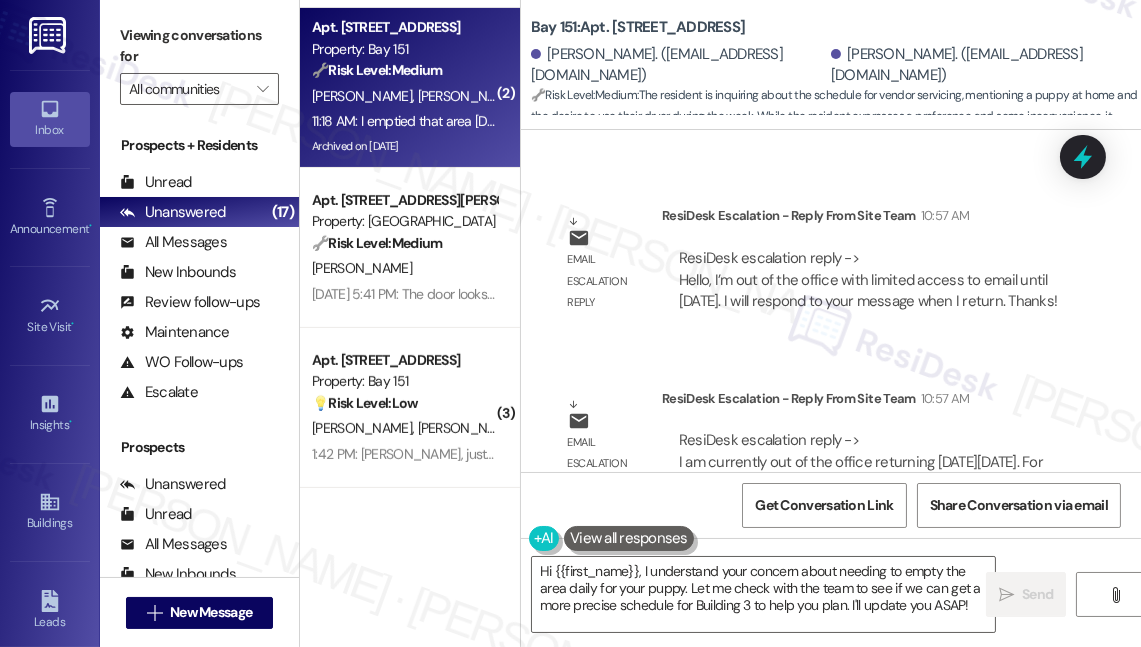 click on "I emptied that area today but I cannot do this everyday" at bounding box center (744, 849) 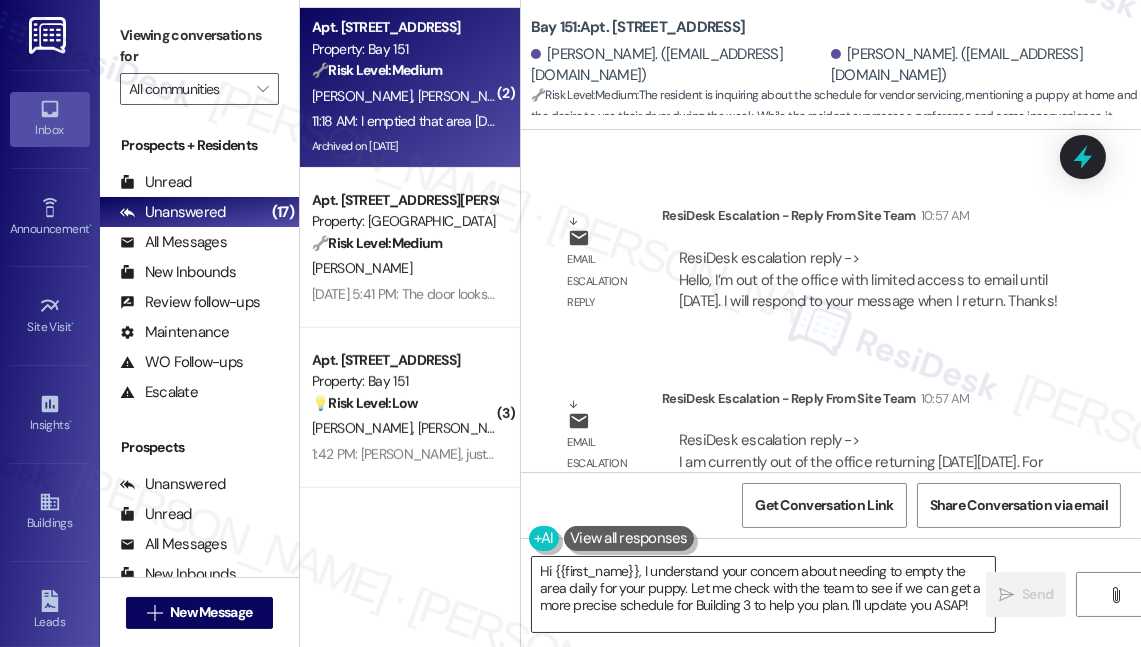 click on "Hi {{first_name}}, I understand your concern about needing to empty the area daily for your puppy. Let me check with the team to see if we can get a more precise schedule for Building 3 to help you plan. I'll update you ASAP!" at bounding box center (763, 594) 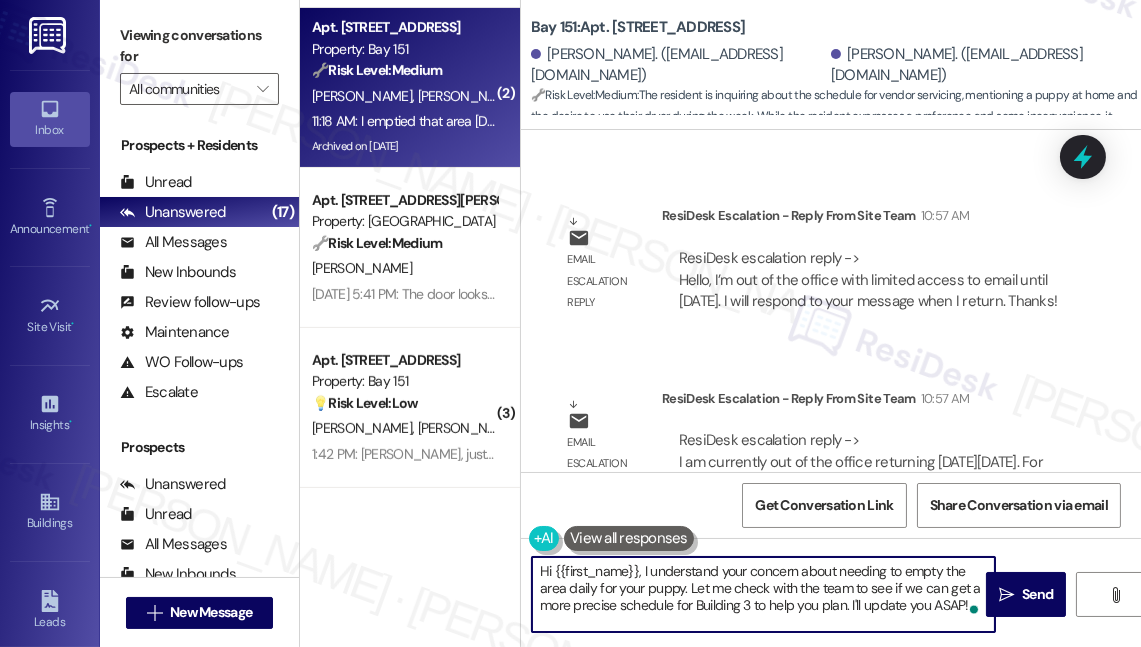 click on "Hi {{first_name}}, I understand your concern about needing to empty the area daily for your puppy. Let me check with the team to see if we can get a more precise schedule for Building 3 to help you plan. I'll update you ASAP!" at bounding box center (763, 594) 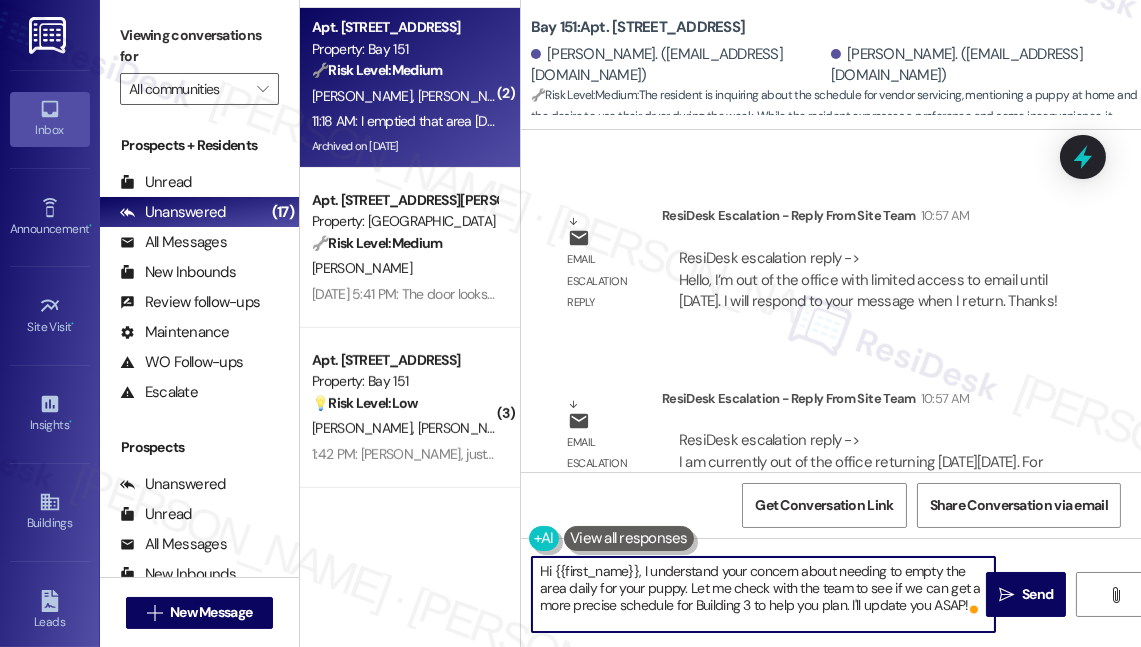 drag, startPoint x: 643, startPoint y: 569, endPoint x: 433, endPoint y: 560, distance: 210.19276 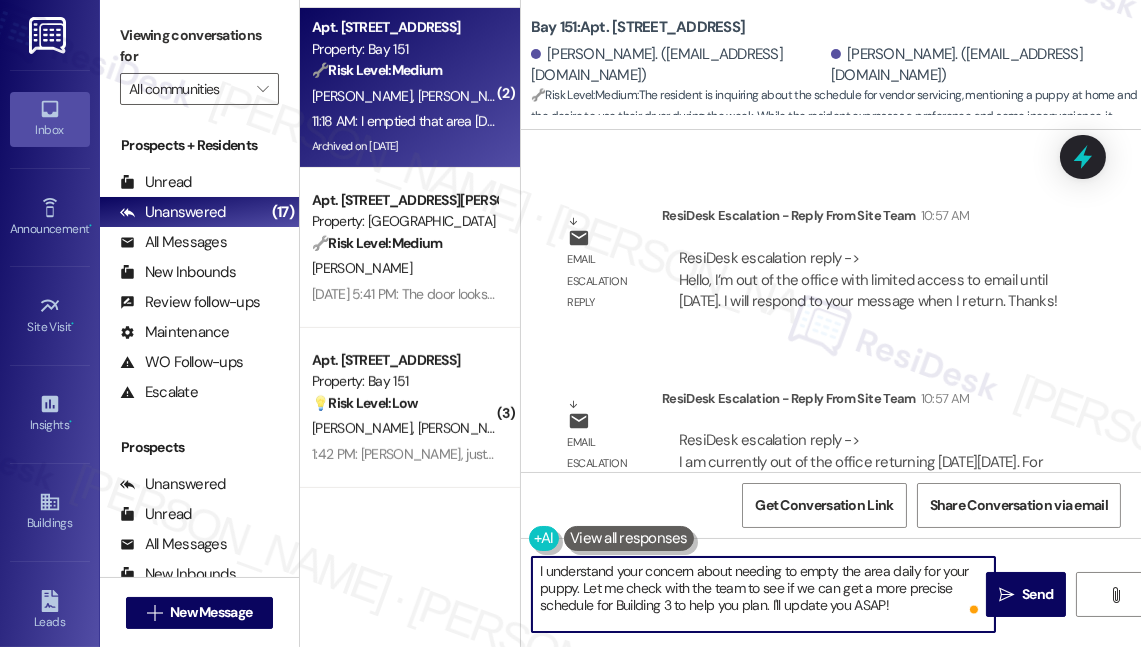 click on "I understand your concern about needing to empty the area daily for your puppy. Let me check with the team to see if we can get a more precise schedule for Building 3 to help you plan. I'll update you ASAP!" at bounding box center (763, 594) 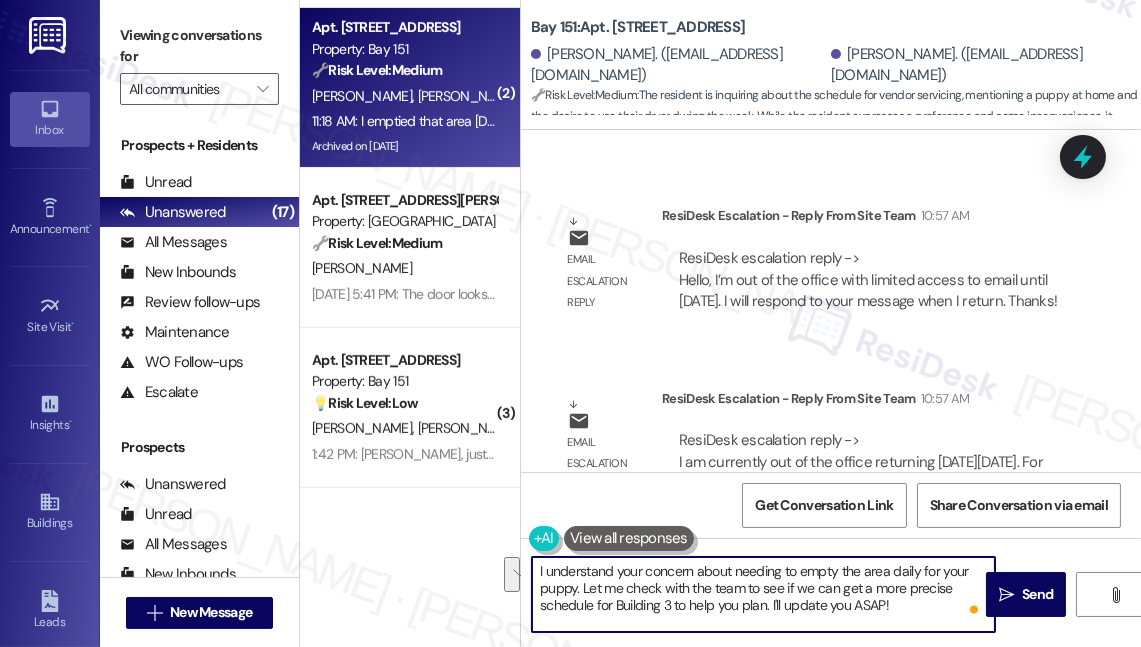 drag, startPoint x: 584, startPoint y: 587, endPoint x: 907, endPoint y: 606, distance: 323.55835 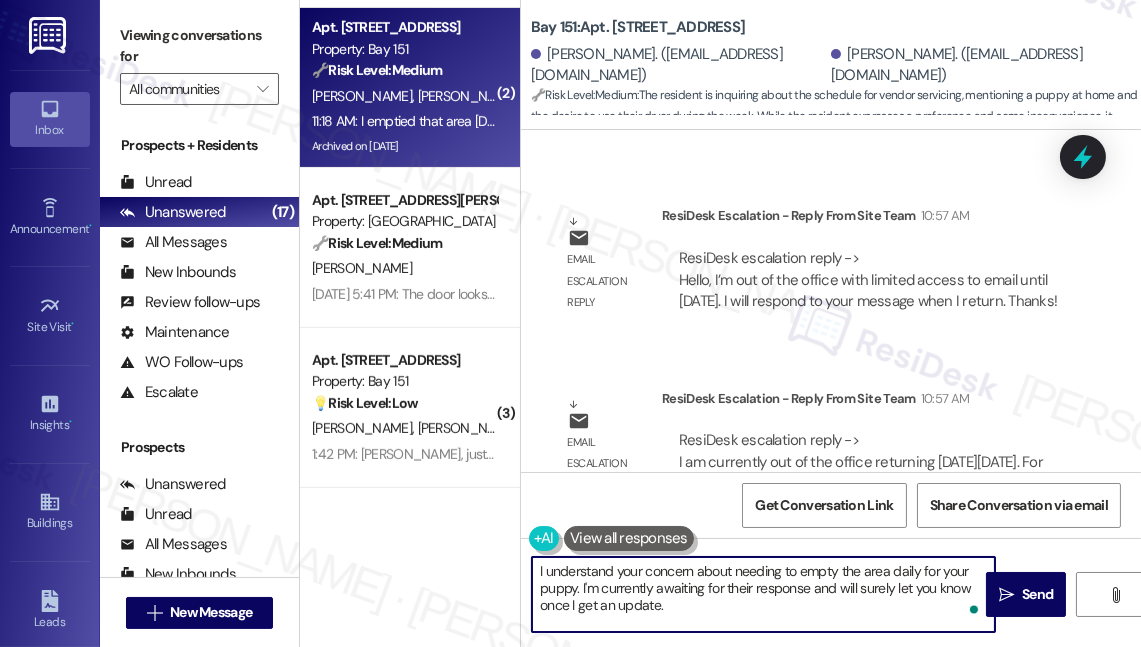 click on "I understand your concern about needing to empty the area daily for your puppy. I'm currently awaiting for their response and will surely let you know once I get an update." at bounding box center [763, 594] 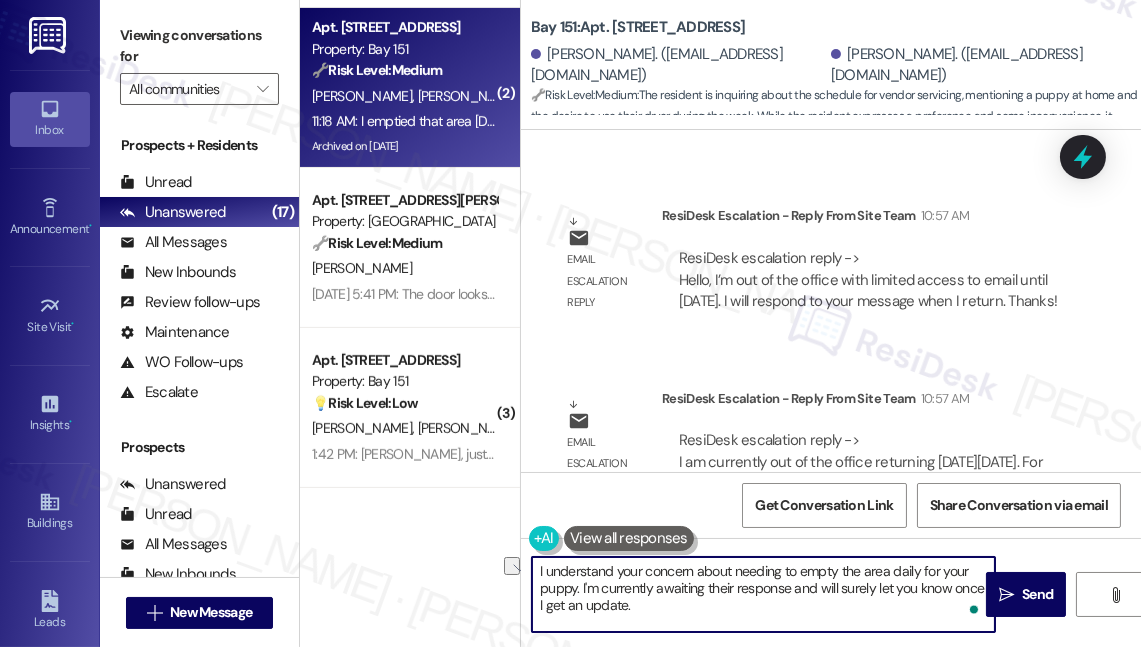 drag, startPoint x: 877, startPoint y: 590, endPoint x: 951, endPoint y: 583, distance: 74.330345 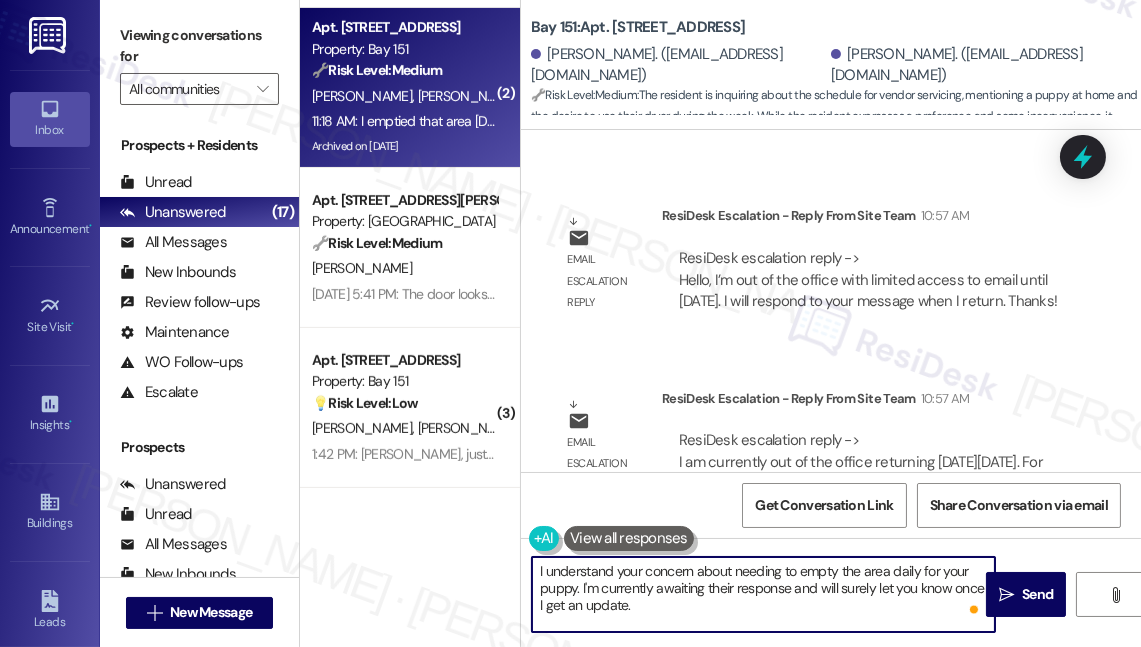 click on "I understand your concern about needing to empty the area daily for your puppy. I'm currently awaiting their response and will surely let you know once I get an update." at bounding box center [763, 594] 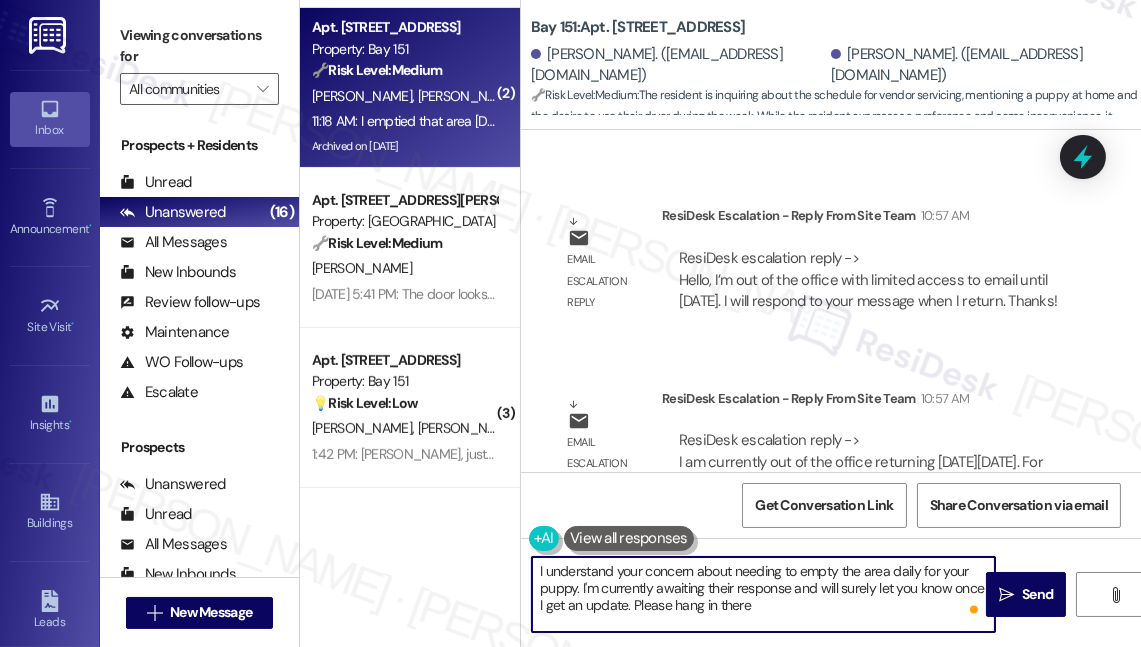 click on "I understand your concern about needing to empty the area daily for your puppy. I'm currently awaiting their response and will surely let you know once I get an update. Please hang in there" at bounding box center [763, 594] 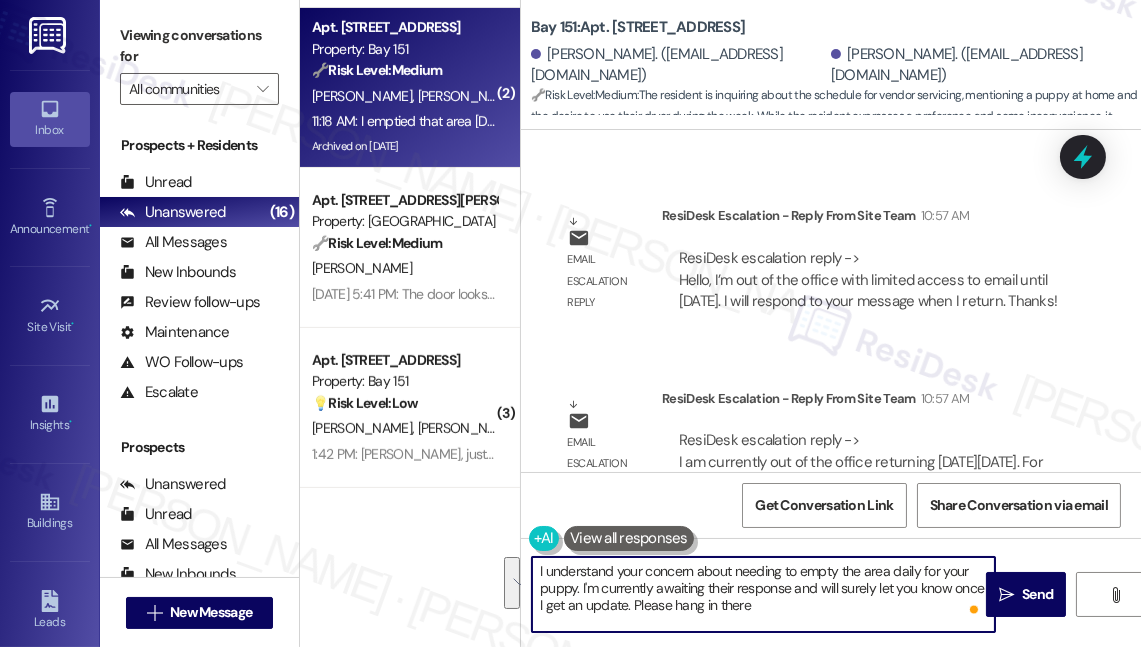 click on "I understand your concern about needing to empty the area daily for your puppy. I'm currently awaiting their response and will surely let you know once I get an update. Please hang in there" at bounding box center [763, 594] 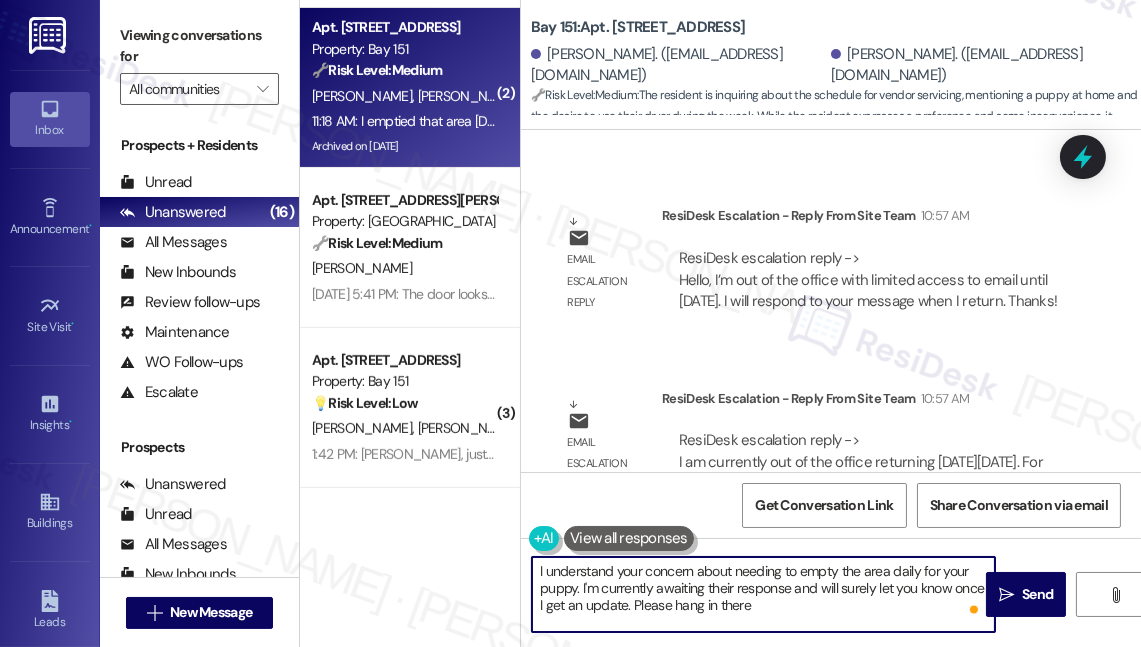 drag, startPoint x: 824, startPoint y: 600, endPoint x: 727, endPoint y: 601, distance: 97.00516 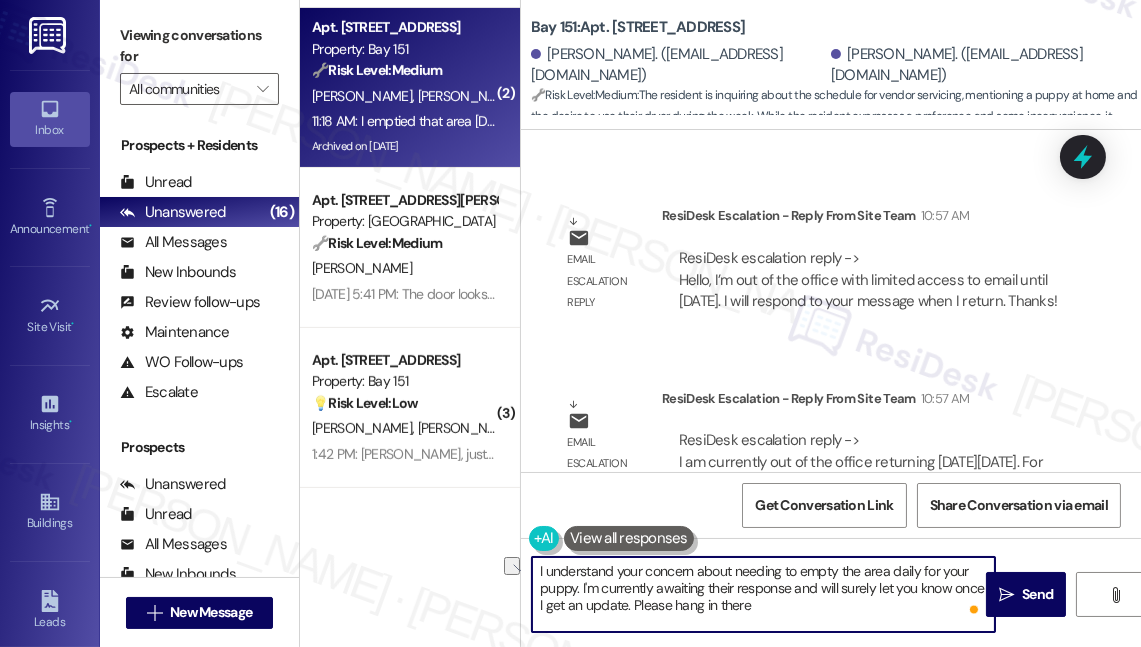 drag, startPoint x: 770, startPoint y: 609, endPoint x: 637, endPoint y: 617, distance: 133.24039 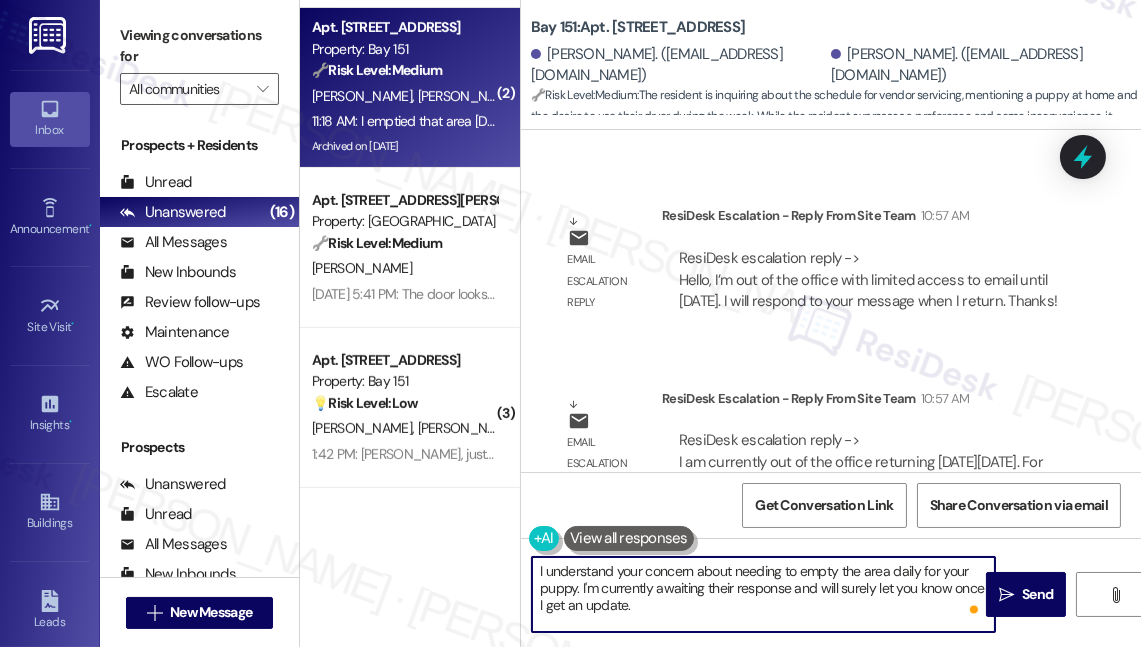 type on "I understand your concern about needing to empty the area daily for your puppy. I'm currently awaiting their response and will surely let you know once I get an update." 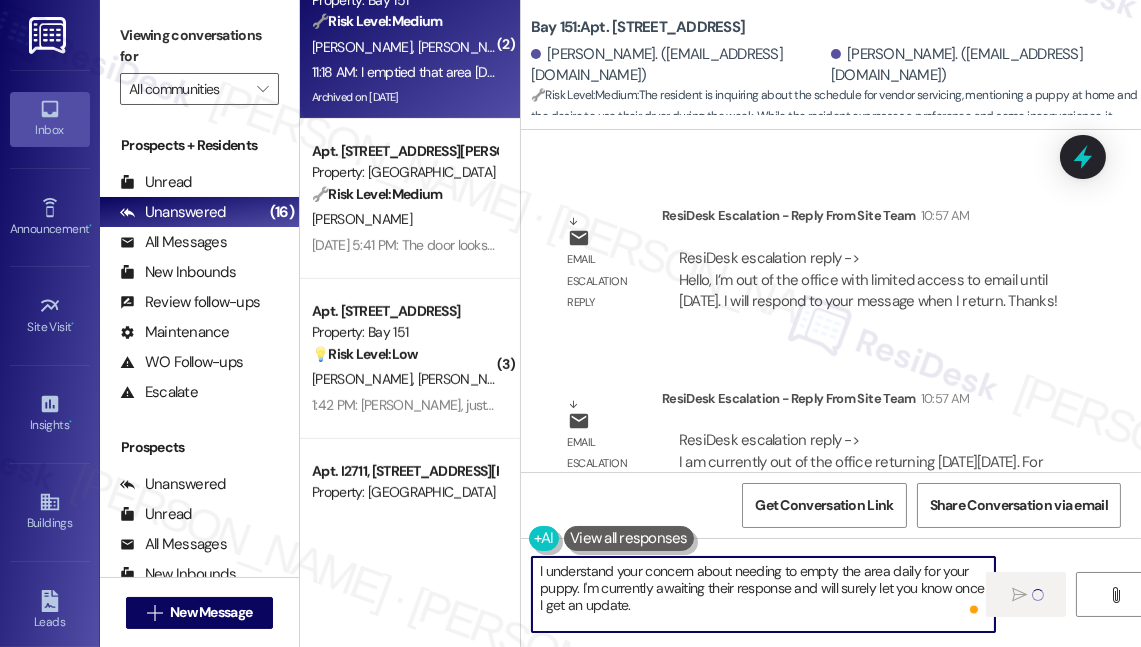 scroll, scrollTop: 1454, scrollLeft: 0, axis: vertical 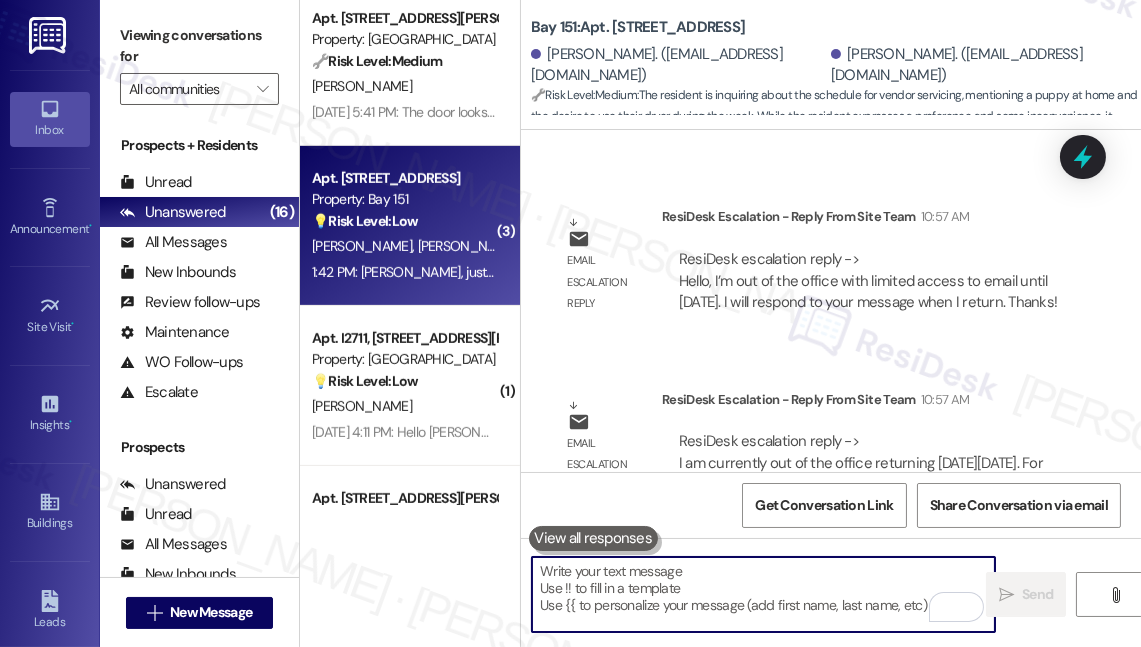 type 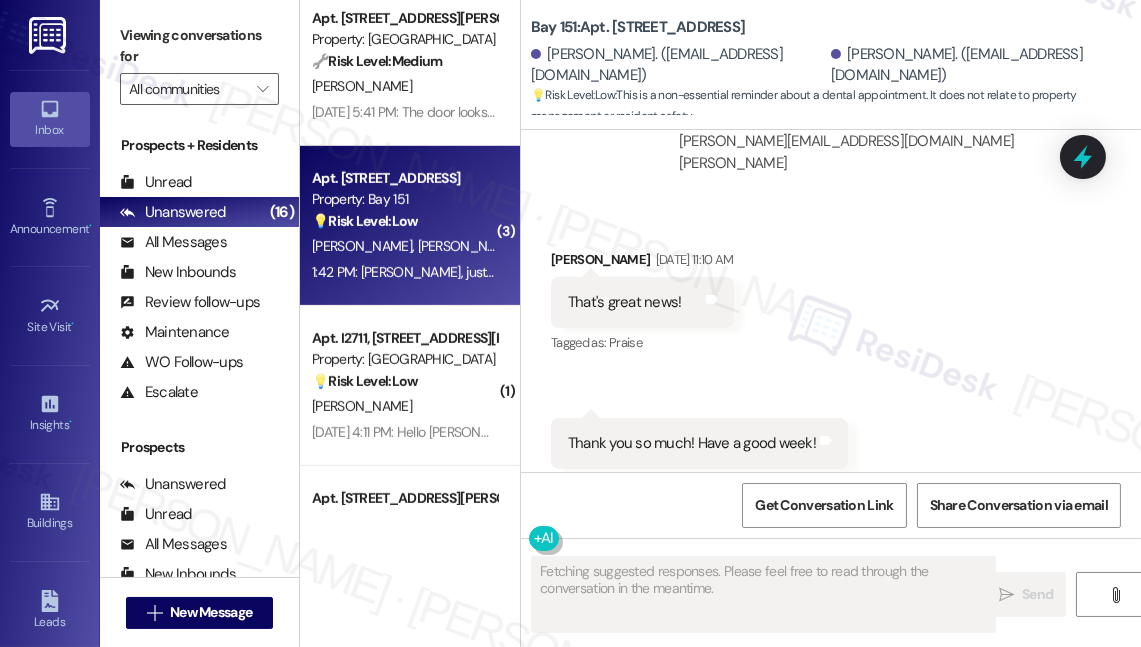 scroll, scrollTop: 72665, scrollLeft: 0, axis: vertical 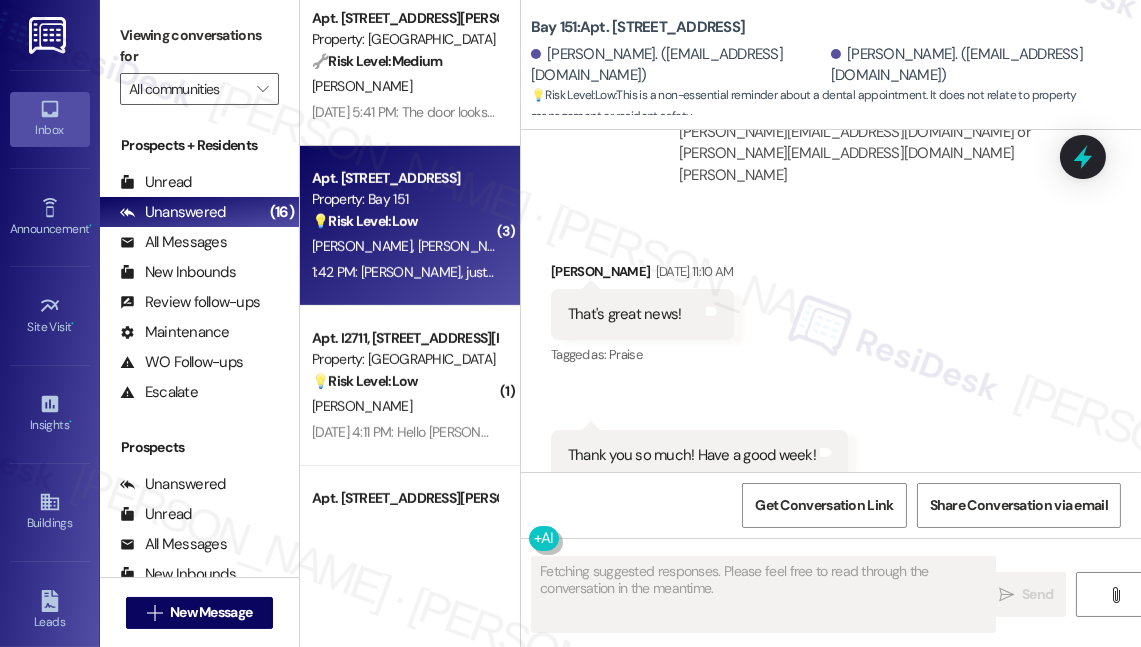 click on "Related guidelines Hide Suggestions" at bounding box center (779, 1171) 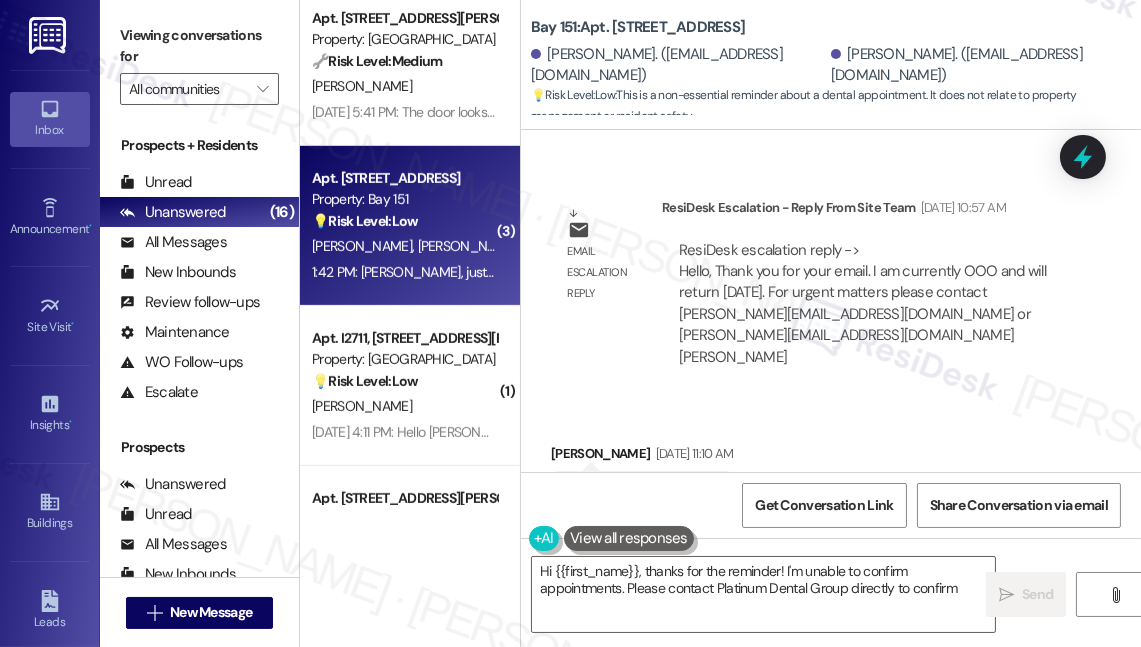 type on "Hi {{first_name}}, thanks for the reminder! I'm unable to confirm appointments. Please contact Platinum Dental Group directly to confirm." 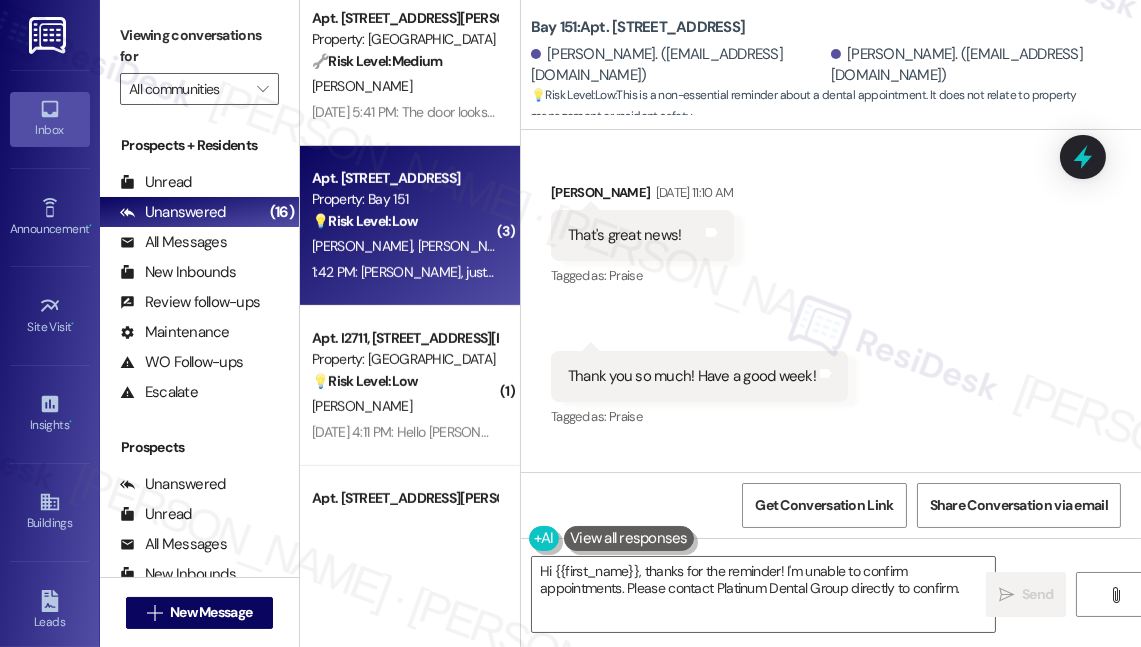 scroll, scrollTop: 72666, scrollLeft: 0, axis: vertical 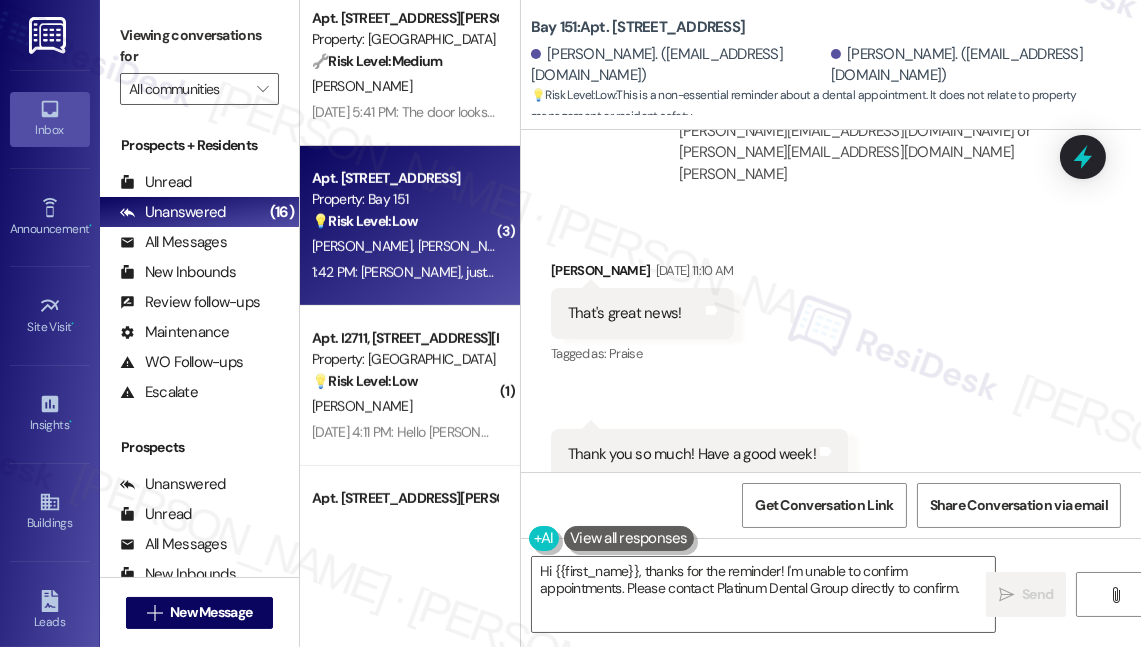 click on "KUNPENG, just a reminder that you have an appointment reserved with Platinum Dental Group - Bayonne Office [DATE][DATE] 1:00 PM. Please respond with C to confirm." at bounding box center (807, 1093) 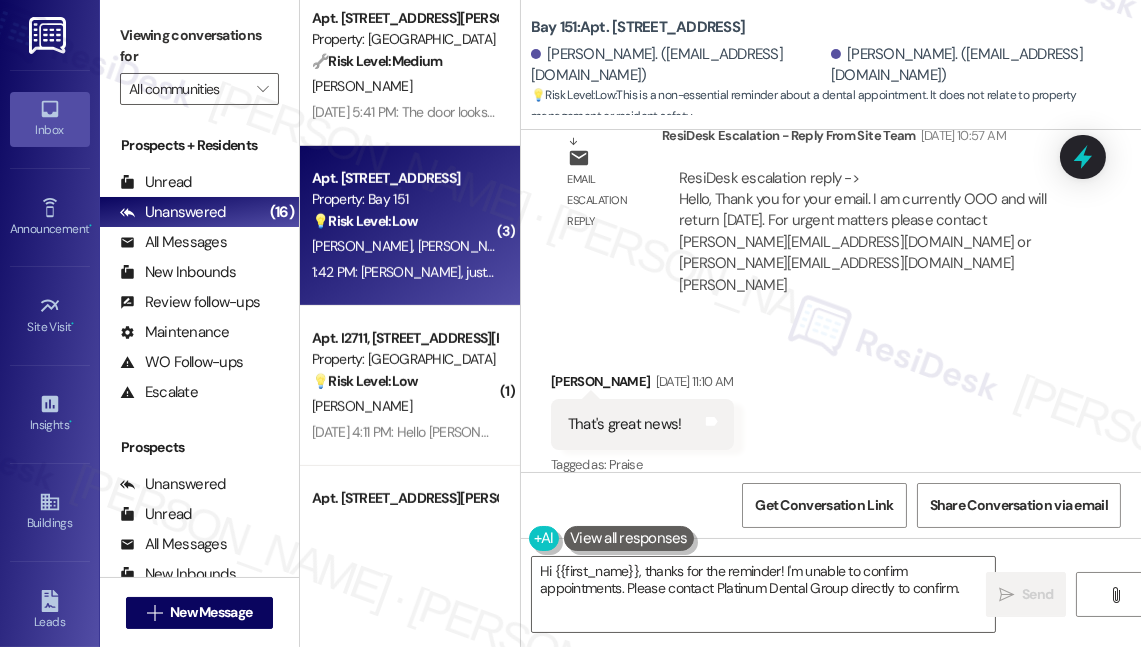 scroll, scrollTop: 72302, scrollLeft: 0, axis: vertical 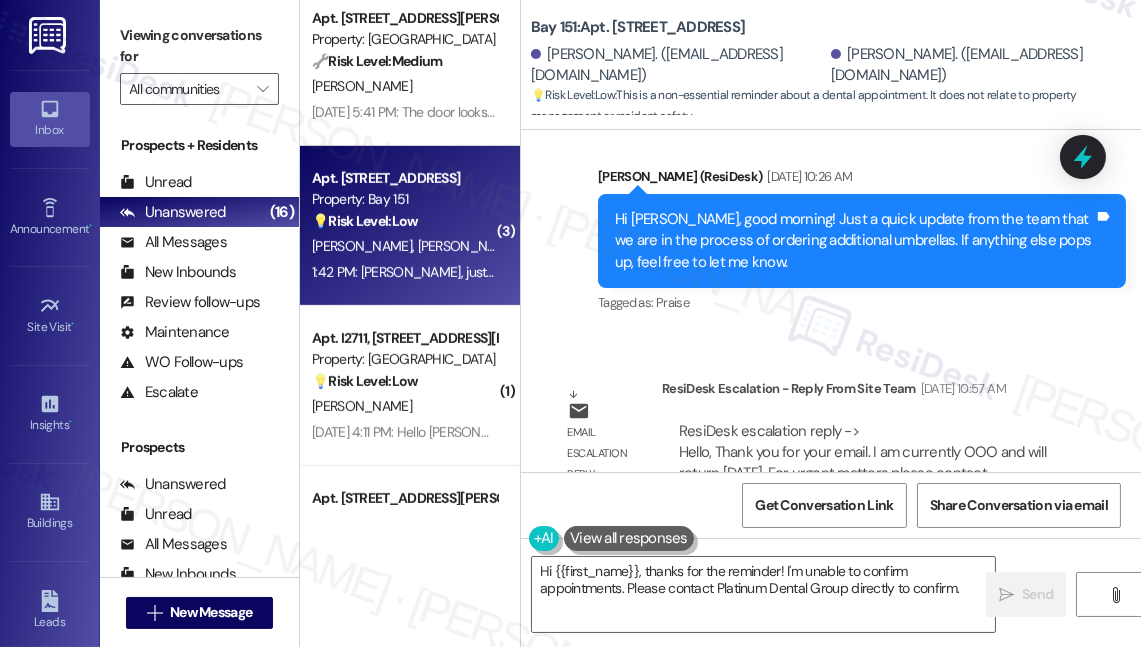 drag, startPoint x: 725, startPoint y: 326, endPoint x: 832, endPoint y: 399, distance: 129.52992 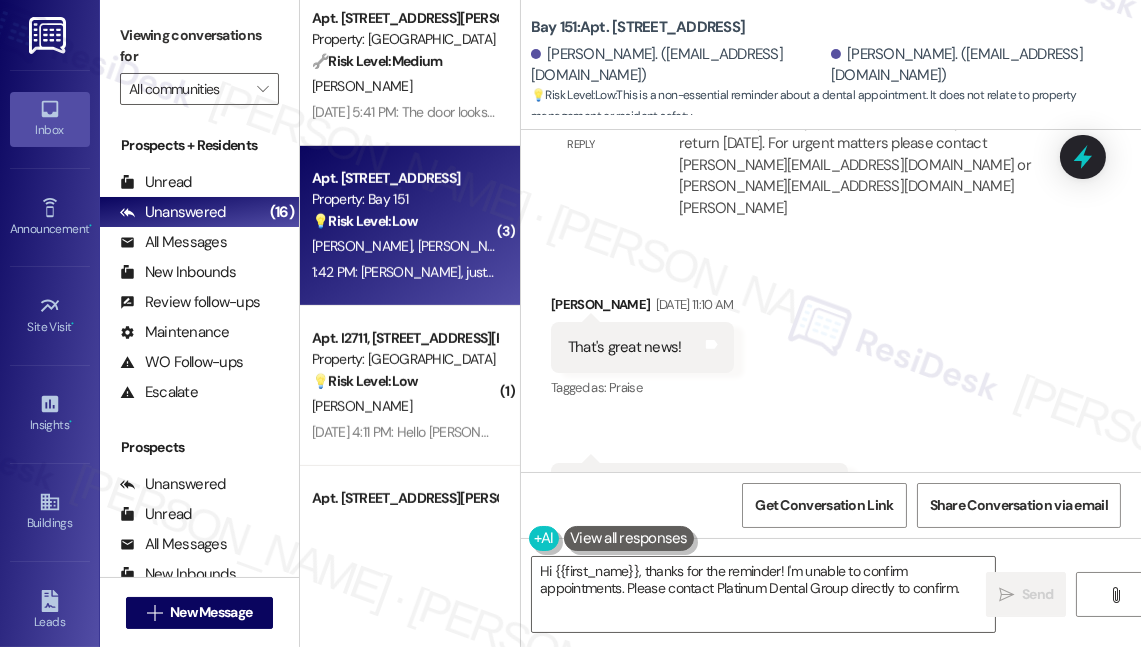 scroll, scrollTop: 72847, scrollLeft: 0, axis: vertical 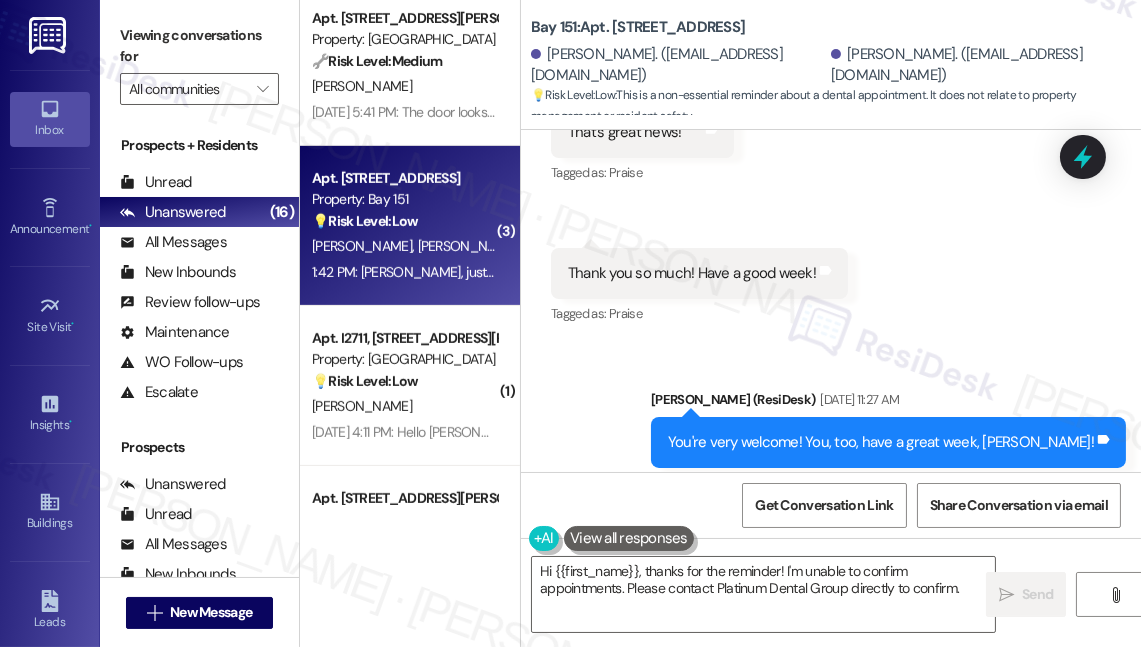 click at bounding box center (875, 986) 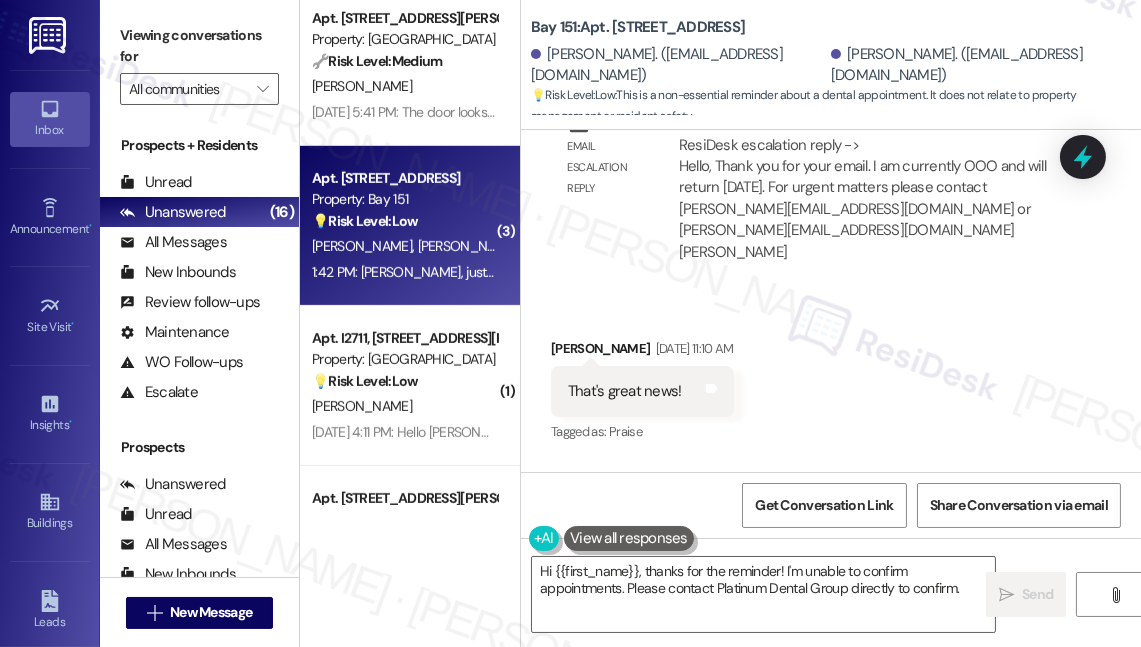 click on "KUNPENG, just a reminder that you have an appointment reserved with Platinum Dental Group - Bayonne Office [DATE][DATE] 1:00 PM. Please respond with C to confirm." at bounding box center (807, 1171) 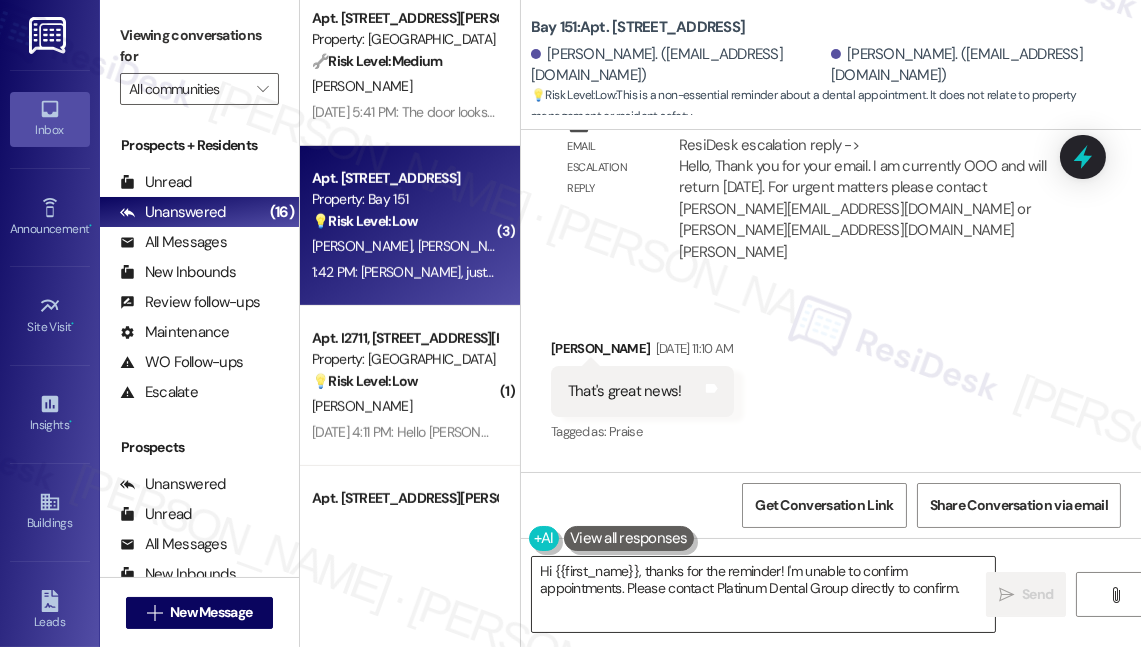click on "Hi {{first_name}}, thanks for the reminder! I'm unable to confirm appointments. Please contact Platinum Dental Group directly to confirm." at bounding box center (763, 594) 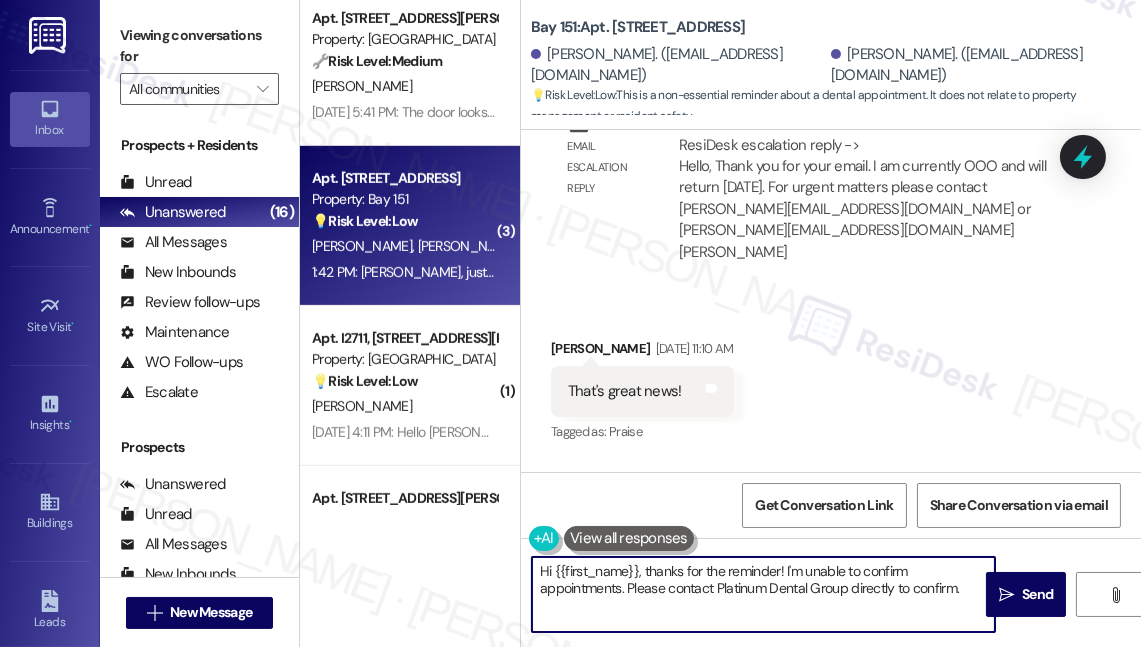 click on "Hi {{first_name}}, thanks for the reminder! I'm unable to confirm appointments. Please contact Platinum Dental Group directly to confirm." at bounding box center [763, 594] 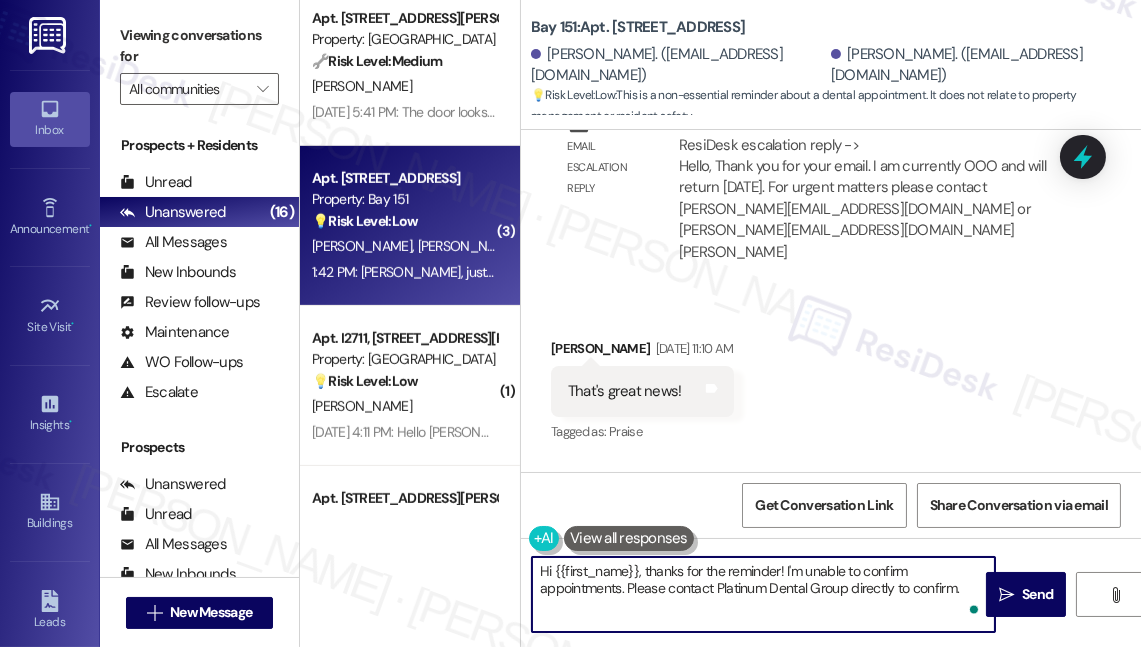click on "Hi {{first_name}}, thanks for the reminder! I'm unable to confirm appointments. Please contact Platinum Dental Group directly to confirm." at bounding box center [763, 594] 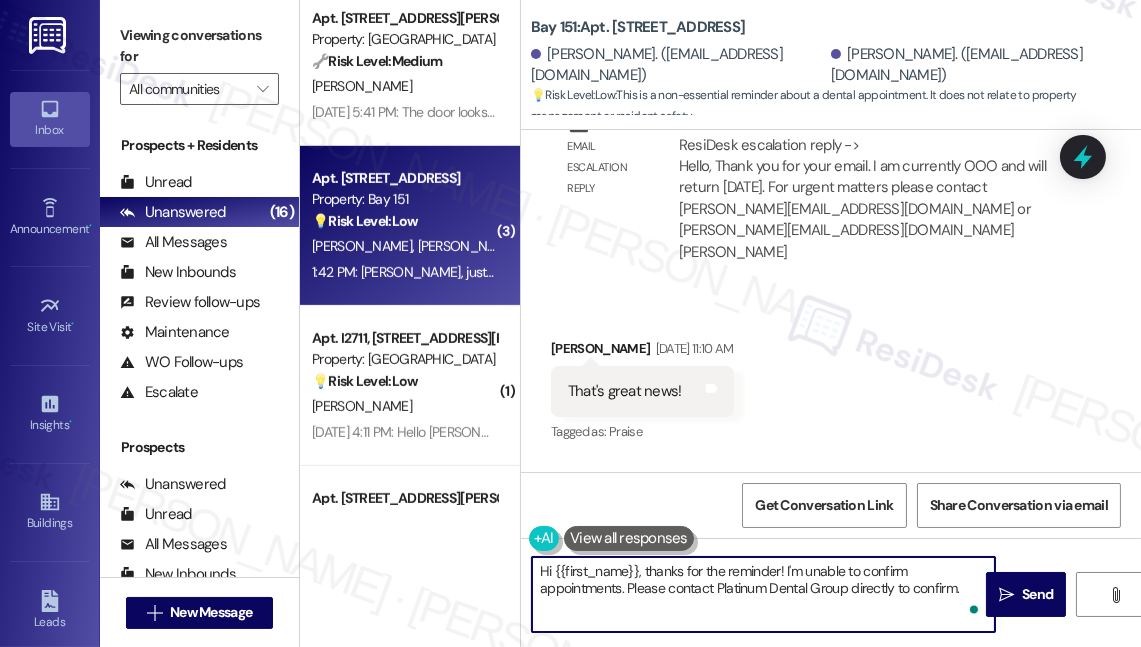 click on "KUNPENG, just a reminder that you have an appointment reserved with Platinum Dental Group - Bayonne Office [DATE][DATE] 1:00 PM. Please respond with C to confirm." at bounding box center (807, 1171) 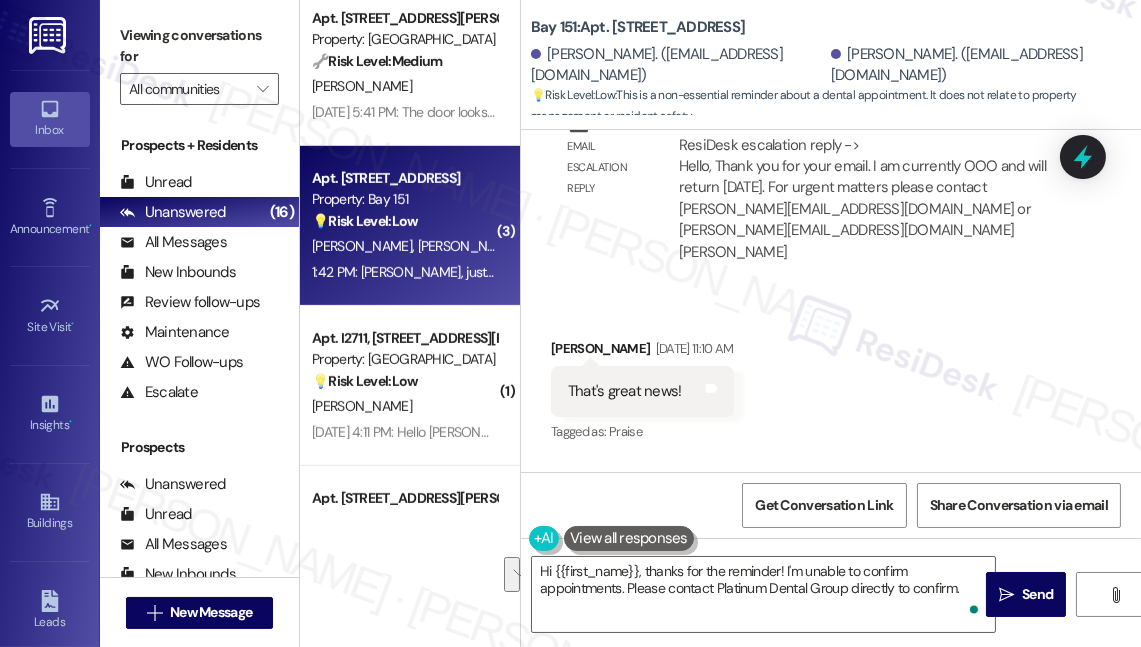 click on "KUNPENG, just a reminder that you have an appointment reserved with Platinum Dental Group - Bayonne Office [DATE][DATE] 1:00 PM. Please respond with C to confirm." at bounding box center [807, 1171] 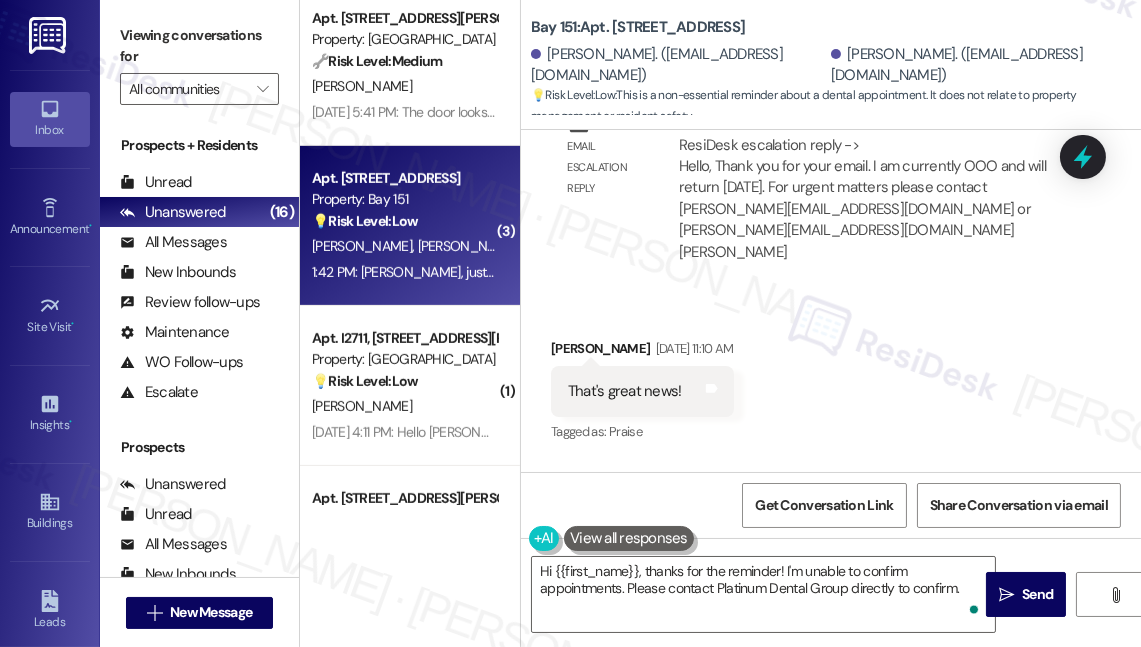 click on "KUNPENG, just a reminder that you have an appointment reserved with Platinum Dental Group - Bayonne Office [DATE][DATE] 1:00 PM. Please respond with C to confirm." at bounding box center [807, 1171] 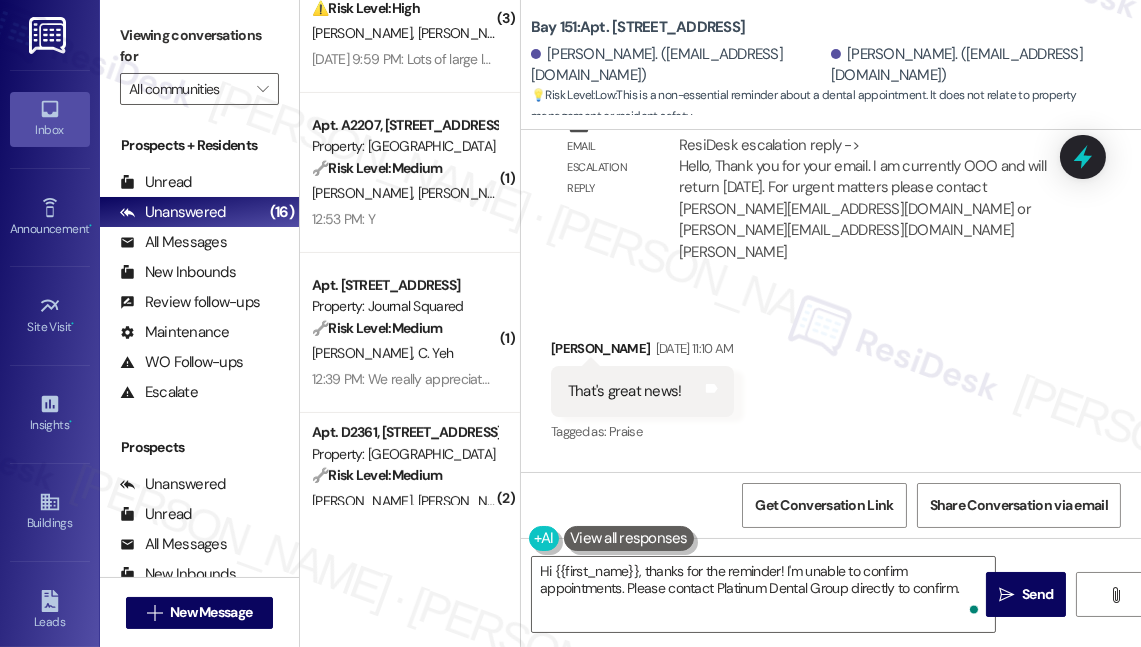 scroll, scrollTop: 691, scrollLeft: 0, axis: vertical 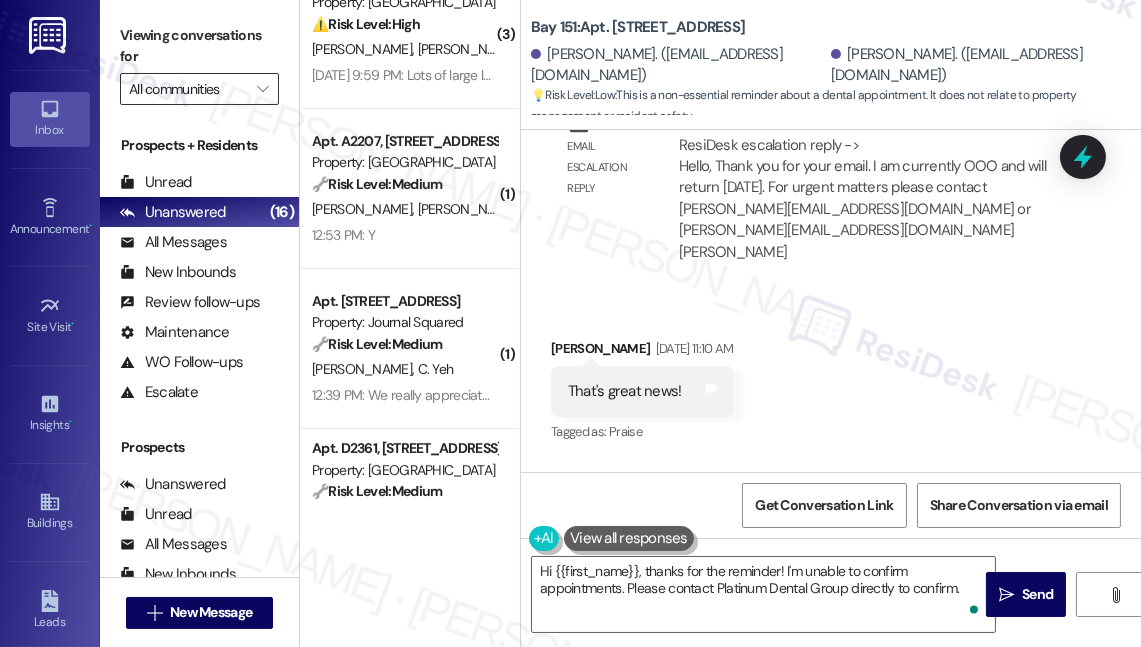 click on "All communities" at bounding box center (188, 89) 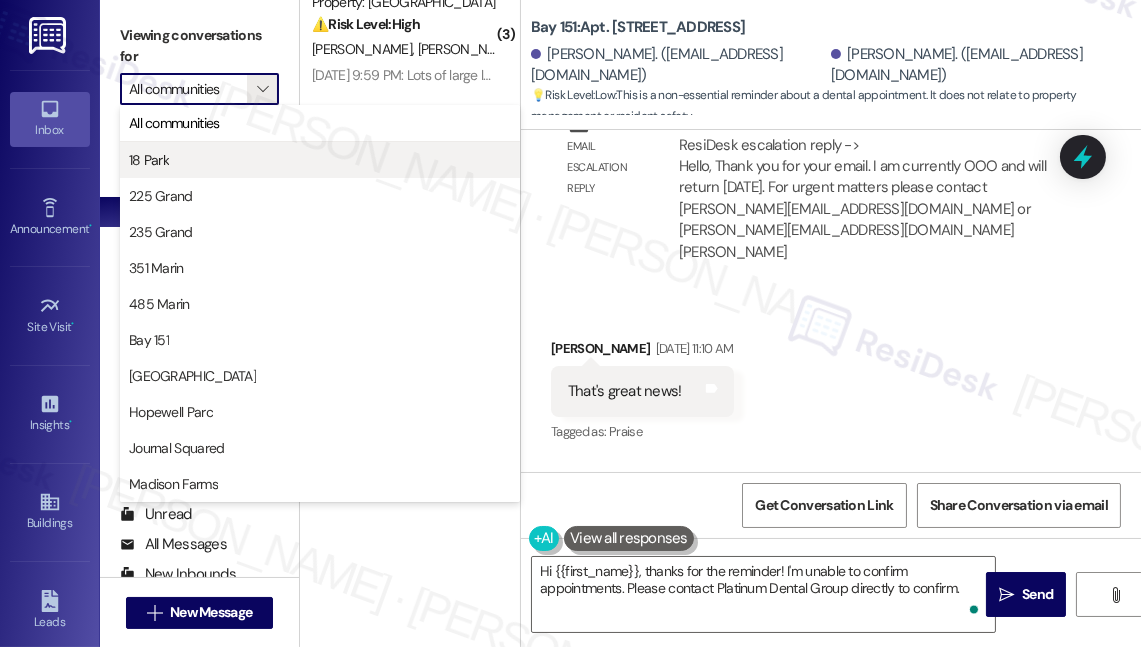 click on "18 Park" at bounding box center (320, 160) 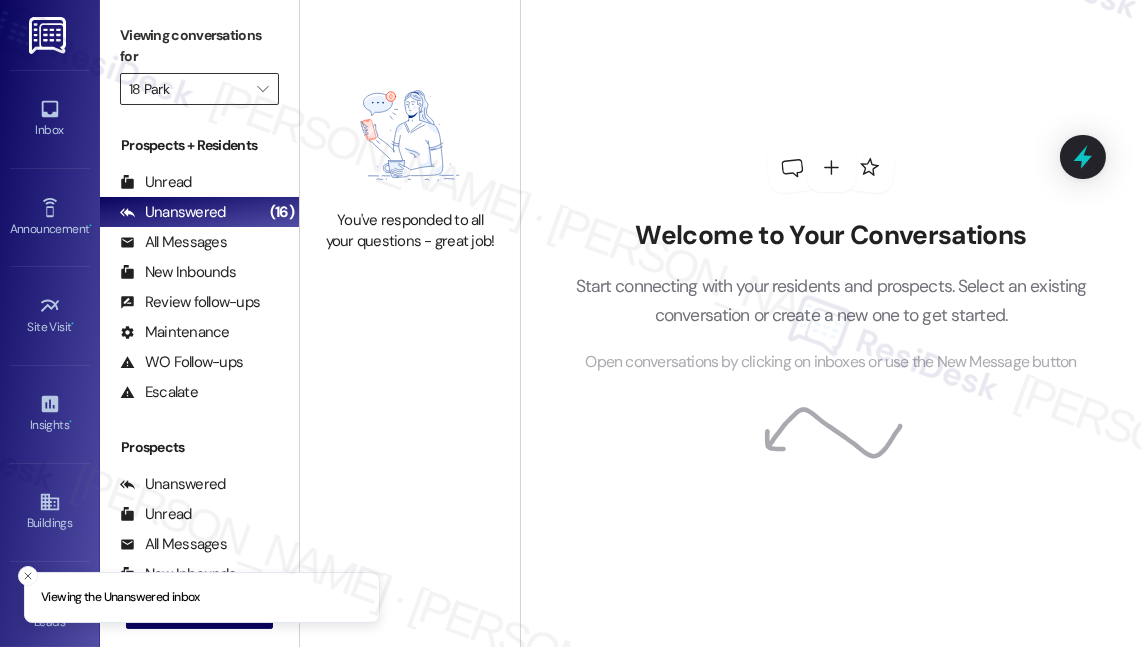 click on "18 Park" at bounding box center [188, 89] 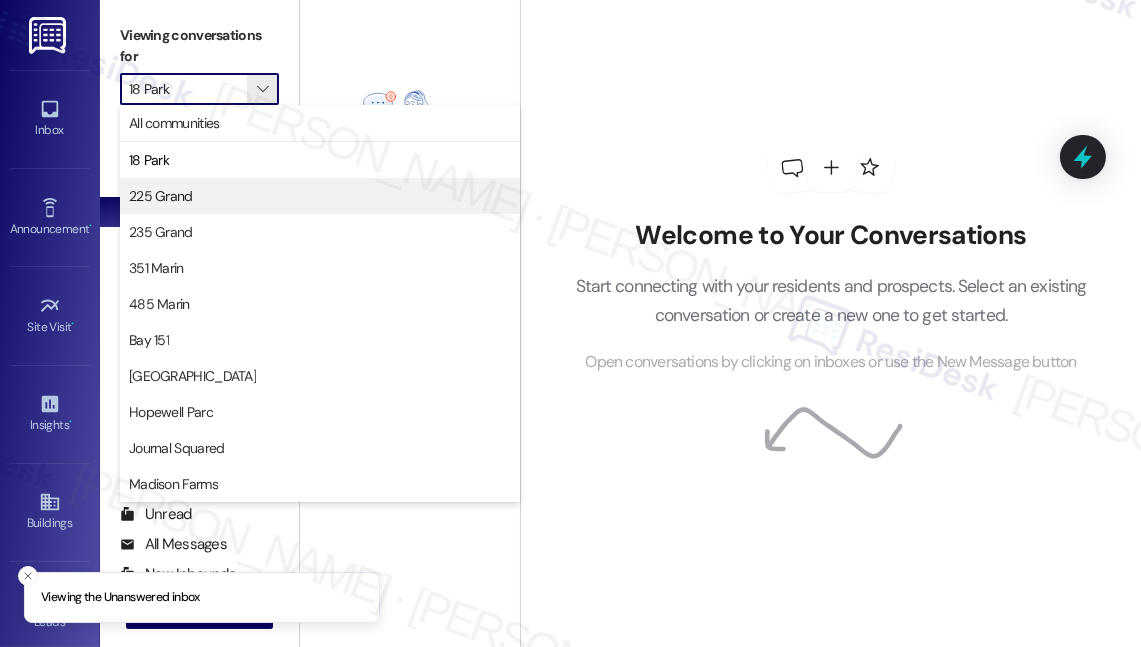 click on "225 Grand" at bounding box center [320, 196] 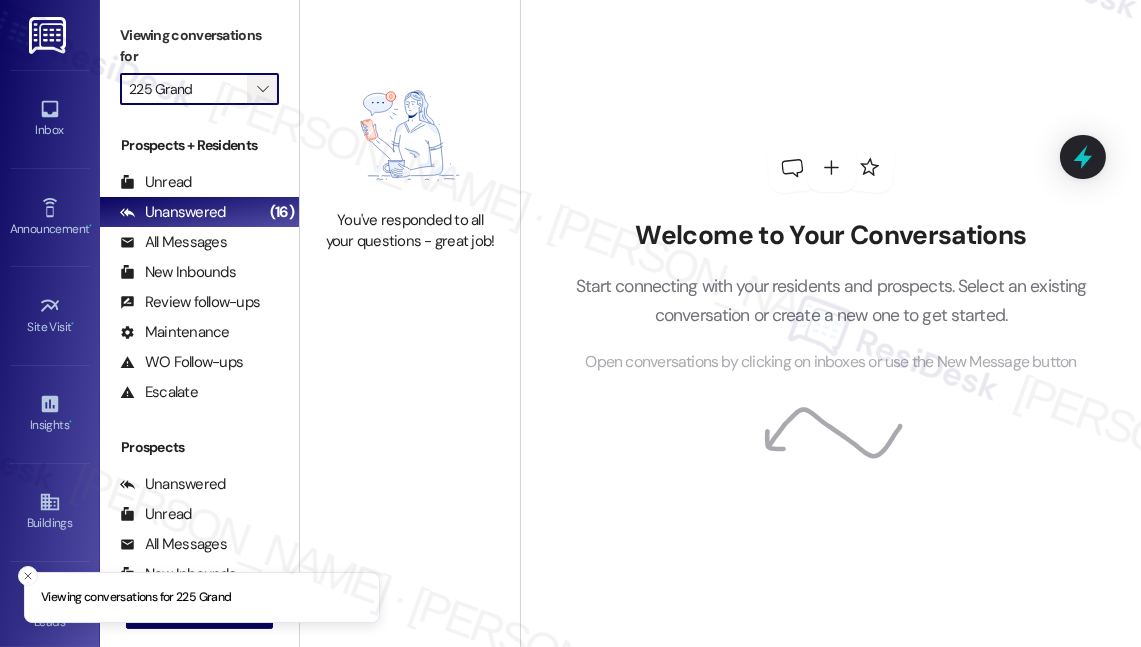 click on "" at bounding box center [262, 89] 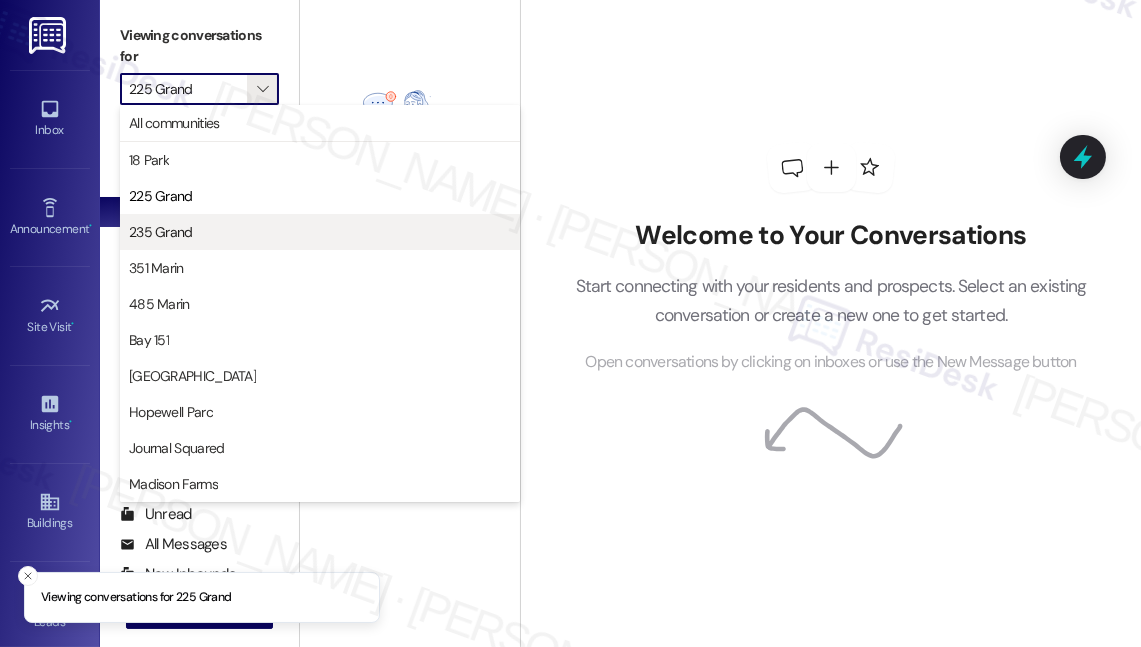 click on "235 Grand" at bounding box center (320, 232) 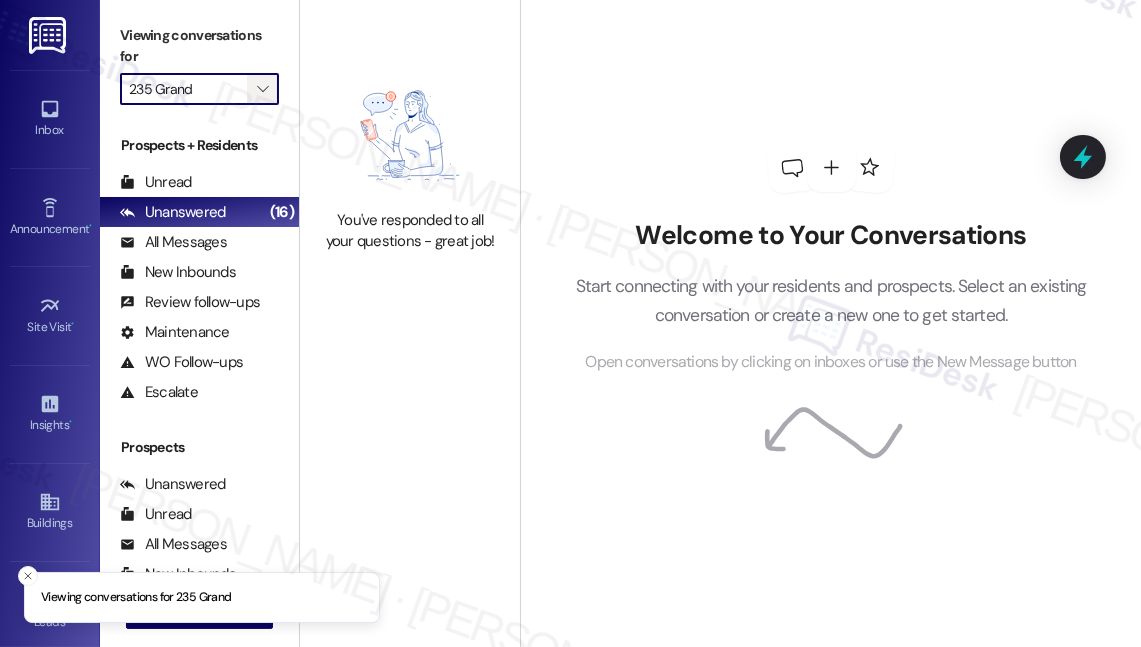 click on "" at bounding box center (262, 89) 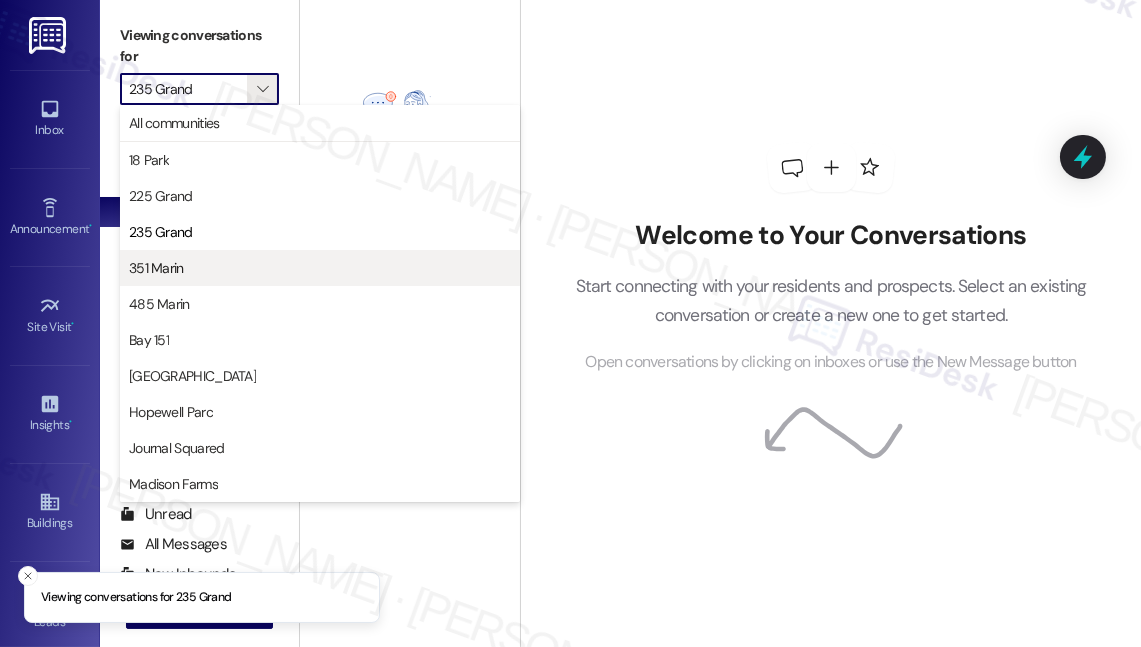click on "351 Marin" at bounding box center (320, 268) 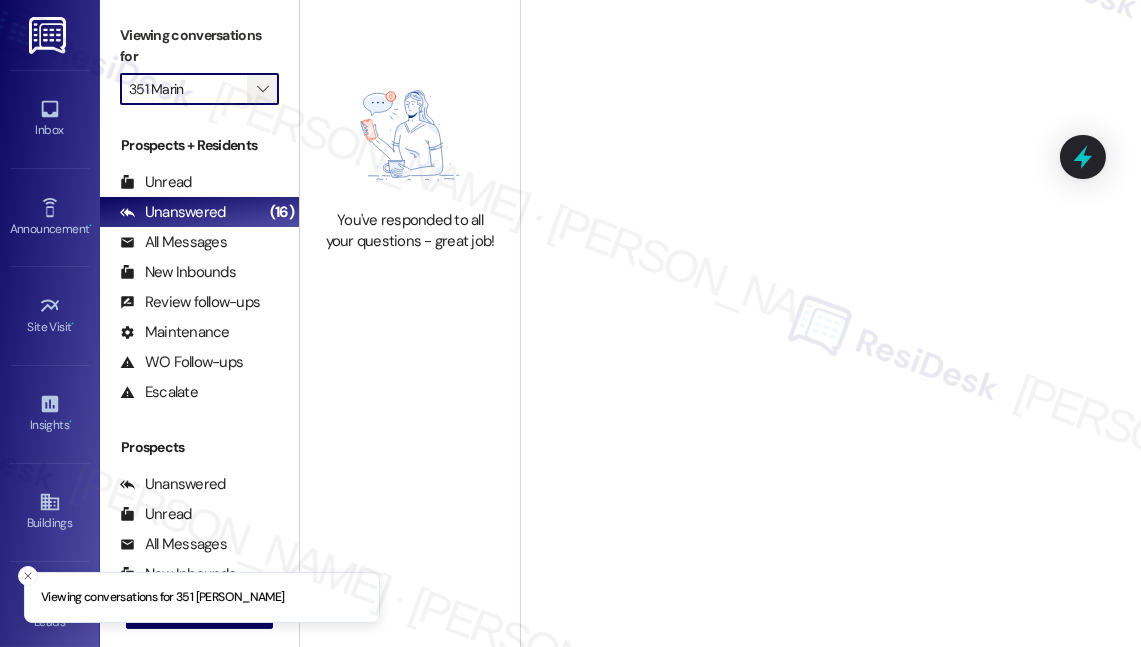 click on "" at bounding box center (262, 89) 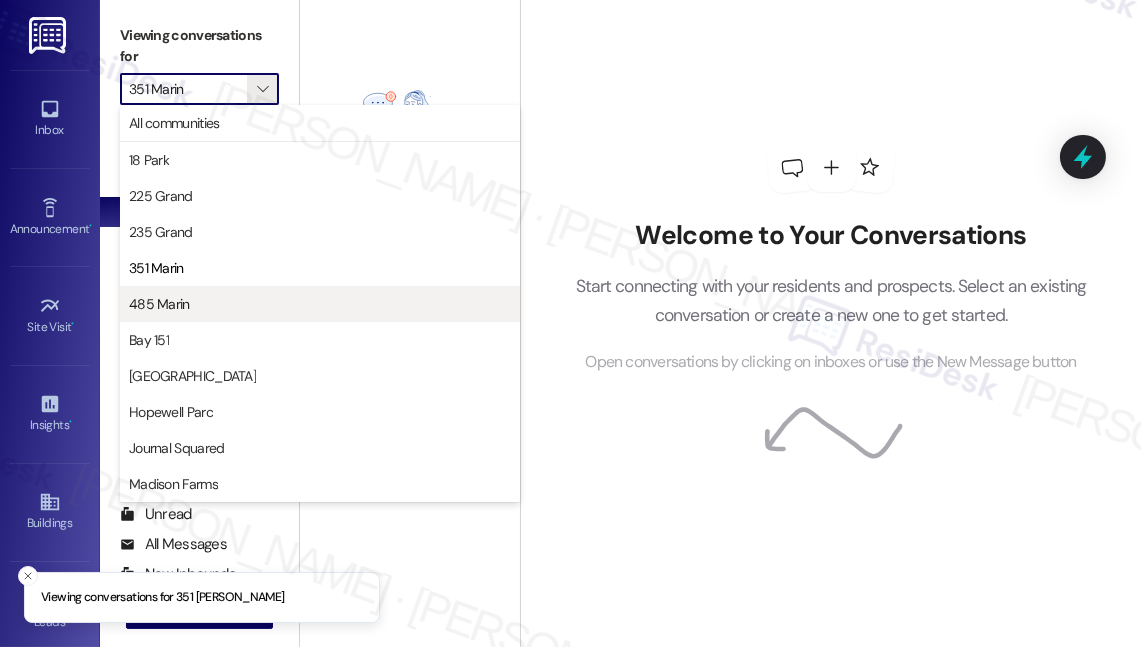 click on "485 Marin" at bounding box center [320, 304] 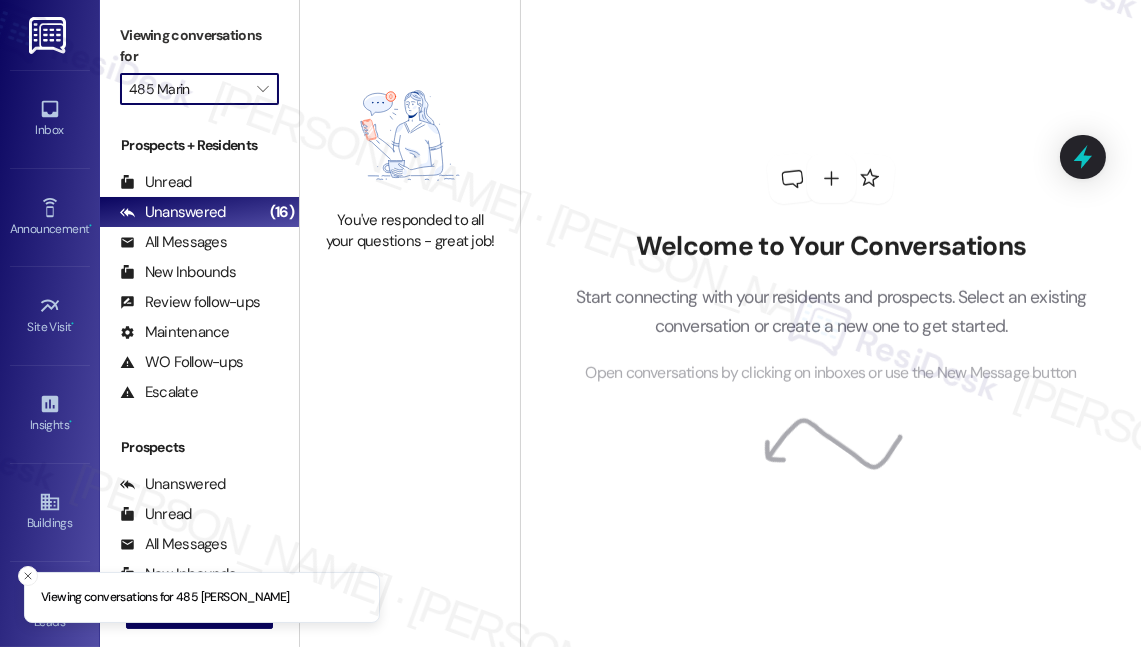 click on "485 Marin" at bounding box center [188, 89] 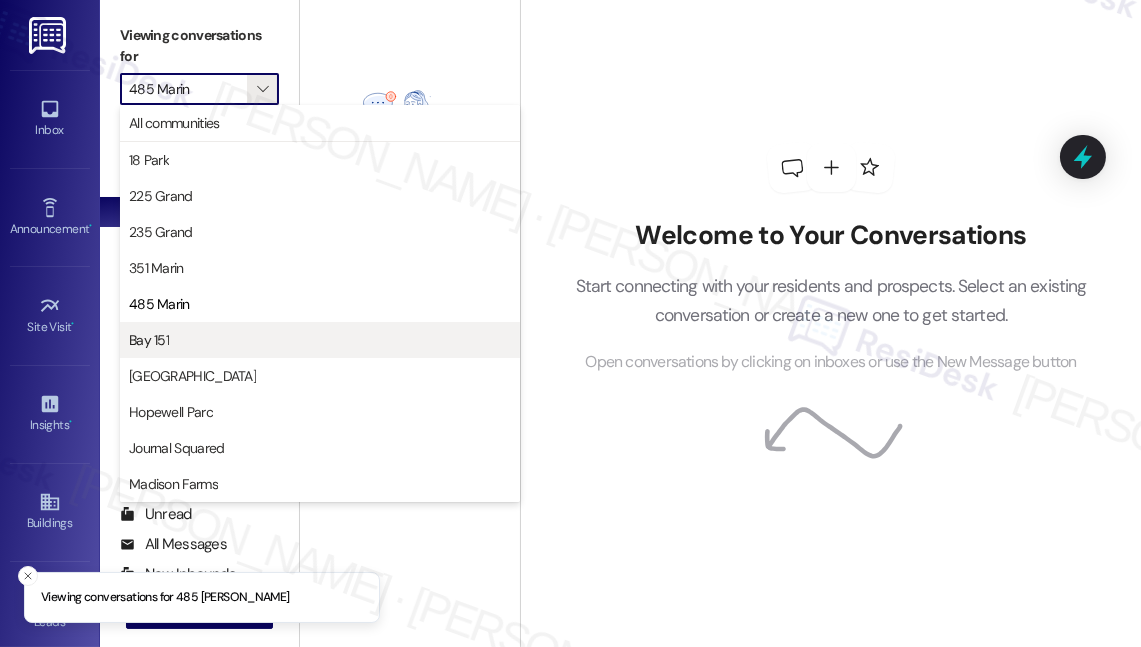 click on "Bay 151" at bounding box center (320, 340) 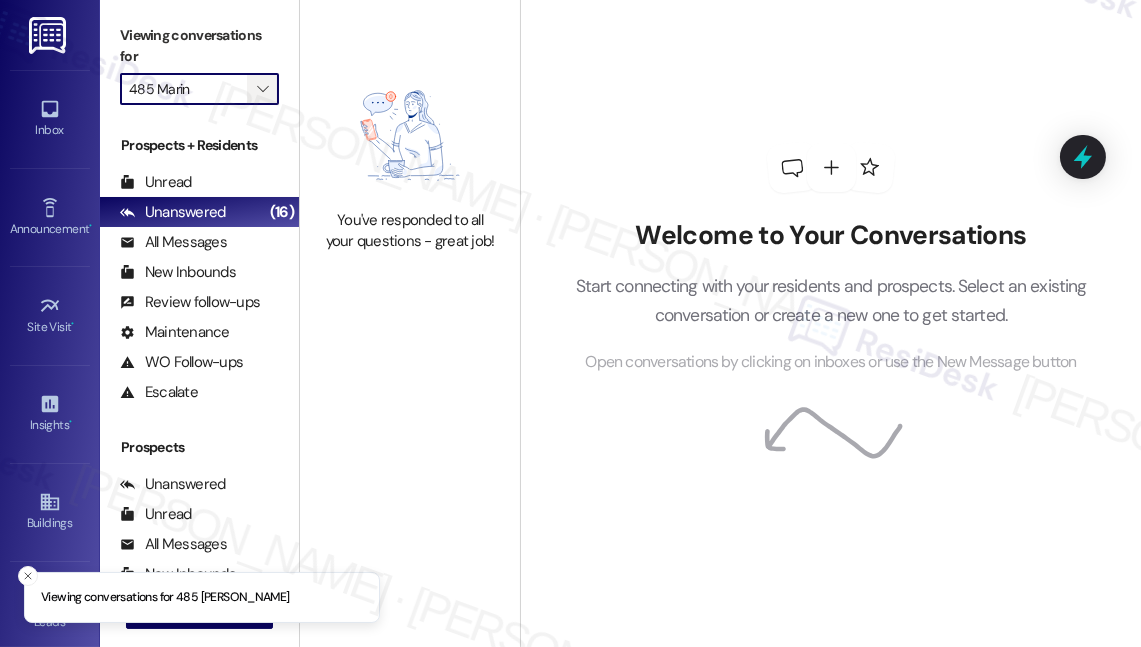 type on "Bay 151" 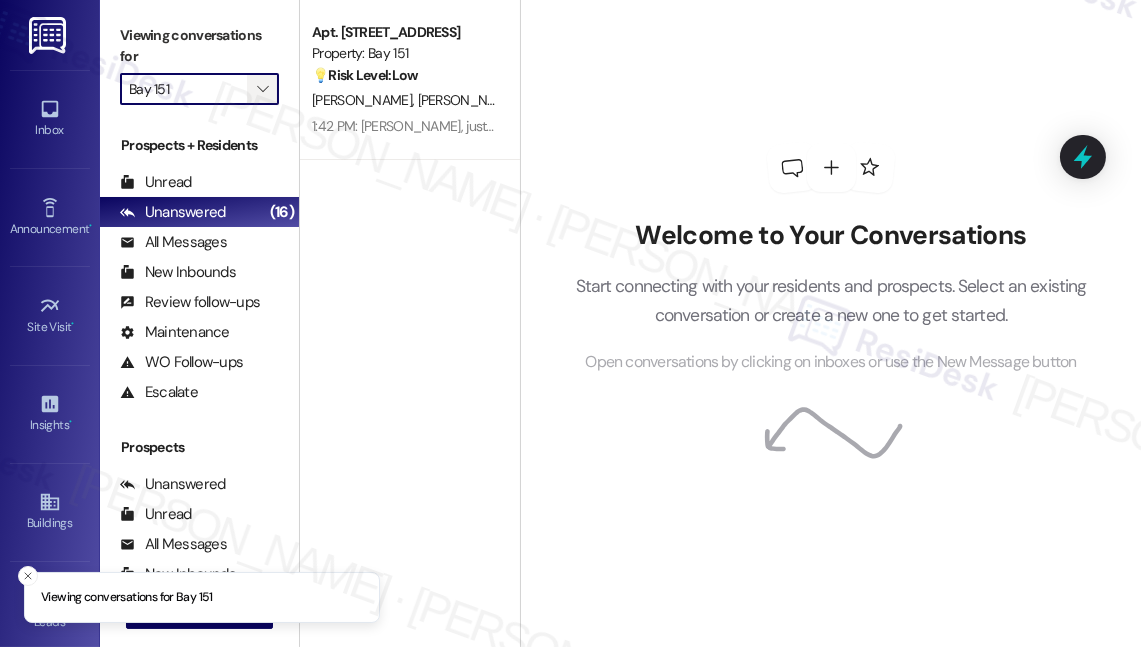 click on "" at bounding box center (262, 89) 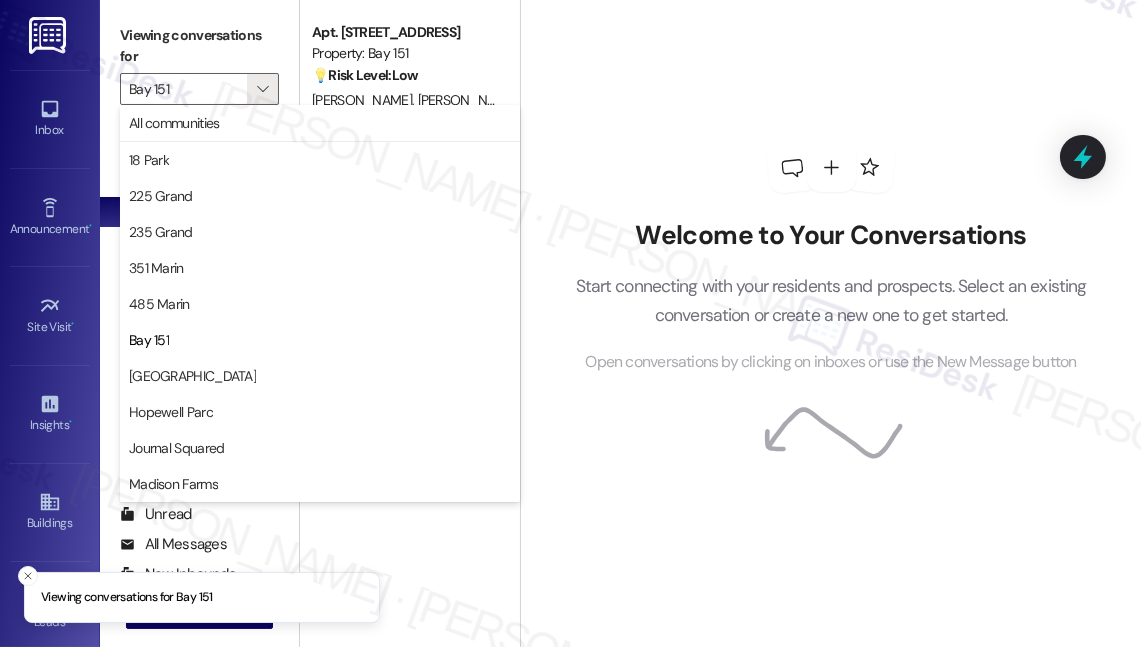 click on "Welcome to Your Conversations Start connecting with your residents and prospects. Select an existing conversation or create a new one to get started. Open conversations by clicking on inboxes or use the New Message button" at bounding box center [831, 259] 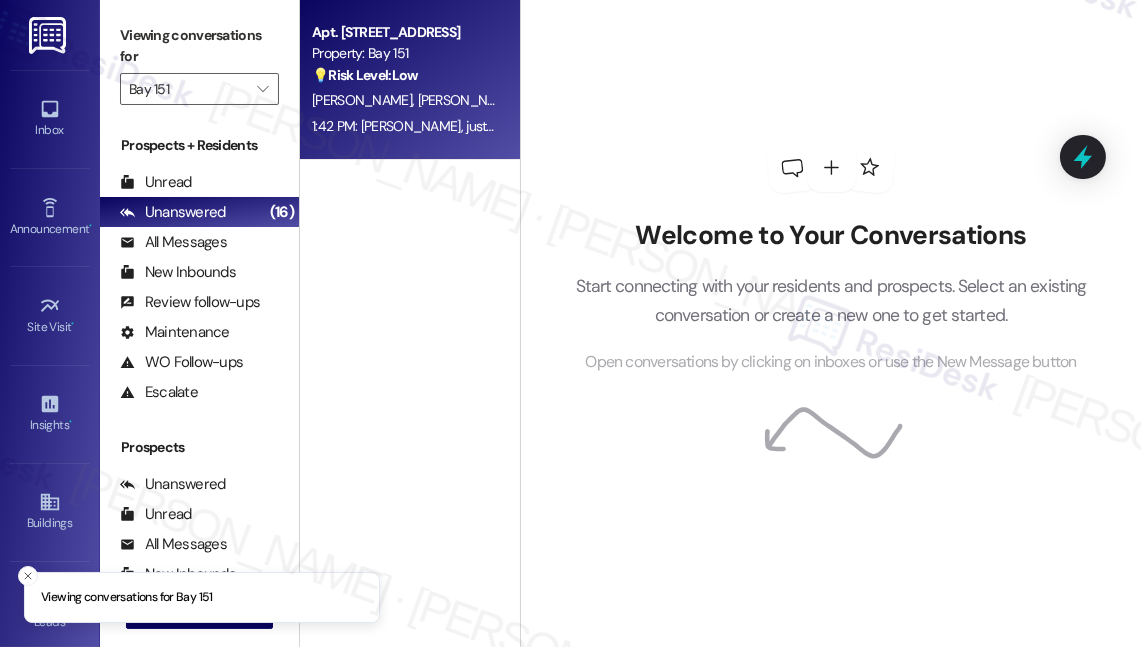 click on "💡  Risk Level:  Low This is a non-essential reminder about a dental appointment. It does not relate to property management or resident safety." at bounding box center (404, 75) 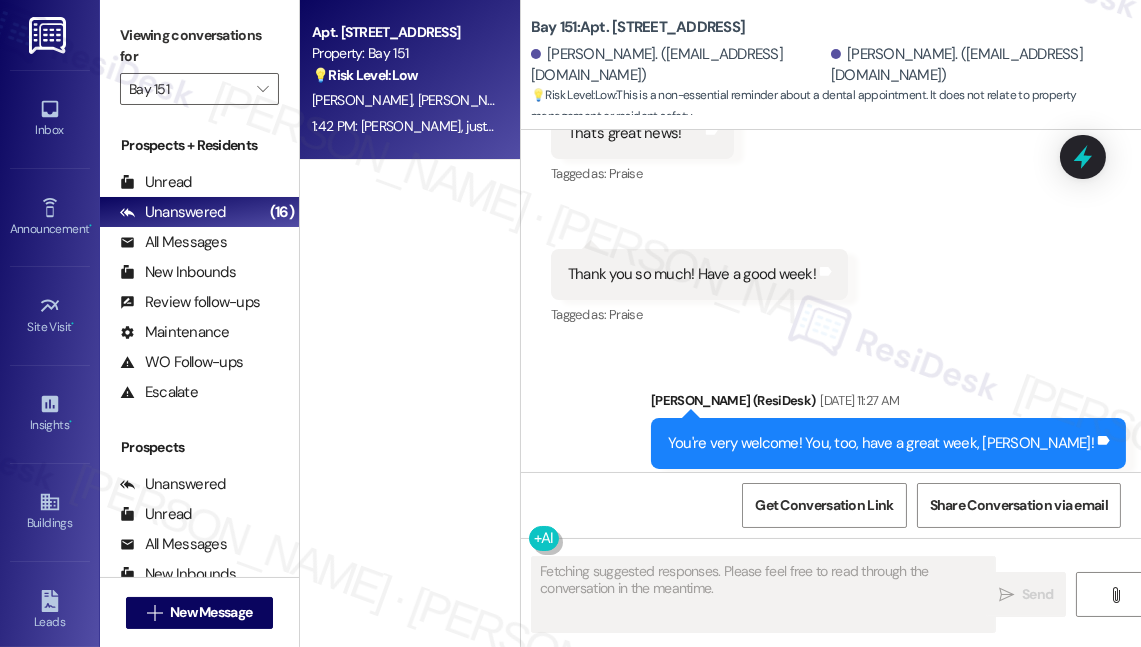 click at bounding box center [875, 987] 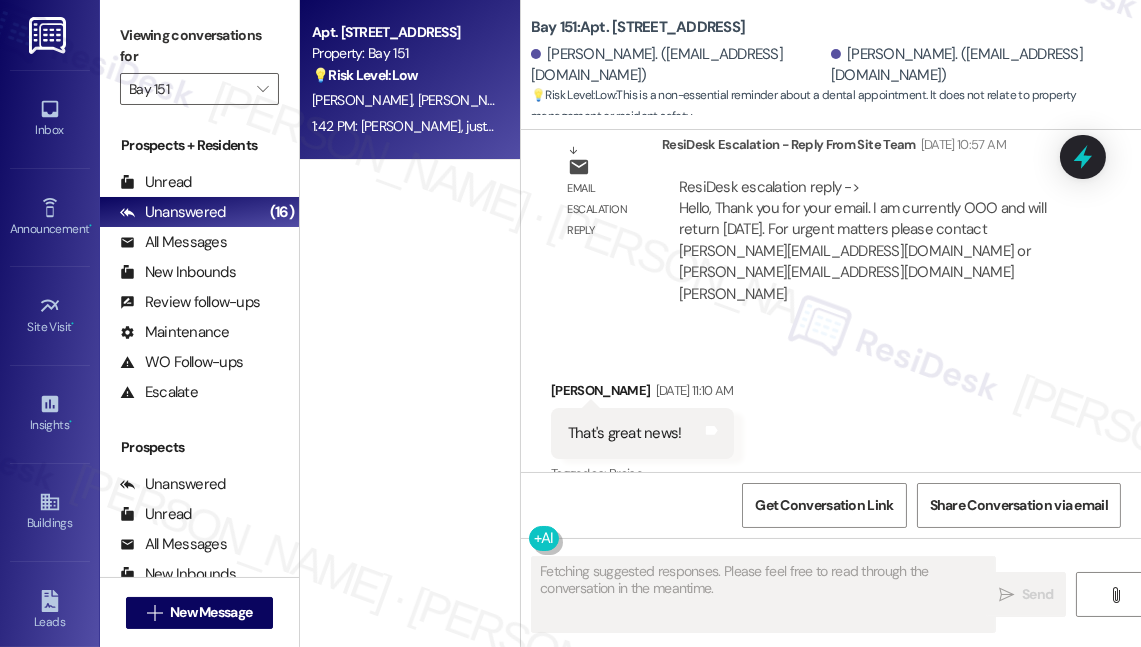 scroll, scrollTop: 72588, scrollLeft: 0, axis: vertical 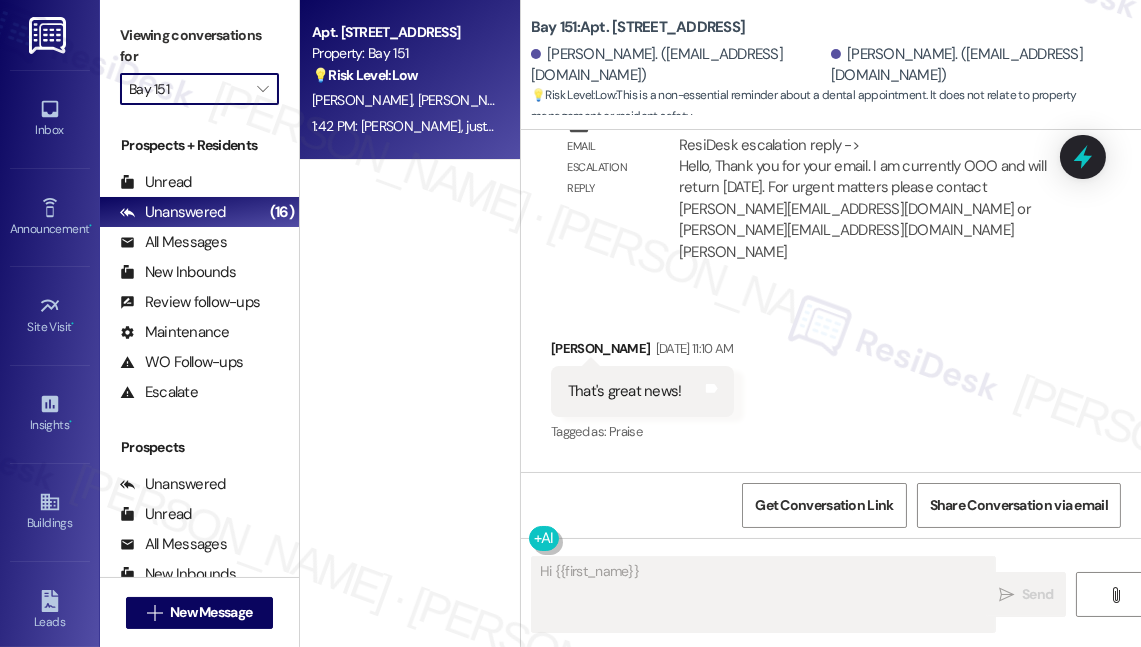 click on "Bay 151" at bounding box center [188, 89] 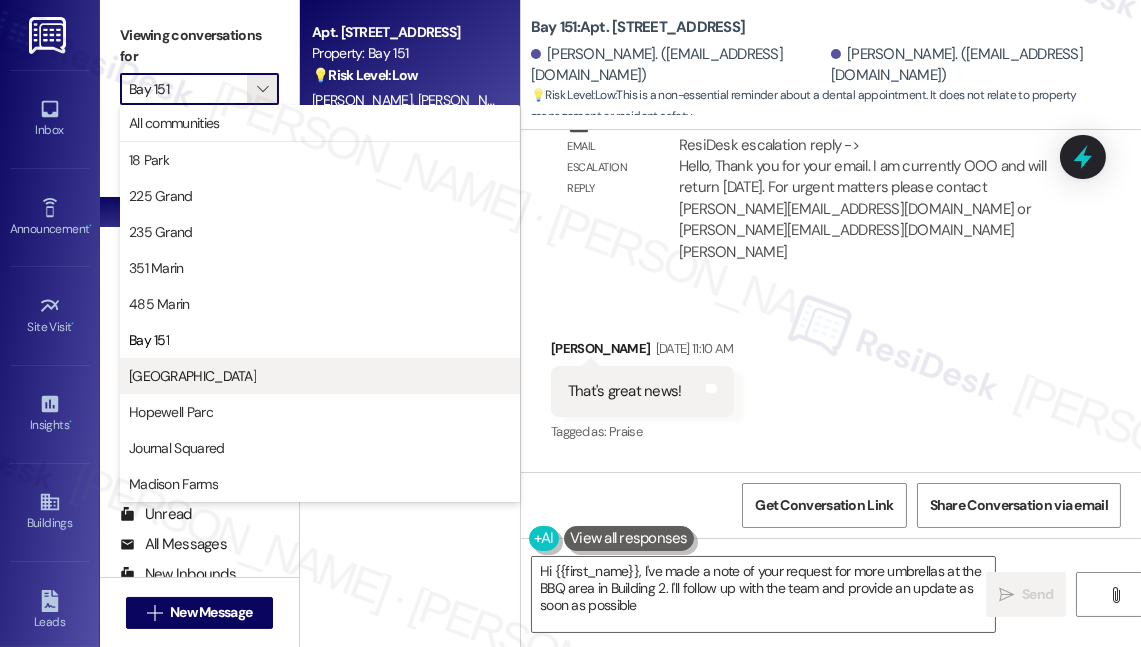 type on "Hi {{first_name}}, I've made a note of your request for more umbrellas at the BBQ area in Building 2. I'll follow up with the team and provide an update as soon as possible!" 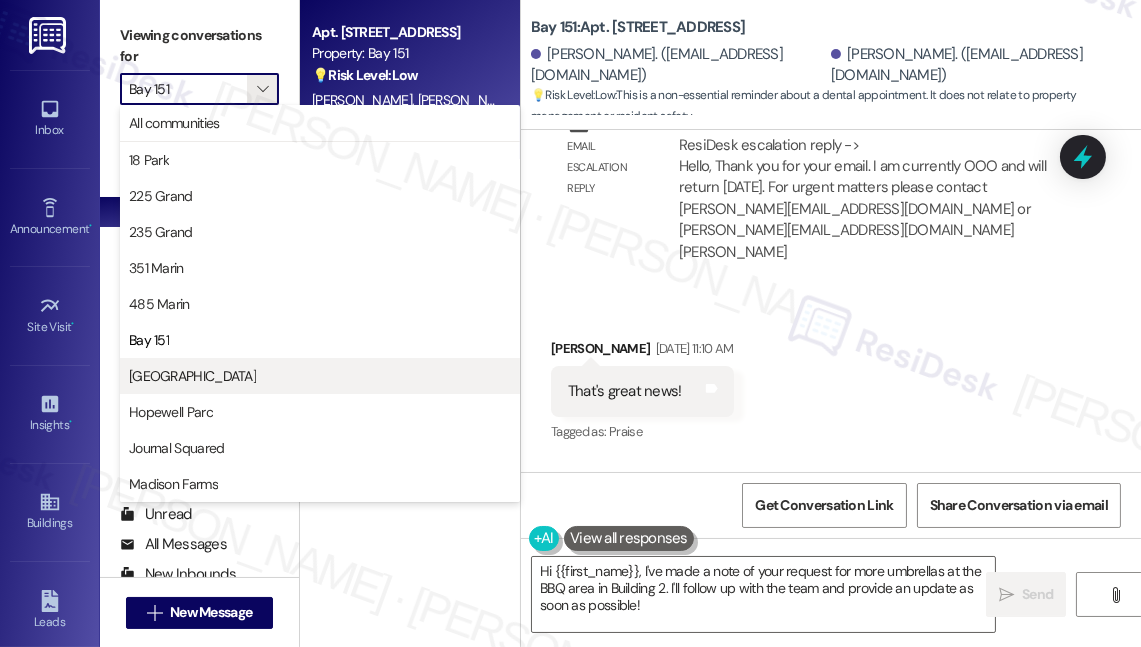 click on "[GEOGRAPHIC_DATA]" at bounding box center (320, 376) 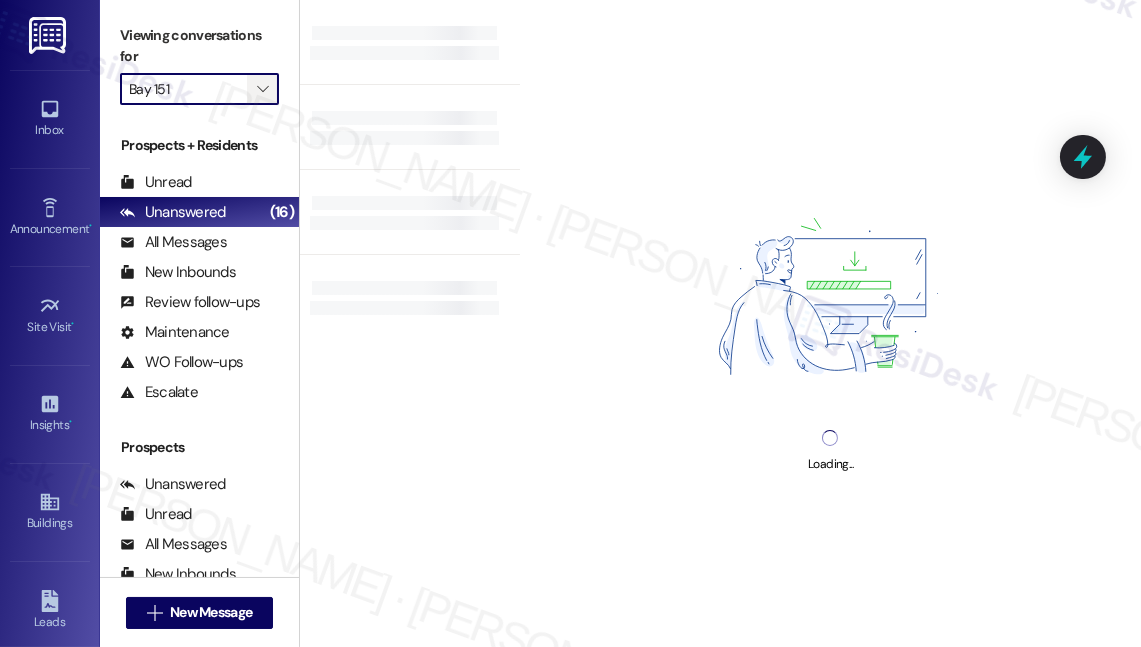 click on "" at bounding box center [262, 89] 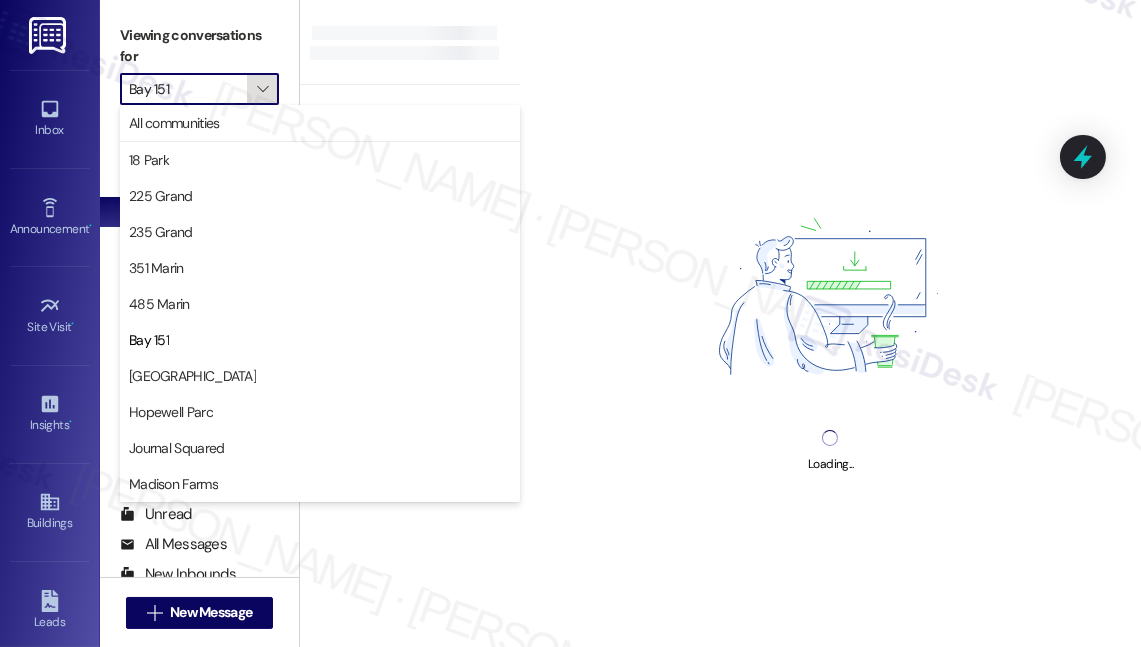 type on "[GEOGRAPHIC_DATA]" 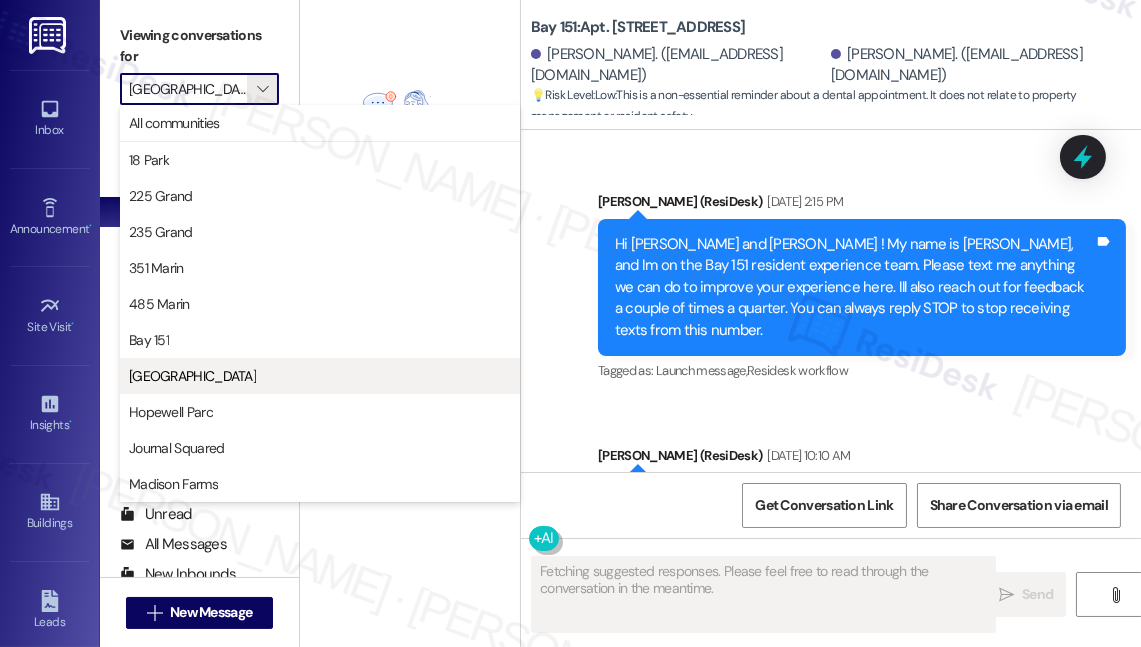 type on "Fetching suggested responses. Please feel free to read through the conversation in the meantime." 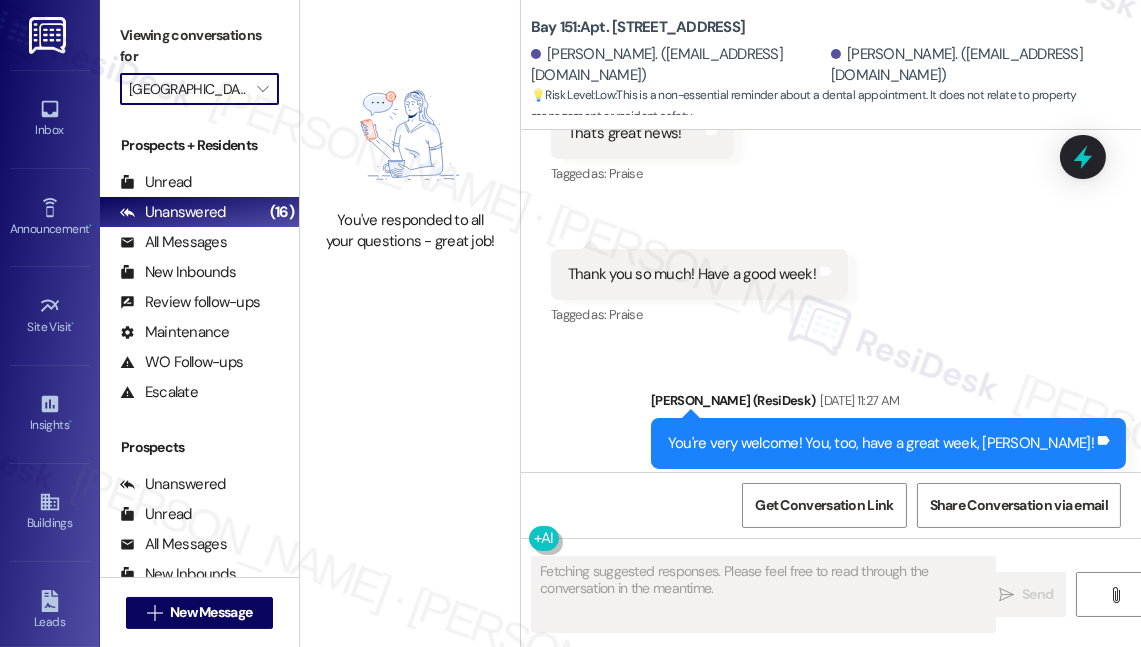 click on "[GEOGRAPHIC_DATA]" at bounding box center [188, 89] 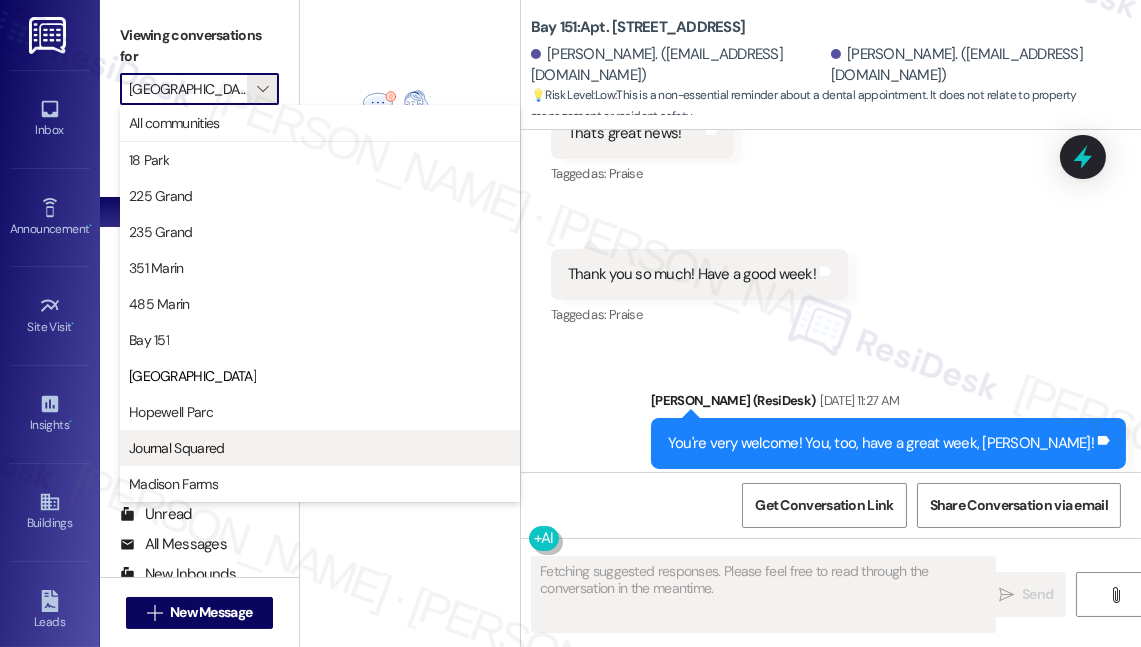 click on "Journal Squared" at bounding box center [177, 448] 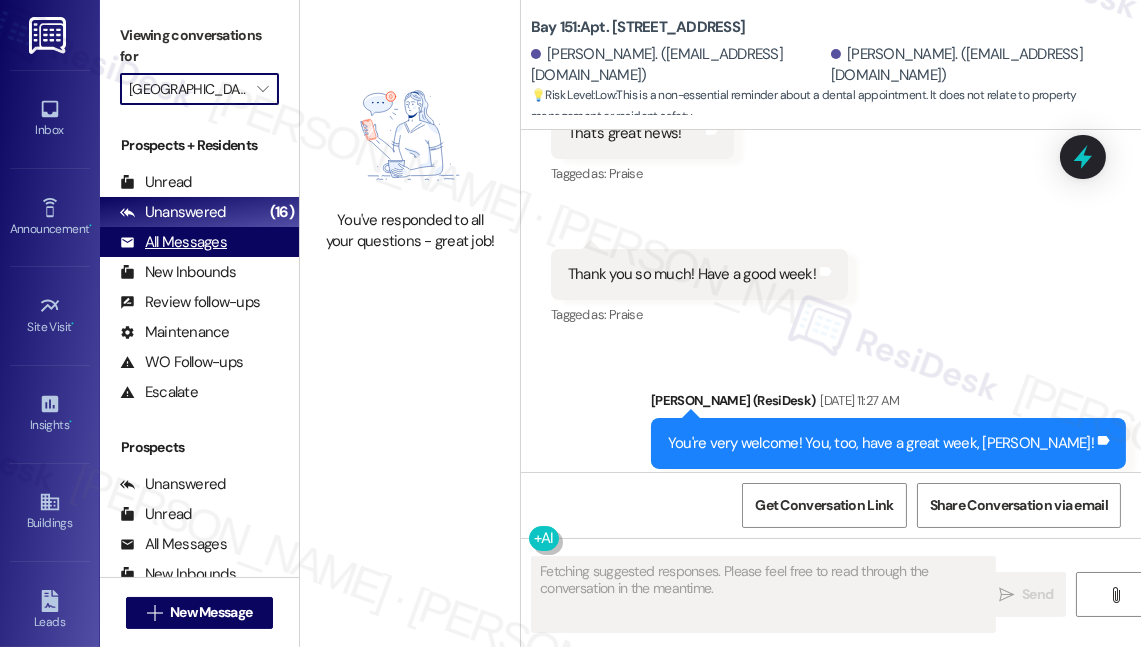 type on "Journal Squared" 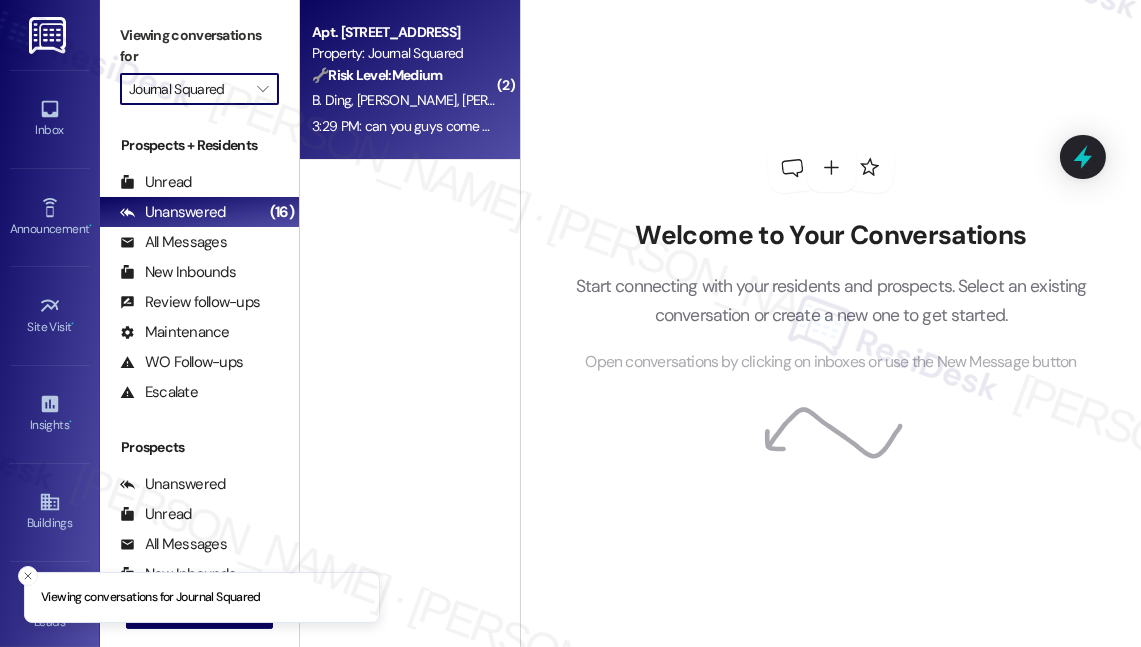 click on "[PERSON_NAME]" at bounding box center (410, 100) 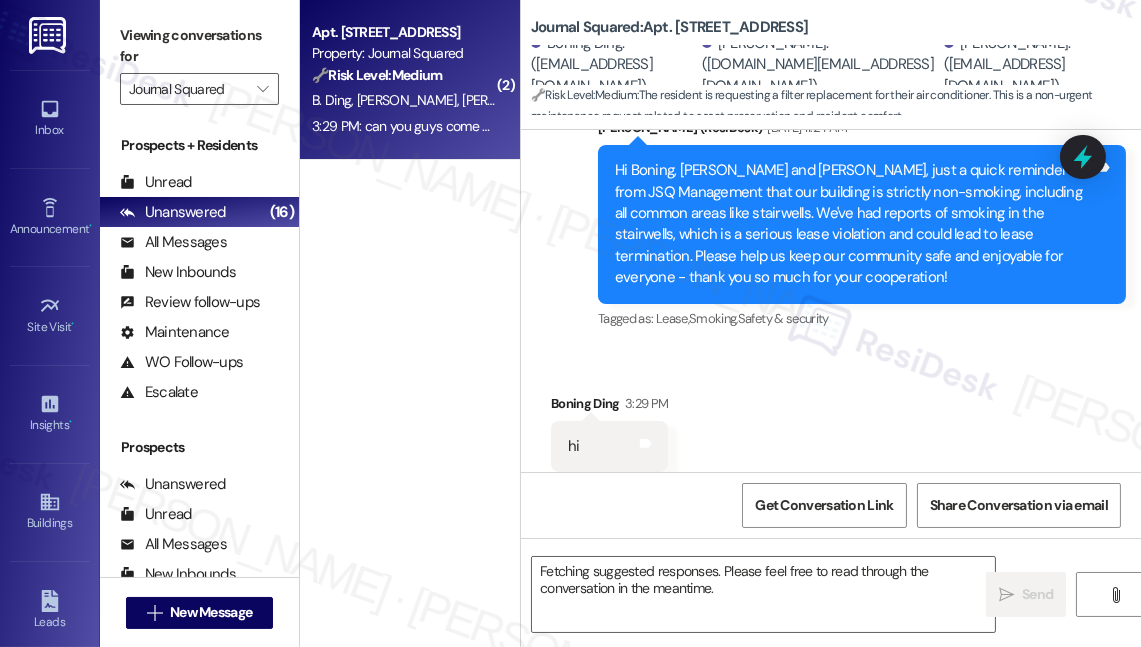 scroll, scrollTop: 6129, scrollLeft: 0, axis: vertical 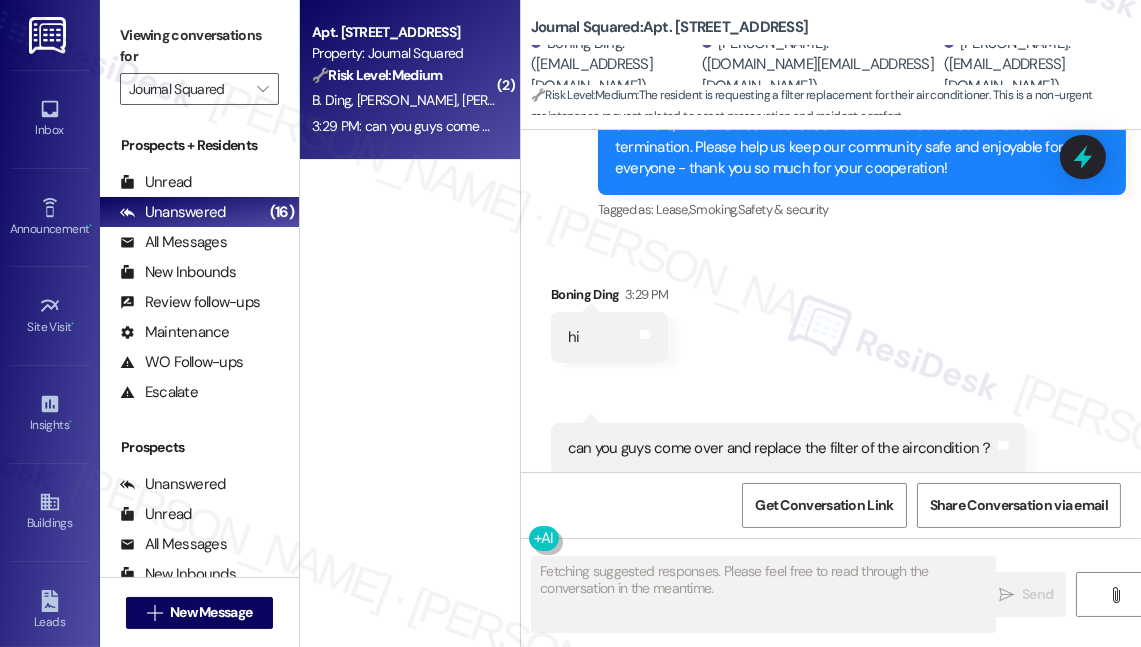 click on "can you guys come over and replace the filter of the aircondition？" at bounding box center (781, 448) 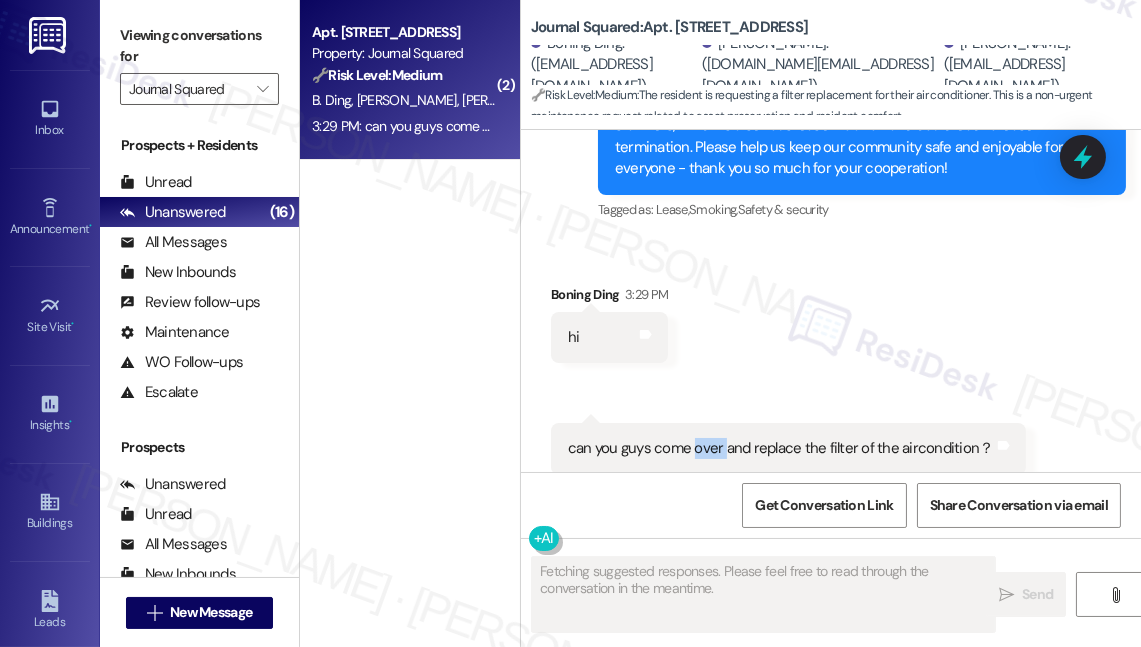 click on "can you guys come over and replace the filter of the aircondition？" at bounding box center [781, 448] 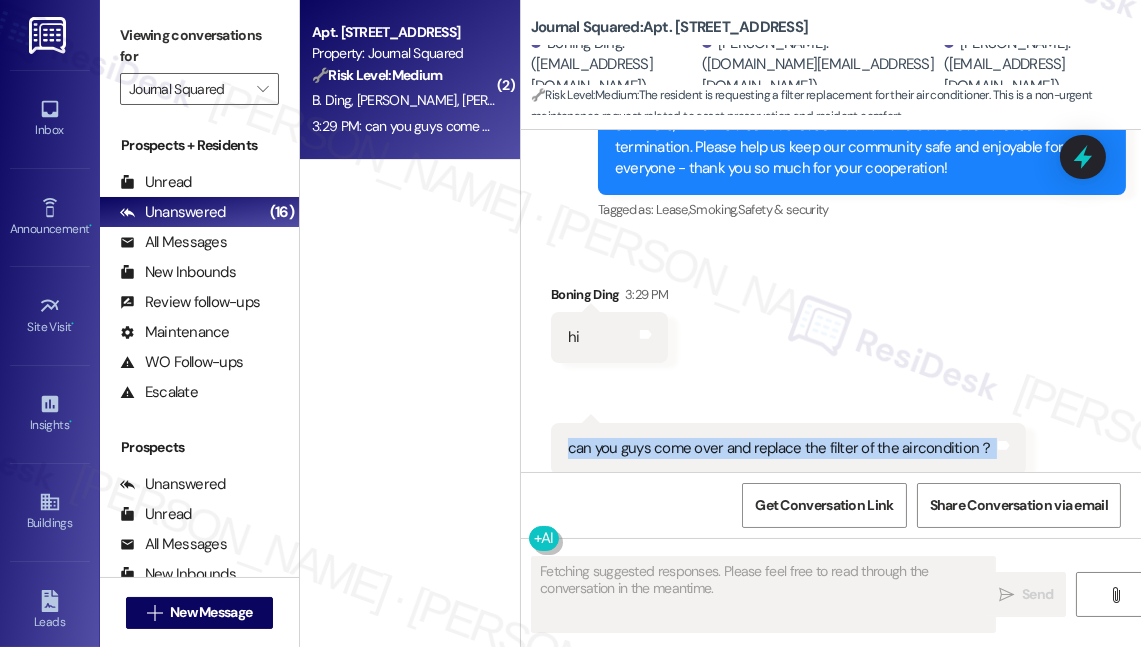 click on "can you guys come over and replace the filter of the aircondition？" at bounding box center [781, 448] 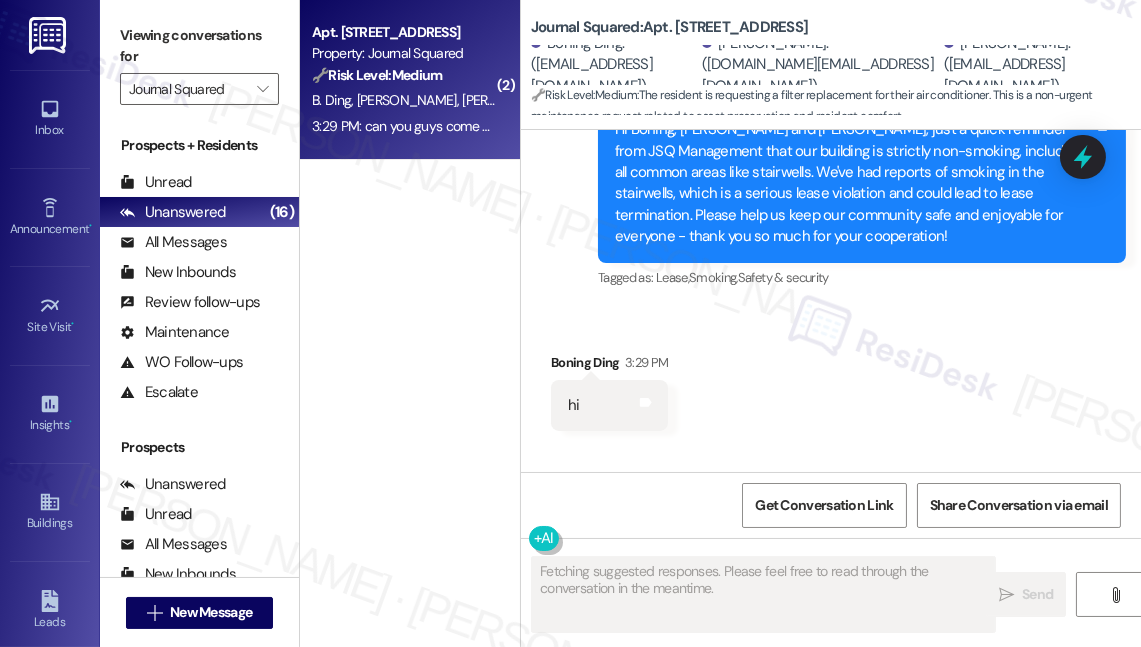 scroll, scrollTop: 6130, scrollLeft: 0, axis: vertical 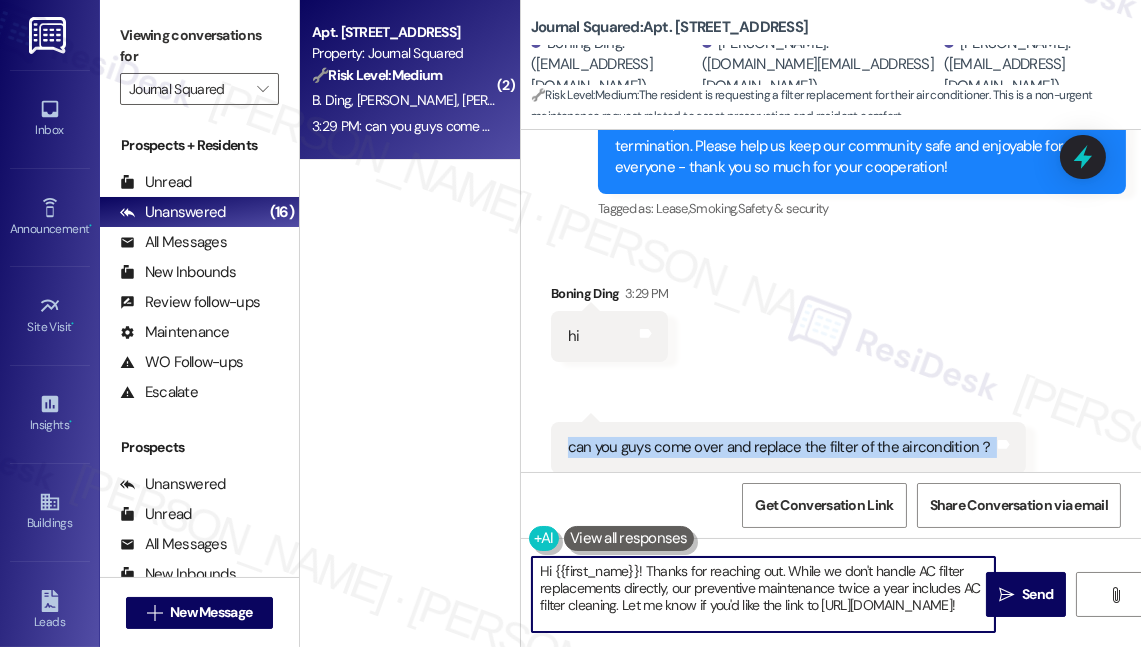 click on "Hi {{first_name}}! Thanks for reaching out. While we don't handle AC filter replacements directly, our preventive maintenance twice a year includes AC filter cleaning. Let me know if you'd like the link to https://www.maidinjc.com/!" at bounding box center [763, 594] 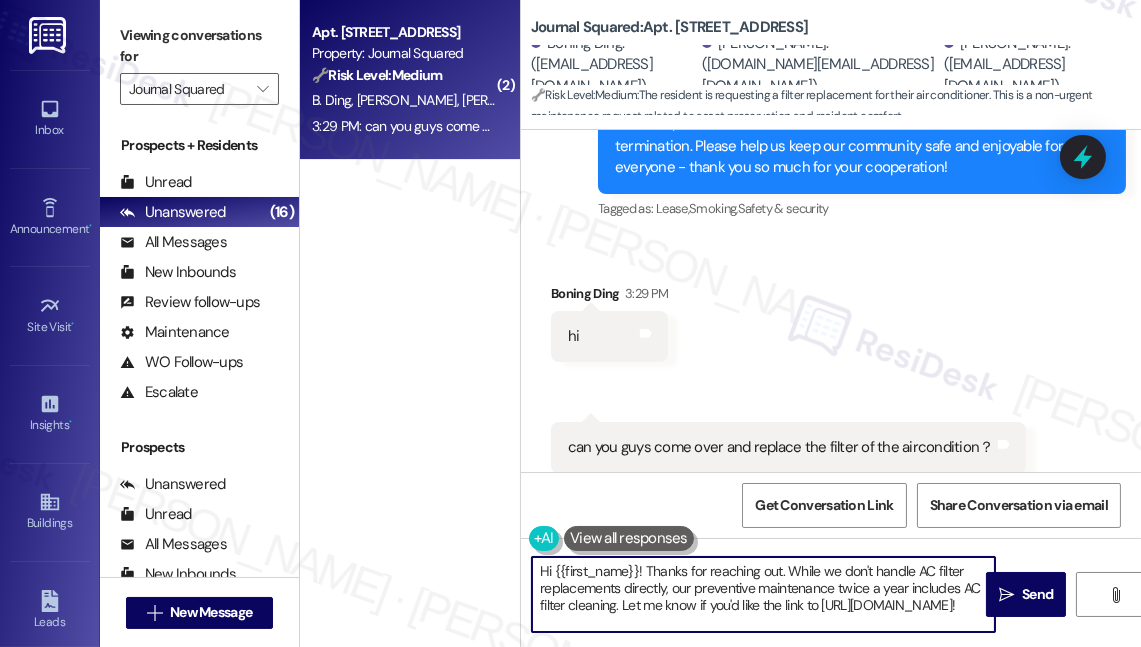 click on "Hi {{first_name}}! Thanks for reaching out. While we don't handle AC filter replacements directly, our preventive maintenance twice a year includes AC filter cleaning. Let me know if you'd like the link to https://www.maidinjc.com/!" at bounding box center [763, 594] 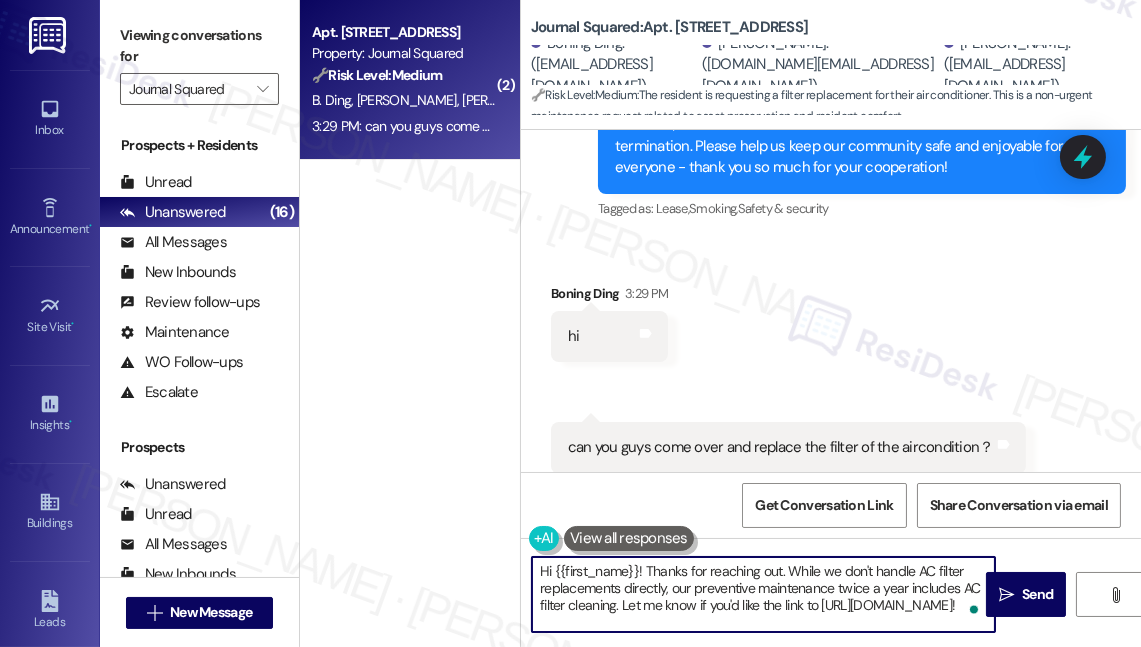 click on "Hi {{first_name}}! Thanks for reaching out. While we don't handle AC filter replacements directly, our preventive maintenance twice a year includes AC filter cleaning. Let me know if you'd like the link to https://www.maidinjc.com/!" at bounding box center [763, 594] 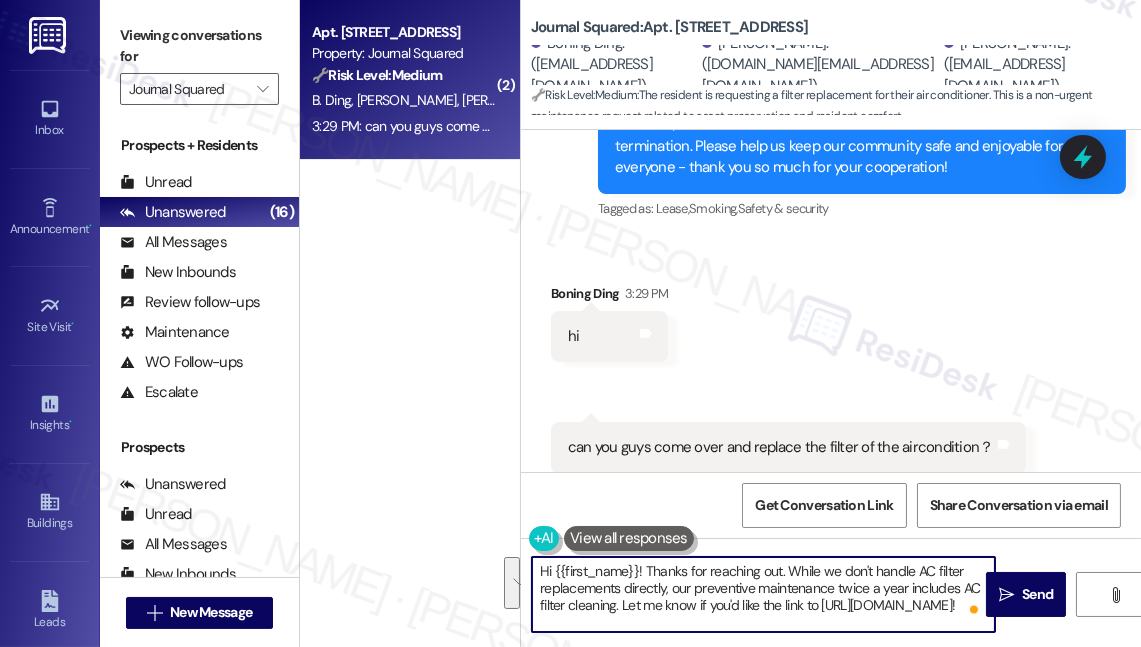 click on "Show suggestions" at bounding box center [861, 529] 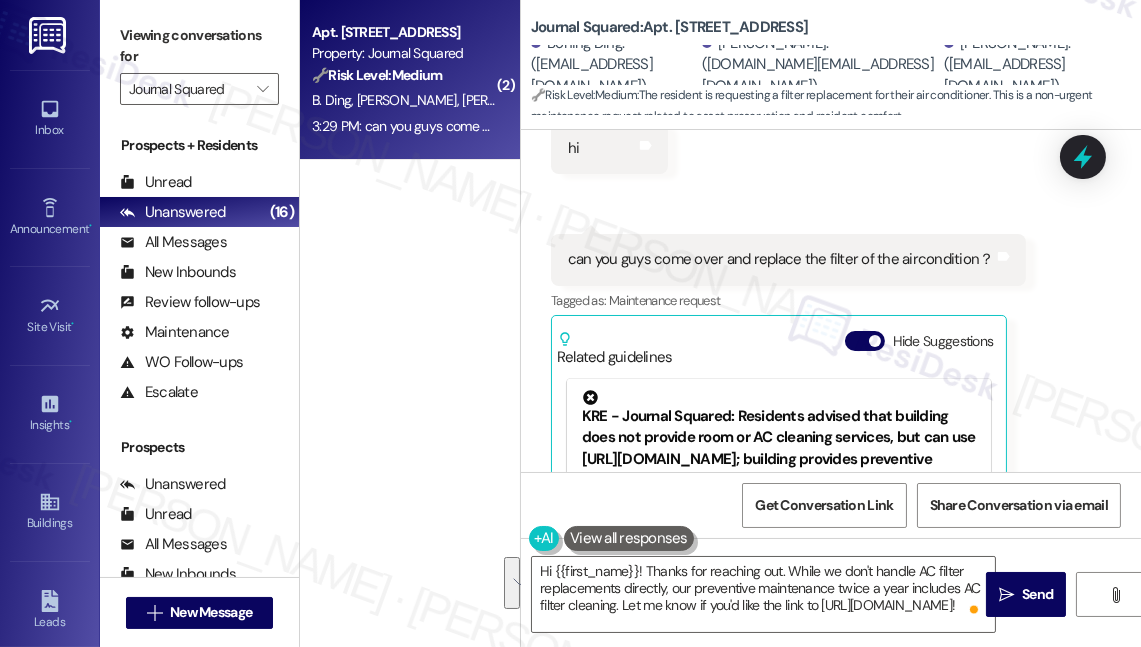scroll, scrollTop: 6389, scrollLeft: 0, axis: vertical 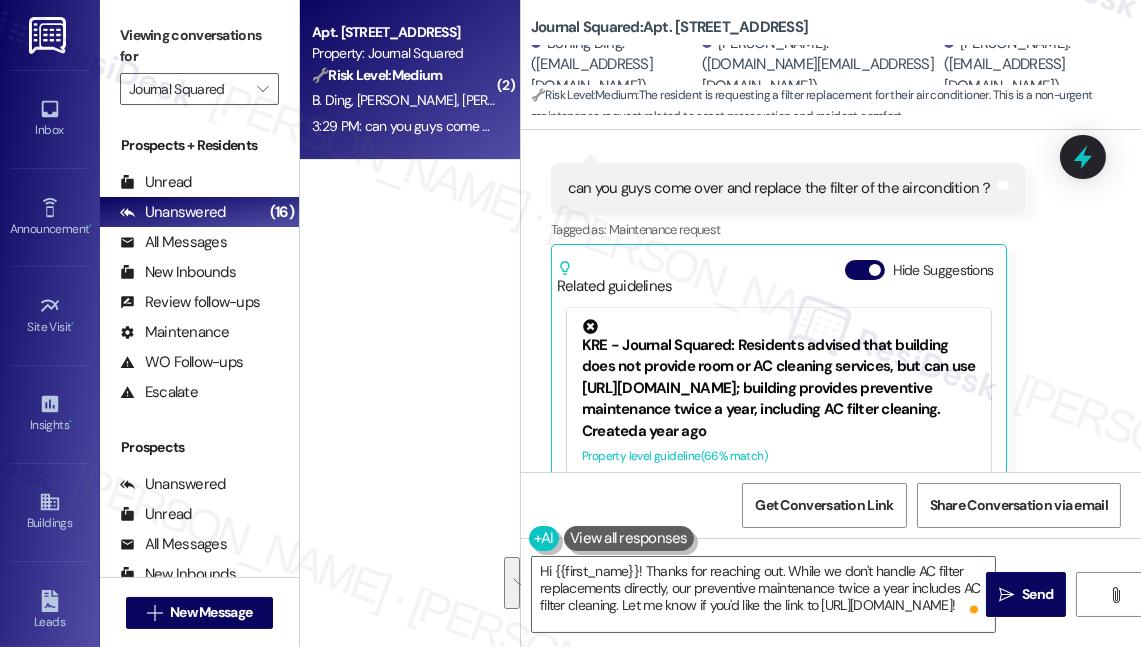 click on "KRE - Journal Squared: Residents advised that building does not provide room or AC cleaning services, but can use https://www.maidinjc.com/; building provides preventive maintenance twice a year, including AC filter cleaning." at bounding box center [779, 371] 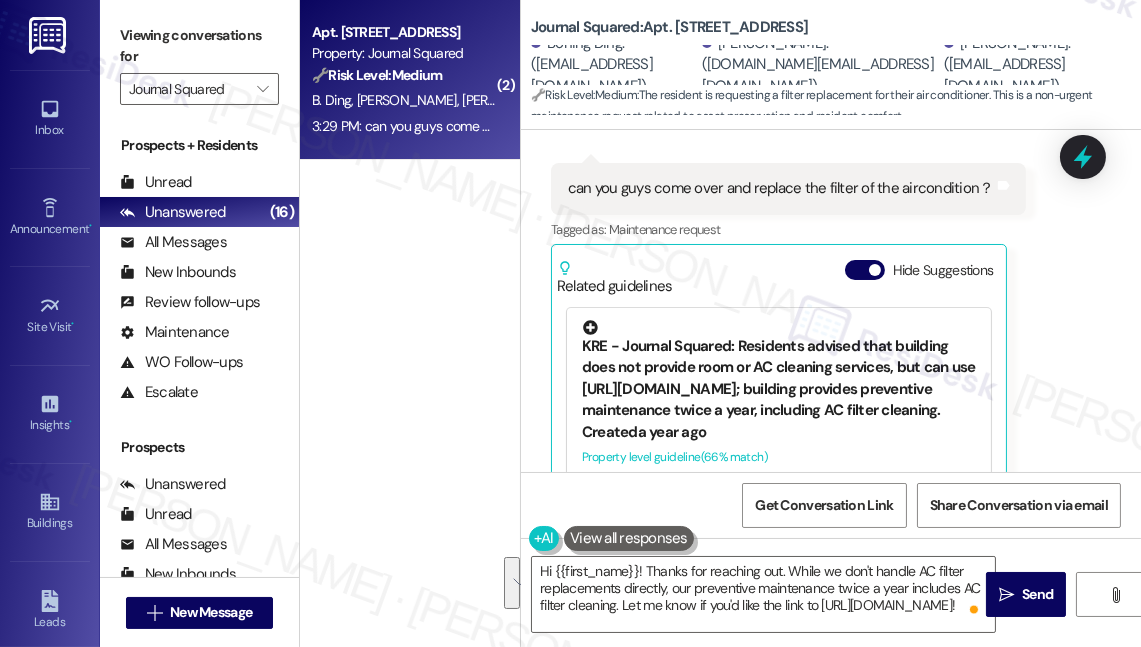 scroll, scrollTop: 6322, scrollLeft: 0, axis: vertical 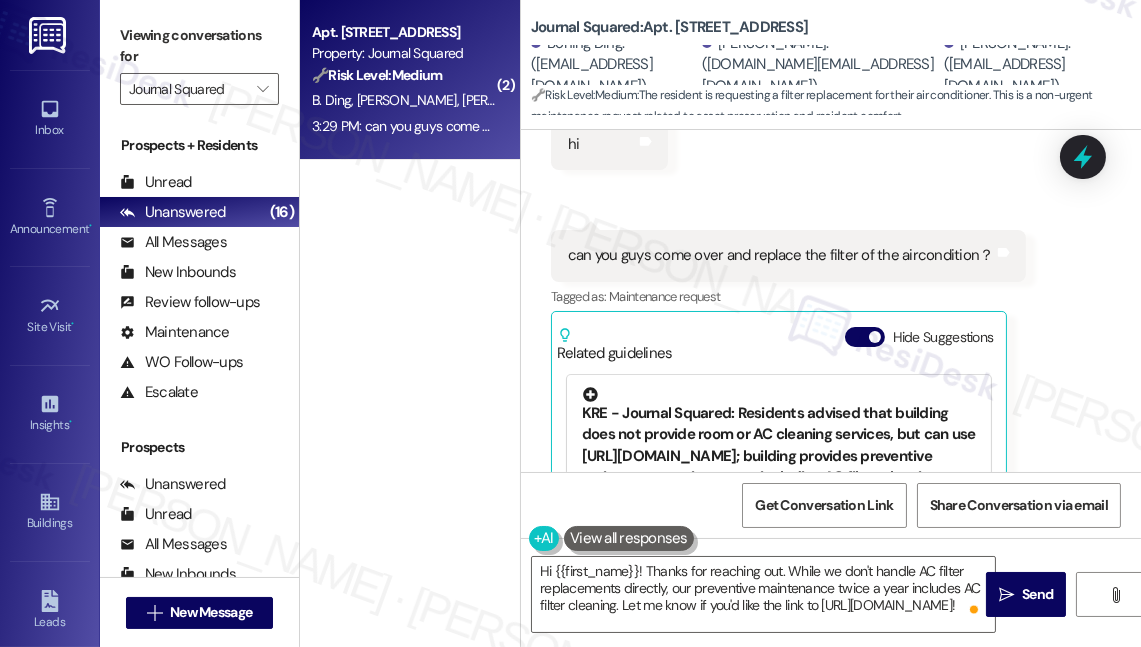 click on "KRE - Journal Squared: Residents advised that building does not provide room or AC cleaning services, but can use https://www.maidinjc.com/; building provides preventive maintenance twice a year, including AC filter cleaning." at bounding box center (779, 438) 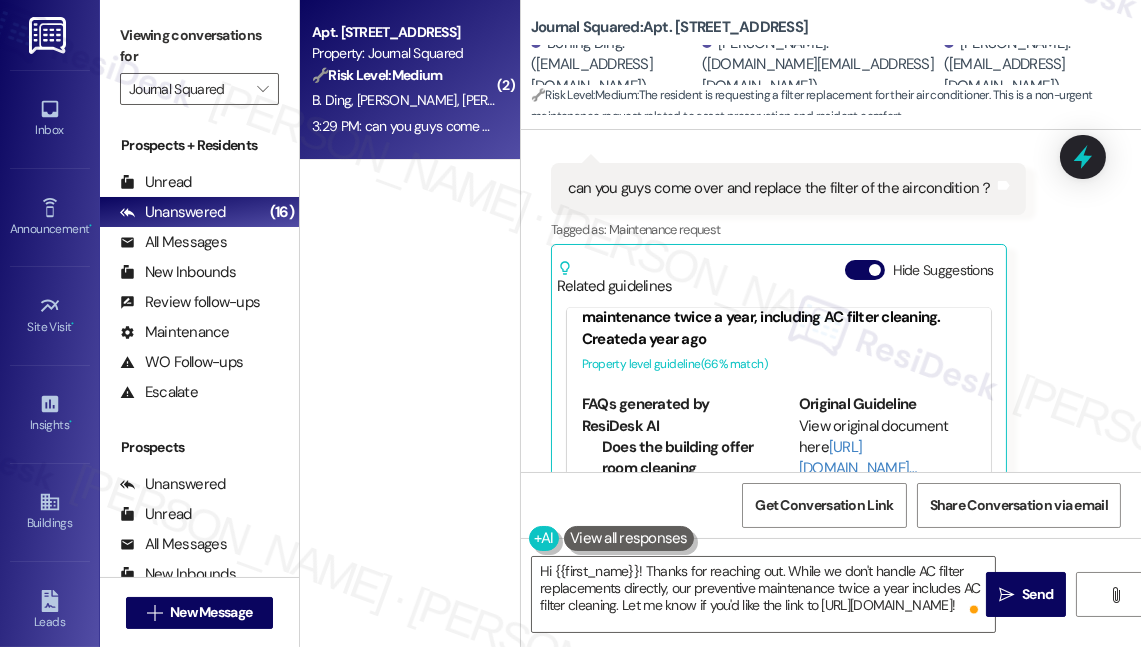 scroll, scrollTop: 113, scrollLeft: 0, axis: vertical 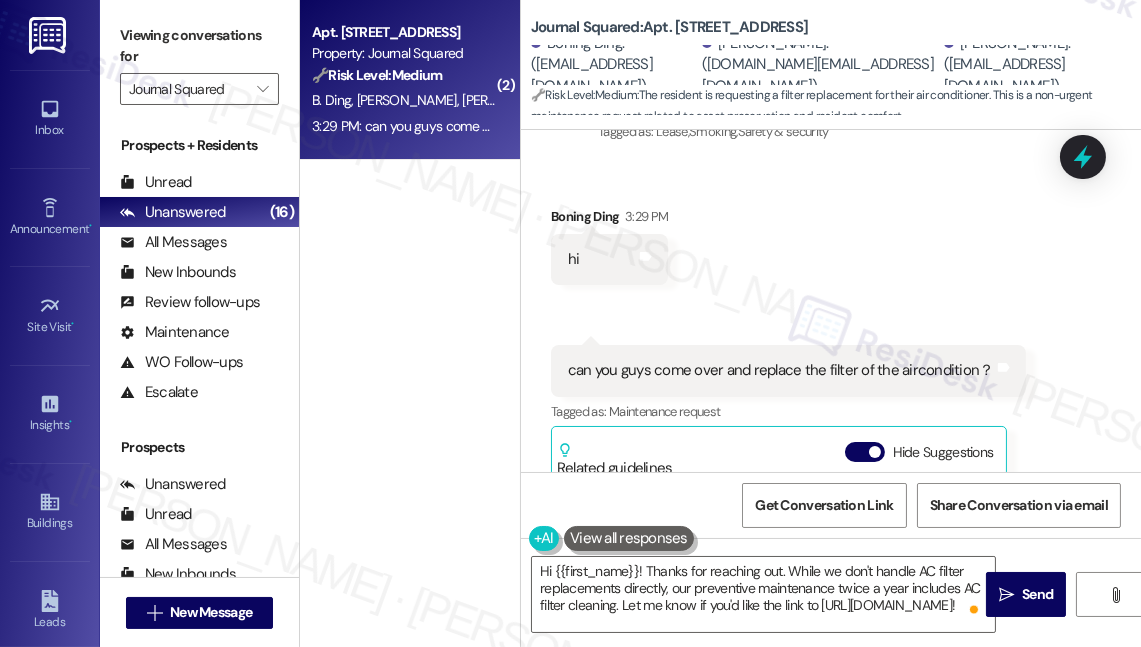 click on "can you guys come over and replace the filter of the aircondition？" at bounding box center [781, 370] 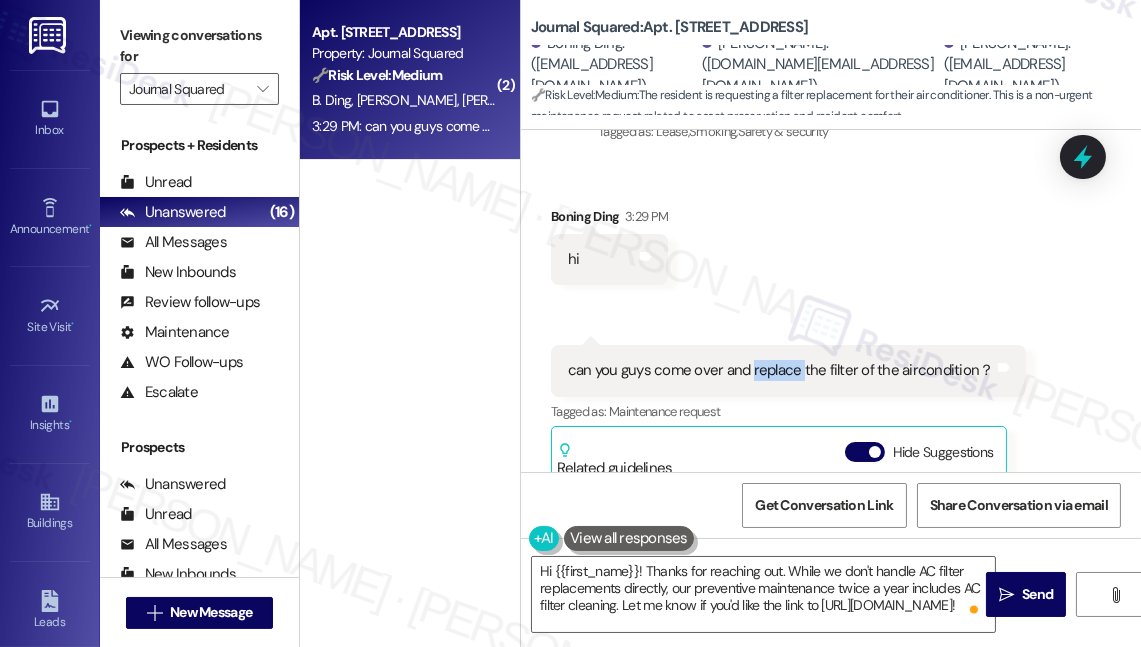 click on "can you guys come over and replace the filter of the aircondition？" at bounding box center [781, 370] 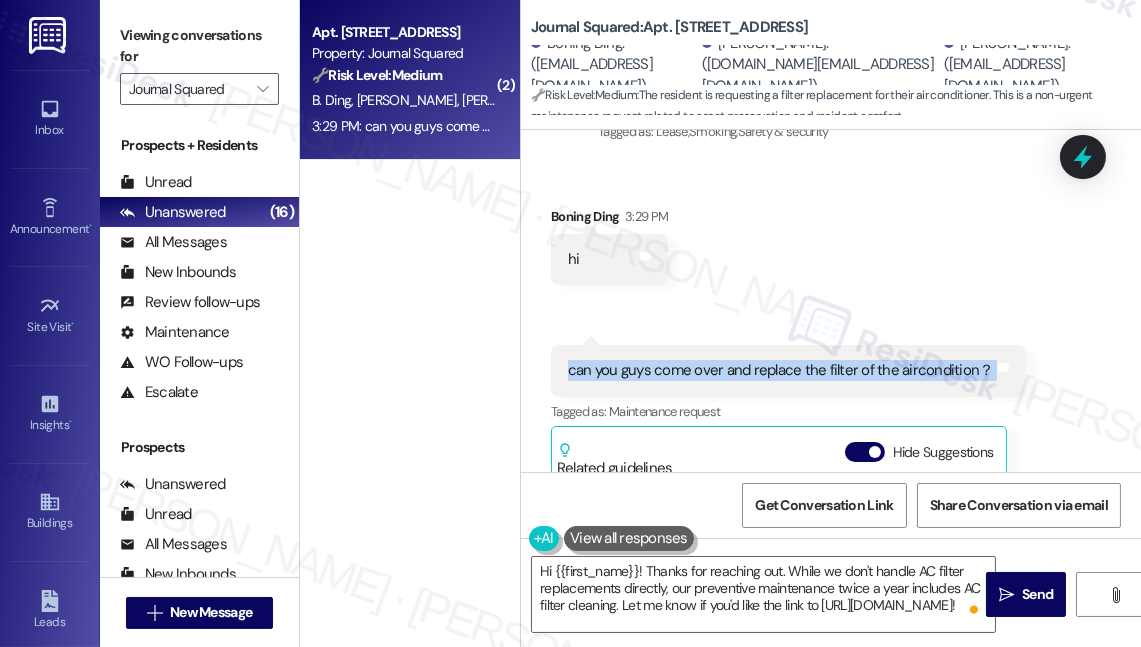 click on "can you guys come over and replace the filter of the aircondition？" at bounding box center [781, 370] 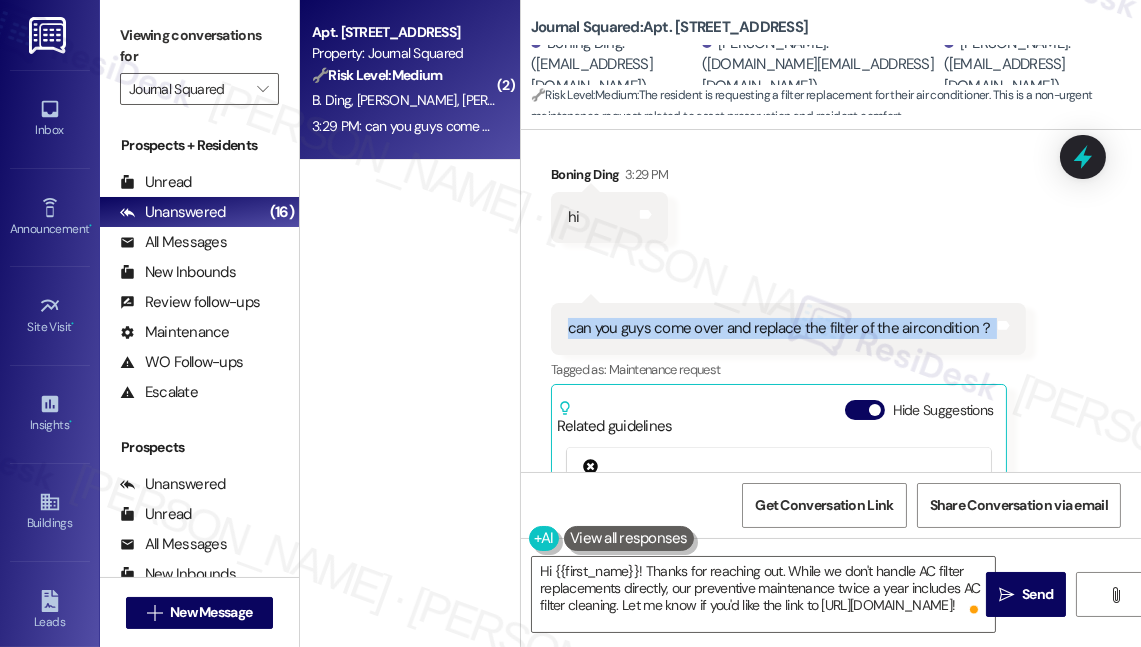 scroll, scrollTop: 6116, scrollLeft: 0, axis: vertical 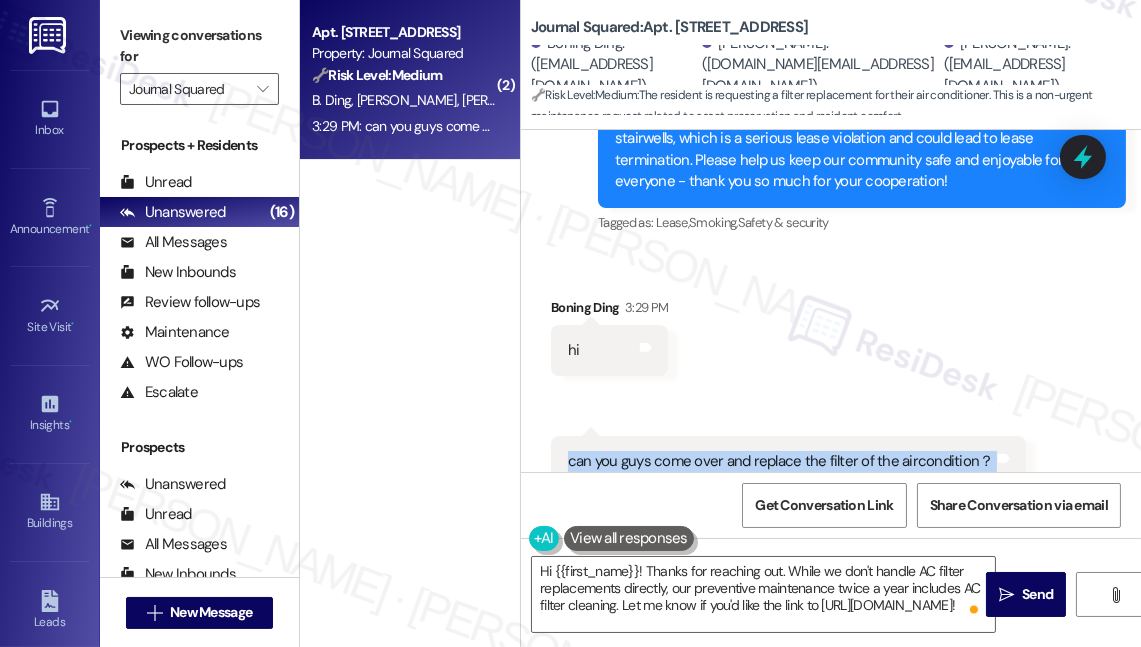 click on "can you guys come over and replace the filter of the aircondition？" at bounding box center [781, 461] 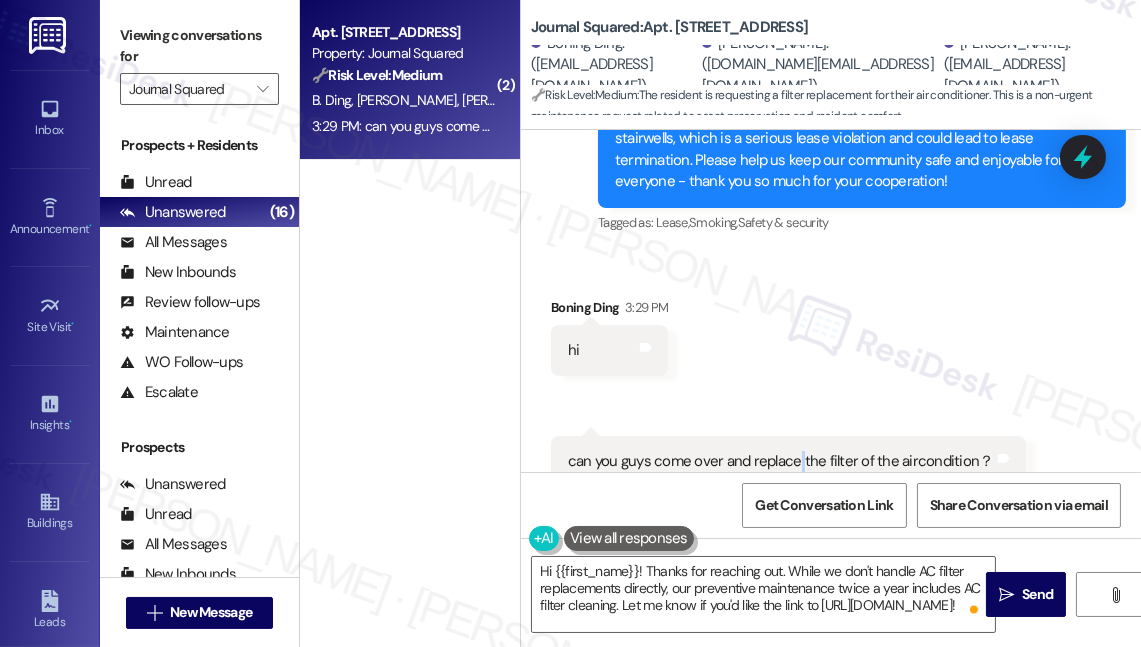 click on "can you guys come over and replace the filter of the aircondition？" at bounding box center [781, 461] 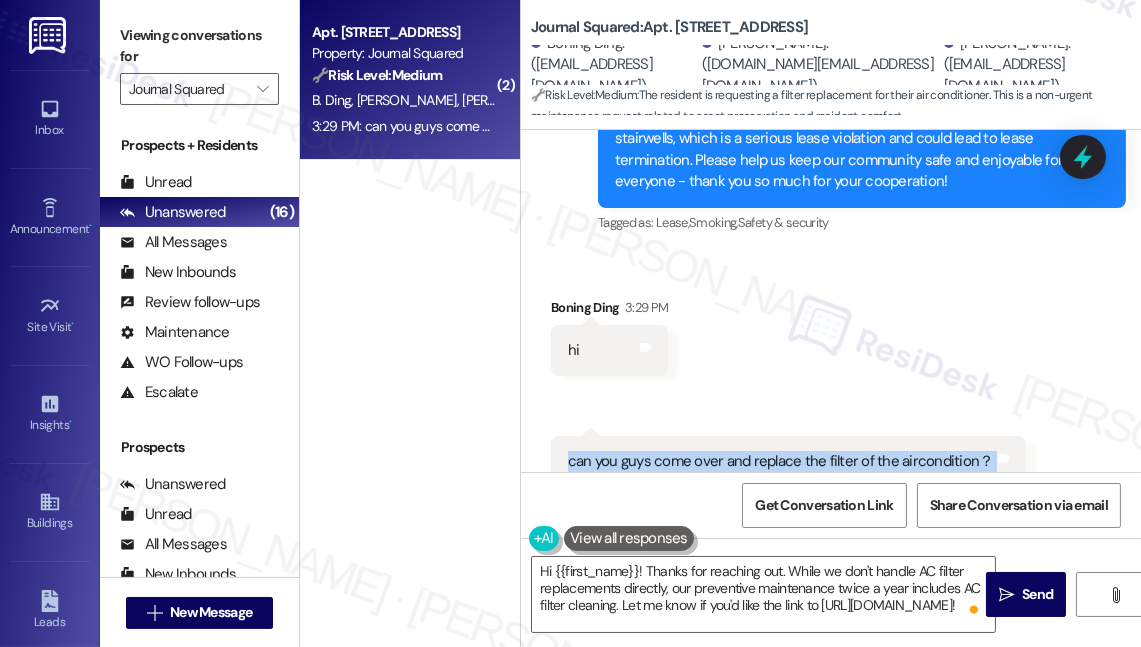 click on "can you guys come over and replace the filter of the aircondition？" at bounding box center (781, 461) 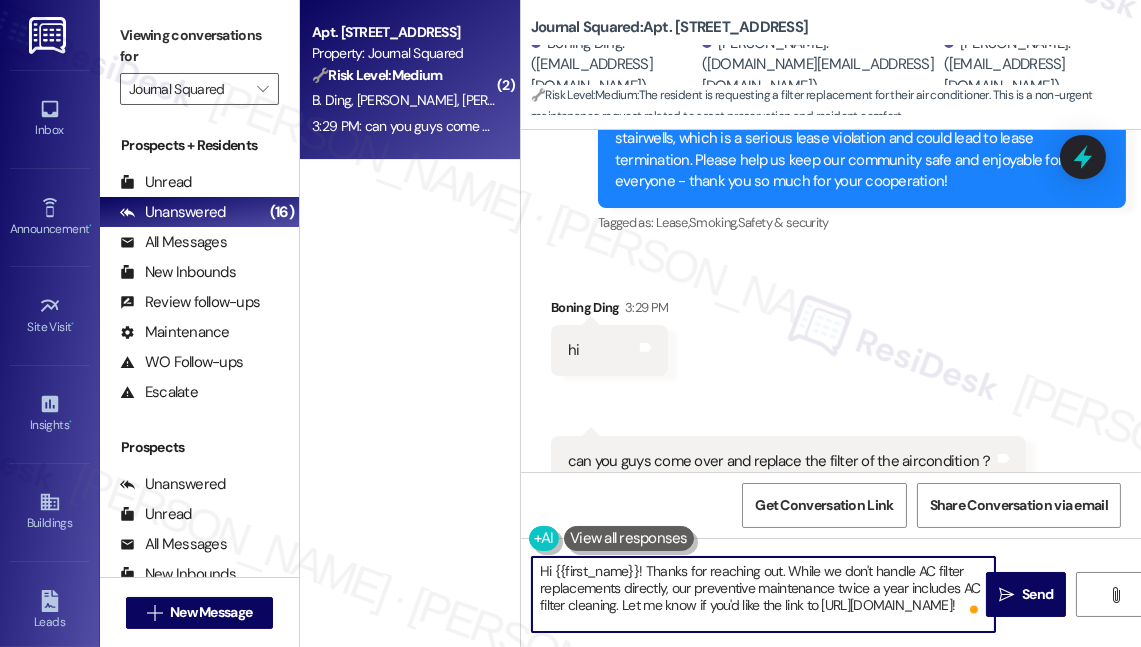 click on "Hi {{first_name}}! Thanks for reaching out. While we don't handle AC filter replacements directly, our preventive maintenance twice a year includes AC filter cleaning. Let me know if you'd like the link to https://www.maidinjc.com/!" at bounding box center [763, 594] 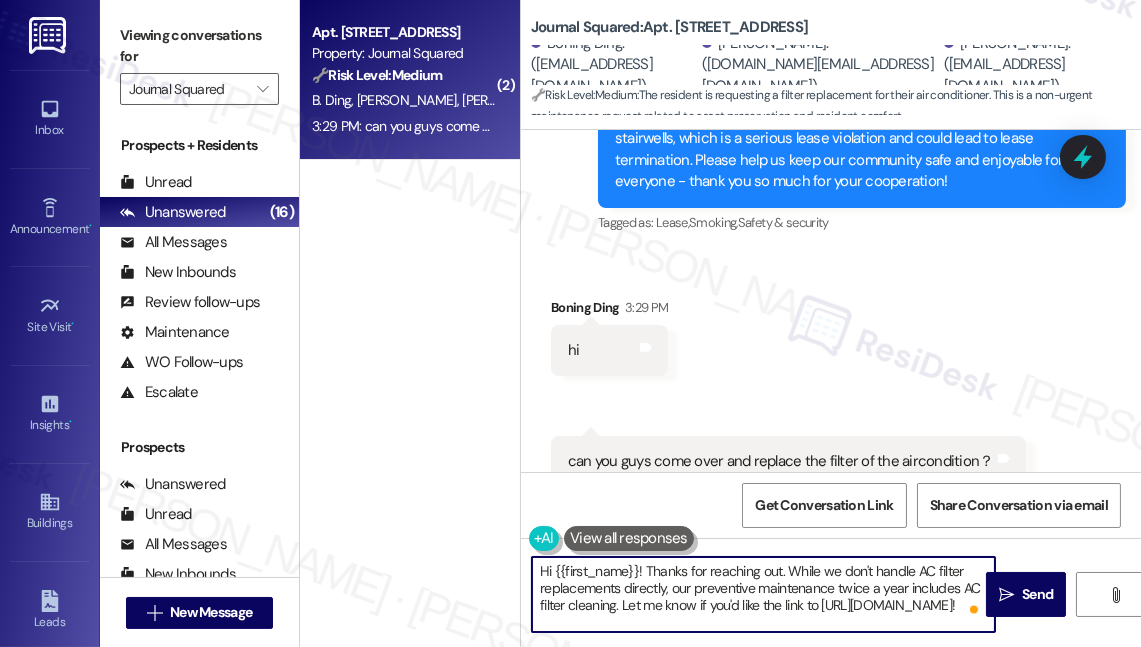 click on "Hi {{first_name}}! Thanks for reaching out. While we don't handle AC filter replacements directly, our preventive maintenance twice a year includes AC filter cleaning. Let me know if you'd like the link to https://www.maidinjc.com/!" at bounding box center (763, 594) 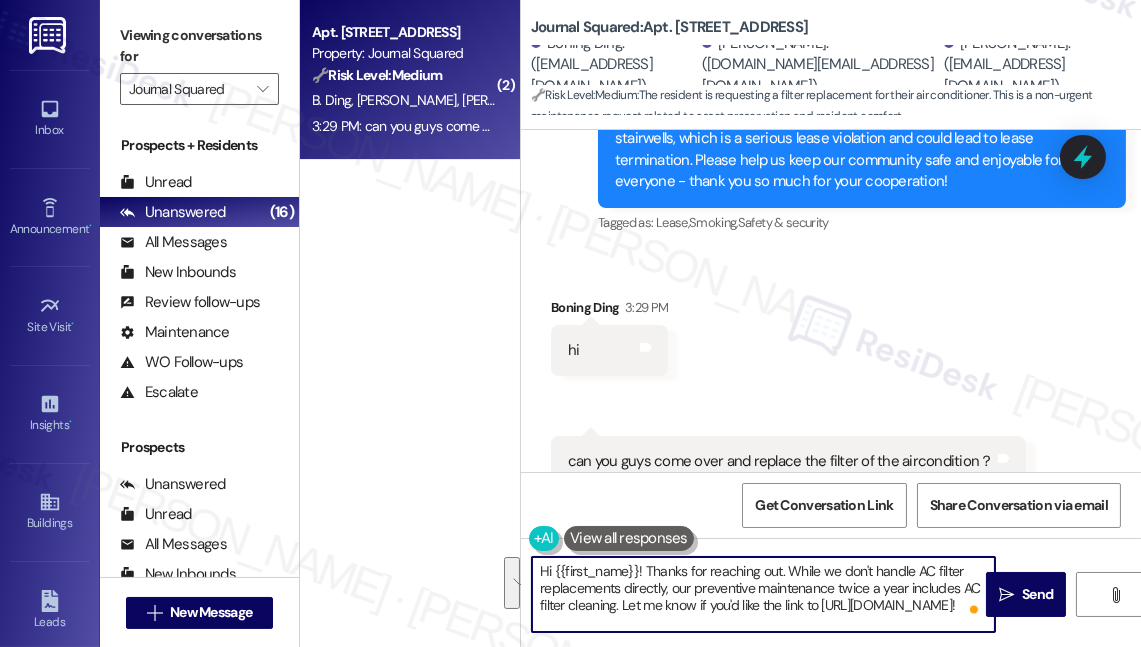 click on "Hi {{first_name}}! Thanks for reaching out. While we don't handle AC filter replacements directly, our preventive maintenance twice a year includes AC filter cleaning. Let me know if you'd like the link to https://www.maidinjc.com/!" at bounding box center [763, 594] 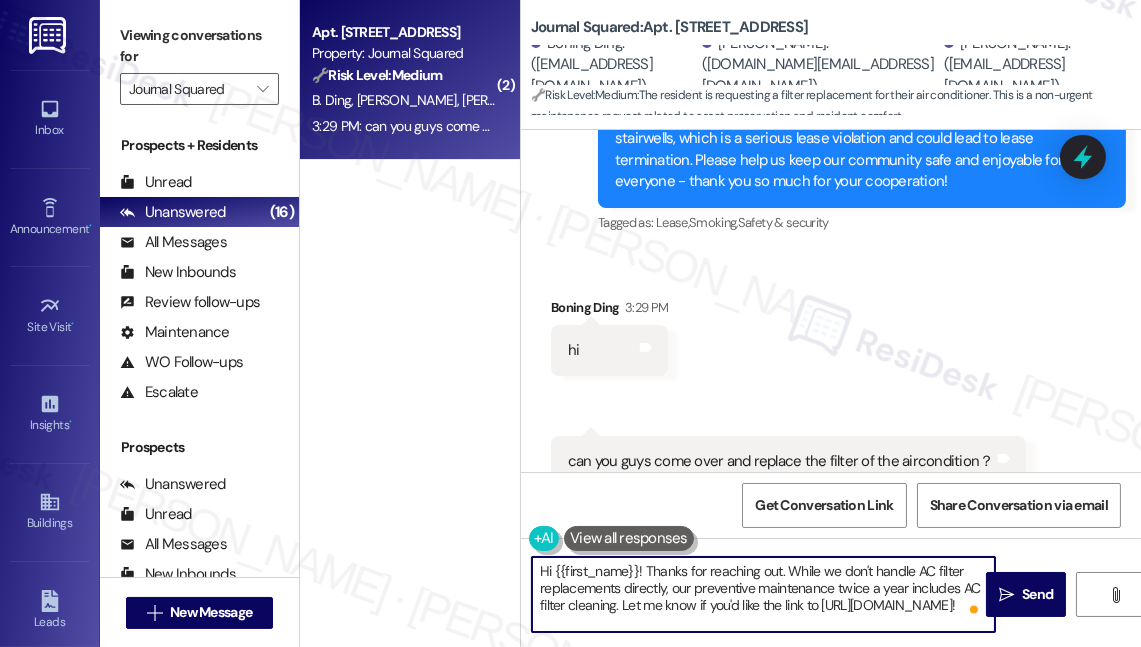 click on "Hi {{first_name}}! Thanks for reaching out. While we don't handle AC filter replacements directly, our preventive maintenance twice a year includes AC filter cleaning. Let me know if you'd like the link to https://www.maidinjc.com/!" at bounding box center [763, 594] 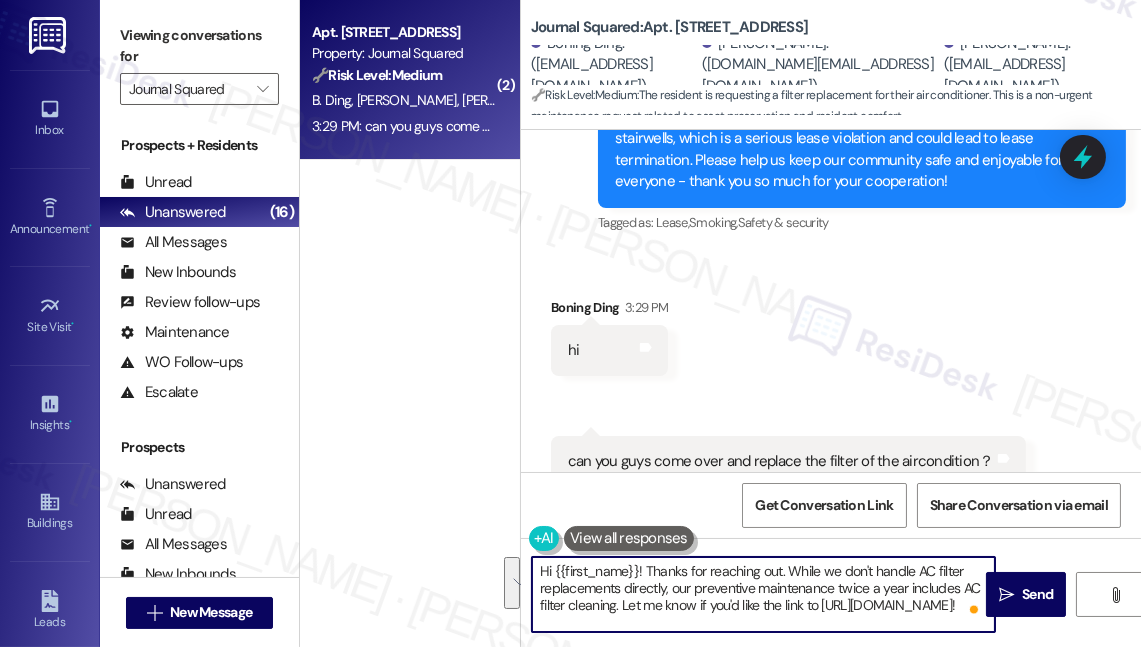 click on "Hi {{first_name}}! Thanks for reaching out. While we don't handle AC filter replacements directly, our preventive maintenance twice a year includes AC filter cleaning. Let me know if you'd like the link to https://www.maidinjc.com/!" at bounding box center (763, 594) 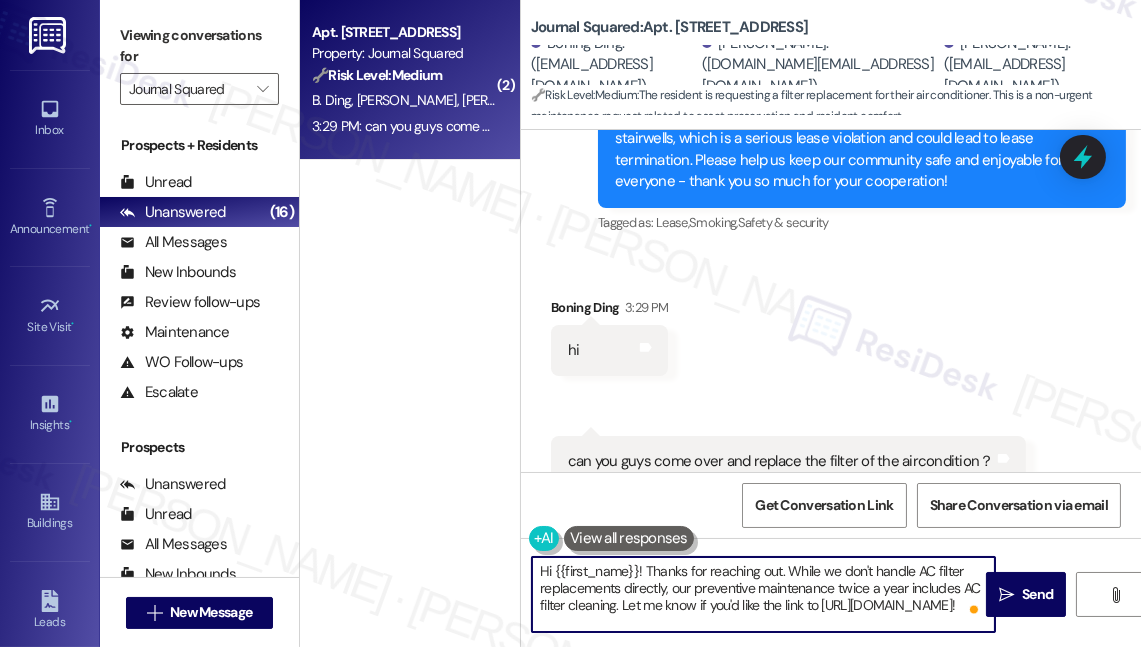 click on "Hi {{first_name}}! Thanks for reaching out. While we don't handle AC filter replacements directly, our preventive maintenance twice a year includes AC filter cleaning. Let me know if you'd like the link to https://www.maidinjc.com/!" at bounding box center (763, 594) 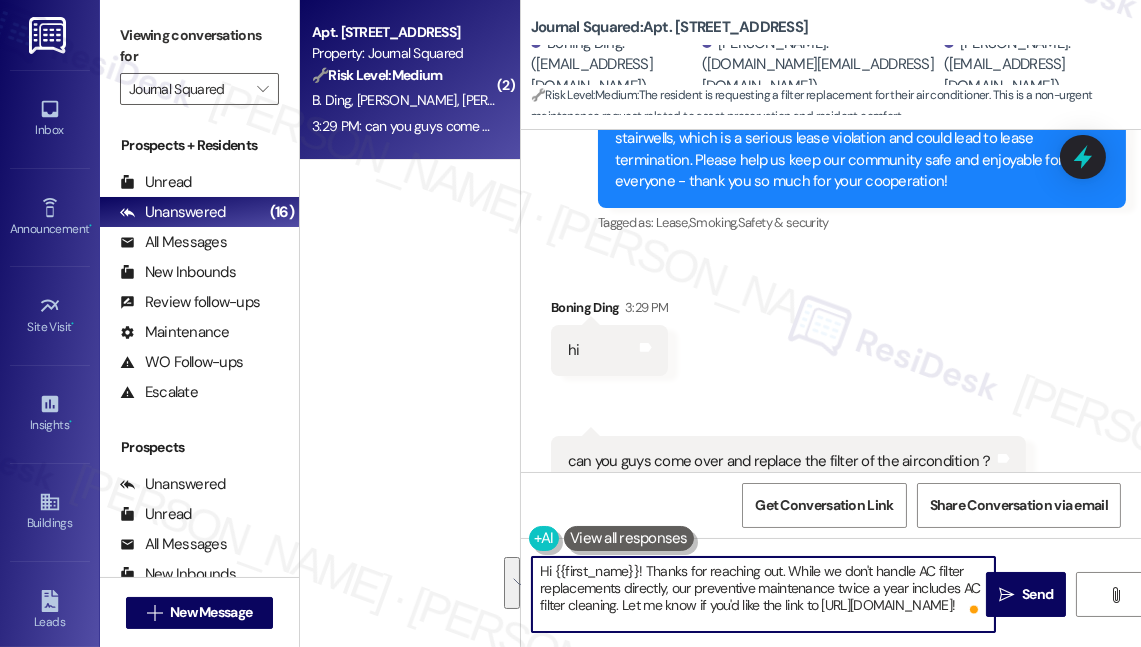 click on "Received via SMS Boning Ding 3:29 PM hi Tags and notes Received via SMS 3:29 PM Boning Ding Question 3:29 PM can you guys come over and replace the filter of the aircondition？ Tags and notes Tagged as:   Maintenance request Click to highlight conversations about Maintenance request  Related guidelines Hide Suggestions KRE - Journal Squared: Residents advised that building does not provide room or AC cleaning services, but can use https://www.maidinjc.com/; building provides preventive maintenance twice a year, including AC filter cleaning. Created  a year ago Property level guideline  ( 66 % match) FAQs generated by ResiDesk AI Does the building offer room cleaning services? The building does not handle any room cleaning services. However, we can recommend https://www.maidinjc.com/ as an option for cleaning services. Who is responsible for cleaning the AC units in my apartment? How often is preventive maintenance performed on the AC units? Can I hire the building's staff to clean my apartment?" at bounding box center [831, 551] 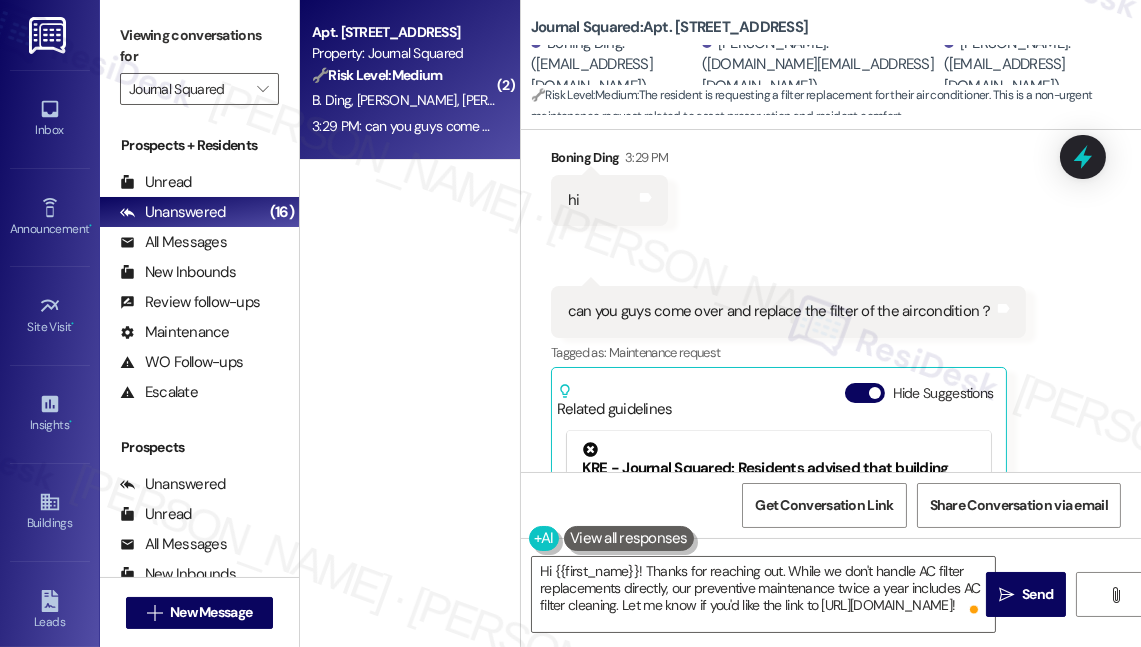 scroll, scrollTop: 6298, scrollLeft: 0, axis: vertical 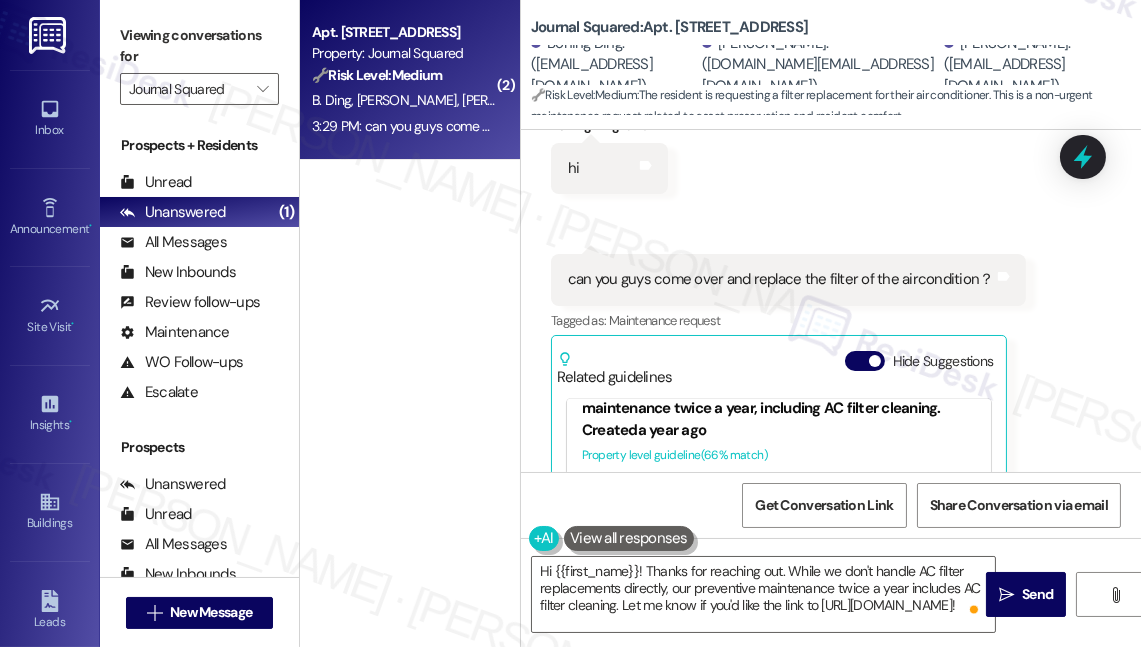 drag, startPoint x: 649, startPoint y: 397, endPoint x: 684, endPoint y: 423, distance: 43.60046 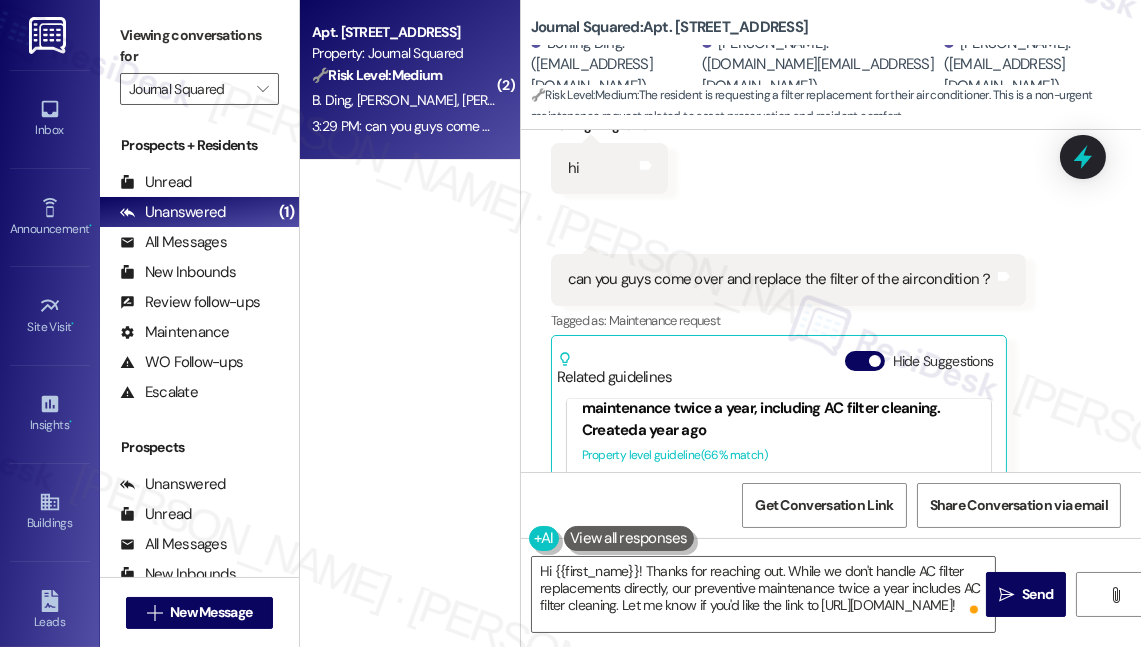 click on "[URL][DOMAIN_NAME]…" at bounding box center [858, 549] 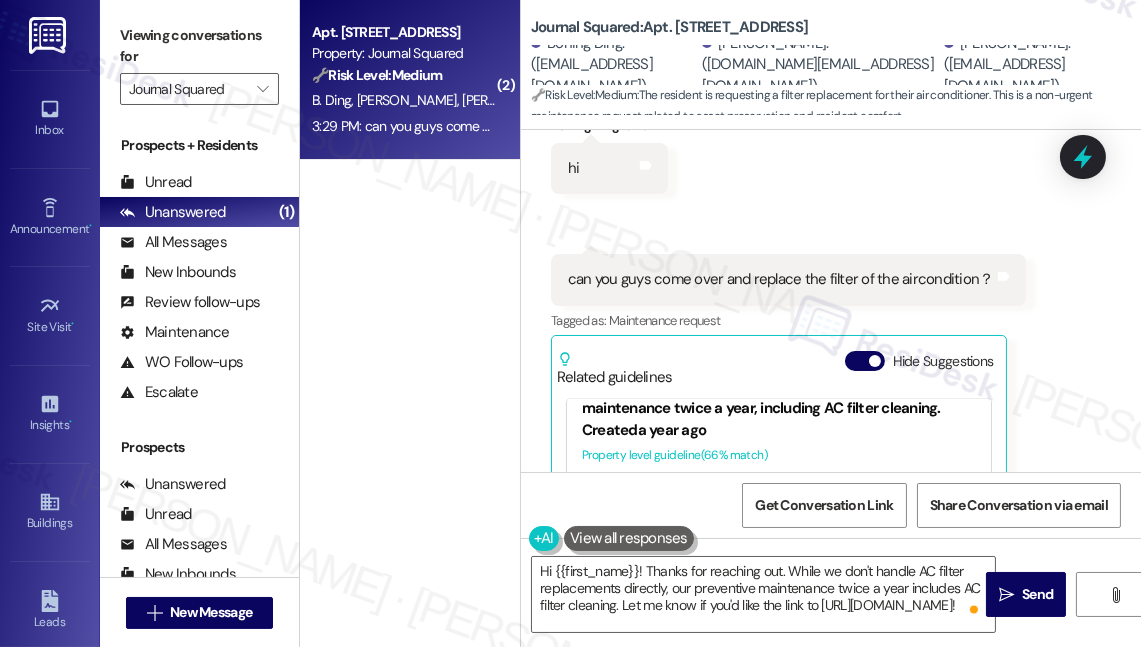 click on "can you guys come over and replace the filter of the aircondition？" at bounding box center (781, 279) 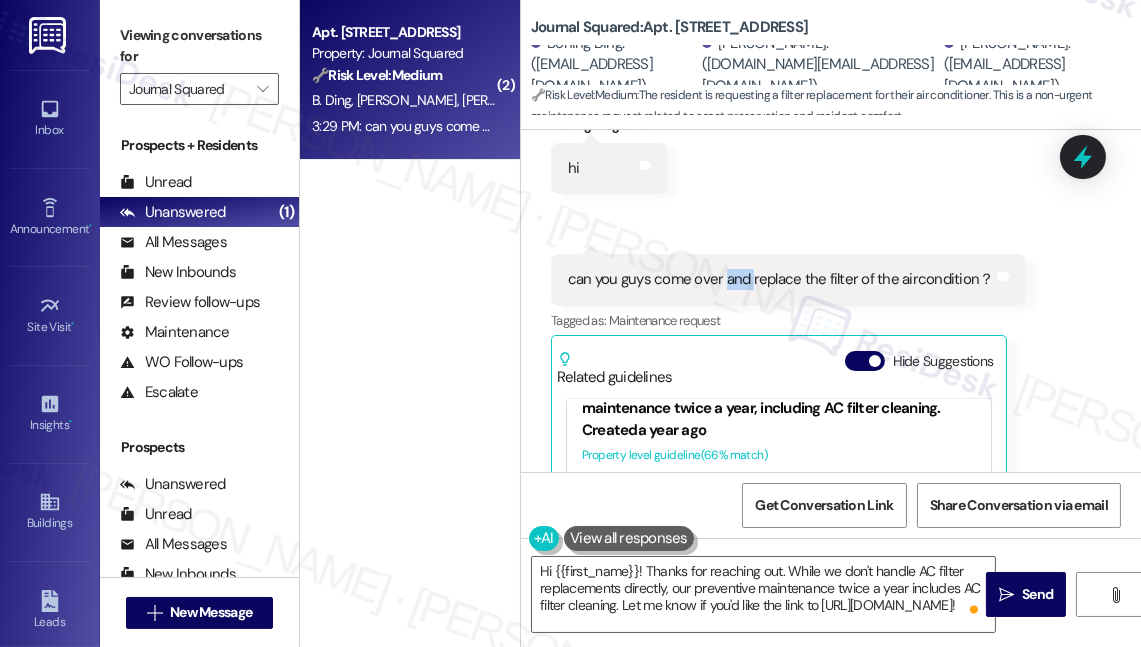 click on "can you guys come over and replace the filter of the aircondition？" at bounding box center [781, 279] 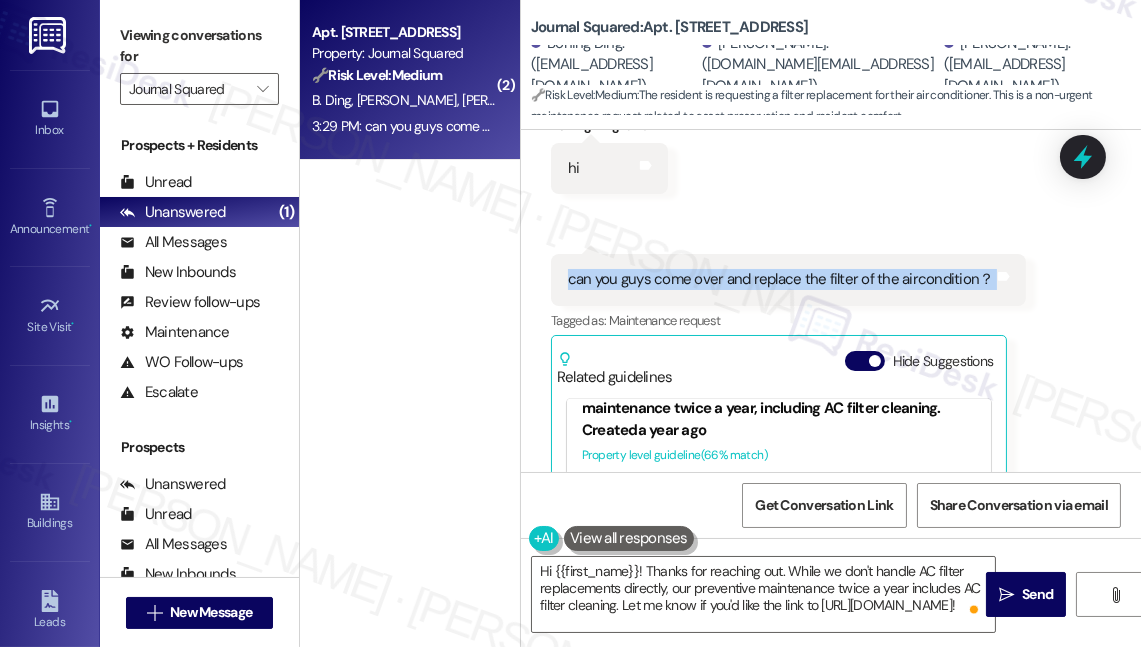 click on "can you guys come over and replace the filter of the aircondition？" at bounding box center [781, 279] 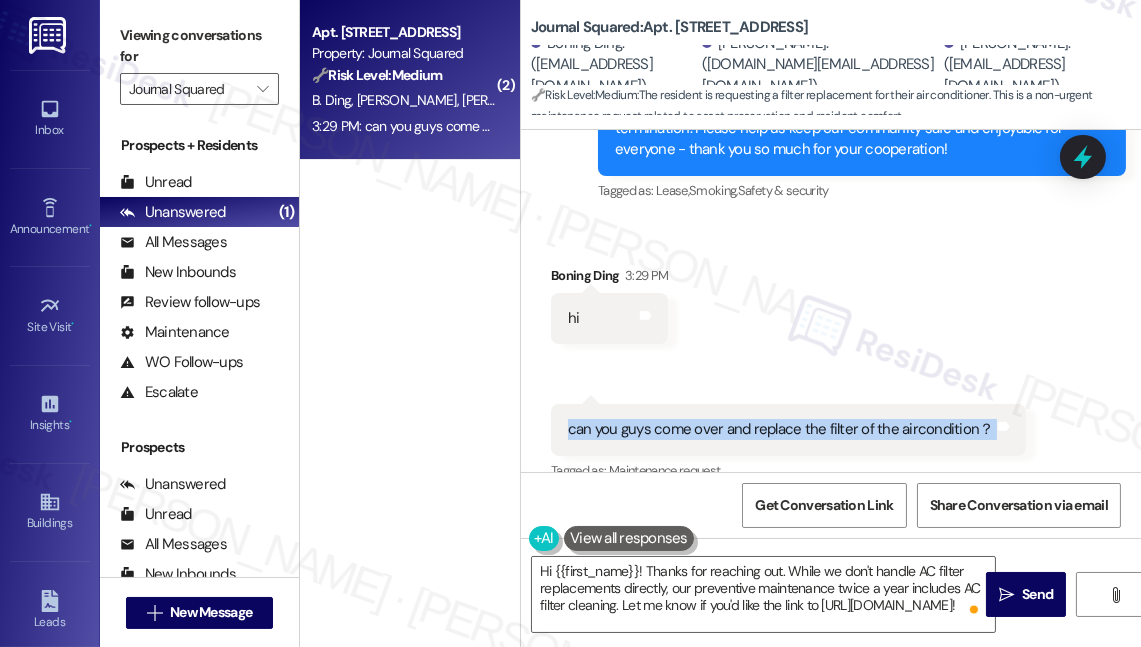 scroll, scrollTop: 6116, scrollLeft: 0, axis: vertical 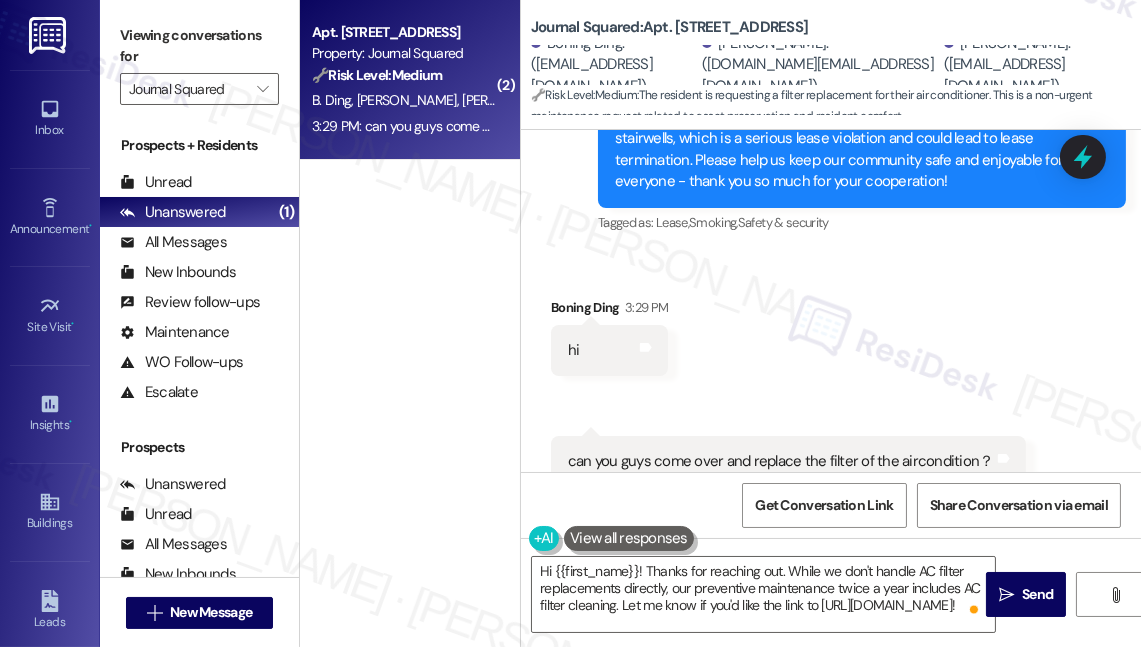 click on "Journal Squared:  Apt. 6206, [STREET_ADDRESS]" at bounding box center (669, 27) 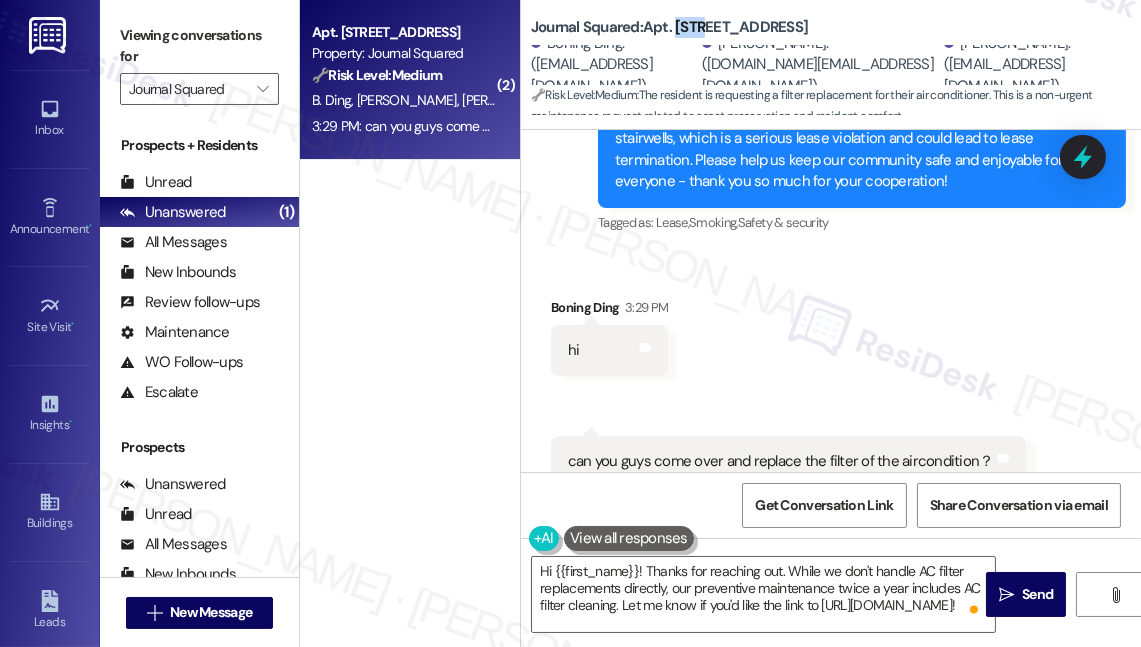 click on "Journal Squared:  Apt. 6206, [STREET_ADDRESS]" at bounding box center [669, 27] 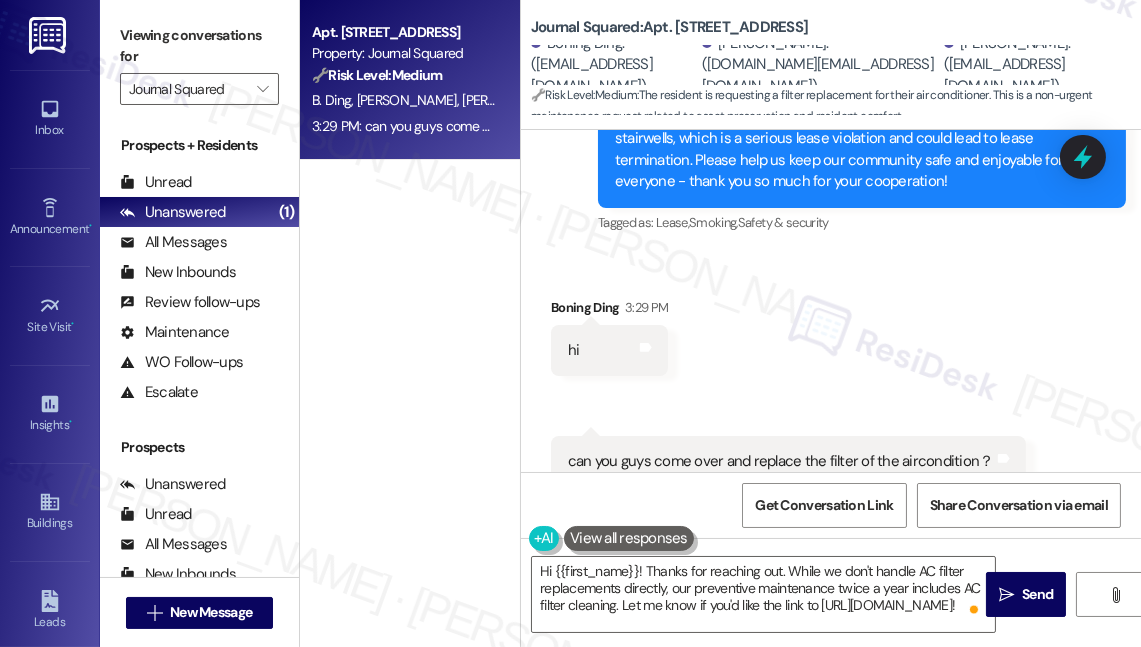 click on "Apt. [STREET_ADDRESS] Property: Journal Squared 🔧  Risk Level:  Medium The resident is requesting a filter replacement for their air conditioner. This is a non-urgent maintenance request related to asset preservation and resident comfort. [PERSON_NAME] [PERSON_NAME] [PERSON_NAME] 3:29 PM: can you guys come over and replace the filter of the aircondition？ 3:29 PM: can you guys come over and replace the filter of the aircondition？" at bounding box center [410, 252] 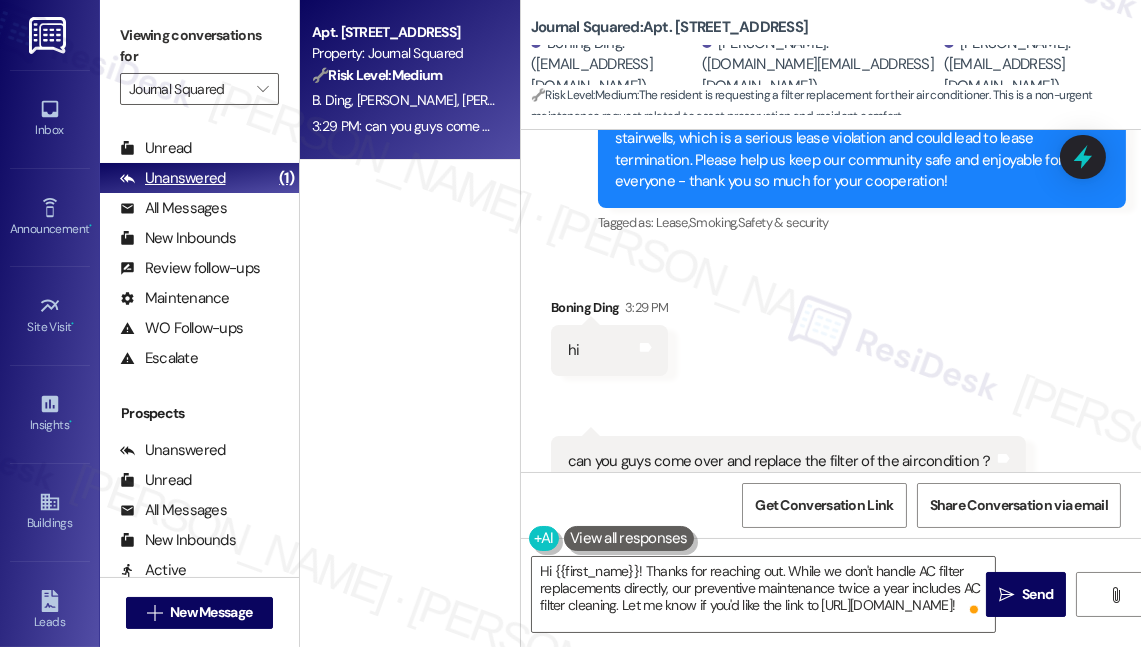 scroll, scrollTop: 0, scrollLeft: 0, axis: both 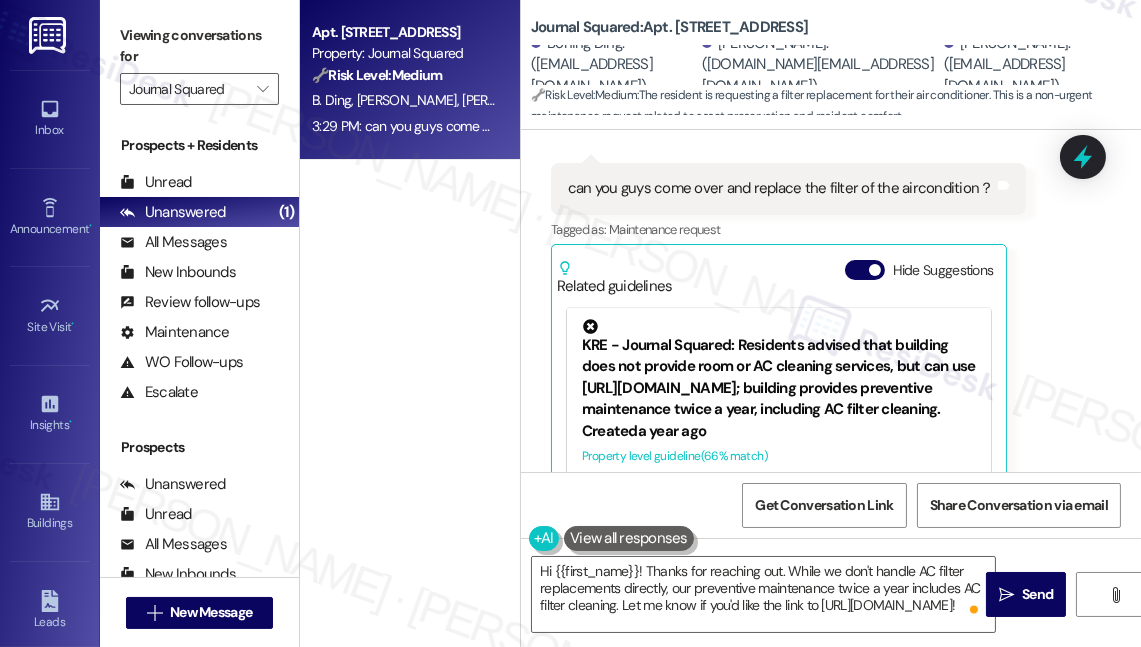 click on "Apt. [STREET_ADDRESS] Property: Journal Squared 🔧  Risk Level:  Medium The resident is requesting a filter replacement for their air conditioner. This is a non-urgent maintenance request related to asset preservation and resident comfort. [PERSON_NAME] [PERSON_NAME] [PERSON_NAME] 3:29 PM: can you guys come over and replace the filter of the aircondition？ 3:29 PM: can you guys come over and replace the filter of the aircondition？" at bounding box center (410, 252) 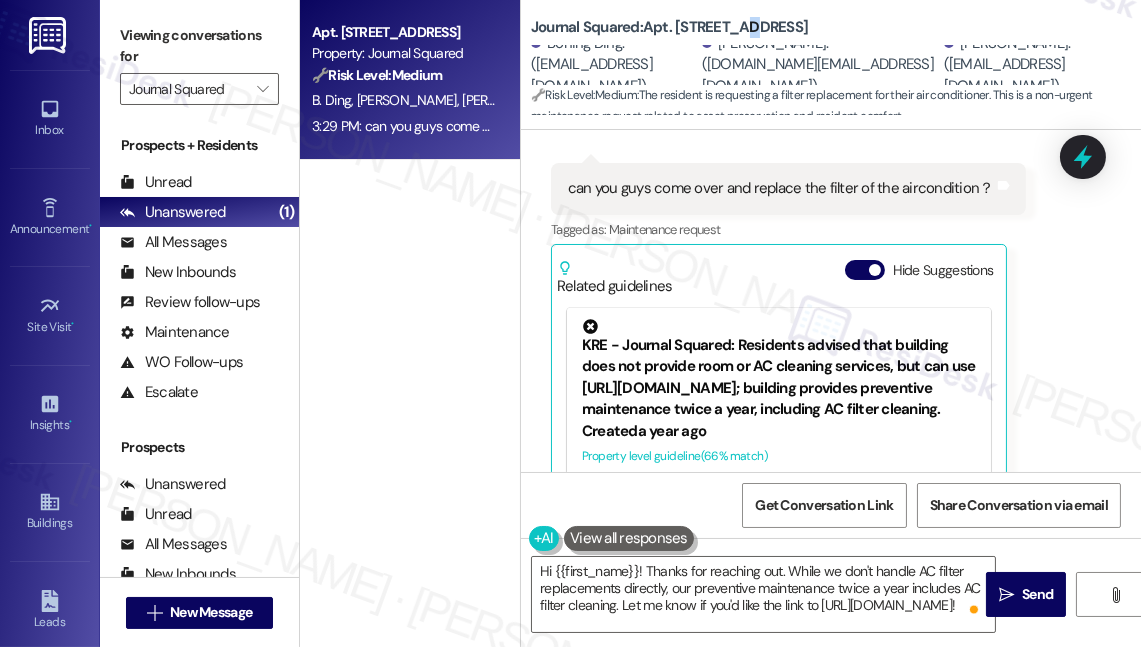 click on "Journal Squared:  Apt. 6206, [STREET_ADDRESS]" at bounding box center (669, 27) 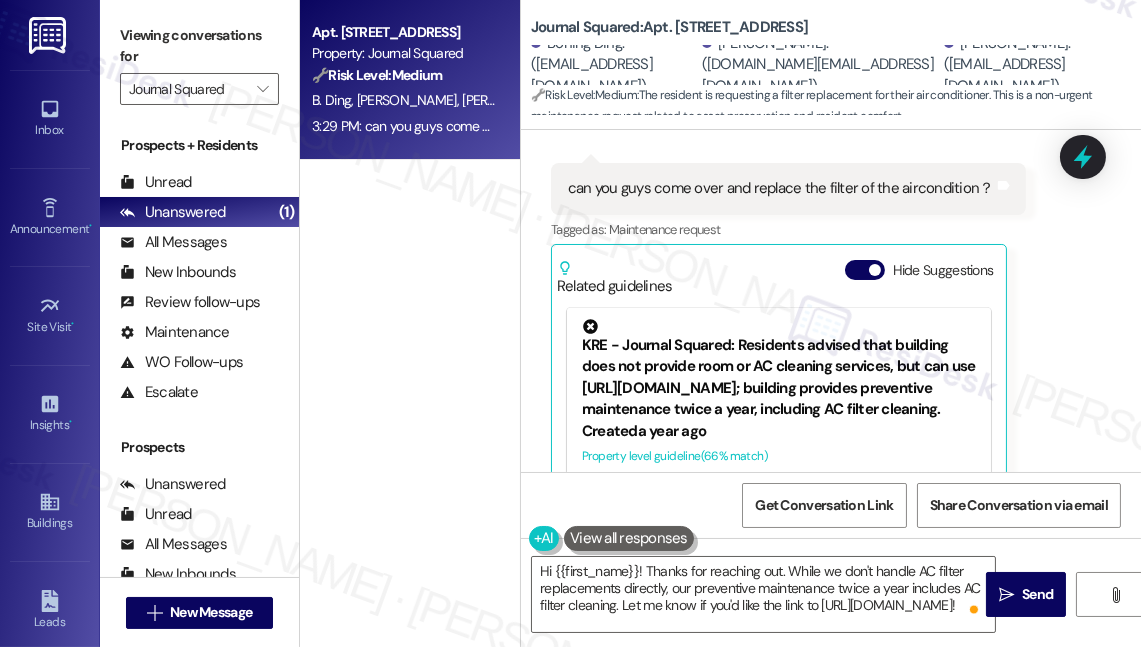 click on "Journal Squared:  Apt. 6206, [STREET_ADDRESS]" at bounding box center [669, 27] 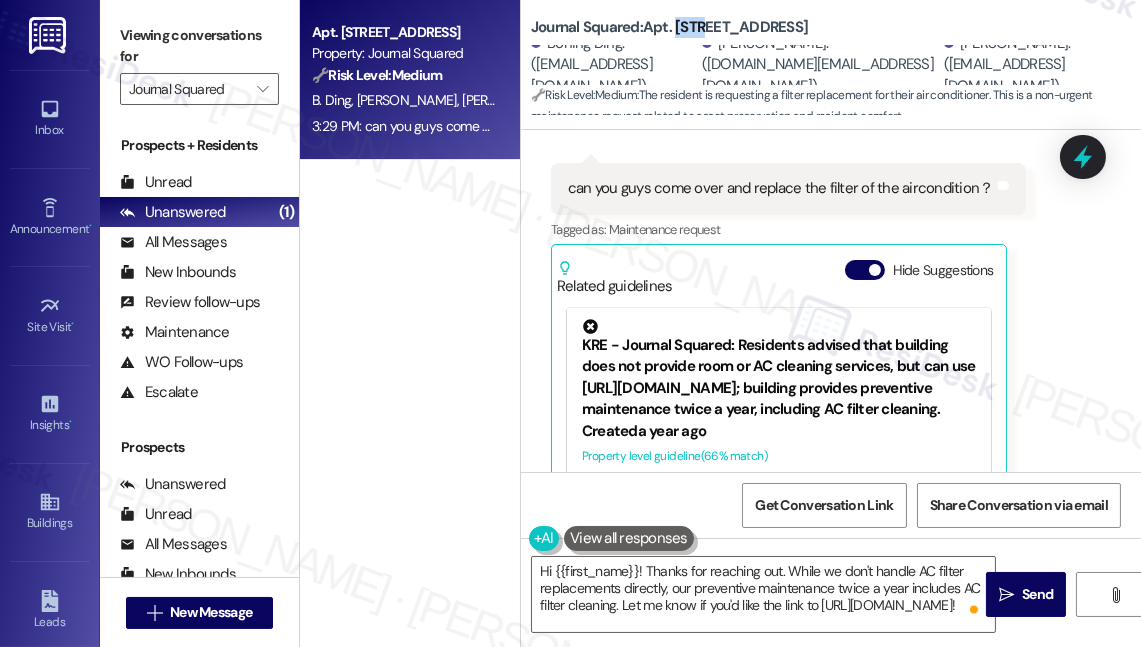 click on "Journal Squared:  Apt. 6206, [STREET_ADDRESS]" at bounding box center [669, 27] 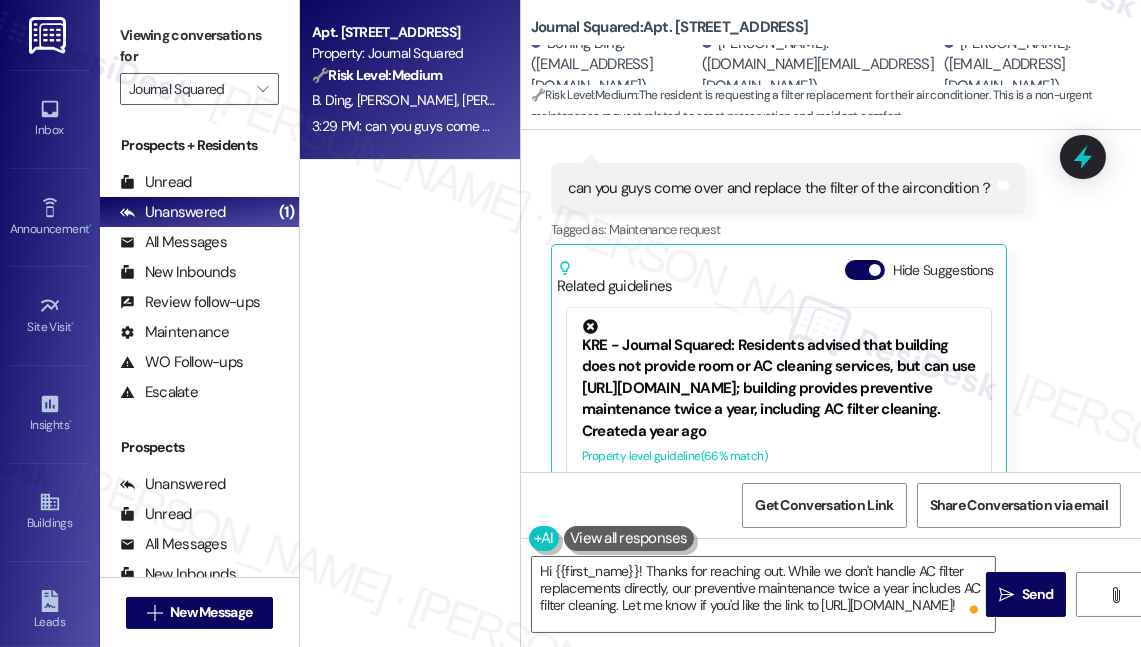 click on "Apt. [STREET_ADDRESS] Property: Journal Squared 🔧  Risk Level:  Medium The resident is requesting a filter replacement for their air conditioner. This is a non-urgent maintenance request related to asset preservation and resident comfort. [PERSON_NAME] [PERSON_NAME] [PERSON_NAME] 3:29 PM: can you guys come over and replace the filter of the aircondition？ 3:29 PM: can you guys come over and replace the filter of the aircondition？" at bounding box center (410, 252) 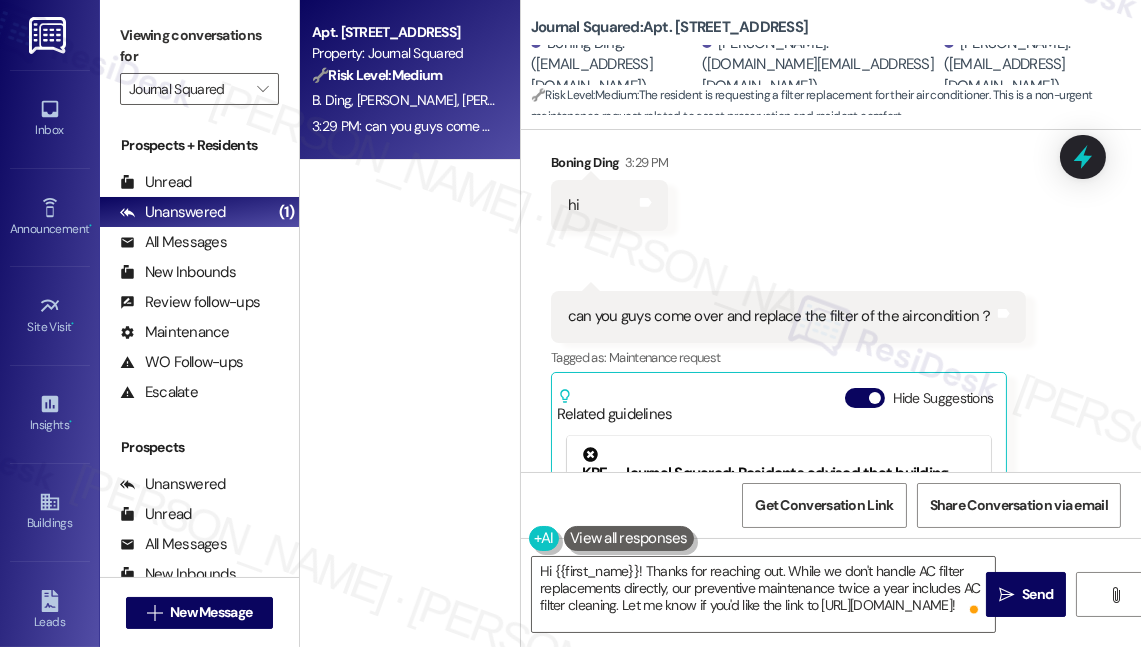 scroll, scrollTop: 6116, scrollLeft: 0, axis: vertical 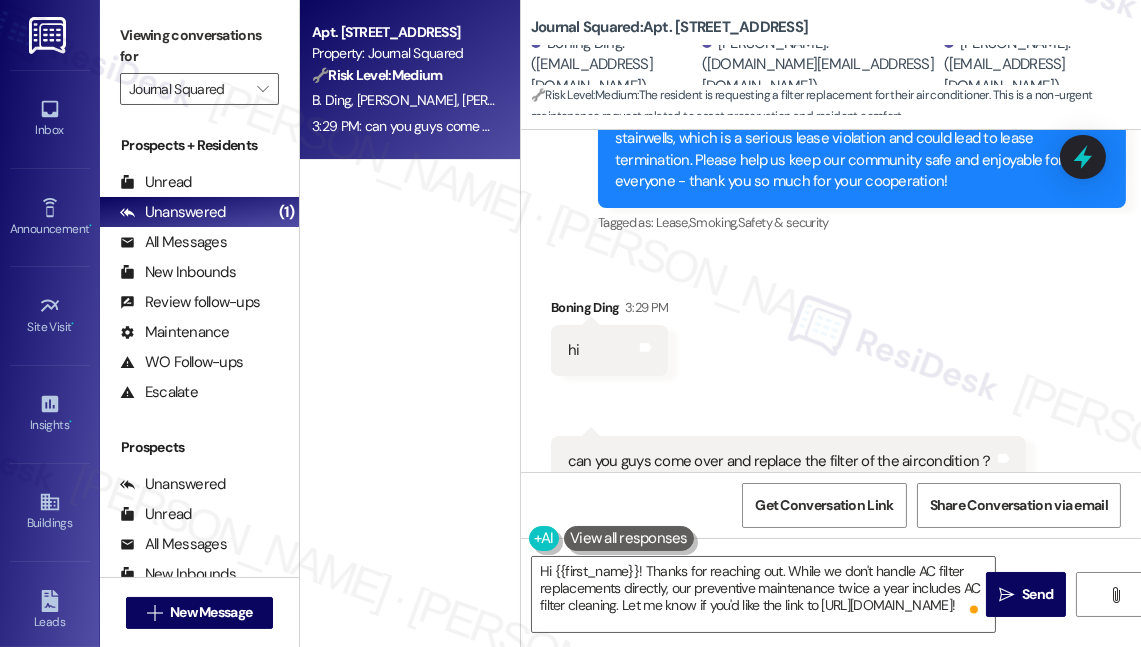 click on "can you guys come over and replace the filter of the aircondition？ Tags and notes" at bounding box center [788, 461] 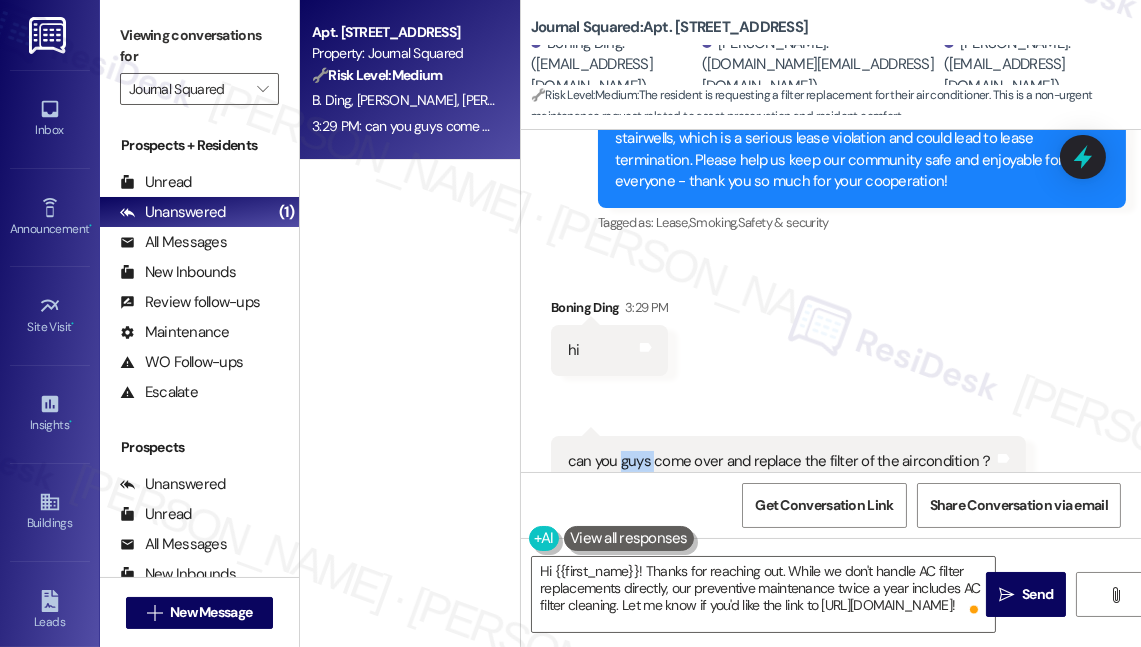 click on "can you guys come over and replace the filter of the aircondition？ Tags and notes" at bounding box center [788, 461] 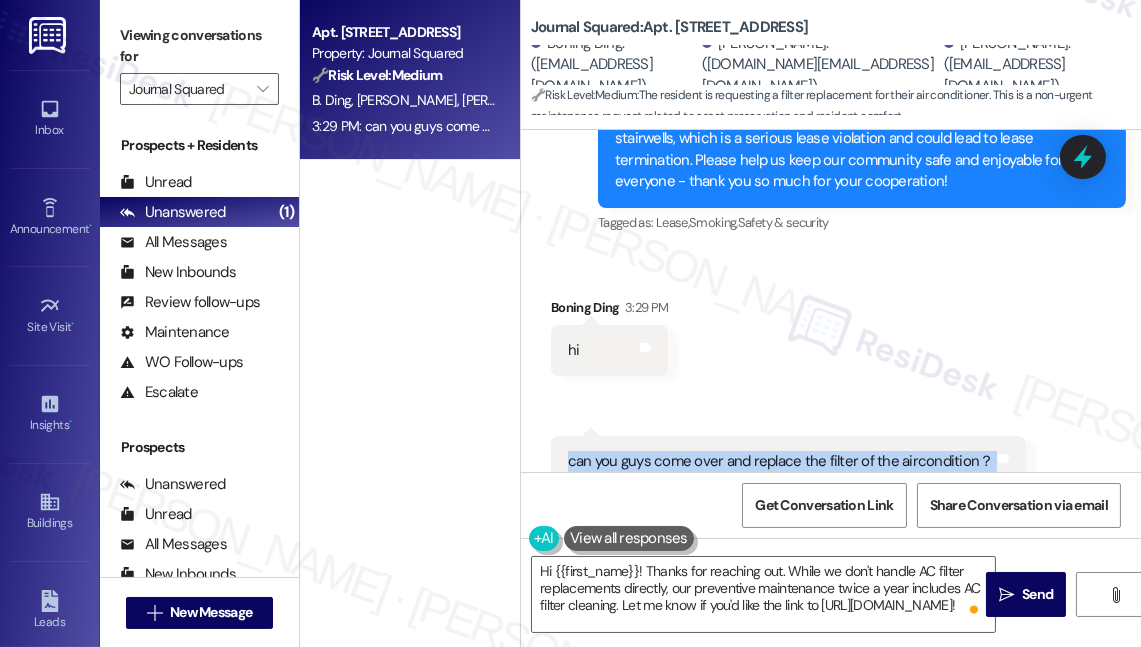 click on "can you guys come over and replace the filter of the aircondition？ Tags and notes" at bounding box center (788, 461) 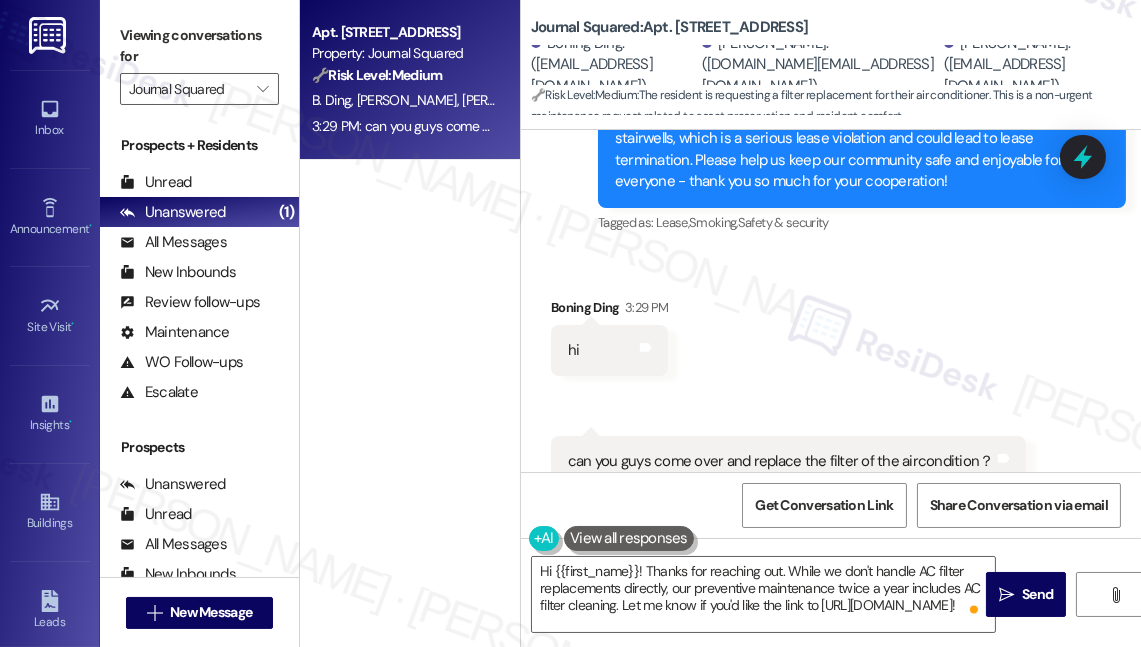 click on "Apt. [STREET_ADDRESS] Property: Journal Squared 🔧  Risk Level:  Medium The resident is requesting a filter replacement for their air conditioner. This is a non-urgent maintenance request related to asset preservation and resident comfort. [PERSON_NAME] [PERSON_NAME] [PERSON_NAME] 3:29 PM: can you guys come over and replace the filter of the aircondition？ 3:29 PM: can you guys come over and replace the filter of the aircondition？" at bounding box center [410, 252] 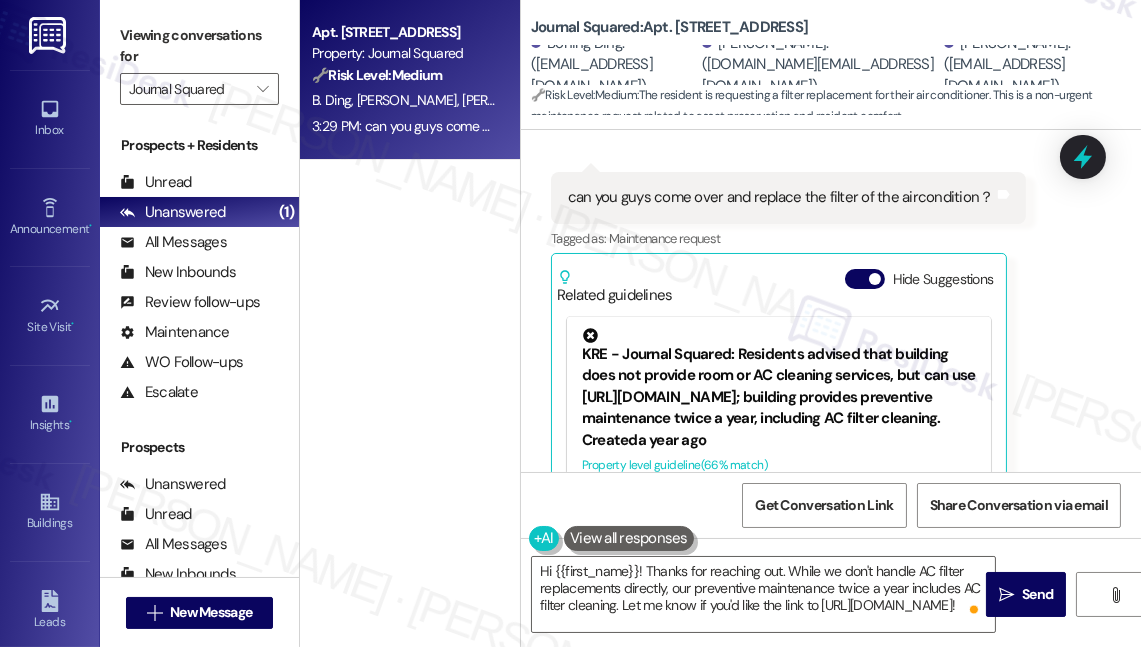 scroll, scrollTop: 6389, scrollLeft: 0, axis: vertical 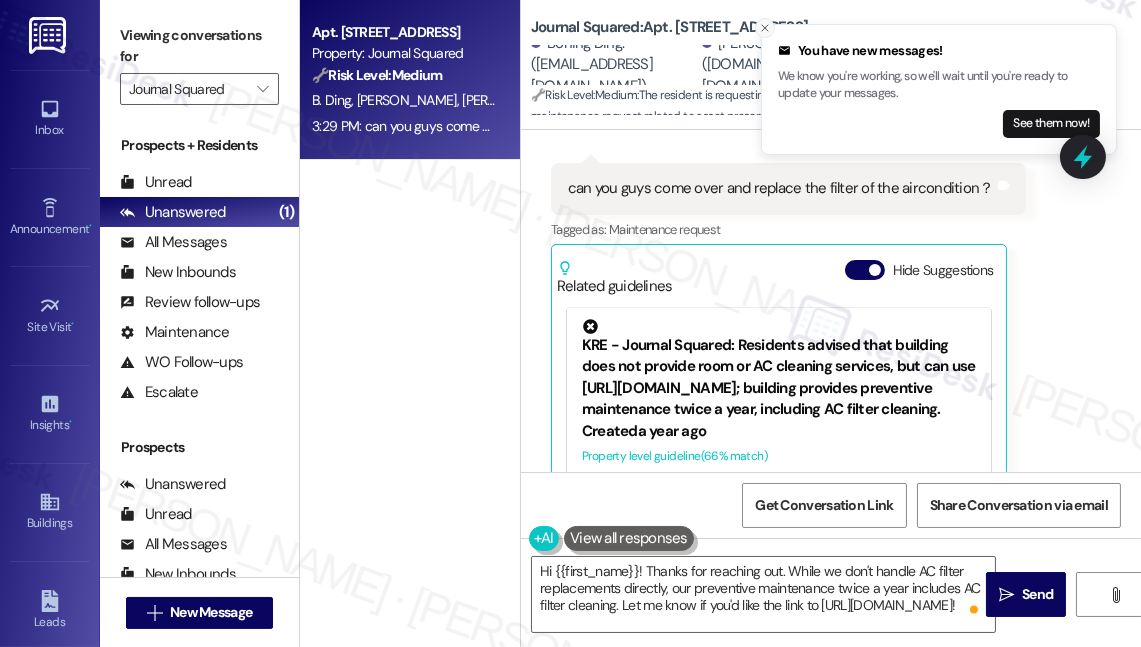 click 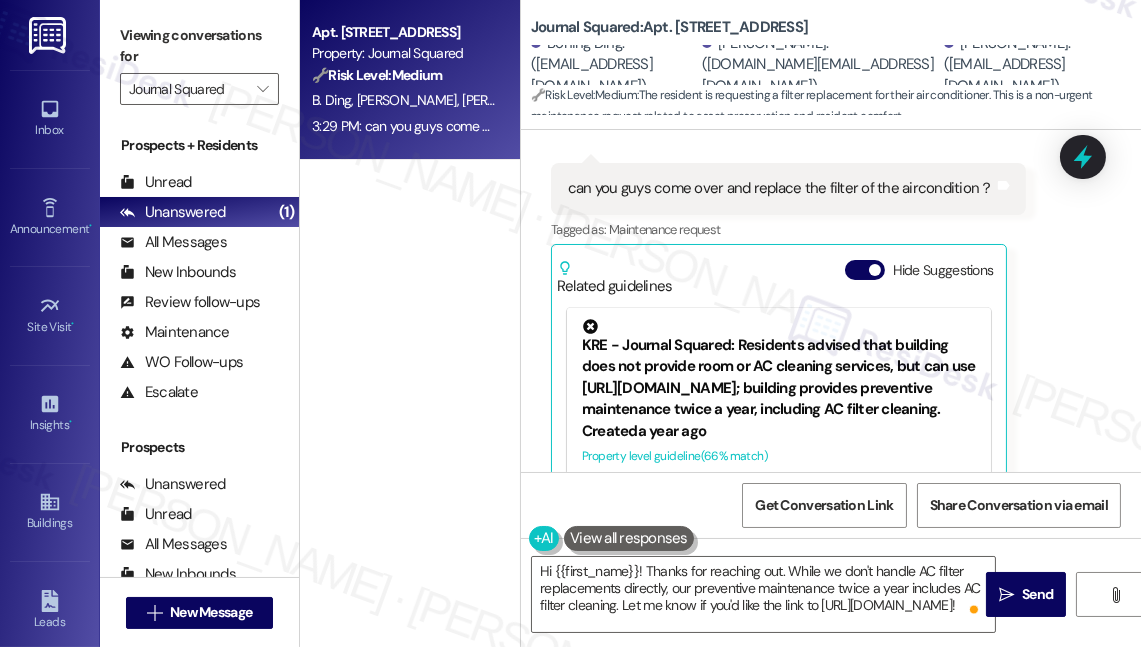 scroll, scrollTop: 6207, scrollLeft: 0, axis: vertical 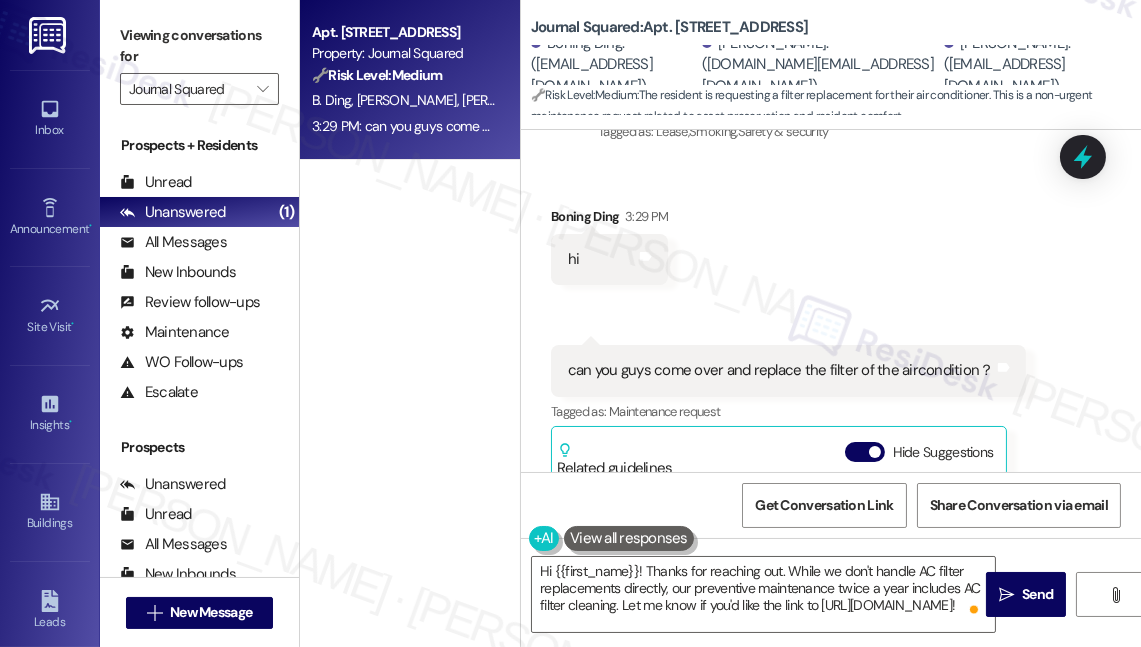 click on "Hide Suggestions" at bounding box center [923, 452] 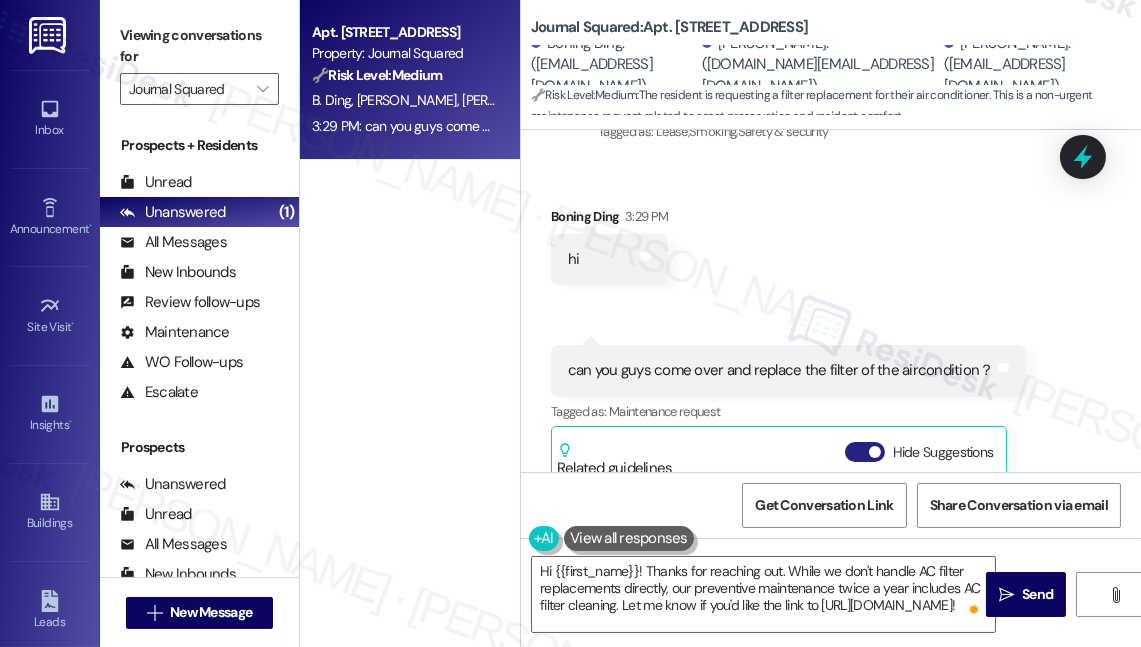 click on "Hide Suggestions" at bounding box center (865, 452) 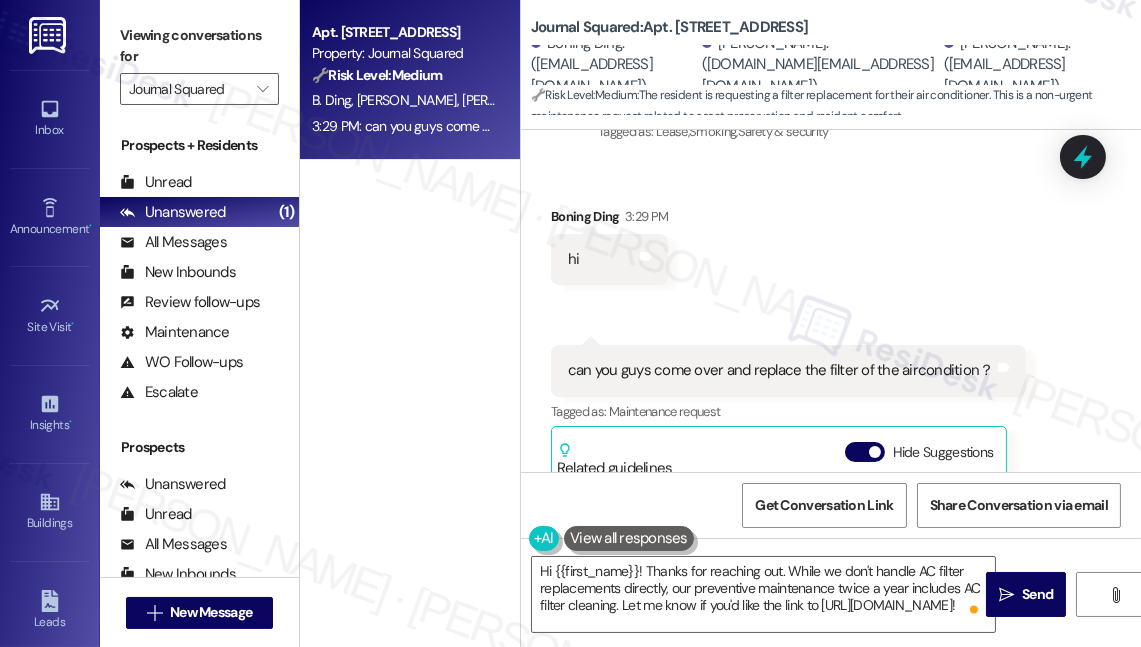 scroll, scrollTop: 6130, scrollLeft: 0, axis: vertical 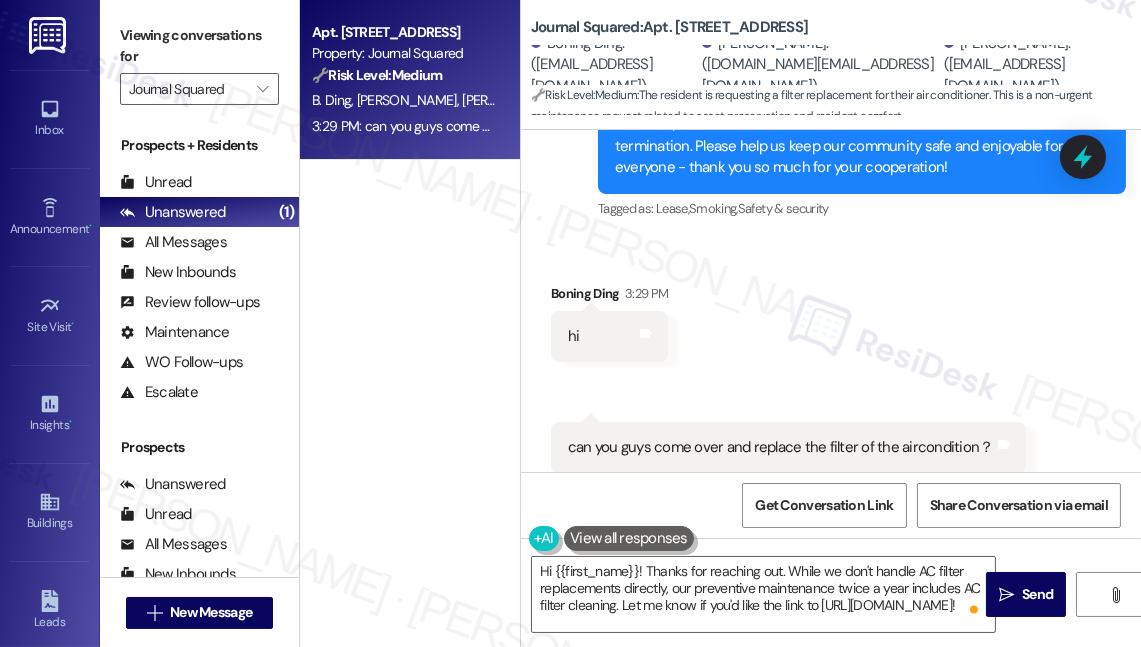 click on "can you guys come over and replace the filter of the aircondition？ Tags and notes" at bounding box center [788, 447] 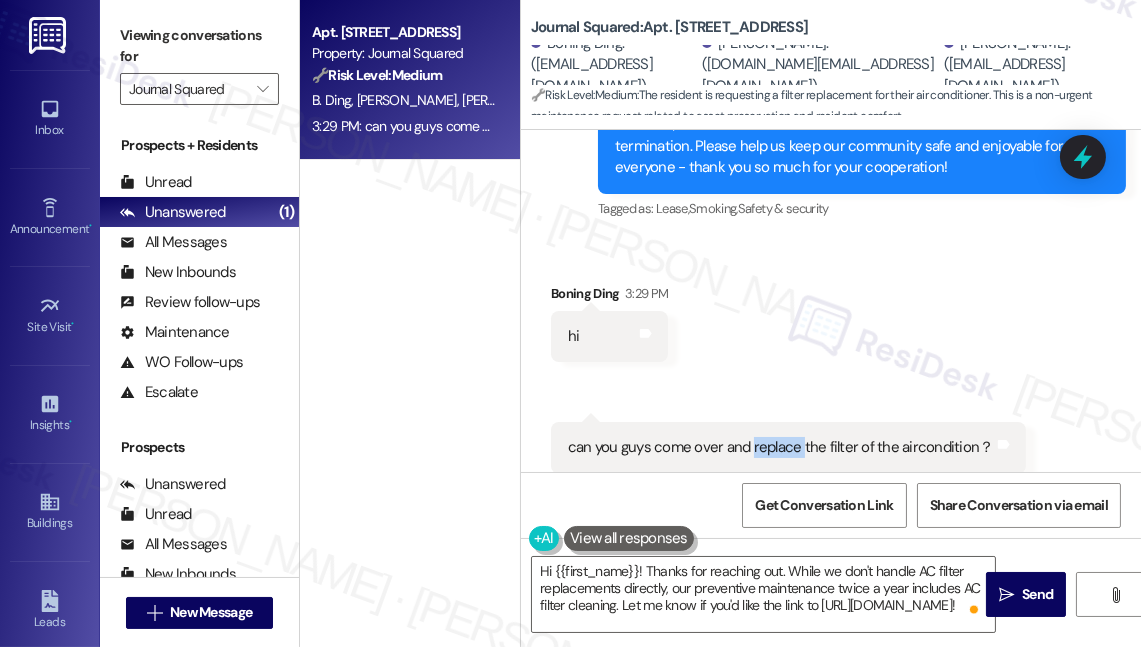 click on "can you guys come over and replace the filter of the aircondition？ Tags and notes" at bounding box center [788, 447] 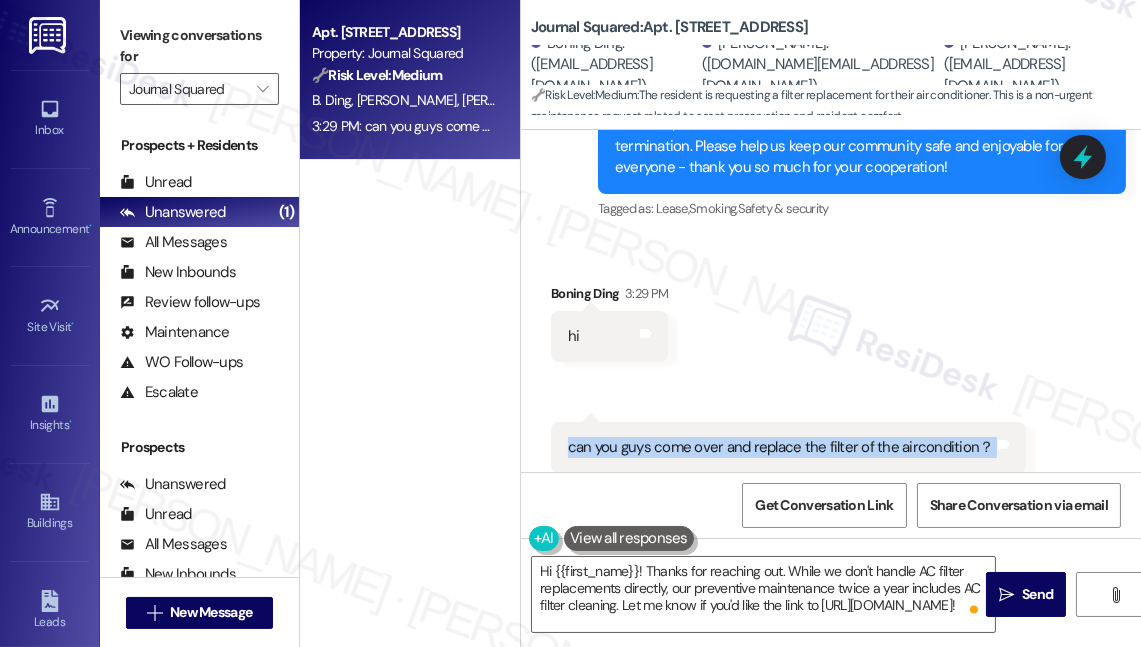 click on "can you guys come over and replace the filter of the aircondition？ Tags and notes" at bounding box center [788, 447] 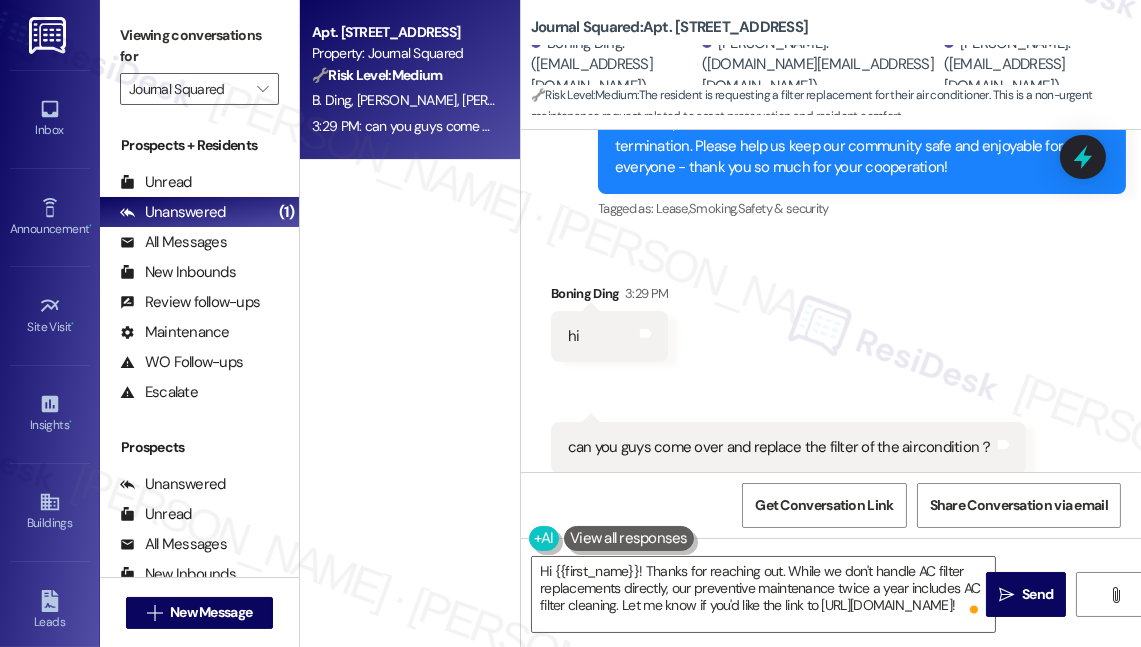 click on "Apt. [STREET_ADDRESS] Property: Journal Squared 🔧  Risk Level:  Medium The resident is requesting a filter replacement for their air conditioner. This is a non-urgent maintenance request related to asset preservation and resident comfort. [PERSON_NAME] [PERSON_NAME] [PERSON_NAME] 3:29 PM: can you guys come over and replace the filter of the aircondition？ 3:29 PM: can you guys come over and replace the filter of the aircondition？" at bounding box center (410, 252) 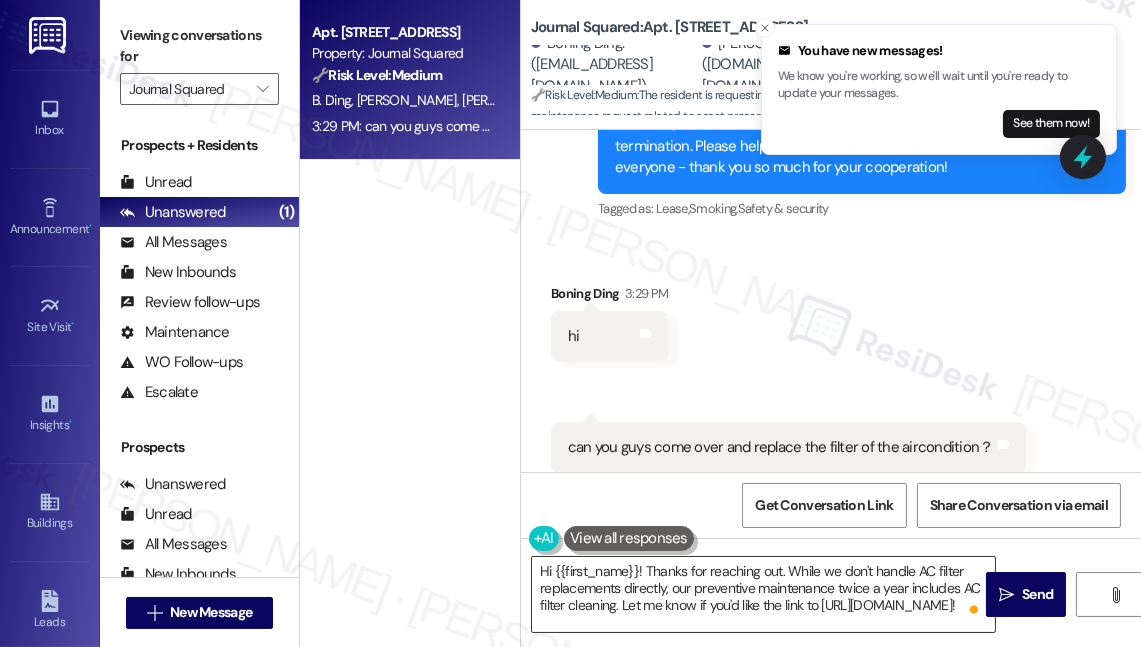 click on "Hi {{first_name}}! Thanks for reaching out. While we don't handle AC filter replacements directly, our preventive maintenance twice a year includes AC filter cleaning. Let me know if you'd like the link to https://www.maidinjc.com/!" at bounding box center [763, 594] 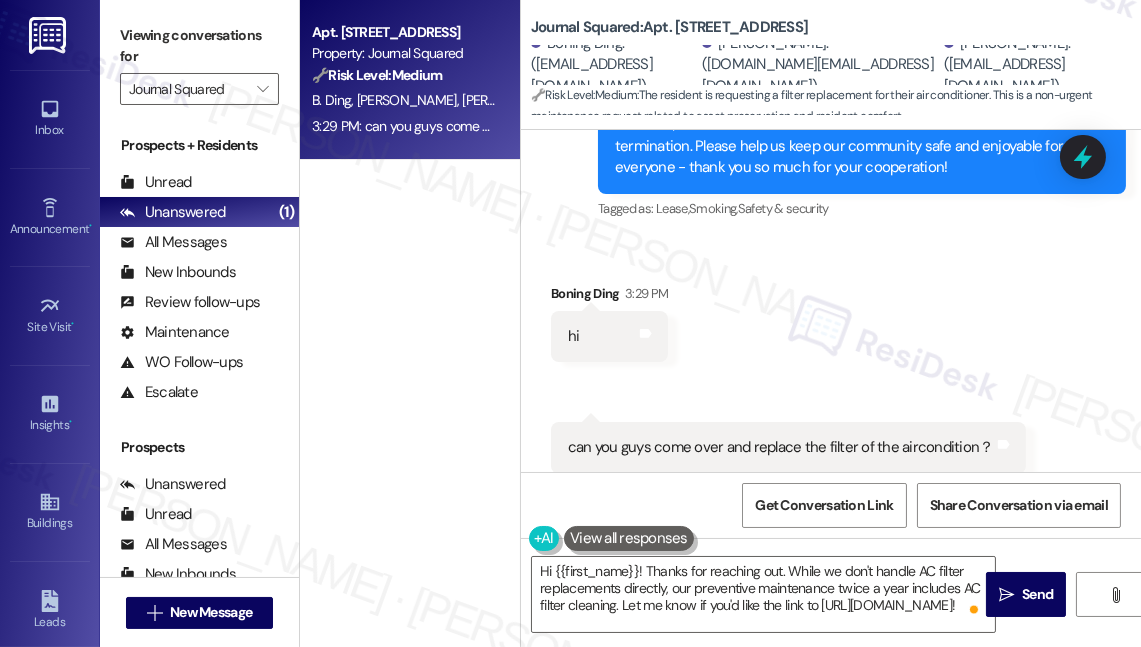 click on "Apt. [STREET_ADDRESS] Property: Journal Squared 🔧  Risk Level:  Medium The resident is requesting a filter replacement for their air conditioner. This is a non-urgent maintenance request related to asset preservation and resident comfort. [PERSON_NAME] [PERSON_NAME] [PERSON_NAME] 3:29 PM: can you guys come over and replace the filter of the aircondition？ 3:29 PM: can you guys come over and replace the filter of the aircondition？" at bounding box center (410, 252) 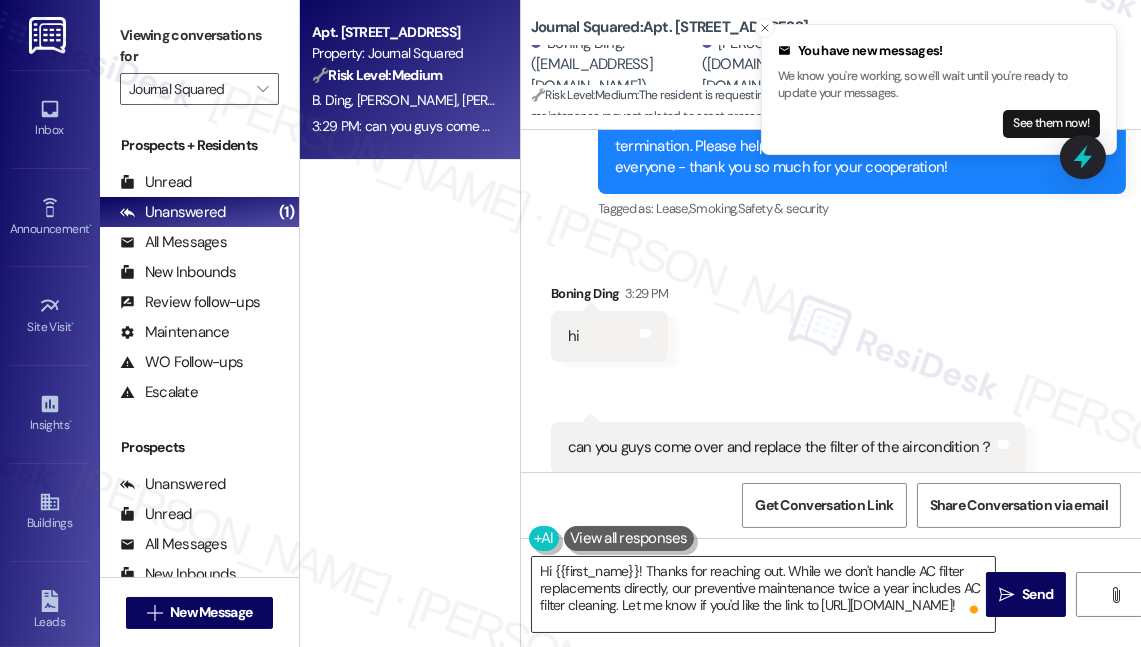 click on "Hi {{first_name}}! Thanks for reaching out. While we don't handle AC filter replacements directly, our preventive maintenance twice a year includes AC filter cleaning. Let me know if you'd like the link to https://www.maidinjc.com/!" at bounding box center [763, 594] 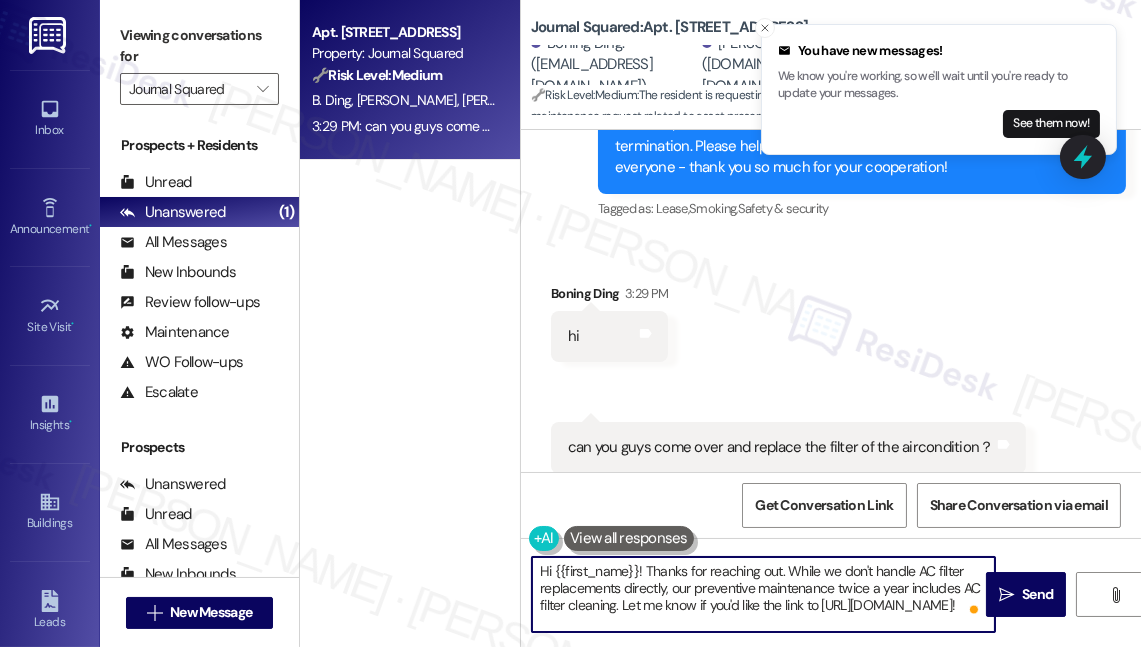 click on "Hi {{first_name}}! Thanks for reaching out. While we don't handle AC filter replacements directly, our preventive maintenance twice a year includes AC filter cleaning. Let me know if you'd like the link to https://www.maidinjc.com/!" at bounding box center [763, 594] 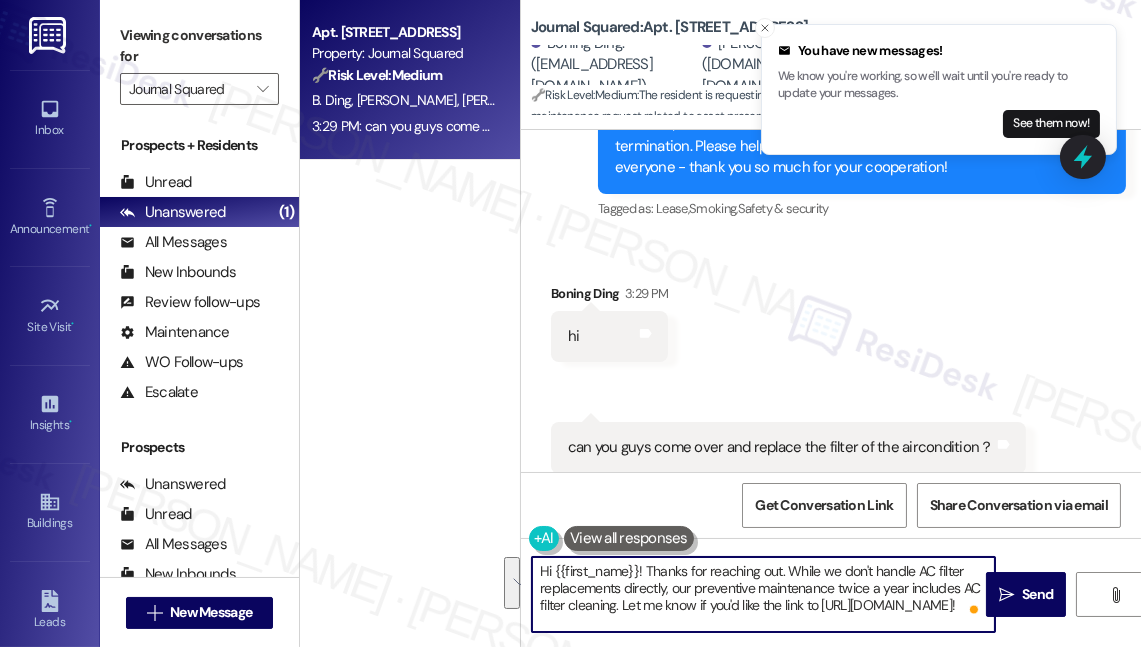 click on "Hi {{first_name}}! Thanks for reaching out. While we don't handle AC filter replacements directly, our preventive maintenance twice a year includes AC filter cleaning. Let me know if you'd like the link to https://www.maidinjc.com/!" at bounding box center (763, 594) 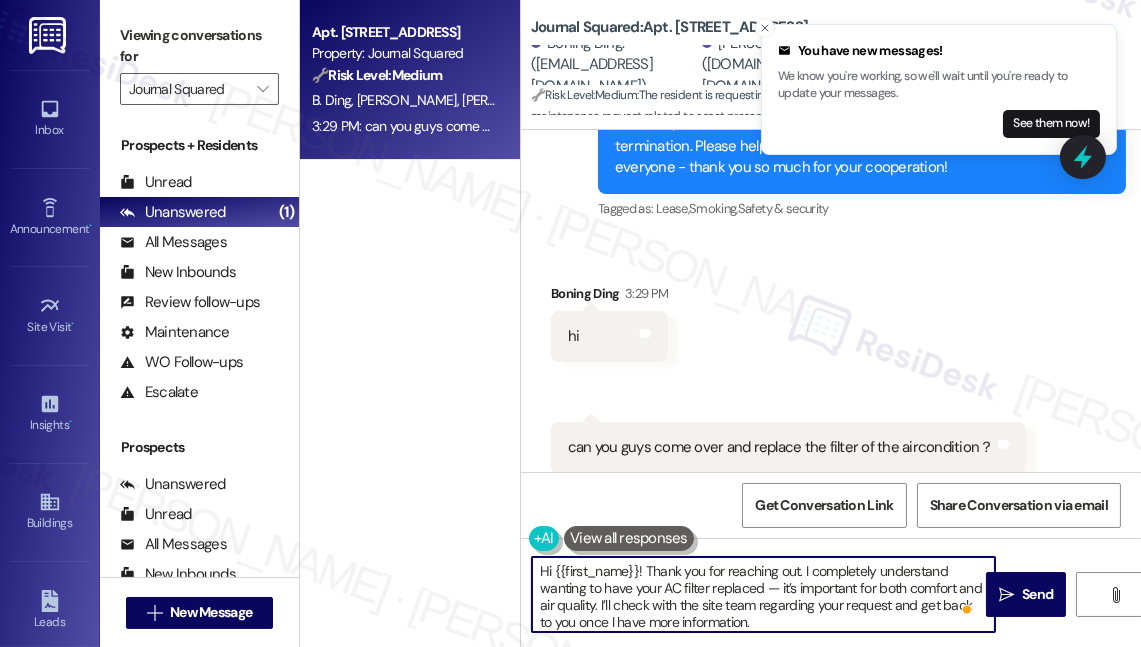 click on "hi Tags and notes" at bounding box center (609, 336) 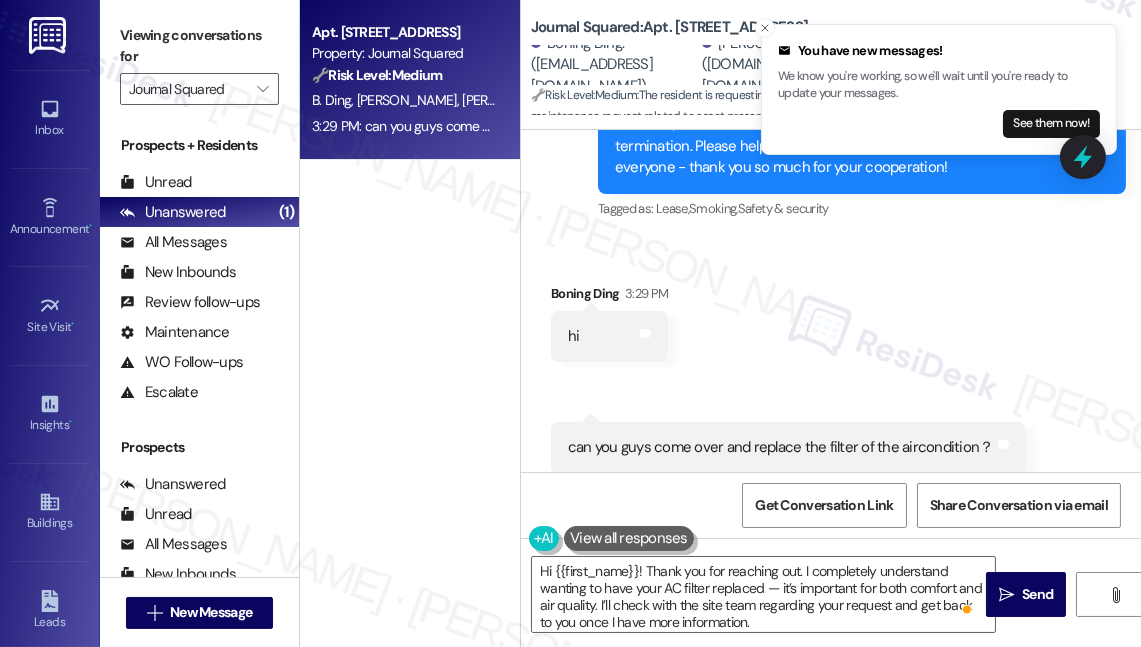 click on "Boning Ding 3:29 PM" at bounding box center (609, 297) 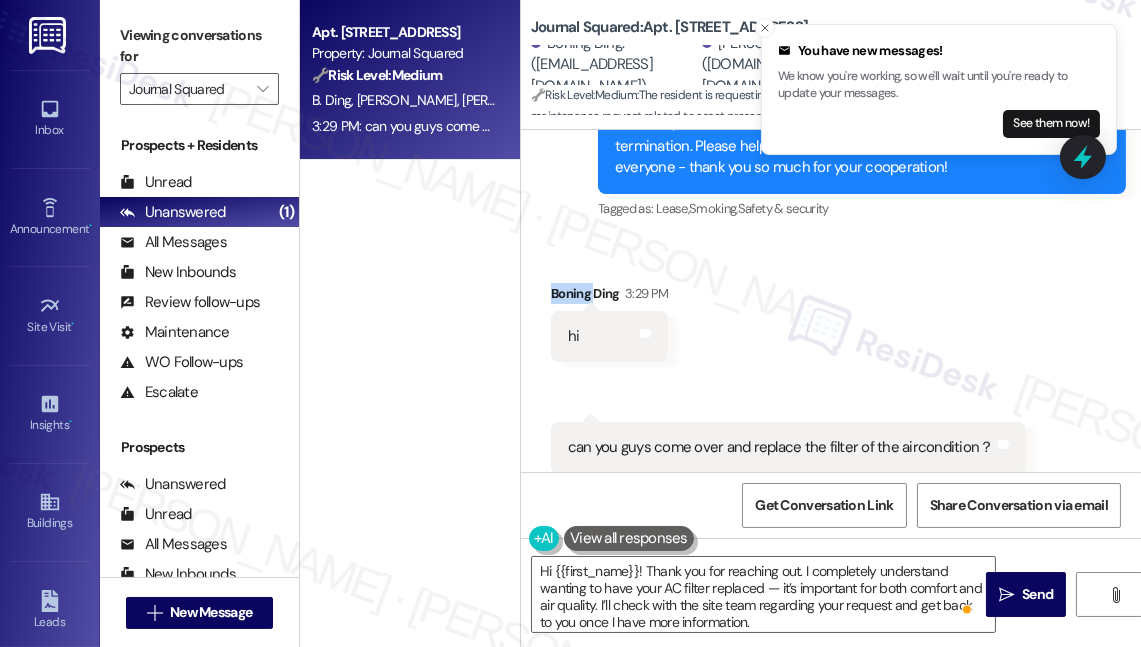 click on "Boning Ding 3:29 PM" at bounding box center [609, 297] 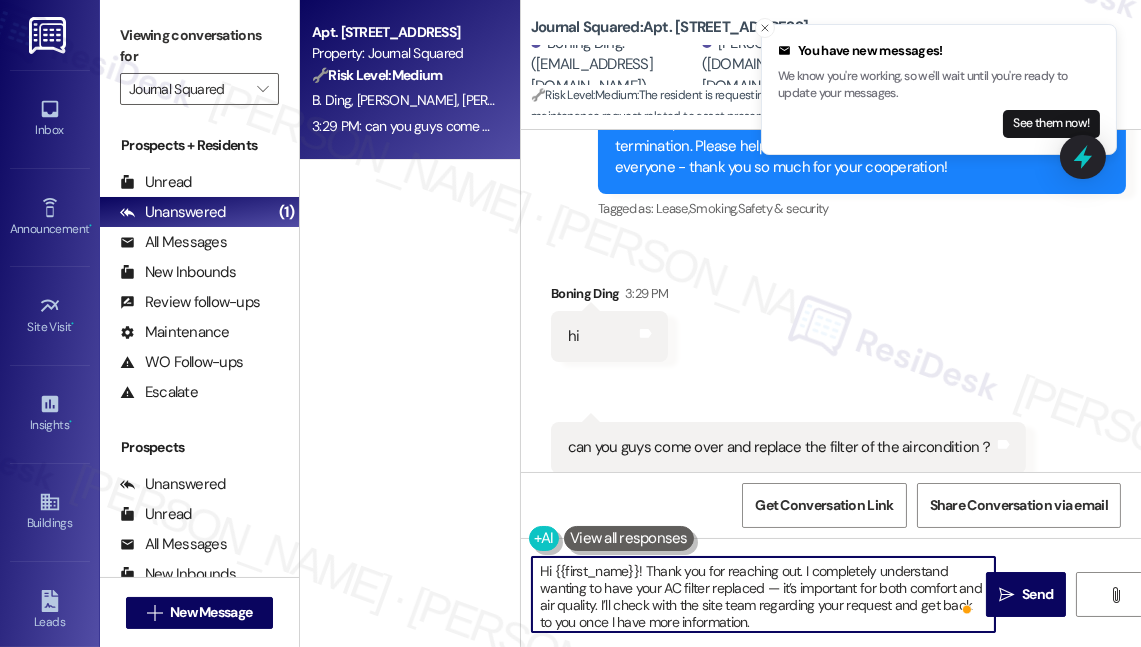 drag, startPoint x: 555, startPoint y: 572, endPoint x: 638, endPoint y: 560, distance: 83.86298 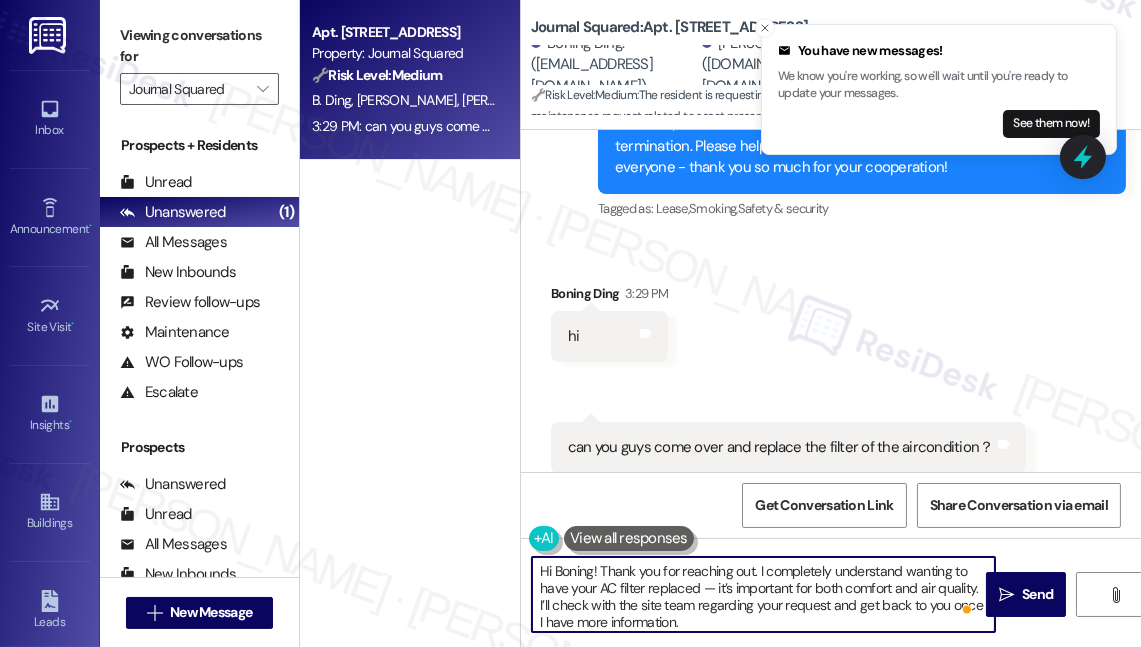 click on "Hi Boning! Thank you for reaching out. I completely understand wanting to have your AC filter replaced — it’s important for both comfort and air quality. I’ll check with the site team regarding your request and get back to you once I have more information." at bounding box center (763, 594) 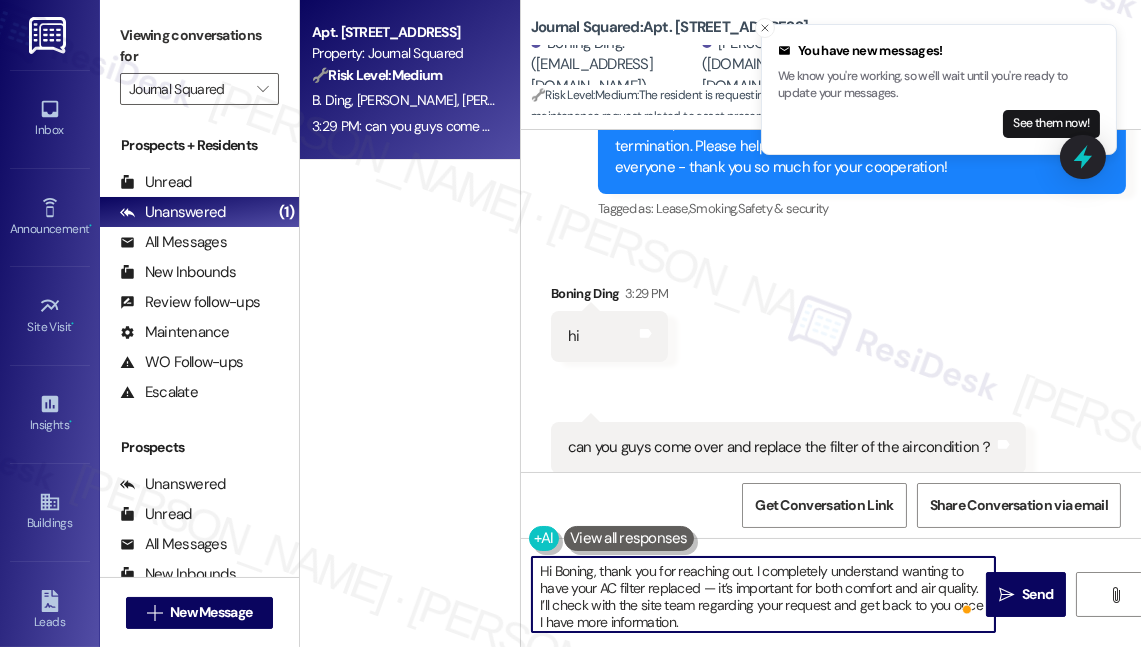 click on "Hi Boning, thank you for reaching out. I completely understand wanting to have your AC filter replaced — it’s important for both comfort and air quality. I’ll check with the site team regarding your request and get back to you once I have more information." at bounding box center (763, 594) 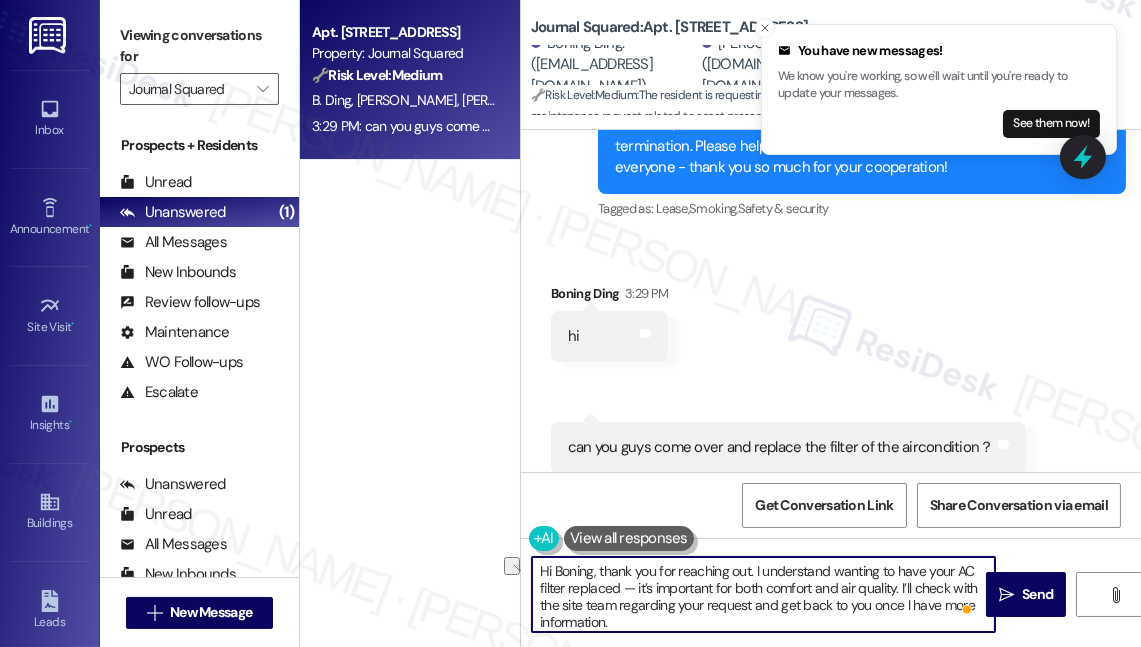 drag, startPoint x: 616, startPoint y: 587, endPoint x: 899, endPoint y: 589, distance: 283.00708 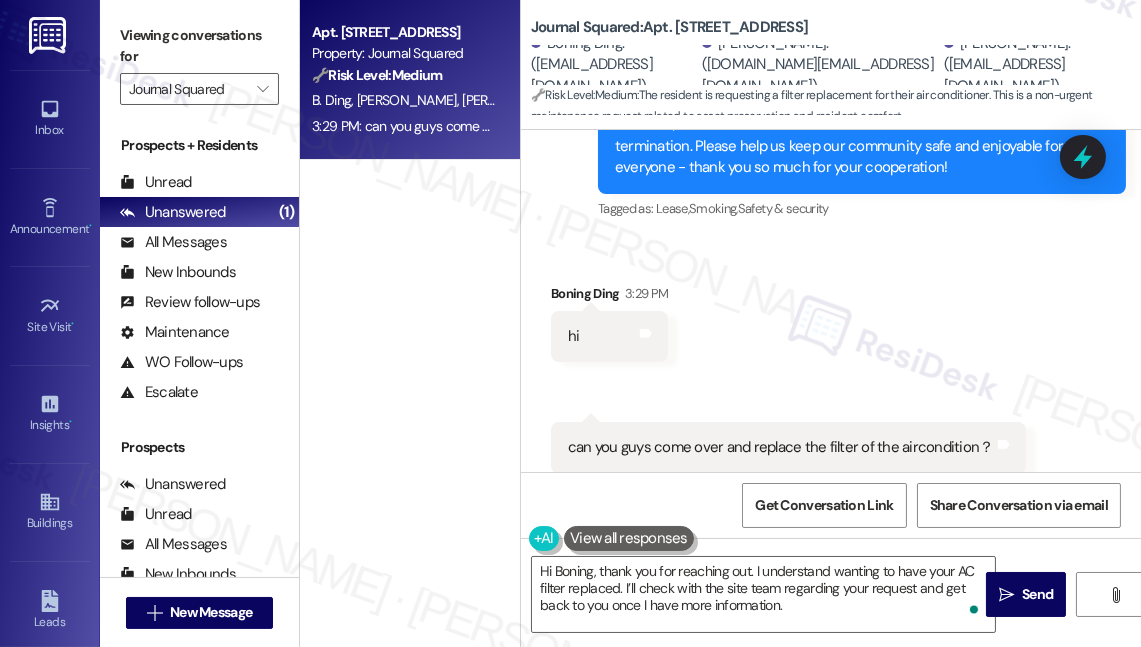click on "Apt. [STREET_ADDRESS] Property: Journal Squared 🔧  Risk Level:  Medium The resident is requesting a filter replacement for their air conditioner. This is a non-urgent maintenance request related to asset preservation and resident comfort. [PERSON_NAME] [PERSON_NAME] [PERSON_NAME] 3:29 PM: can you guys come over and replace the filter of the aircondition？ 3:29 PM: can you guys come over and replace the filter of the aircondition？" at bounding box center [410, 252] 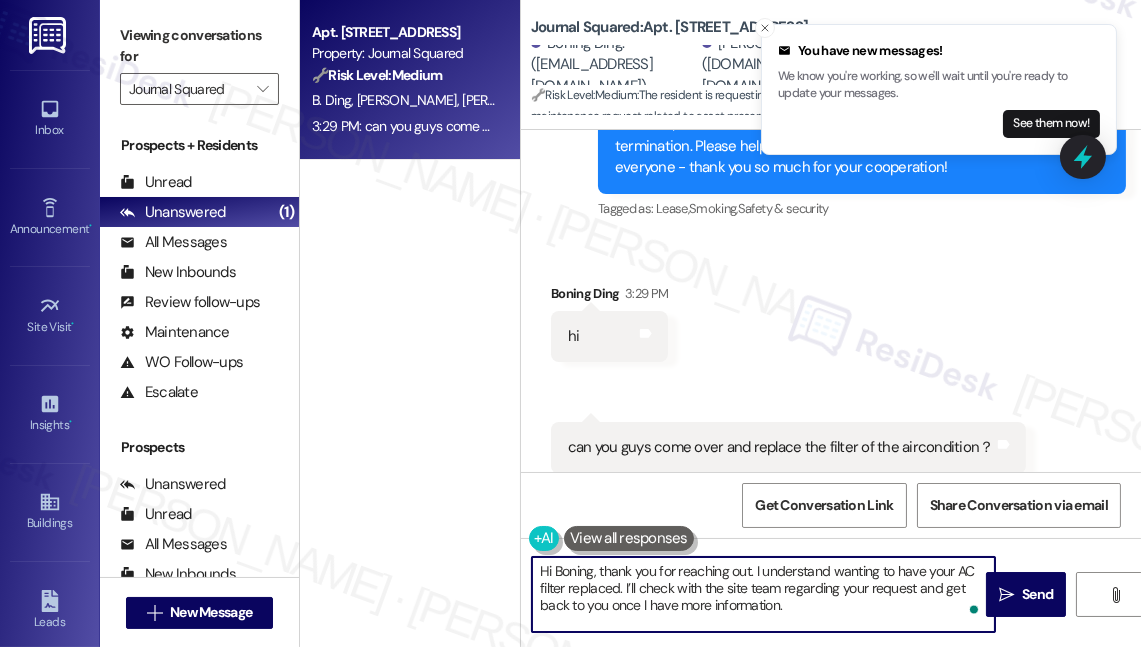 click on "Hi Boning, thank you for reaching out. I understand wanting to have your AC filter replaced. I’ll check with the site team regarding your request and get back to you once I have more information." at bounding box center (763, 594) 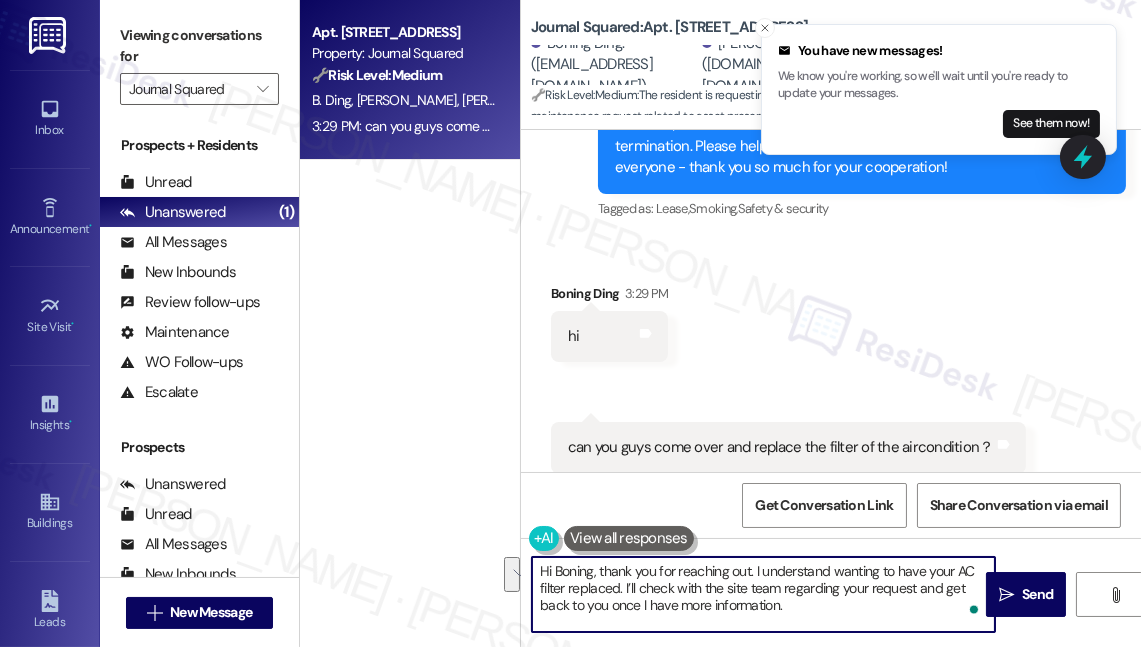 drag, startPoint x: 842, startPoint y: 611, endPoint x: 624, endPoint y: 587, distance: 219.31712 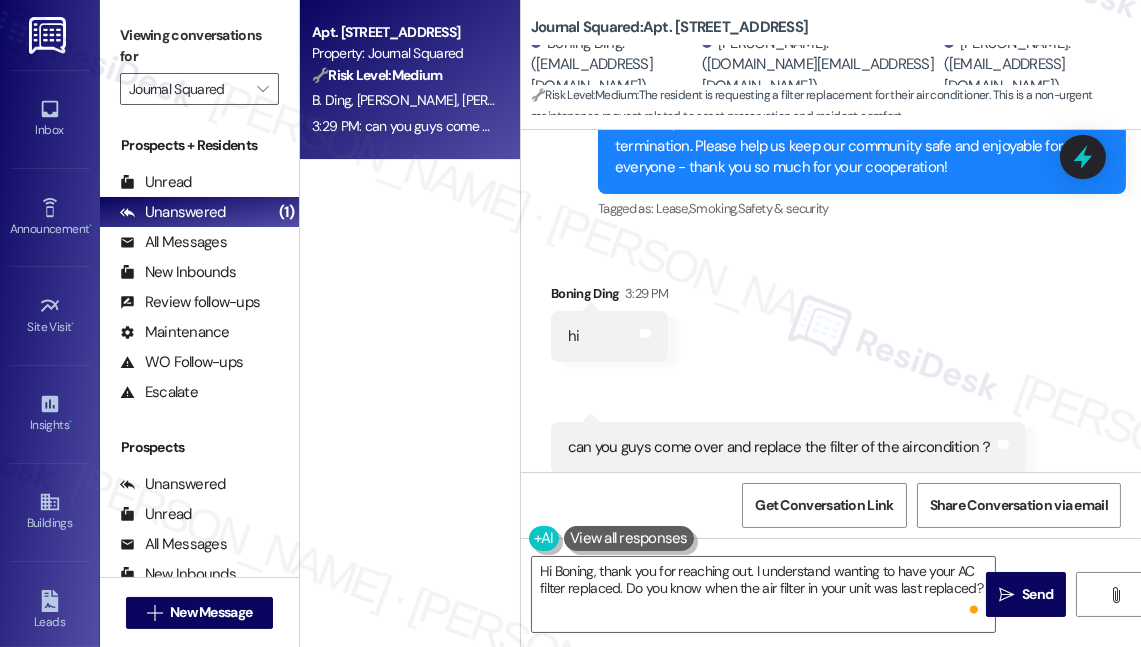 click on "Apt. [STREET_ADDRESS] Property: Journal Squared 🔧  Risk Level:  Medium The resident is requesting a filter replacement for their air conditioner. This is a non-urgent maintenance request related to asset preservation and resident comfort. [PERSON_NAME] [PERSON_NAME] [PERSON_NAME] 3:29 PM: can you guys come over and replace the filter of the aircondition？ 3:29 PM: can you guys come over and replace the filter of the aircondition？" at bounding box center (410, 252) 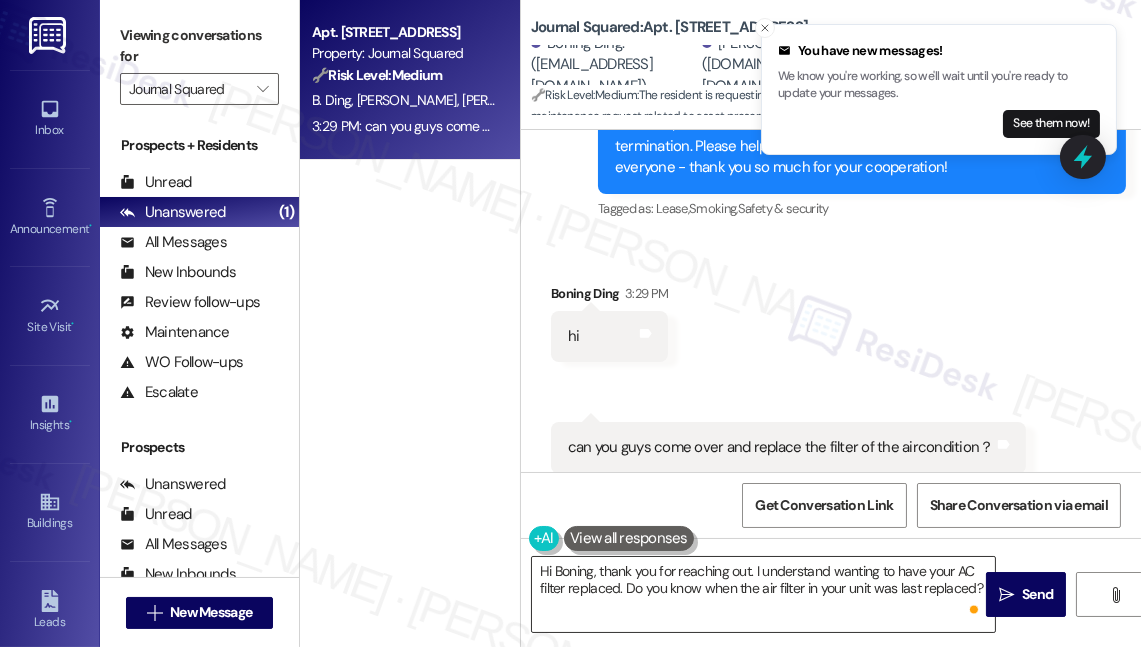 click on "Hi Boning, thank you for reaching out. I understand wanting to have your AC filter replaced. Do you know when the air filter in your unit was last replaced?" at bounding box center [763, 594] 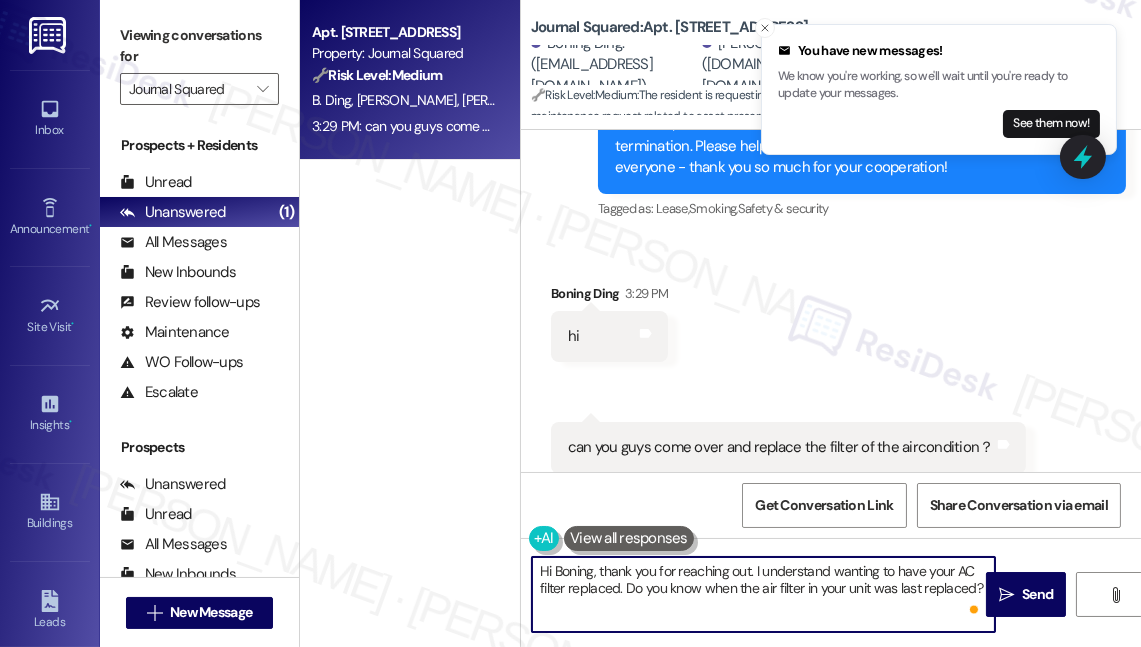 click on "Hi Boning, thank you for reaching out. I understand wanting to have your AC filter replaced. Do you know when the air filter in your unit was last replaced?" at bounding box center [763, 594] 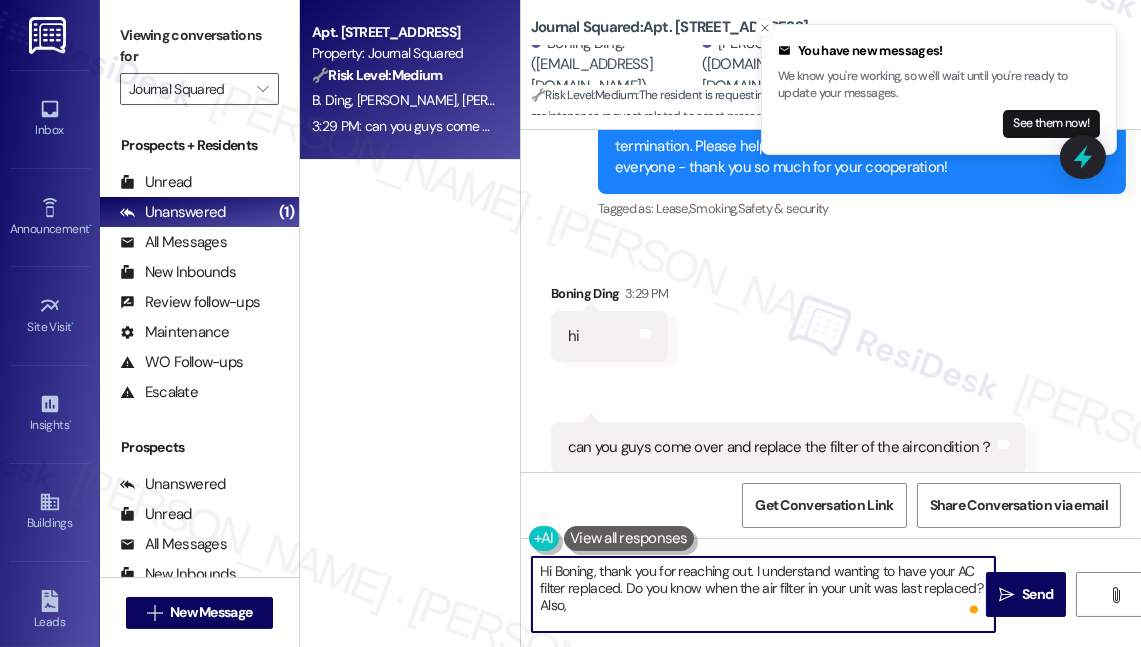 paste on "Is there any unusual smell when the AC is running?" 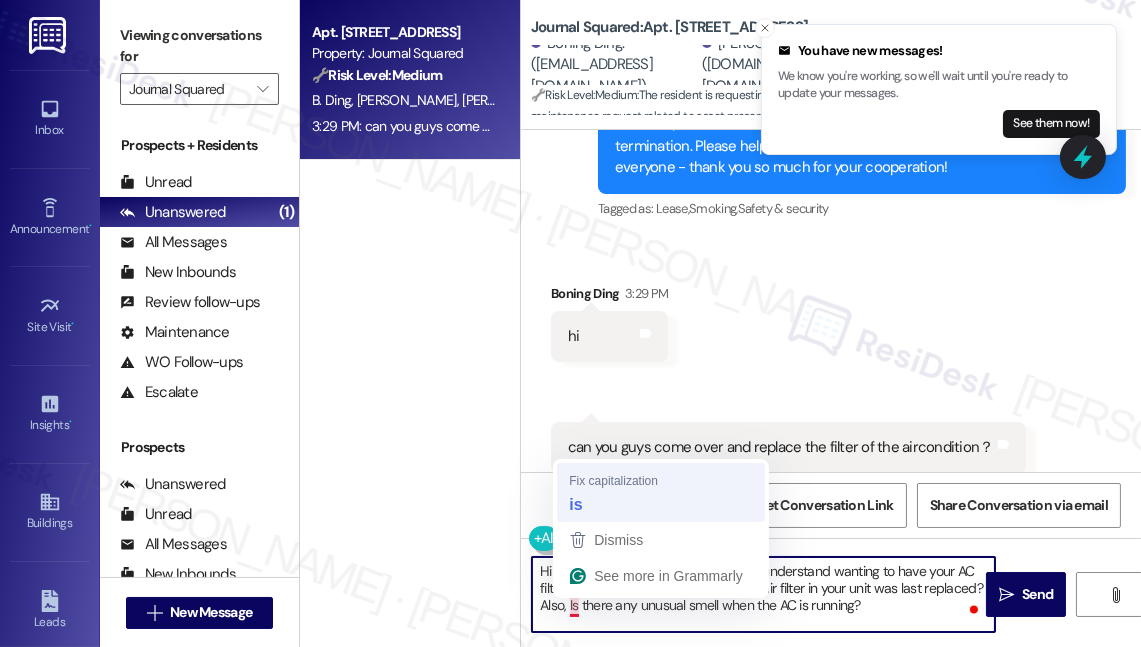 type on "Hi Boning, thank you for reaching out. I understand wanting to have your AC filter replaced. Do you know when the air filter in your unit was last replaced? Also, is there any unusual smell when the AC is running?" 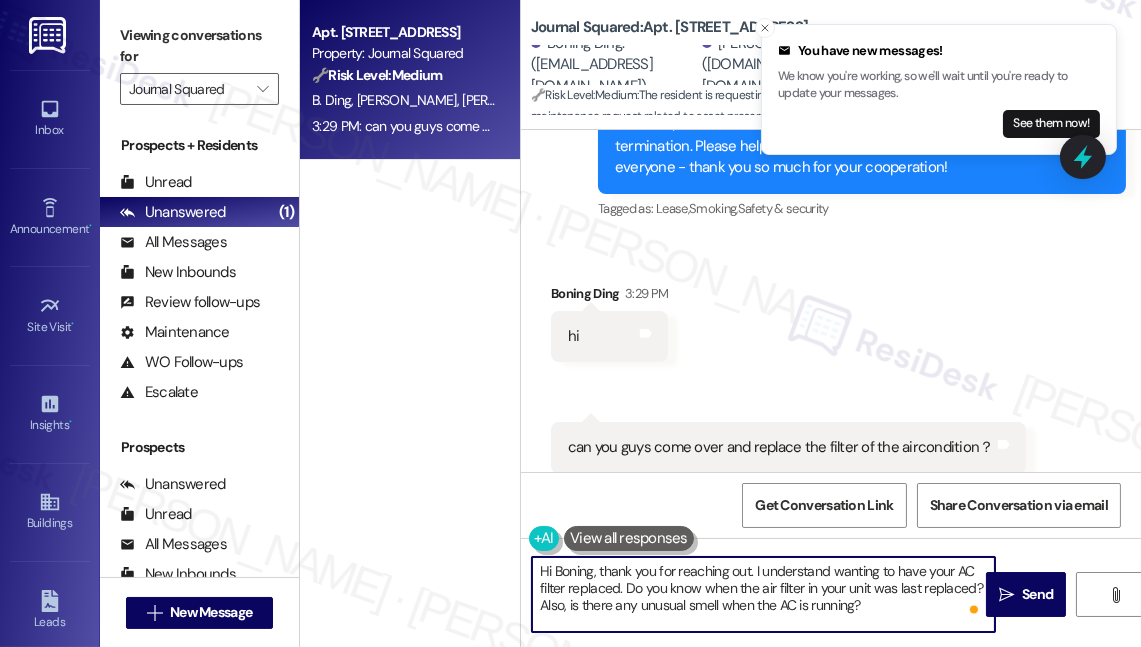 click on "Hi Boning, thank you for reaching out. I understand wanting to have your AC filter replaced. Do you know when the air filter in your unit was last replaced? Also, is there any unusual smell when the AC is running?" at bounding box center (763, 594) 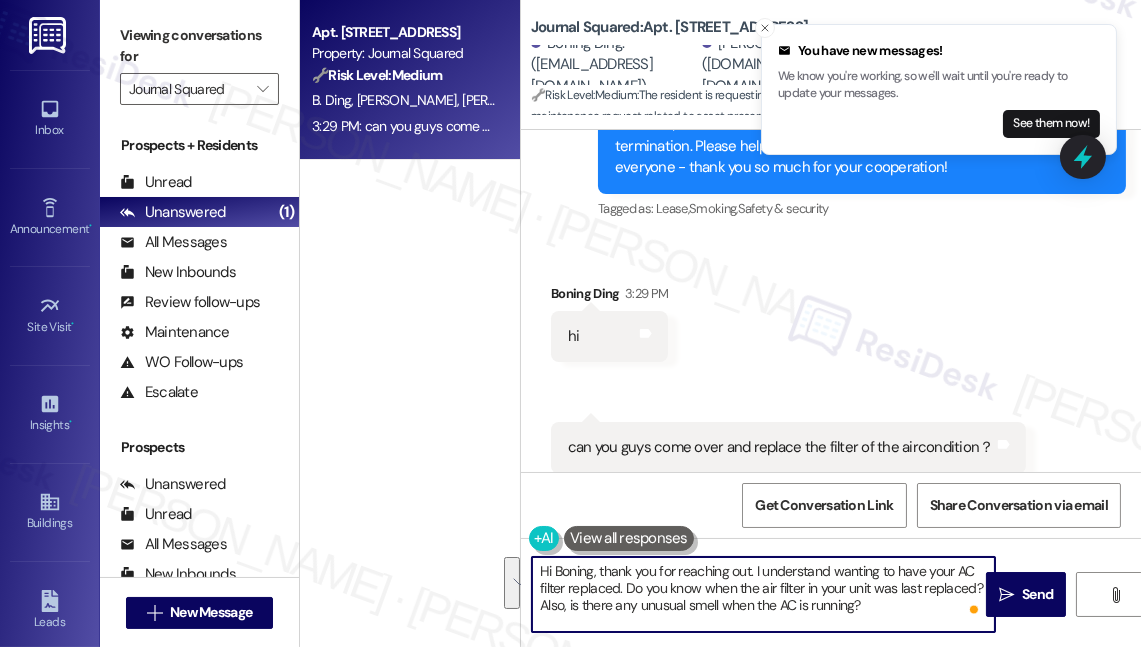 click on "Hi Boning, thank you for reaching out. I understand wanting to have your AC filter replaced. Do you know when the air filter in your unit was last replaced? Also, is there any unusual smell when the AC is running?" at bounding box center (763, 594) 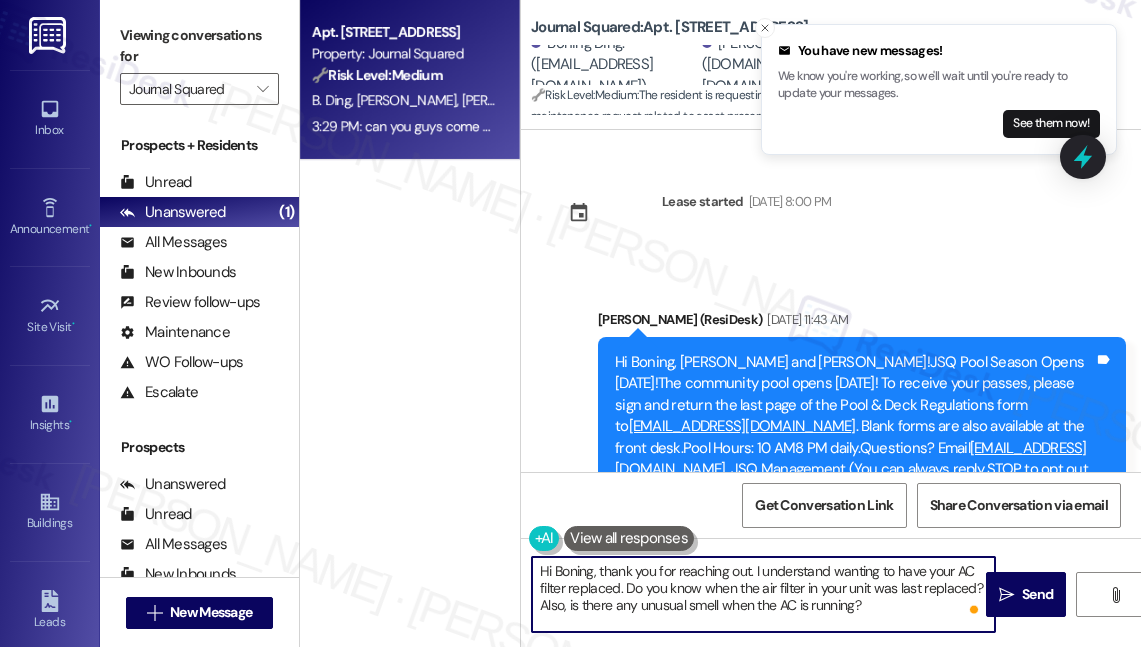 scroll, scrollTop: 0, scrollLeft: 0, axis: both 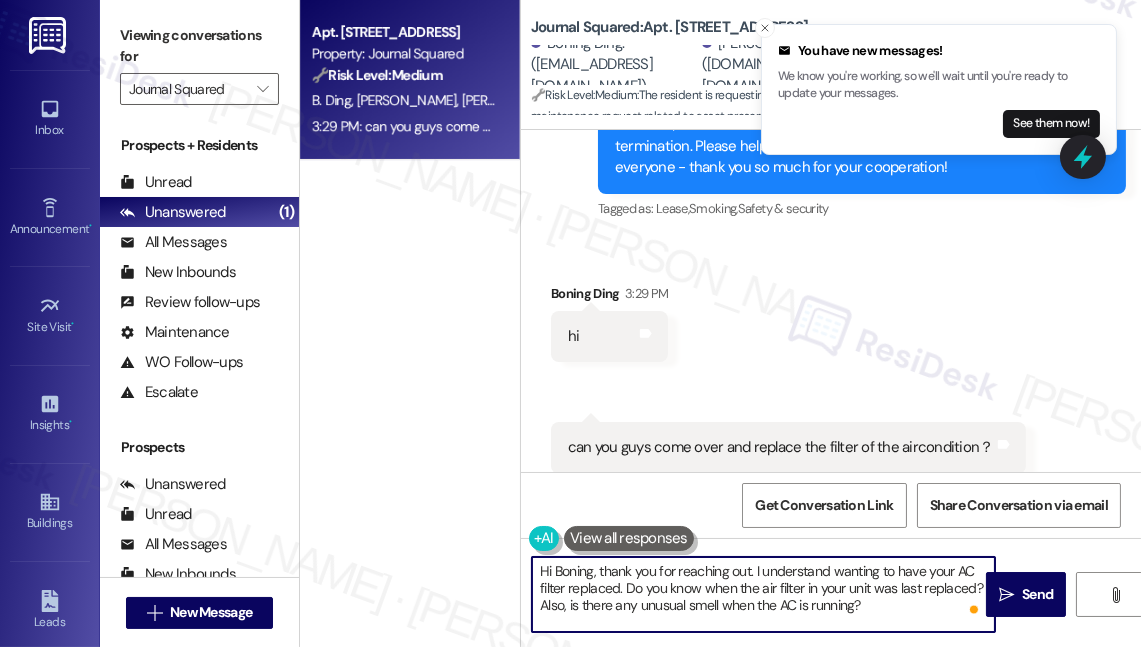 click on "Hi Boning, thank you for reaching out. I understand wanting to have your AC filter replaced. Do you know when the air filter in your unit was last replaced? Also, is there any unusual smell when the AC is running?" at bounding box center (763, 594) 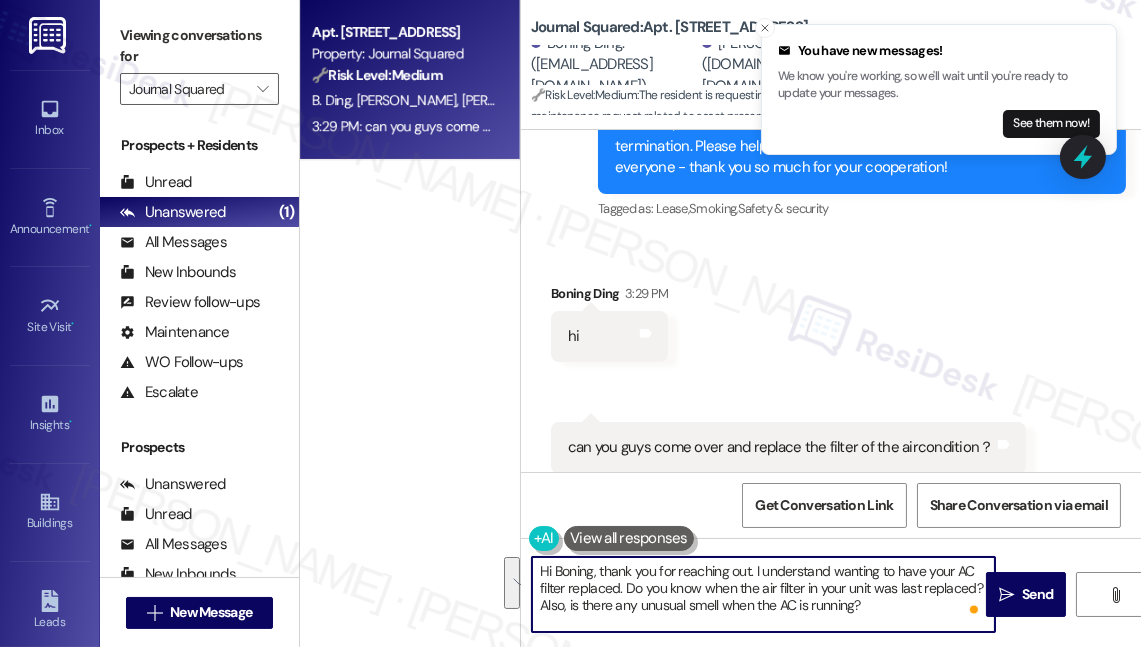 click on "Hi Boning, thank you for reaching out. I understand wanting to have your AC filter replaced. Do you know when the air filter in your unit was last replaced? Also, is there any unusual smell when the AC is running?" at bounding box center [763, 594] 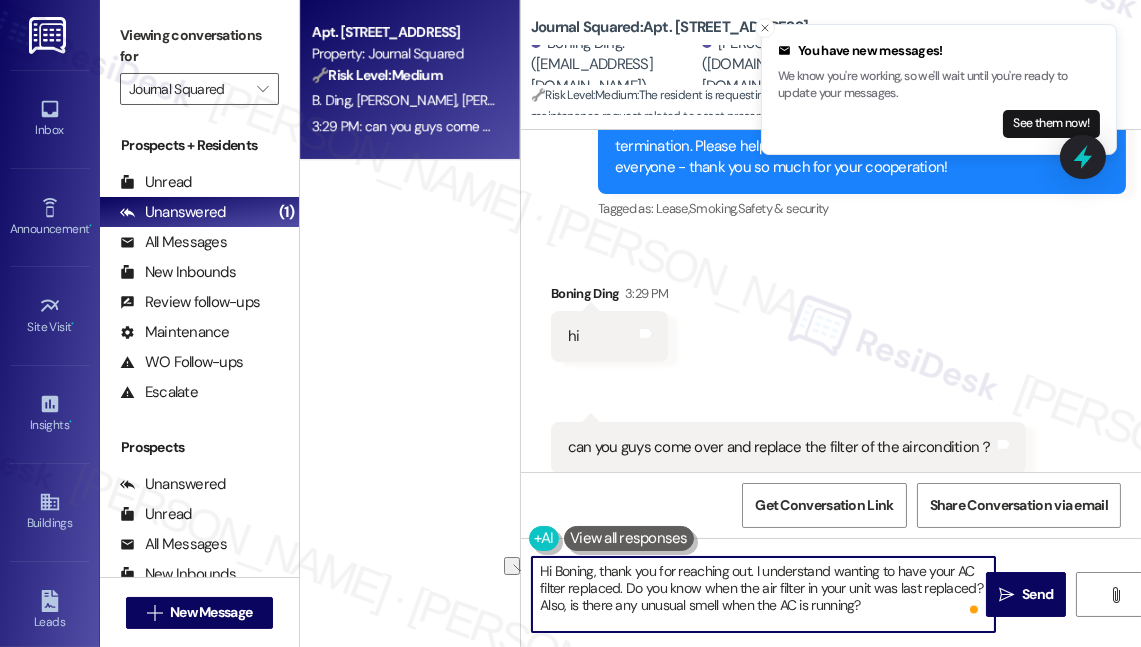 drag, startPoint x: 900, startPoint y: 614, endPoint x: 653, endPoint y: 579, distance: 249.46744 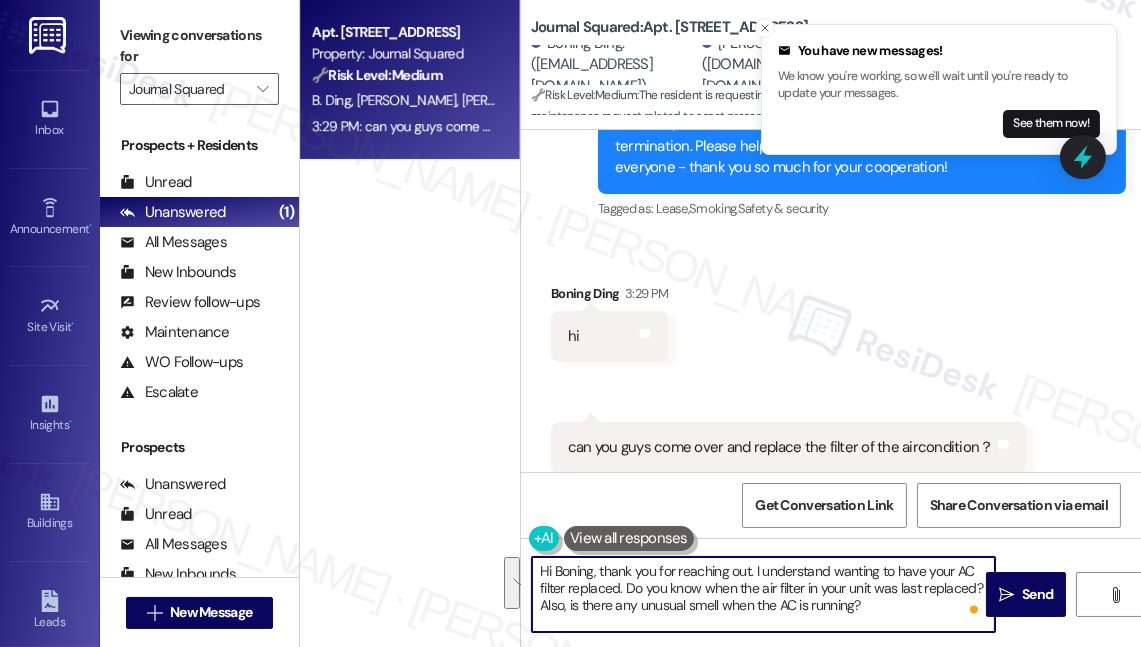 click on "Hi Boning, thank you for reaching out. I understand wanting to have your AC filter replaced. Do you know when the air filter in your unit was last replaced? Also, is there any unusual smell when the AC is running?" at bounding box center (763, 594) 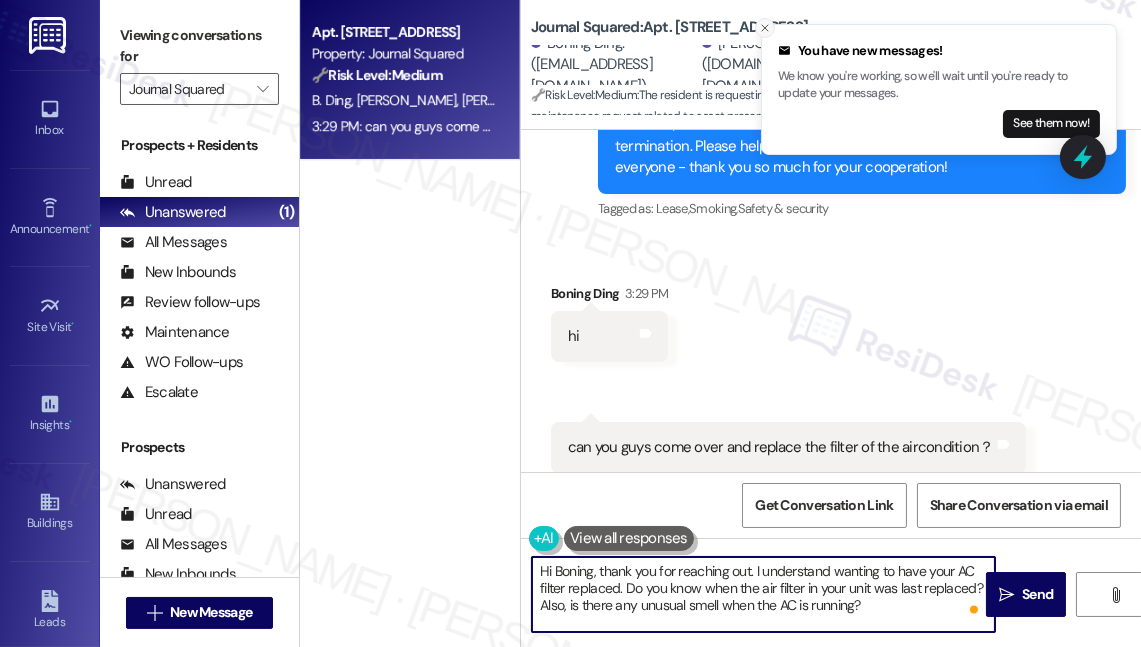 type on "Hi Boning, thank you for reaching out. I understand wanting to have your AC filter replaced. Do you know when the air filter in your unit was last replaced? Also, is there any unusual smell when the AC is running?" 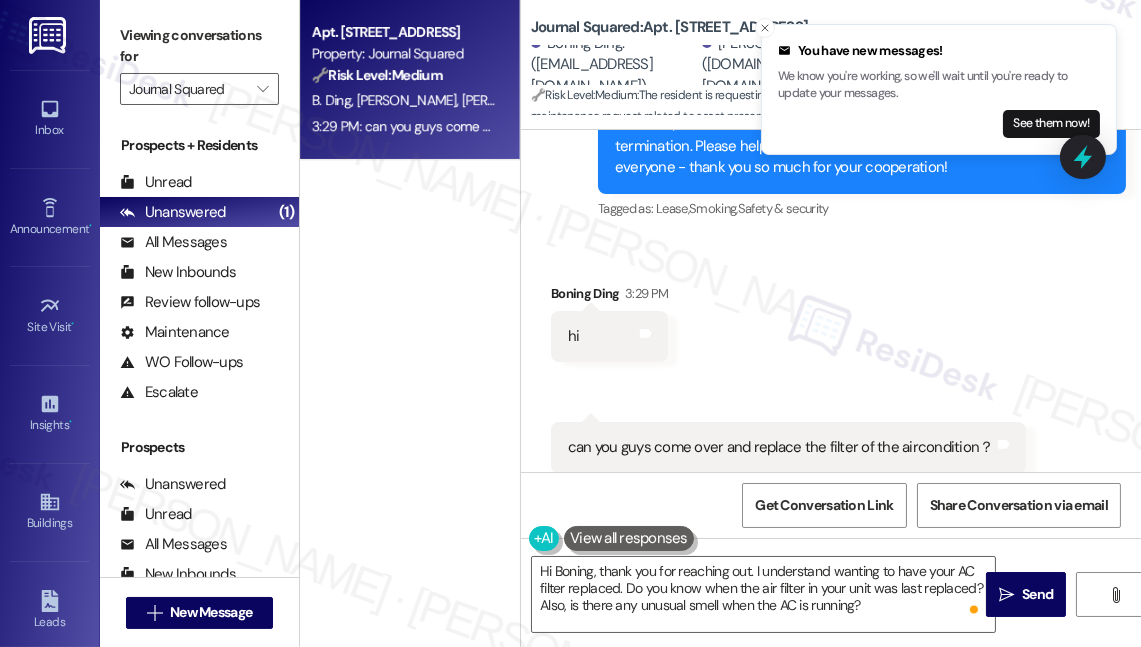 drag, startPoint x: 768, startPoint y: 28, endPoint x: 770, endPoint y: 41, distance: 13.152946 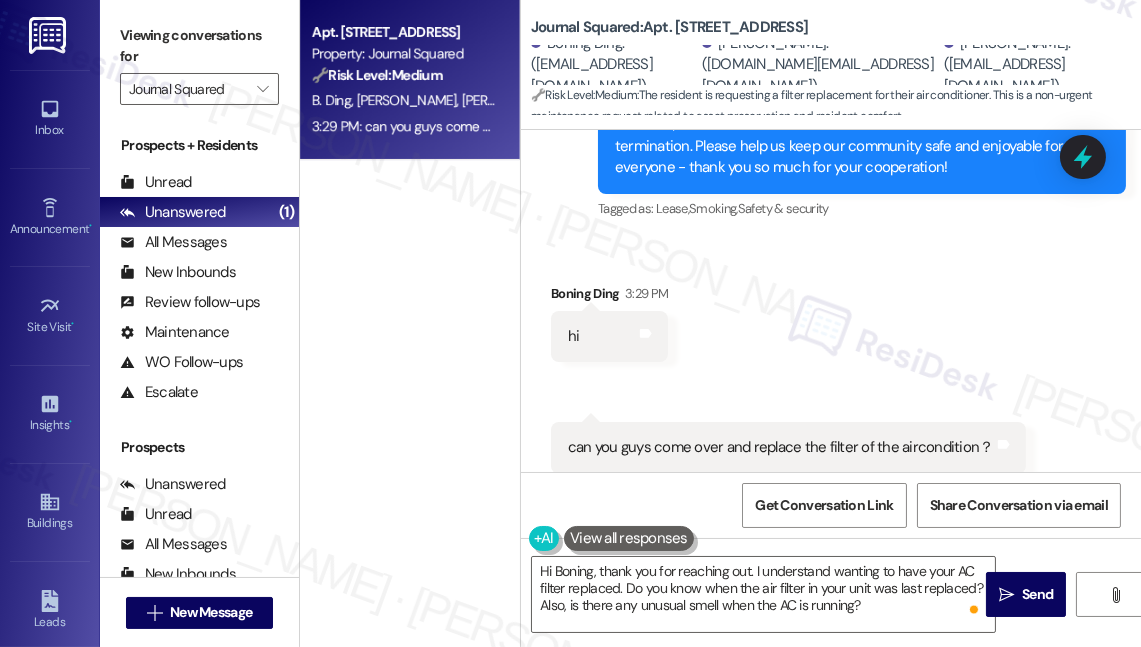 click on "Received via SMS Boning Ding 3:29 PM hi Tags and notes Received via SMS 3:29 PM Boning Ding Question 3:29 PM can you guys come over and replace the filter of the aircondition？ Tags and notes Tagged as:   Maintenance request Click to highlight conversations about Maintenance request  Related guidelines Show suggestions" at bounding box center [831, 408] 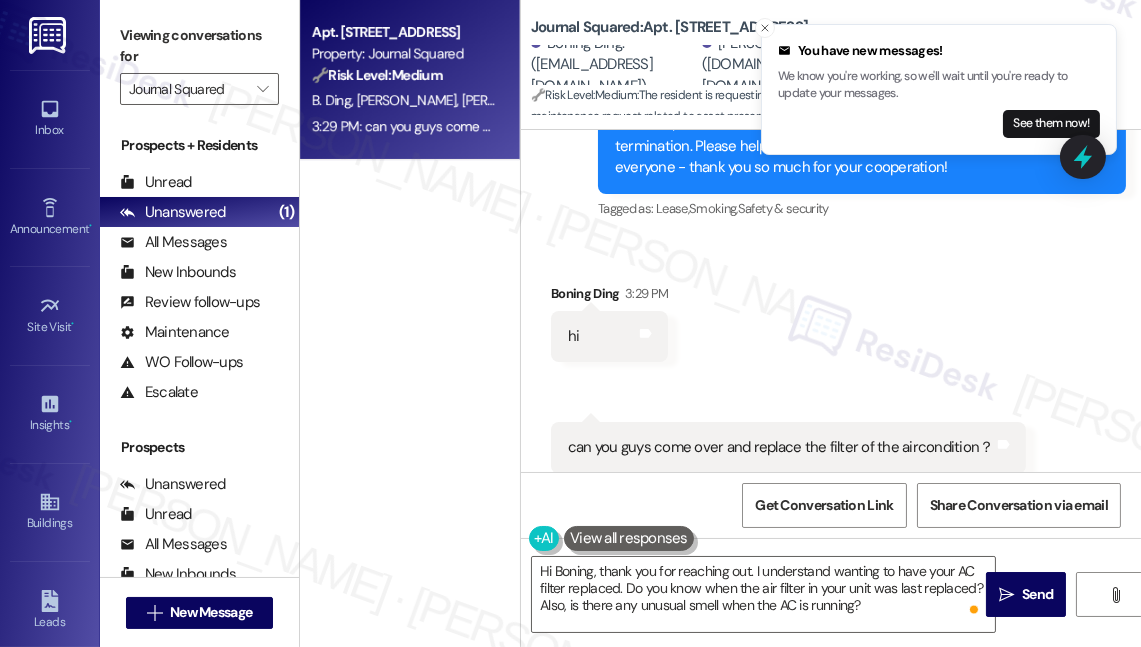 click on "Apt. [STREET_ADDRESS] Property: Journal Squared 🔧  Risk Level:  Medium The resident is requesting a filter replacement for their air conditioner. This is a non-urgent maintenance request related to asset preservation and resident comfort. [PERSON_NAME] [PERSON_NAME] [PERSON_NAME] 3:29 PM: can you guys come over and replace the filter of the aircondition？ 3:29 PM: can you guys come over and replace the filter of the aircondition？" at bounding box center [410, 252] 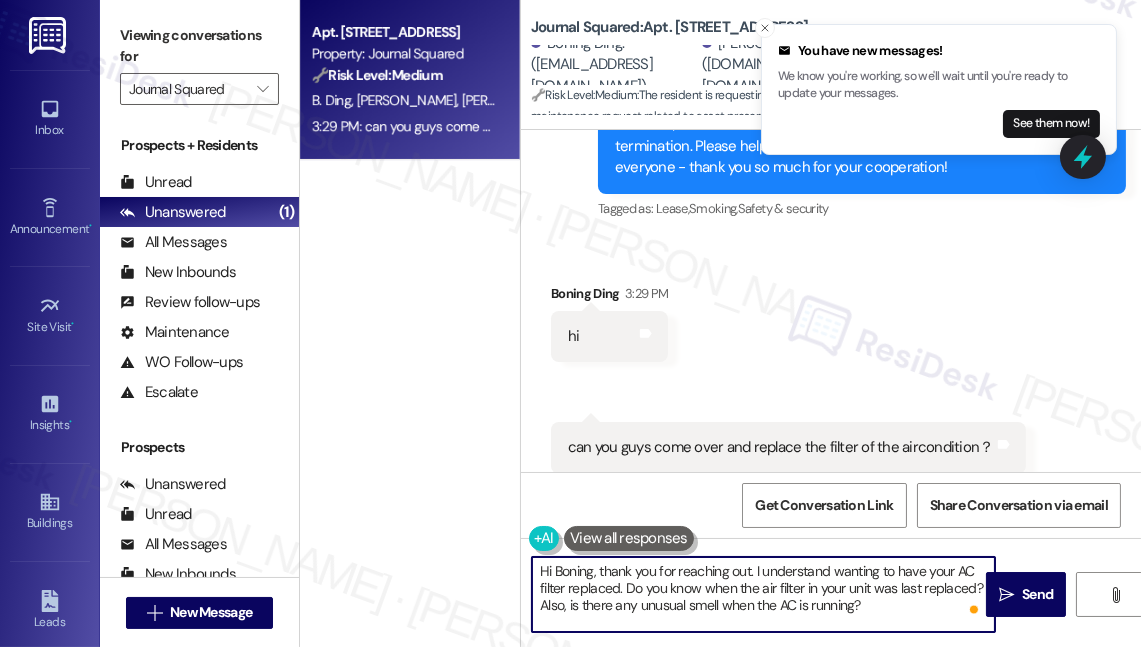 click on "Hi Boning, thank you for reaching out. I understand wanting to have your AC filter replaced. Do you know when the air filter in your unit was last replaced? Also, is there any unusual smell when the AC is running?" at bounding box center [763, 594] 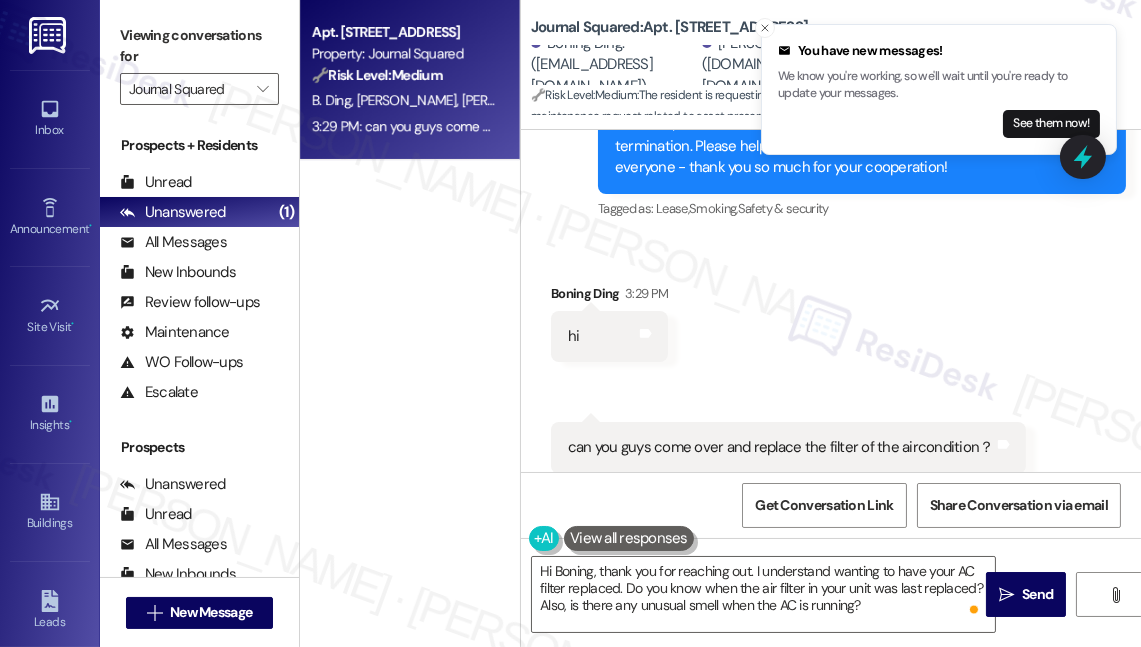 click on "Apt. [STREET_ADDRESS] Property: Journal Squared 🔧  Risk Level:  Medium The resident is requesting a filter replacement for their air conditioner. This is a non-urgent maintenance request related to asset preservation and resident comfort. [PERSON_NAME] [PERSON_NAME] [PERSON_NAME] 3:29 PM: can you guys come over and replace the filter of the aircondition？ 3:29 PM: can you guys come over and replace the filter of the aircondition？" at bounding box center (410, 252) 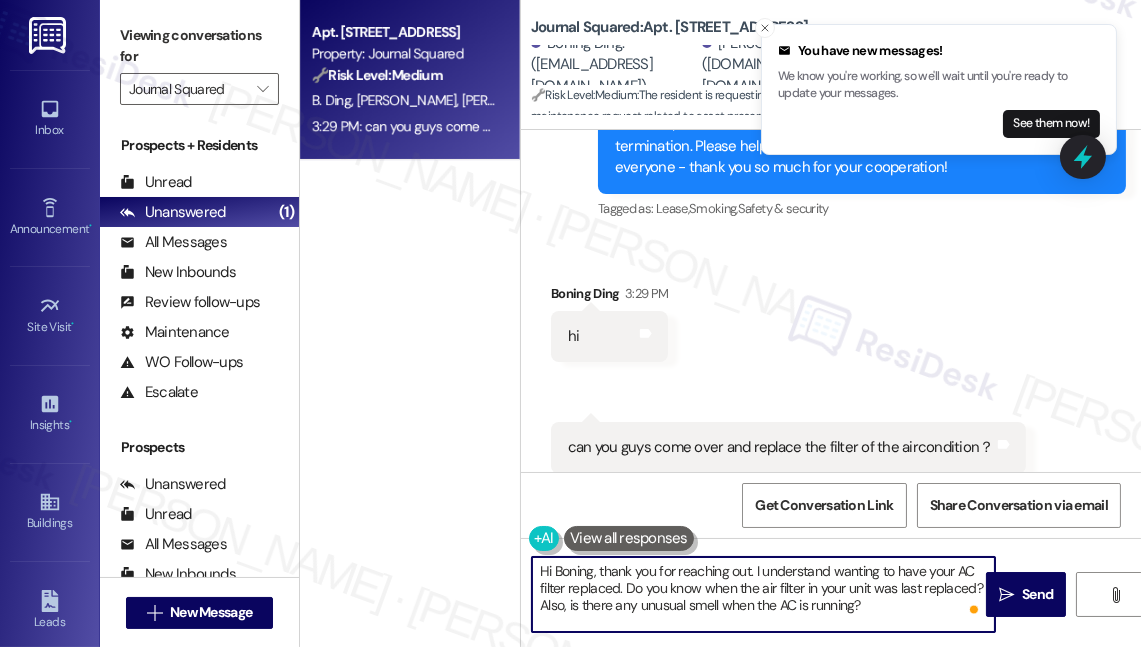 click on "Hi Boning, thank you for reaching out. I understand wanting to have your AC filter replaced. Do you know when the air filter in your unit was last replaced? Also, is there any unusual smell when the AC is running?" at bounding box center (763, 594) 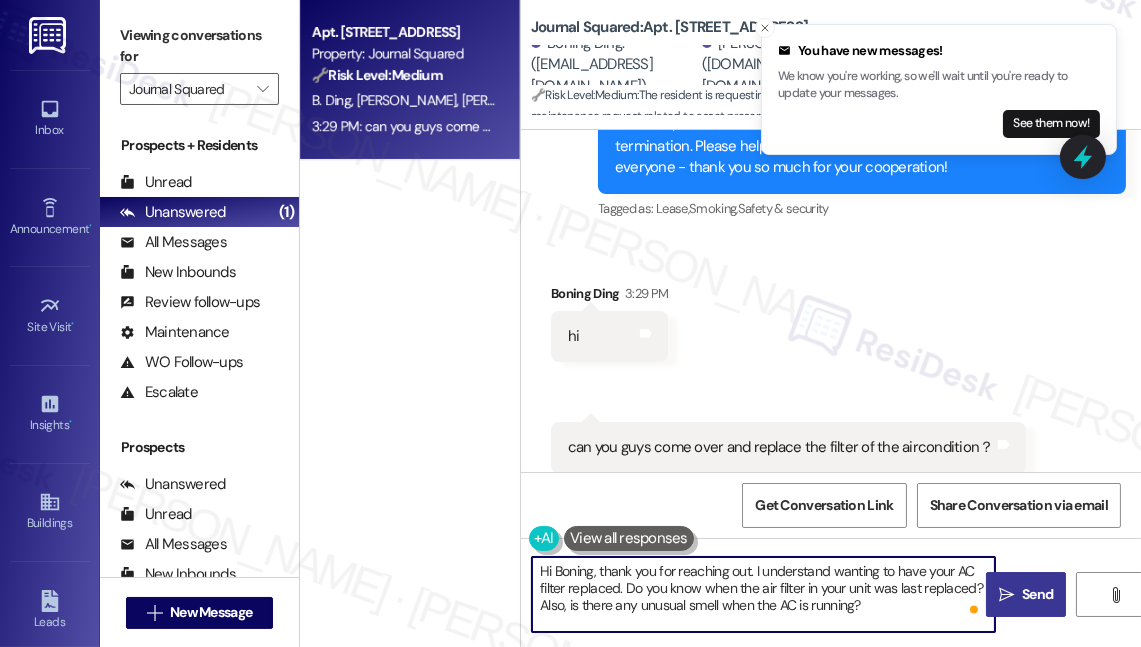 click on "Send" at bounding box center [1037, 594] 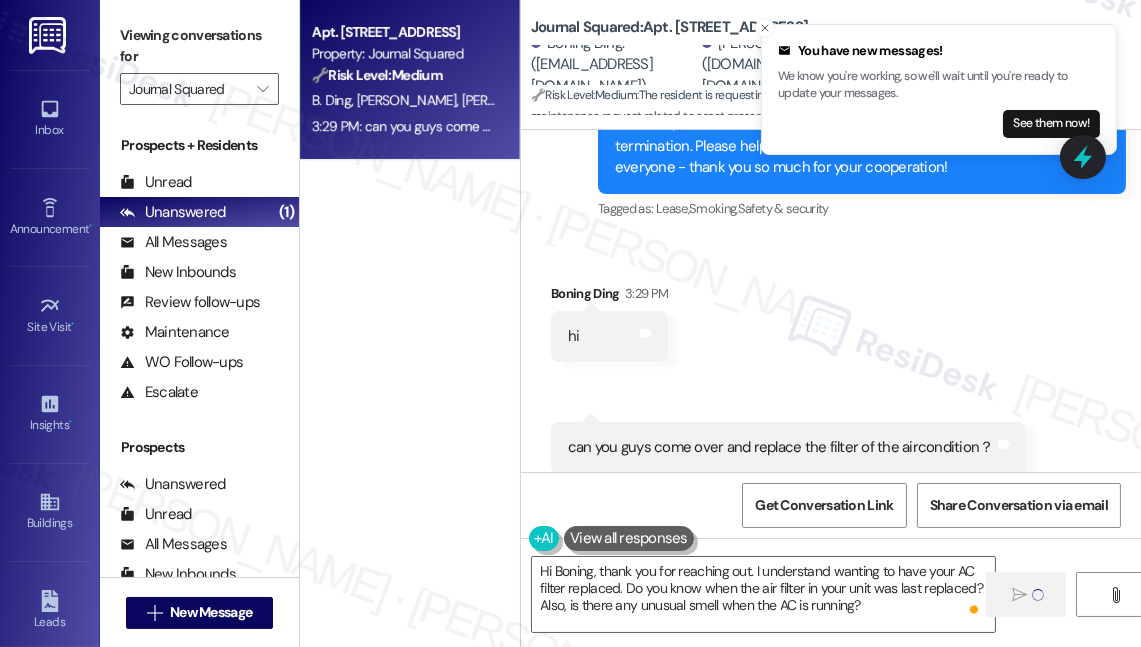scroll, scrollTop: 6129, scrollLeft: 0, axis: vertical 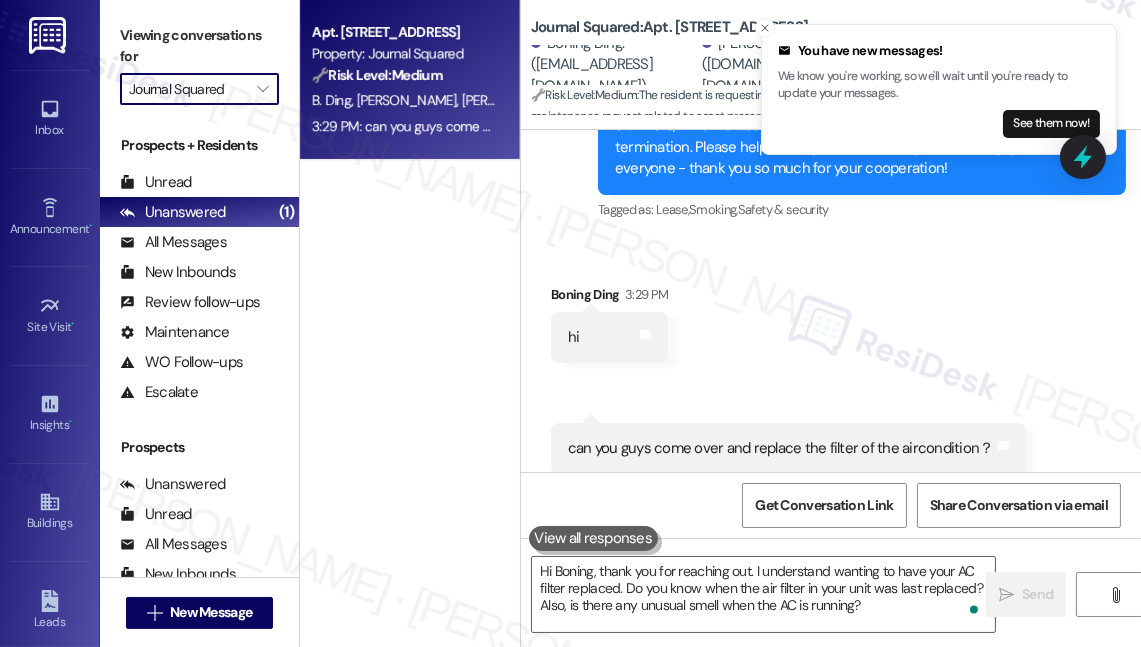 click on "Journal Squared" at bounding box center (188, 89) 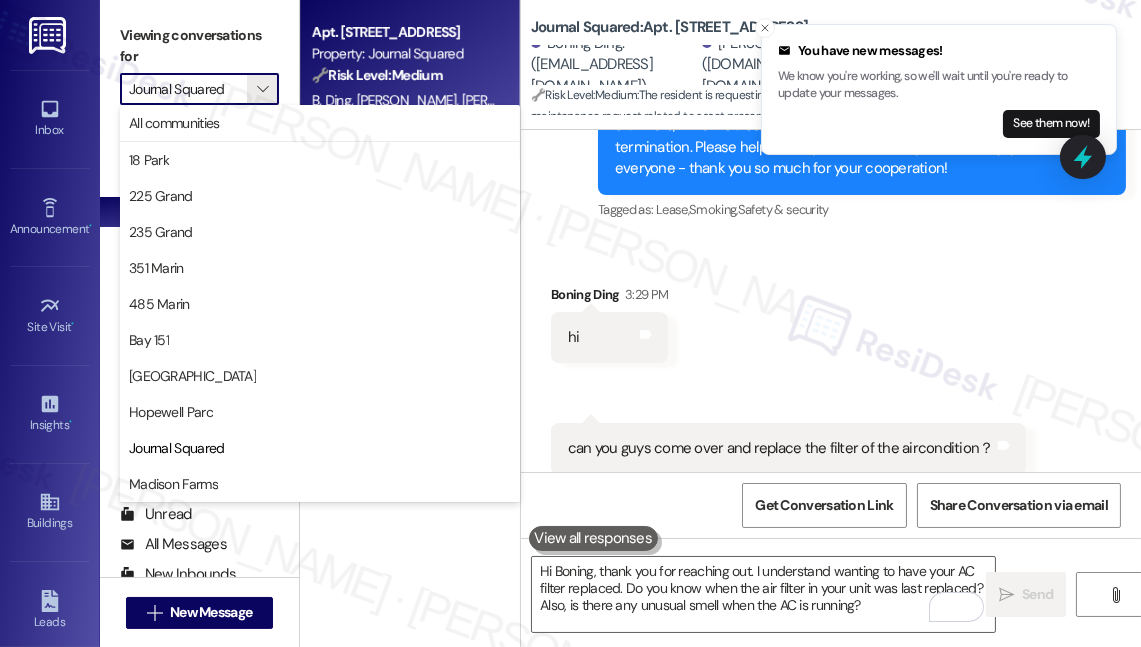 click on "Received via SMS 3:29 PM Boning Ding Question 3:29 PM can you guys come over and replace the filter of the aircondition？ Tags and notes Tagged as:   Maintenance request Click to highlight conversations about Maintenance request  Related guidelines Show suggestions" at bounding box center [788, 493] 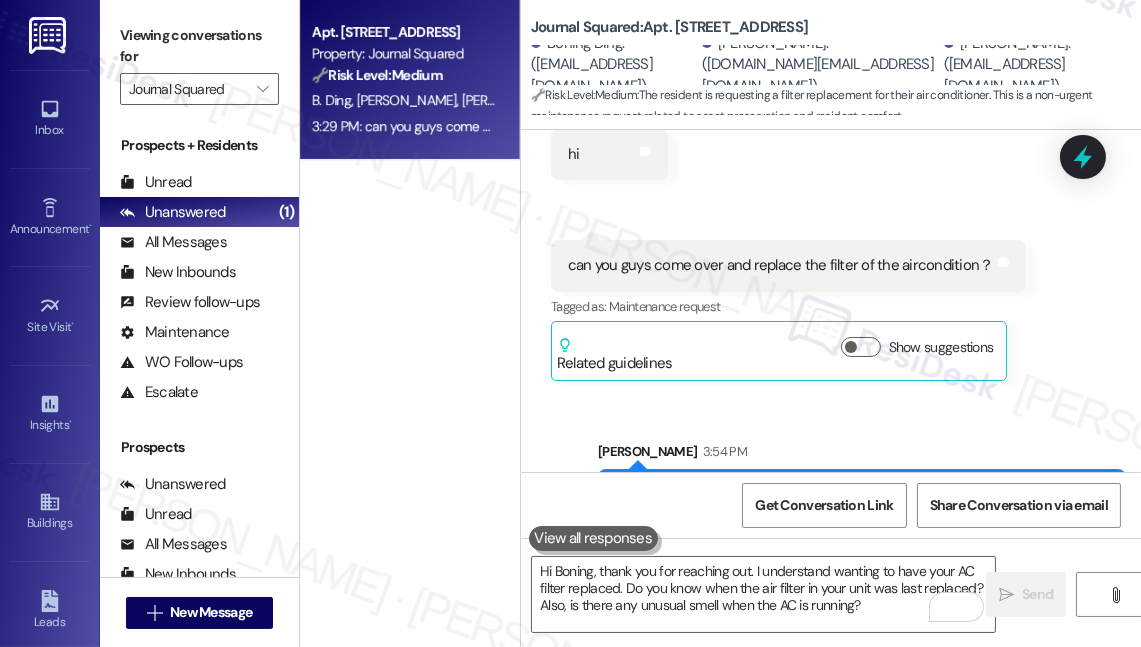 scroll, scrollTop: 6450, scrollLeft: 0, axis: vertical 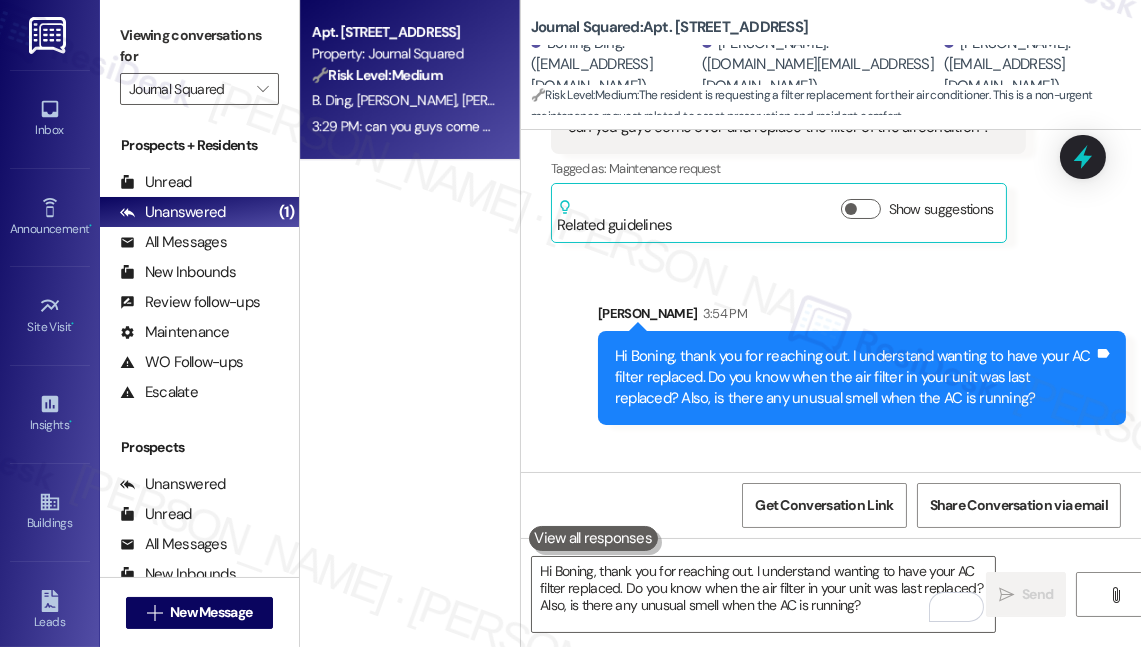 click on "Hi Boning, thank you for reaching out. I understand wanting to have your AC filter replaced. Do you know when the air filter in your unit was last replaced? Also, is there any unusual smell when the AC is running?" at bounding box center (854, 378) 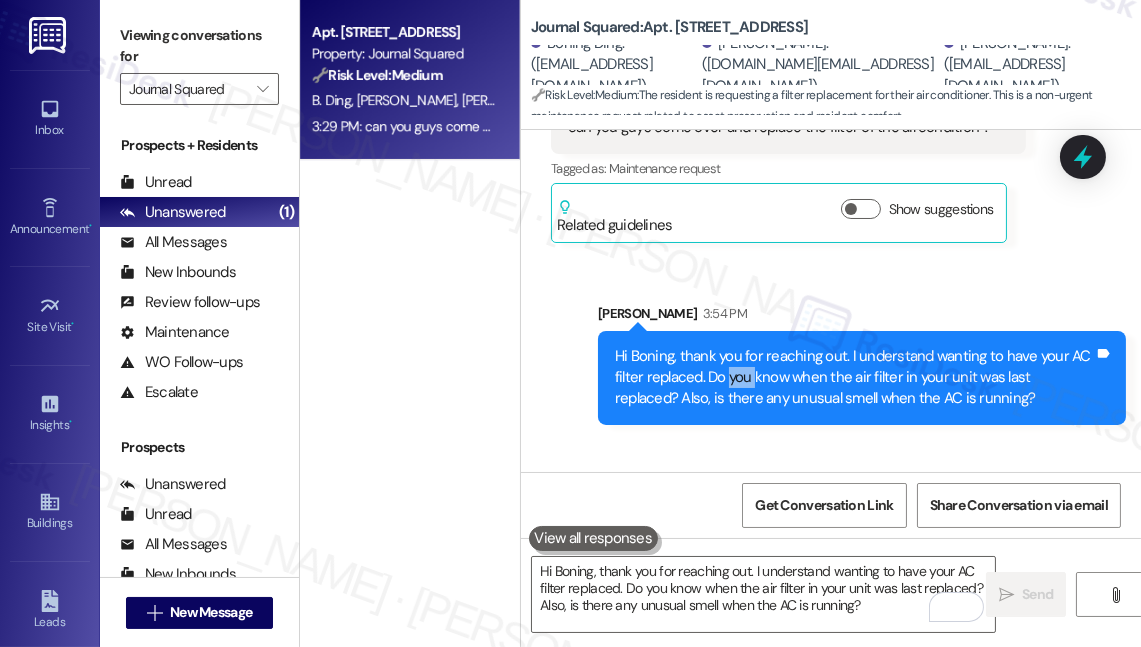 click on "Hi Boning, thank you for reaching out. I understand wanting to have your AC filter replaced. Do you know when the air filter in your unit was last replaced? Also, is there any unusual smell when the AC is running?" at bounding box center (854, 378) 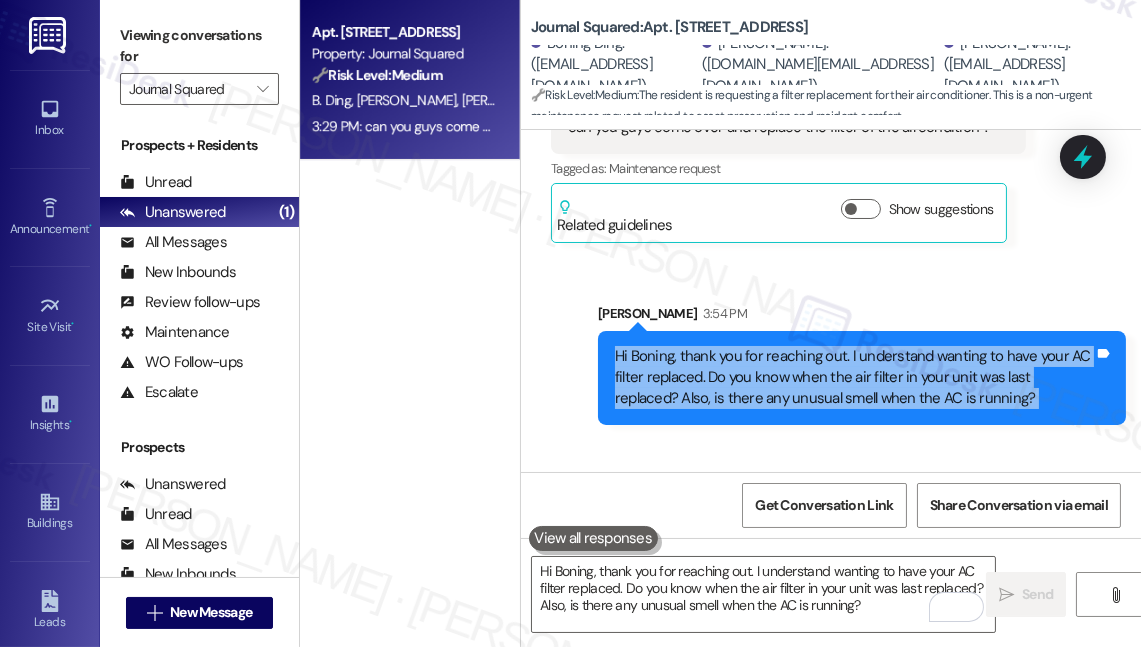 click on "Hi Boning, thank you for reaching out. I understand wanting to have your AC filter replaced. Do you know when the air filter in your unit was last replaced? Also, is there any unusual smell when the AC is running?" at bounding box center [854, 378] 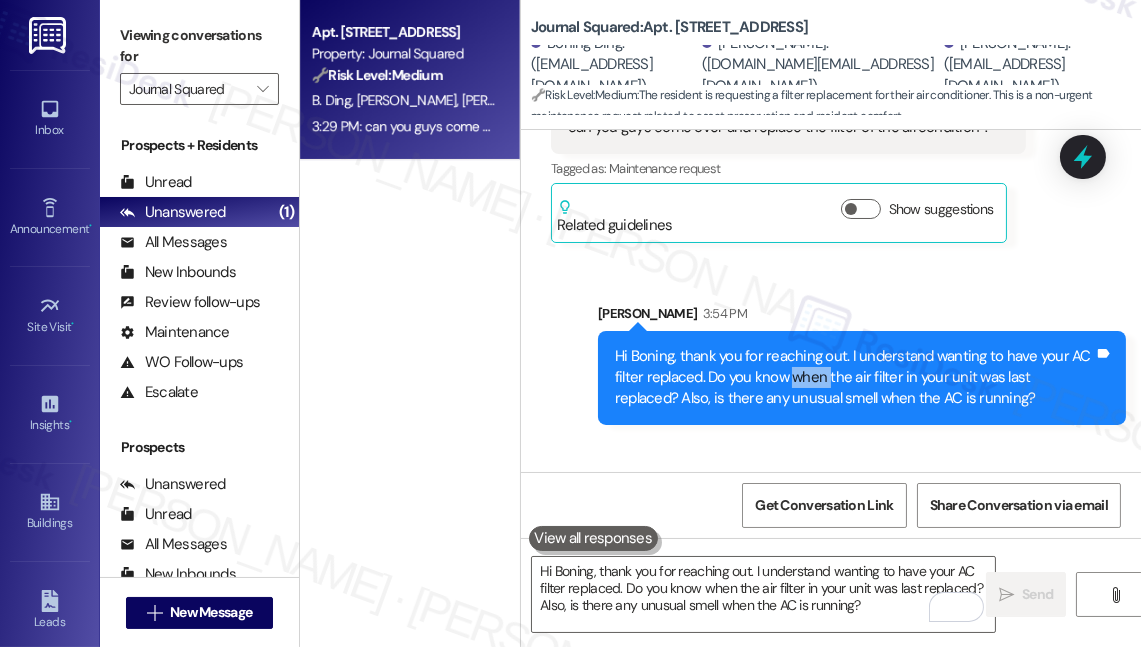 click on "Hi Boning, thank you for reaching out. I understand wanting to have your AC filter replaced. Do you know when the air filter in your unit was last replaced? Also, is there any unusual smell when the AC is running?" at bounding box center (854, 378) 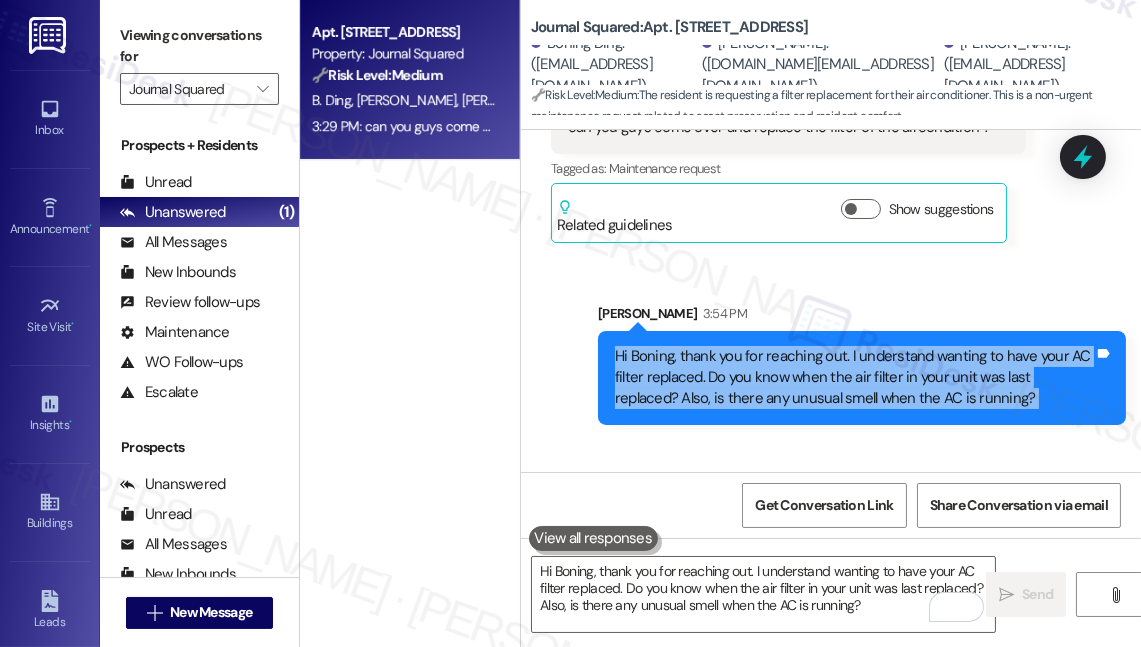 click on "Hi Boning, thank you for reaching out. I understand wanting to have your AC filter replaced. Do you know when the air filter in your unit was last replaced? Also, is there any unusual smell when the AC is running?" at bounding box center [854, 378] 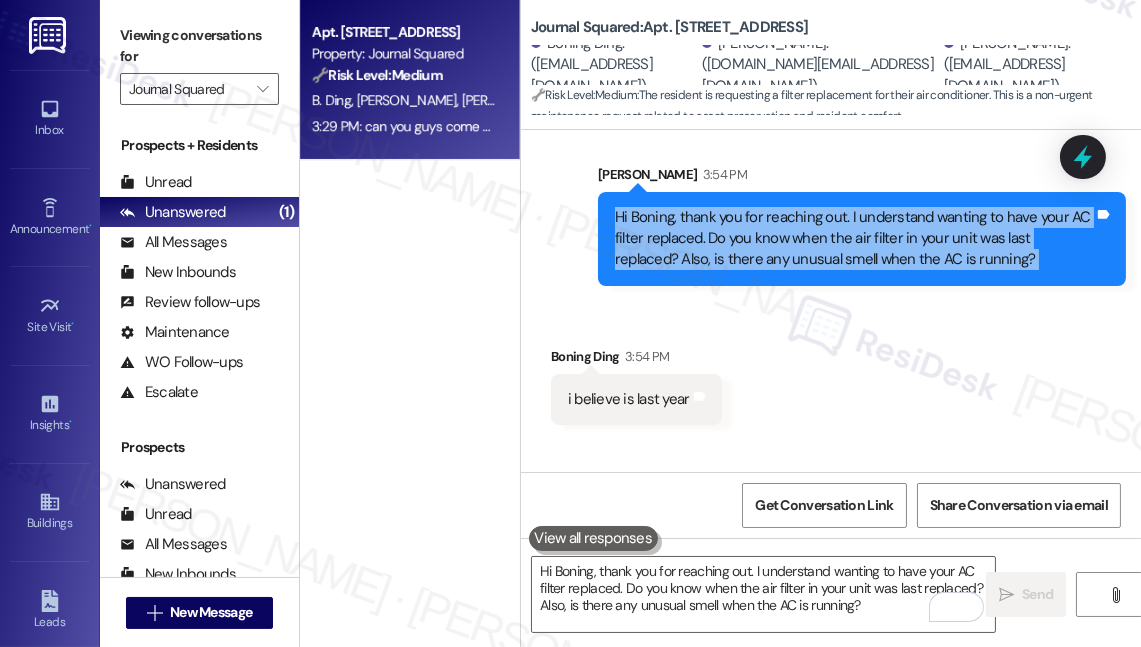 scroll, scrollTop: 6591, scrollLeft: 0, axis: vertical 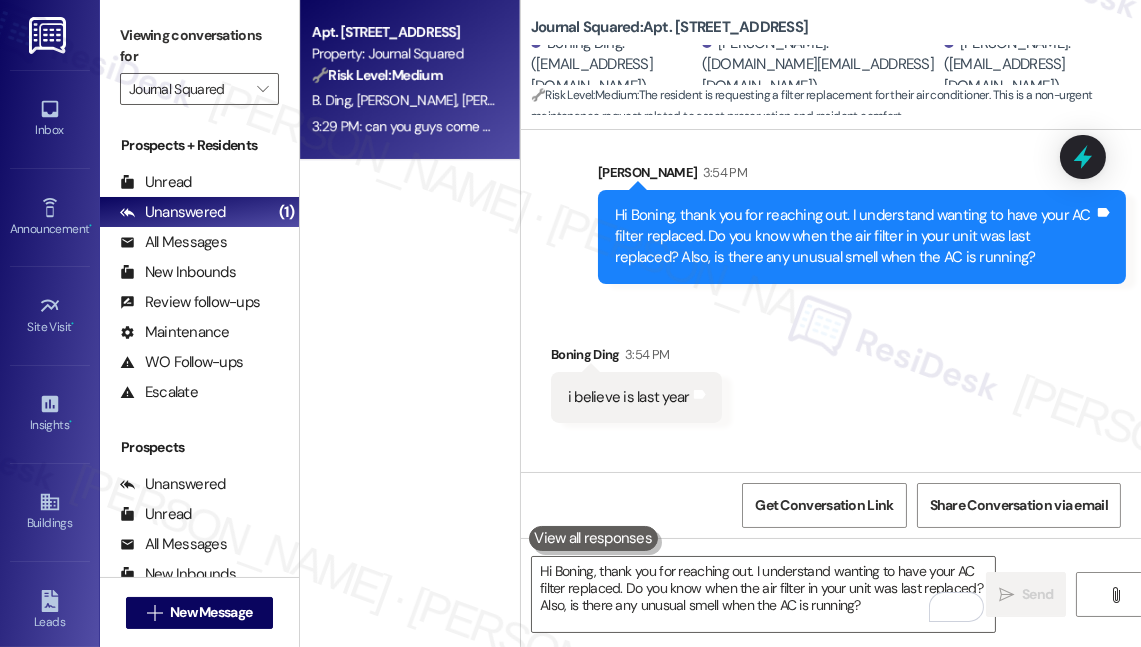 click on "can you please replace it   this week？" at bounding box center [686, 536] 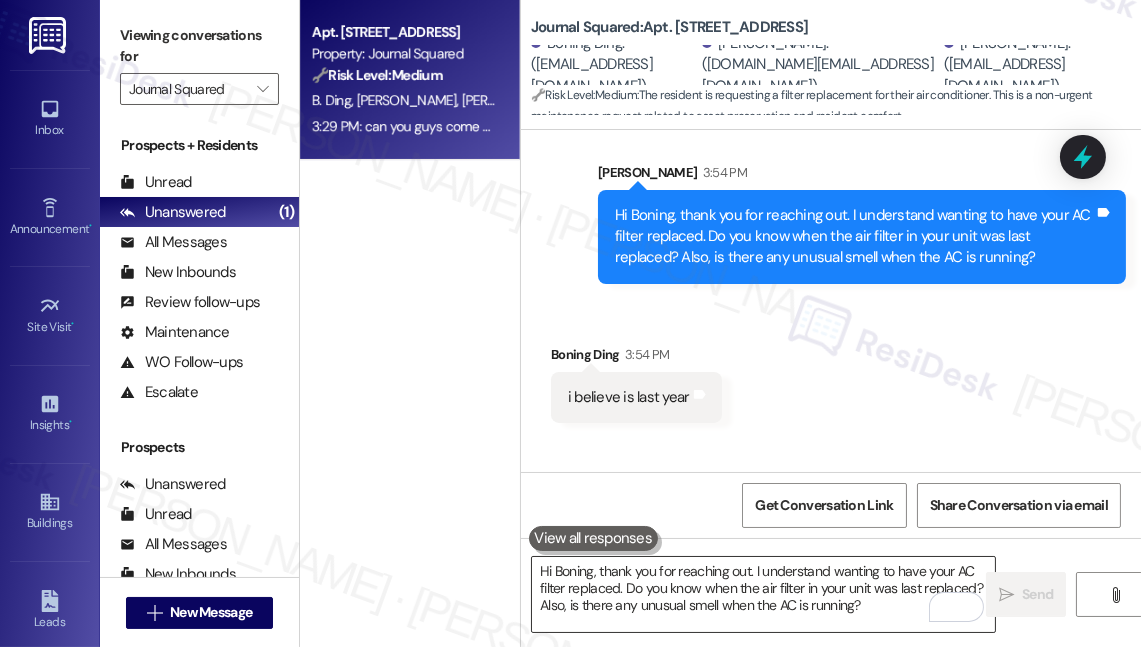 click on "Hi Boning, thank you for reaching out. I understand wanting to have your AC filter replaced. Do you know when the air filter in your unit was last replaced? Also, is there any unusual smell when the AC is running?" at bounding box center [763, 594] 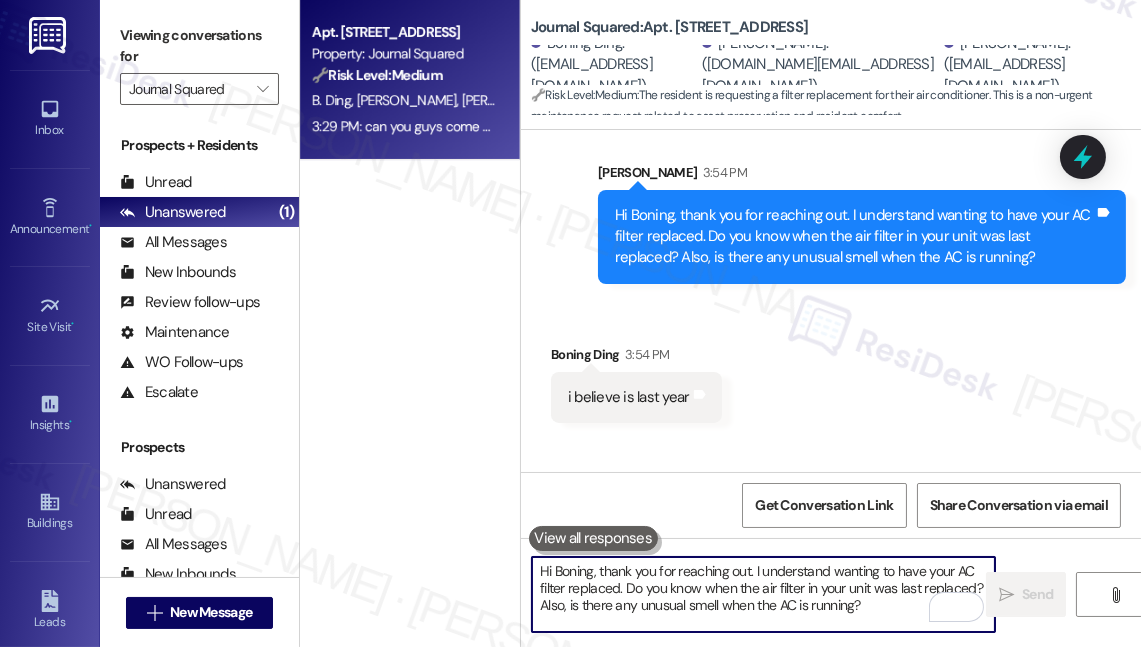 click on "Received via SMS Boning Ding 3:54 PM i believe is last year Tags and notes Received via SMS Boning Ding 3:55 PM can you please replace it   this week？ Tags and notes" at bounding box center (831, 438) 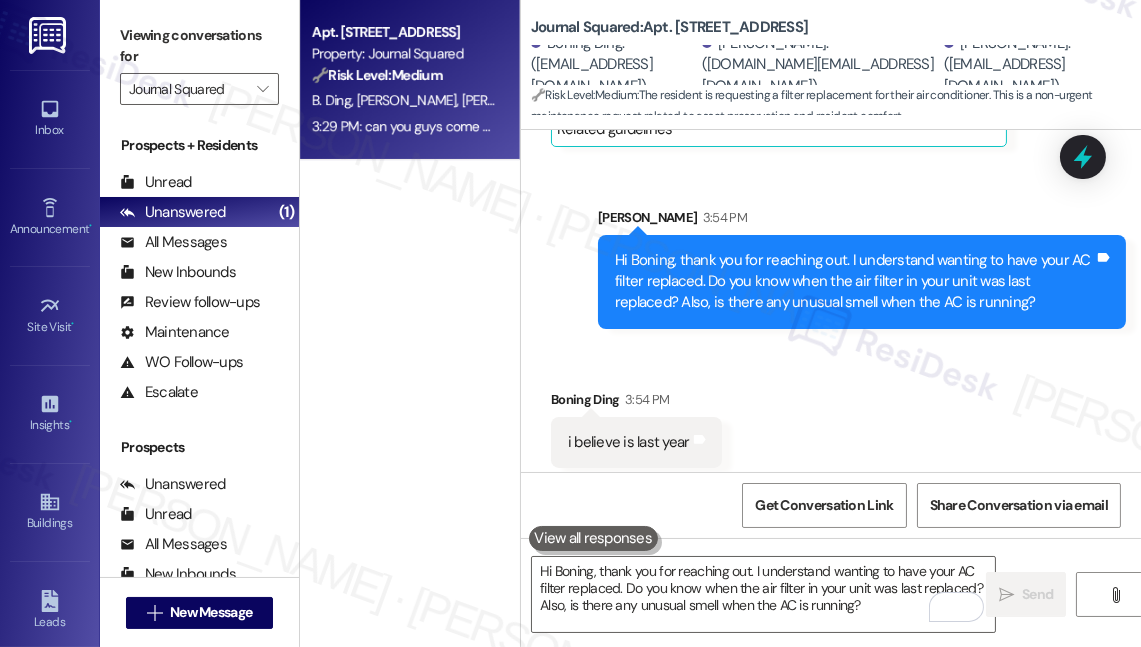 scroll, scrollTop: 6591, scrollLeft: 0, axis: vertical 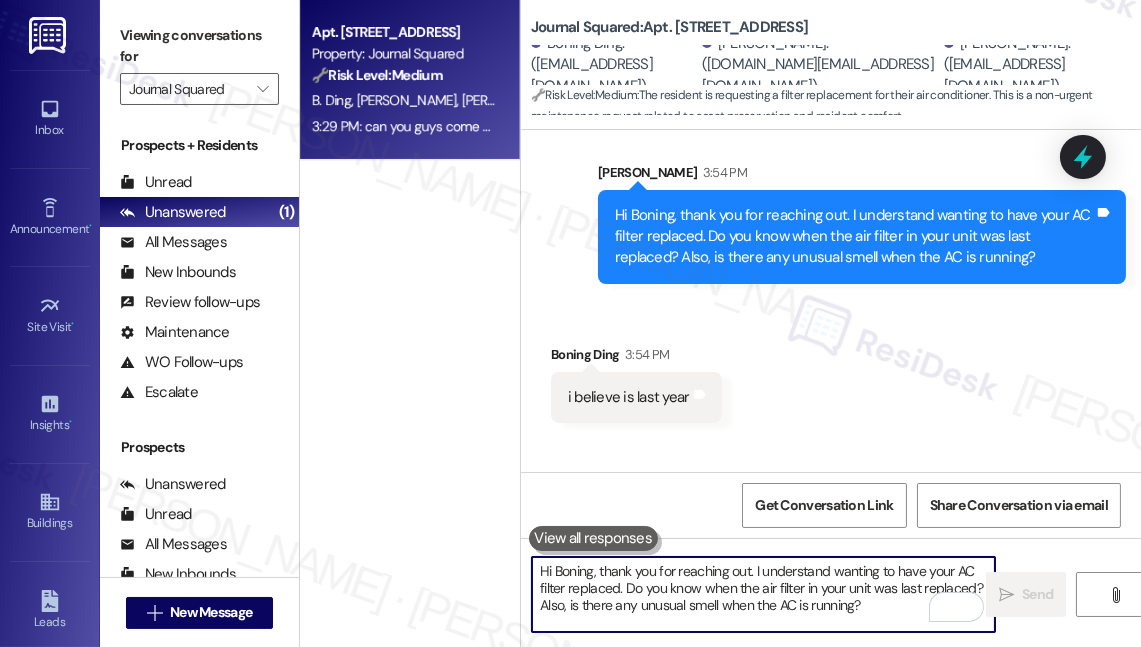 click on "Hi Boning, thank you for reaching out. I understand wanting to have your AC filter replaced. Do you know when the air filter in your unit was last replaced? Also, is there any unusual smell when the AC is running?" at bounding box center [763, 594] 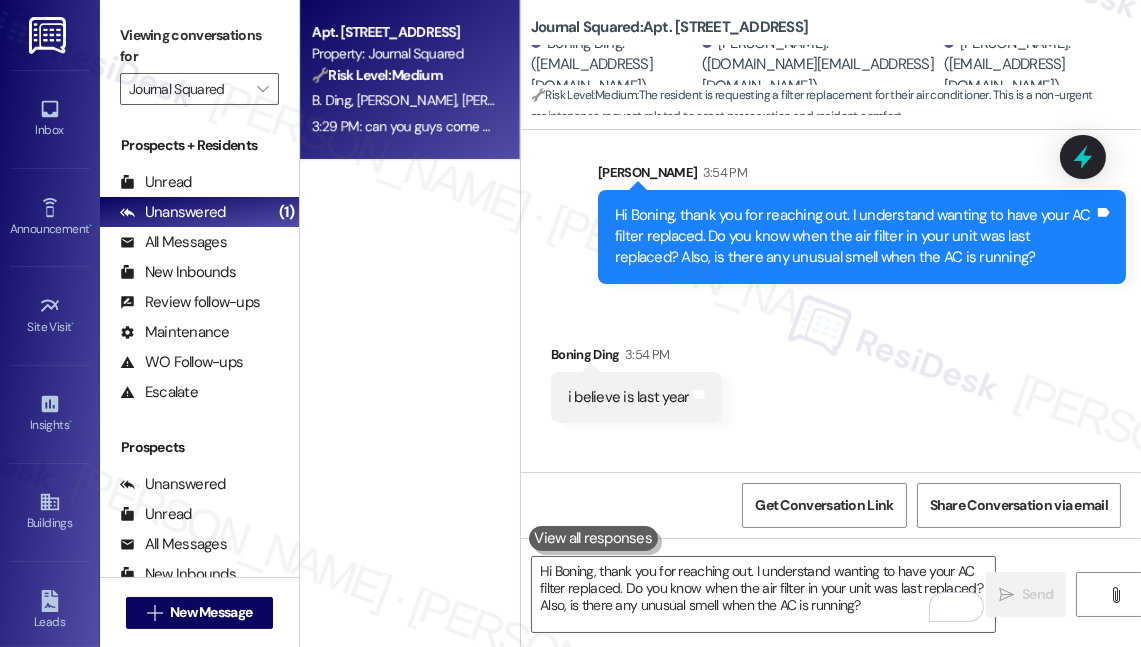 click on "Hi Boning, thank you for reaching out. I understand wanting to have your AC filter replaced. Do you know when the air filter in your unit was last replaced? Also, is there any unusual smell when the AC is running?" at bounding box center [854, 237] 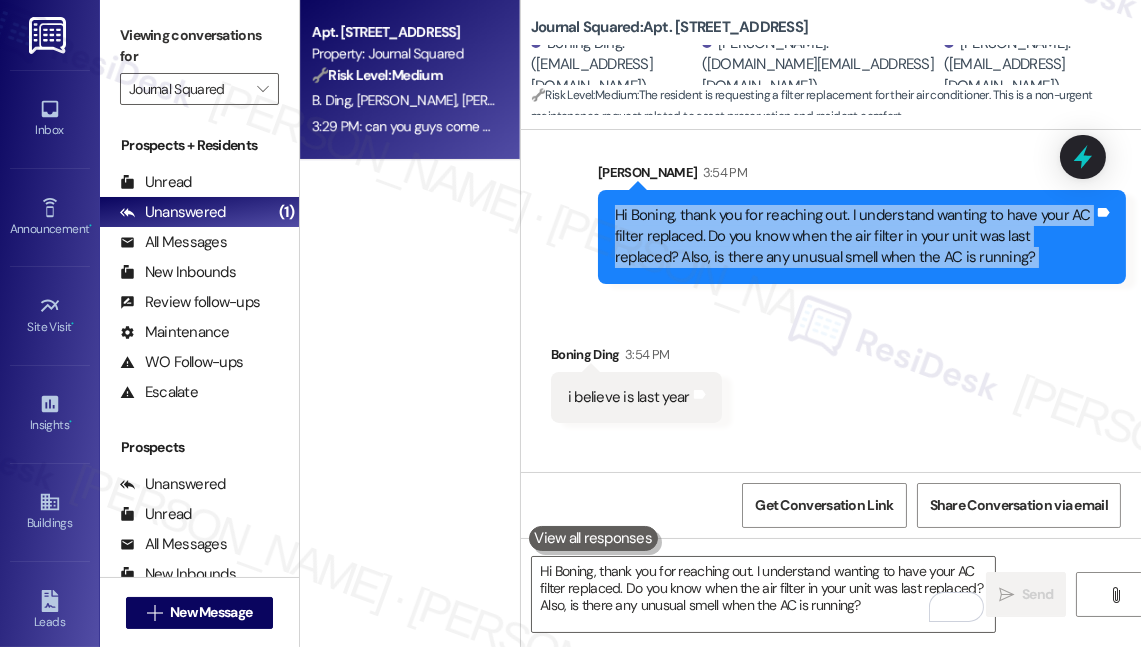 click on "Hi Boning, thank you for reaching out. I understand wanting to have your AC filter replaced. Do you know when the air filter in your unit was last replaced? Also, is there any unusual smell when the AC is running?" at bounding box center [854, 237] 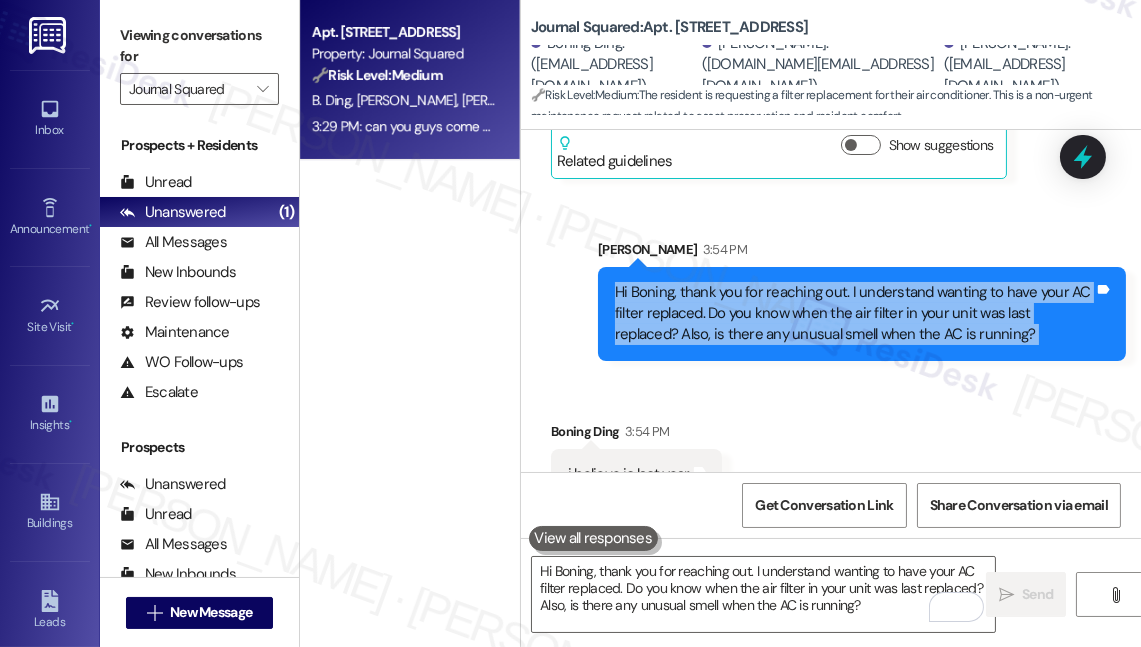 scroll, scrollTop: 6591, scrollLeft: 0, axis: vertical 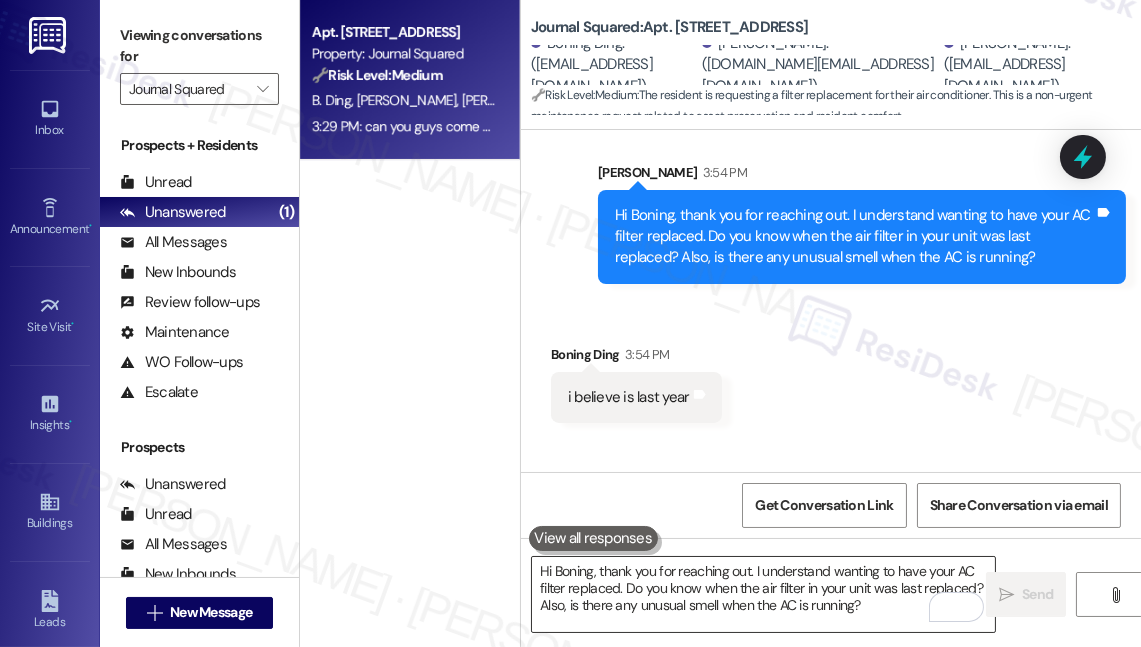 click on "Hi Boning, thank you for reaching out. I understand wanting to have your AC filter replaced. Do you know when the air filter in your unit was last replaced? Also, is there any unusual smell when the AC is running?" at bounding box center (763, 594) 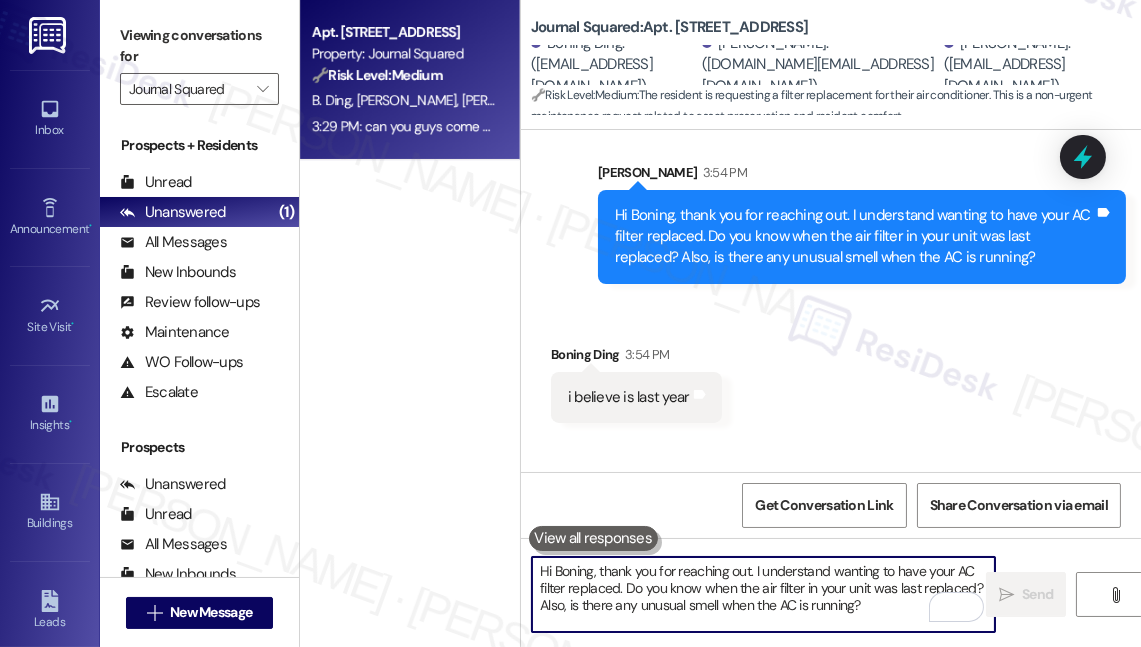 click on "Hi Boning, thank you for reaching out. I understand wanting to have your AC filter replaced. Do you know when the air filter in your unit was last replaced? Also, is there any unusual smell when the AC is running?" at bounding box center [763, 594] 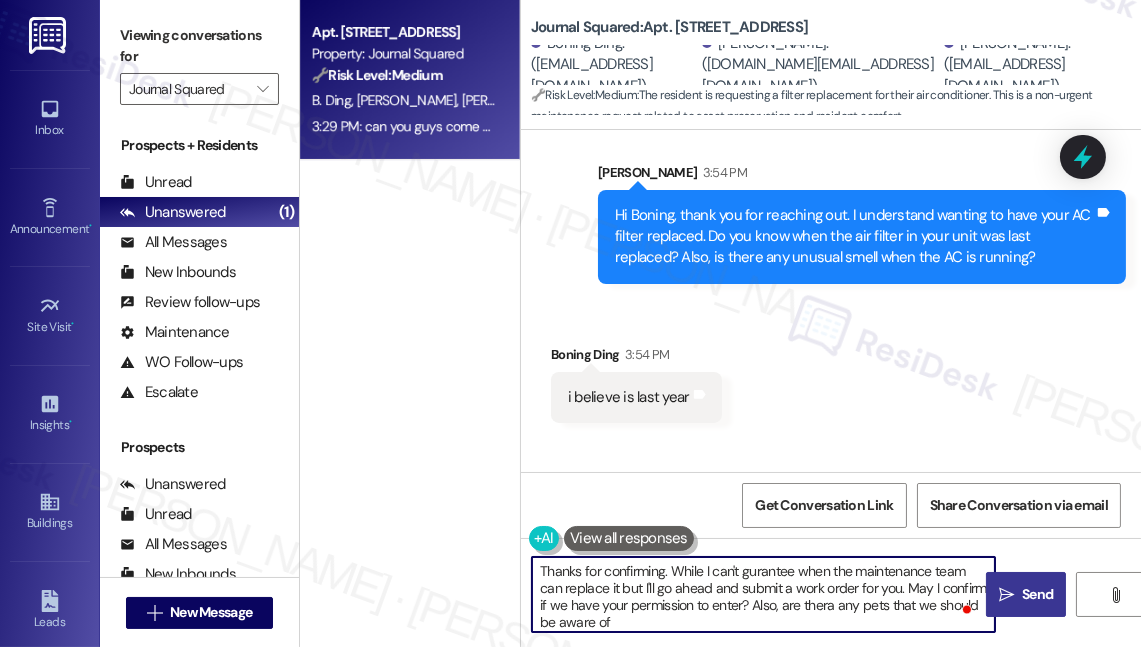type on "Thanks for confirming. While I can't gurantee when the maintenance team can replace it but I'll go ahead and submit a work order for you. May I confirm if we have your permission to enter? Also, are thera any pets that we should be aware of?" 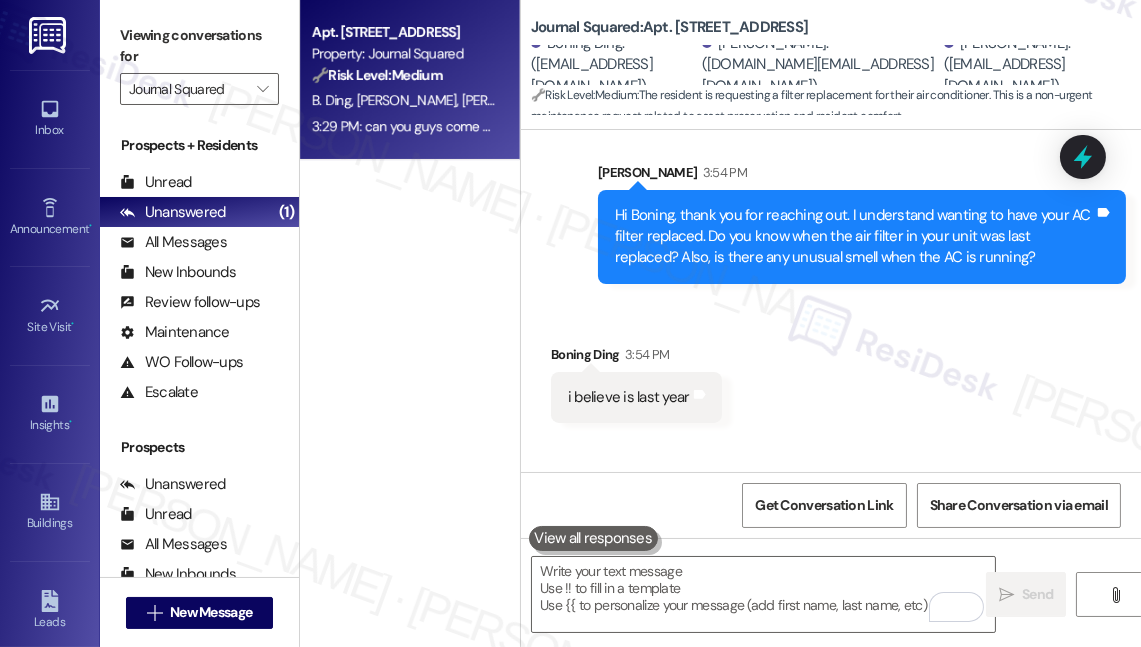 drag, startPoint x: 451, startPoint y: 202, endPoint x: 512, endPoint y: 216, distance: 62.58594 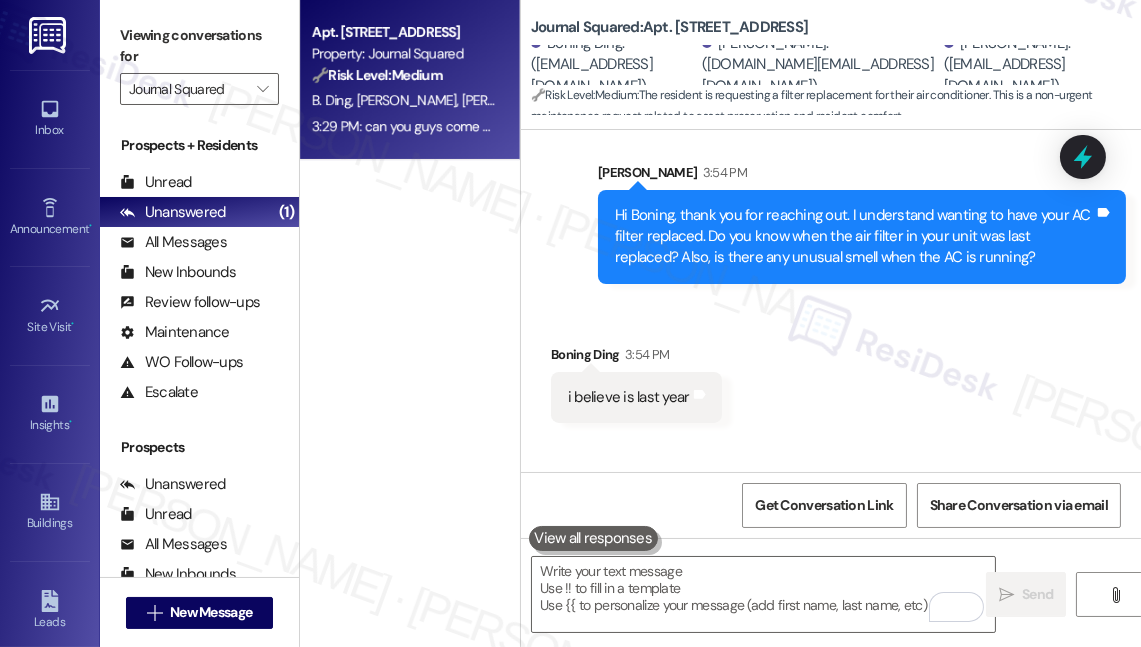 click on "Apt. [STREET_ADDRESS] Property: Journal Squared 🔧  Risk Level:  Medium The resident is requesting a filter replacement for their air conditioner. This is a non-urgent maintenance request related to asset preservation and resident comfort. [PERSON_NAME] [PERSON_NAME] [PERSON_NAME] 3:29 PM: can you guys come over and replace the filter of the aircondition？ 3:29 PM: can you guys come over and replace the filter of the aircondition？" at bounding box center (410, 252) 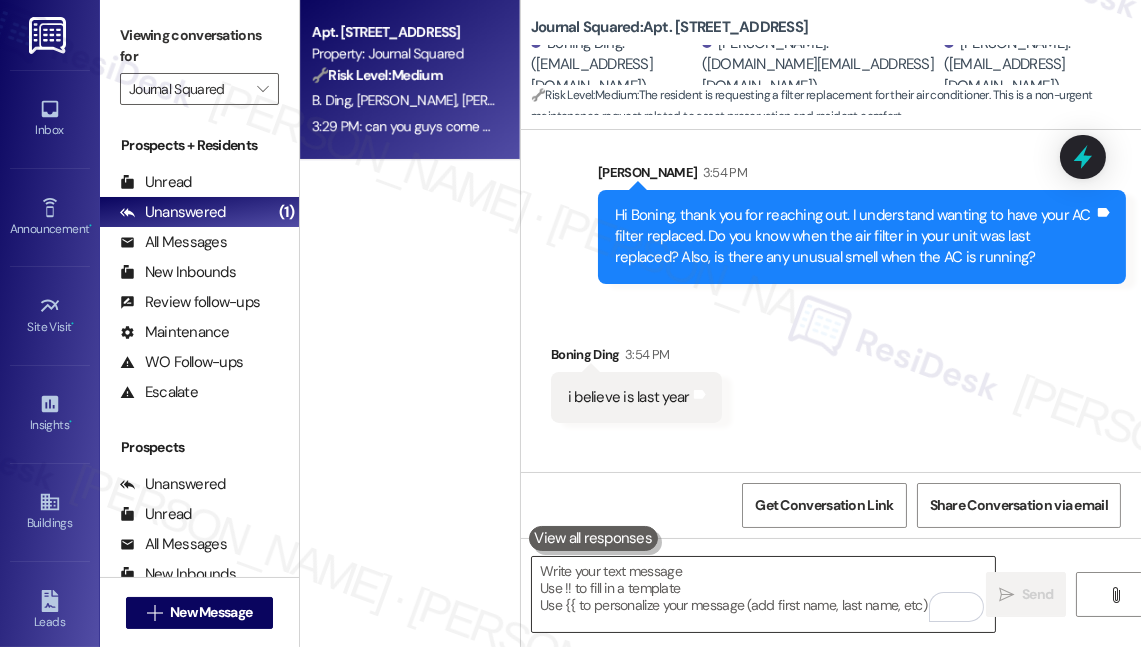 click at bounding box center [763, 594] 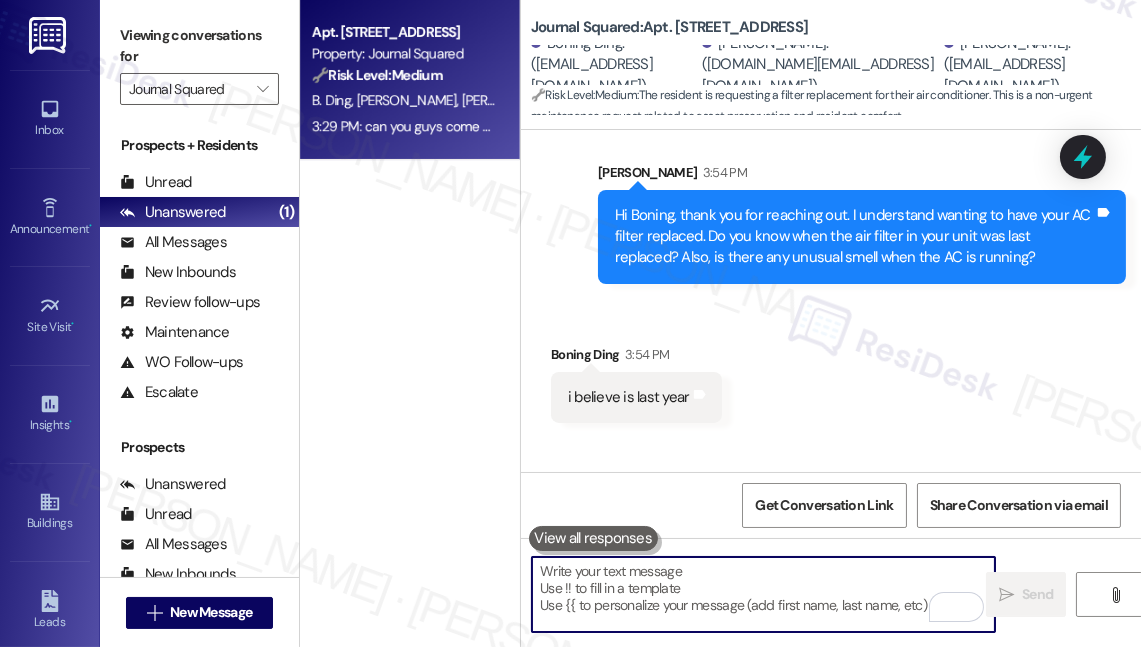 paste on "Thanks for confirming, {{first_name}}. While I can’t guarantee exactly when the maintenance team will be able to replace the filter, I’ll go ahead and submit a work order for you. May I confirm if we have permission to enter your unit? Also, are there any pets we should be aware of?" 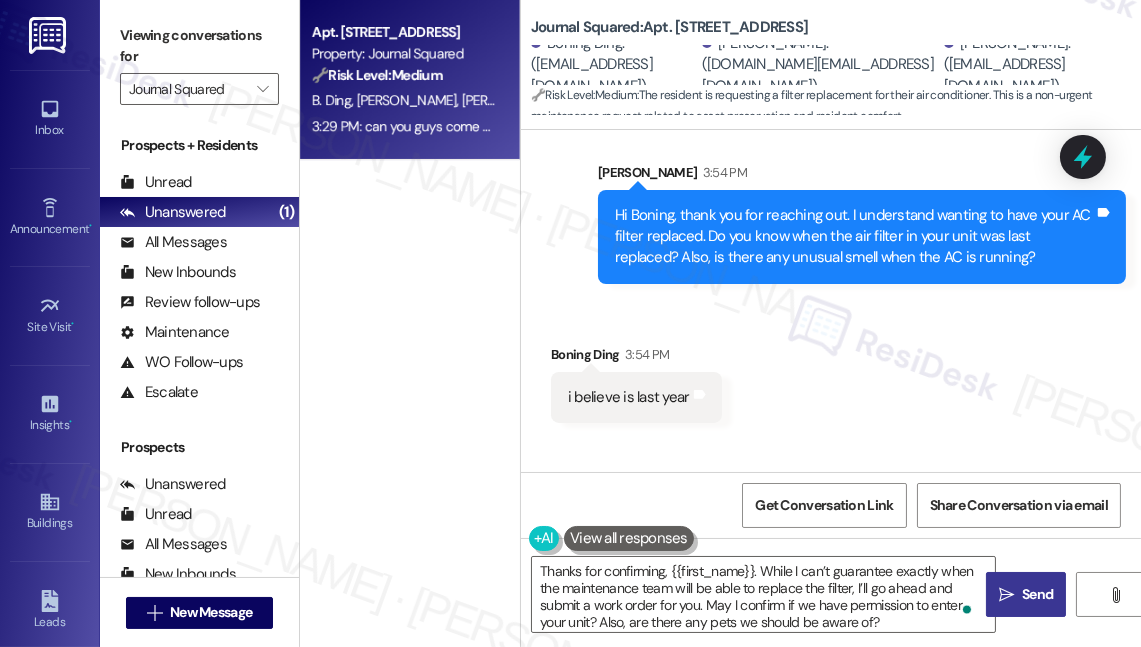 click on "Boning Ding 3:54 PM" at bounding box center (636, 358) 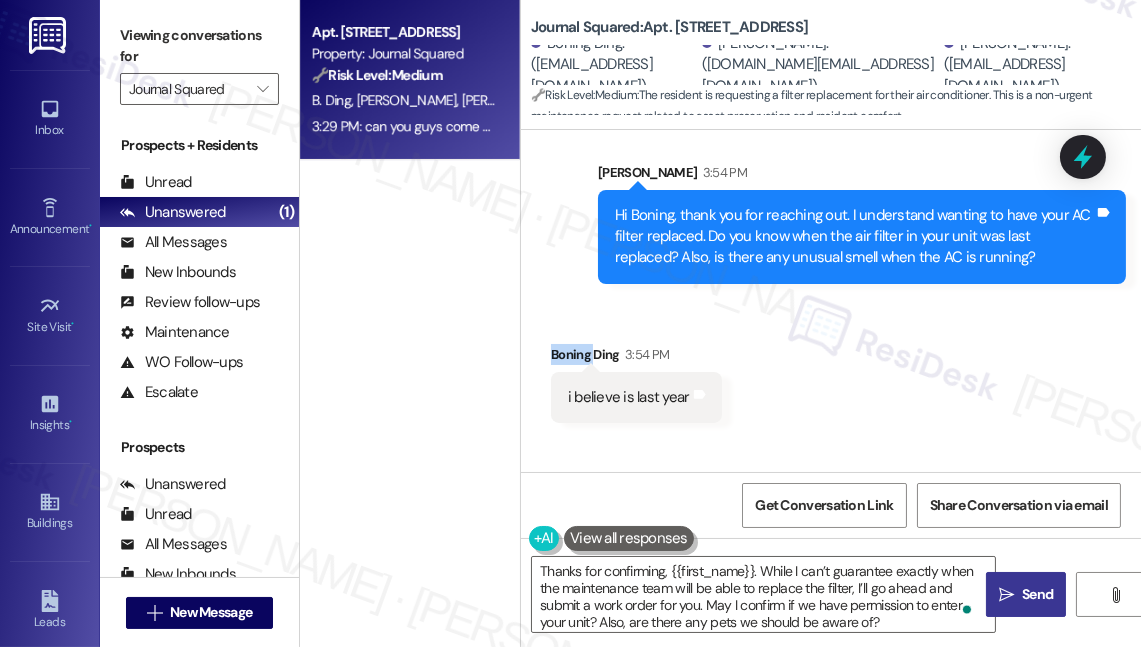 click on "Boning Ding 3:54 PM" at bounding box center (636, 358) 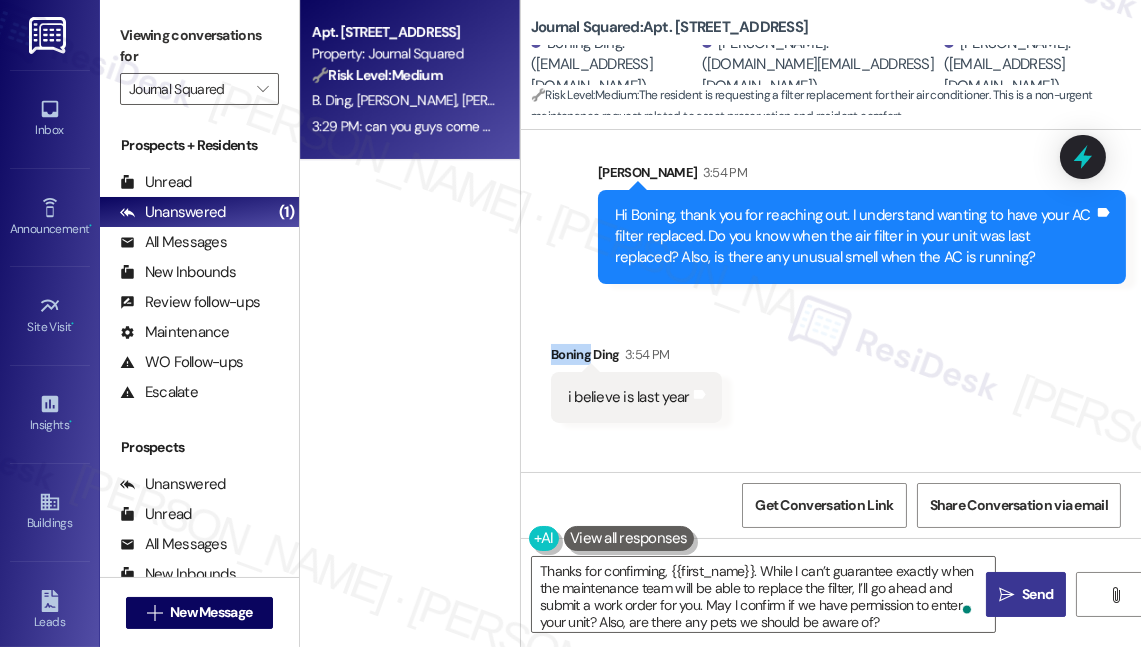 copy on "Boning" 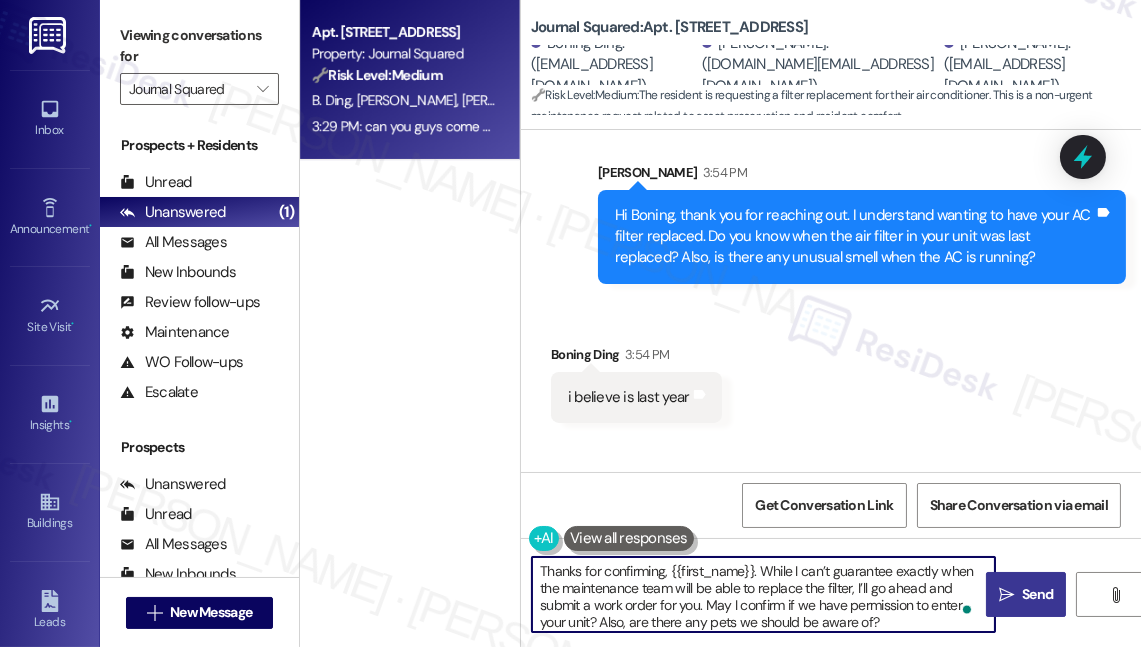 drag, startPoint x: 670, startPoint y: 568, endPoint x: 754, endPoint y: 559, distance: 84.48077 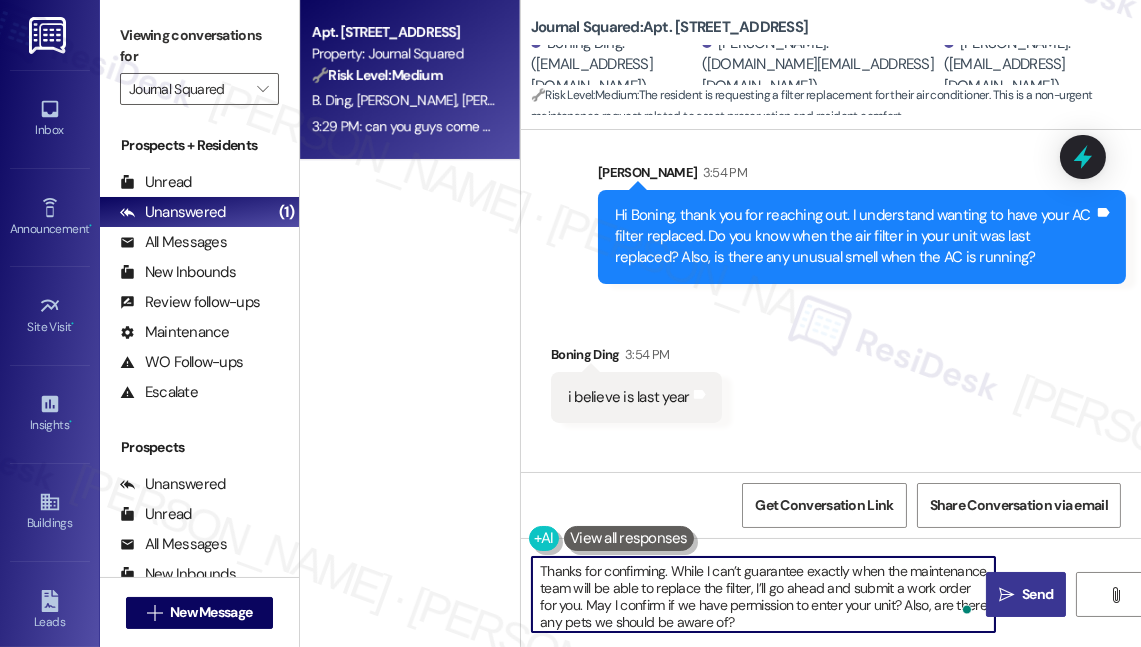 click on "Thanks for confirming. While I can’t guarantee exactly when the maintenance team will be able to replace the filter, I’ll go ahead and submit a work order for you. May I confirm if we have permission to enter your unit? Also, are there any pets we should be aware of?" at bounding box center (763, 594) 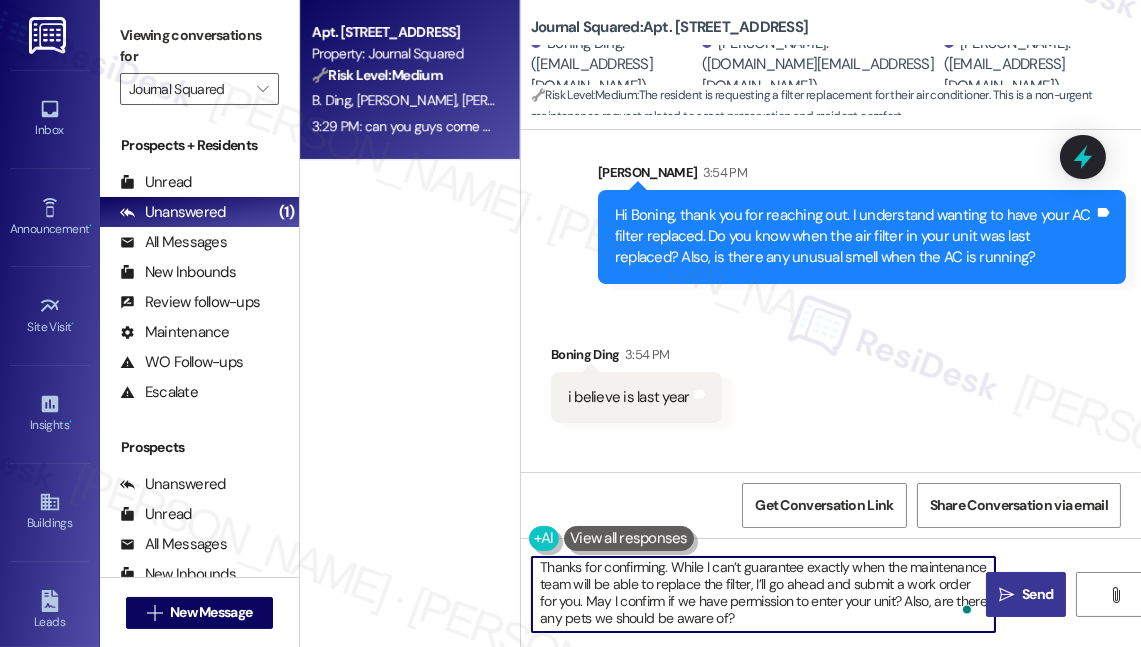 scroll, scrollTop: 5, scrollLeft: 0, axis: vertical 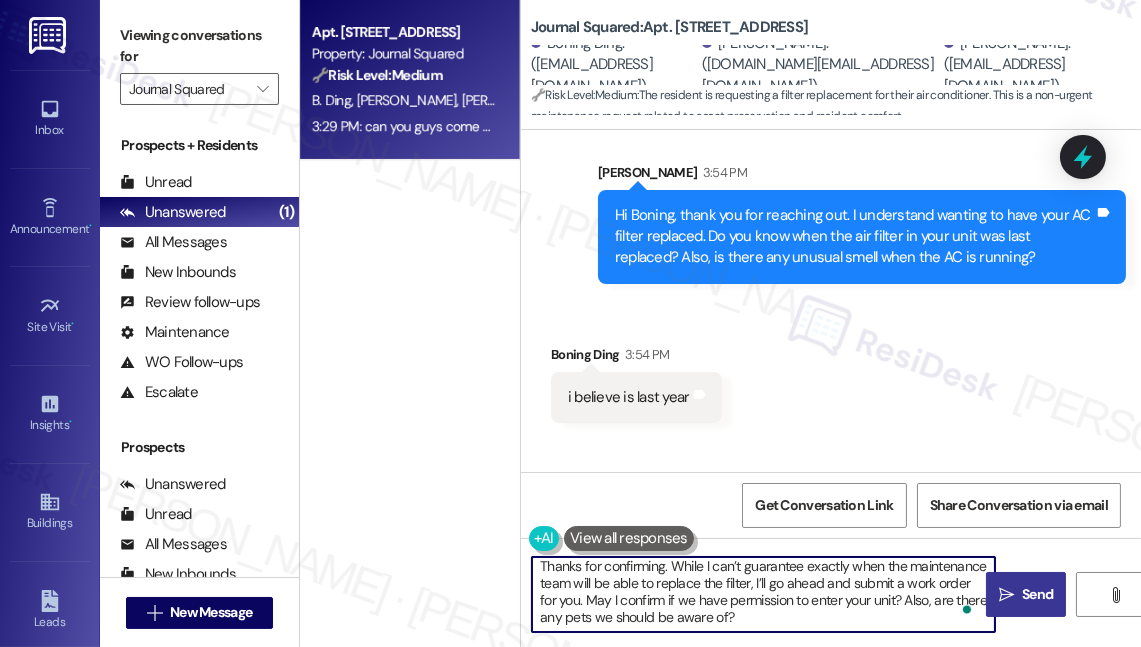 click on "Thanks for confirming. While I can’t guarantee exactly when the maintenance team will be able to replace the filter, I’ll go ahead and submit a work order for you. May I confirm if we have permission to enter your unit? Also, are there any pets we should be aware of?" at bounding box center (763, 594) 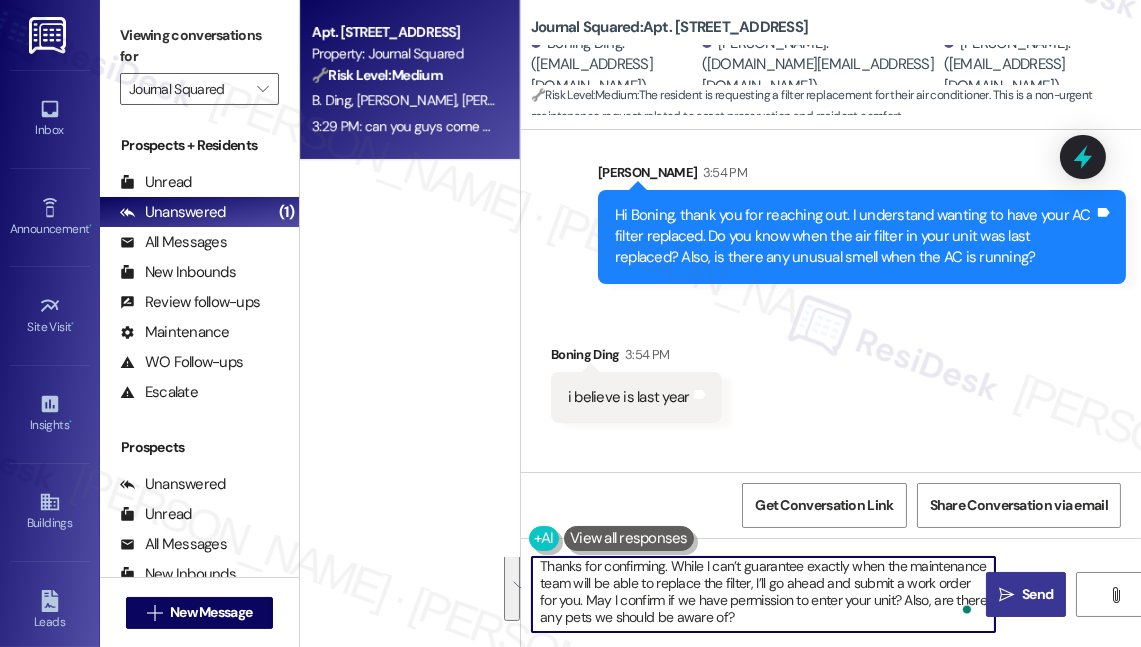 click on "Thanks for confirming. While I can’t guarantee exactly when the maintenance team will be able to replace the filter, I’ll go ahead and submit a work order for you. May I confirm if we have permission to enter your unit? Also, are there any pets we should be aware of?" at bounding box center [763, 594] 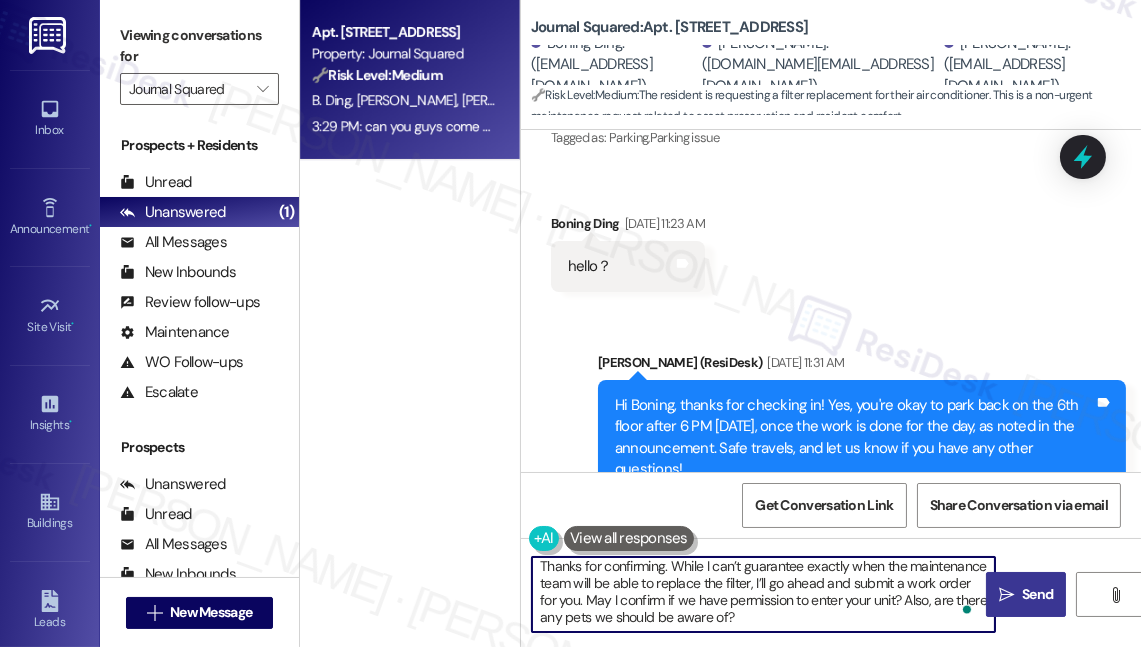 scroll, scrollTop: 4591, scrollLeft: 0, axis: vertical 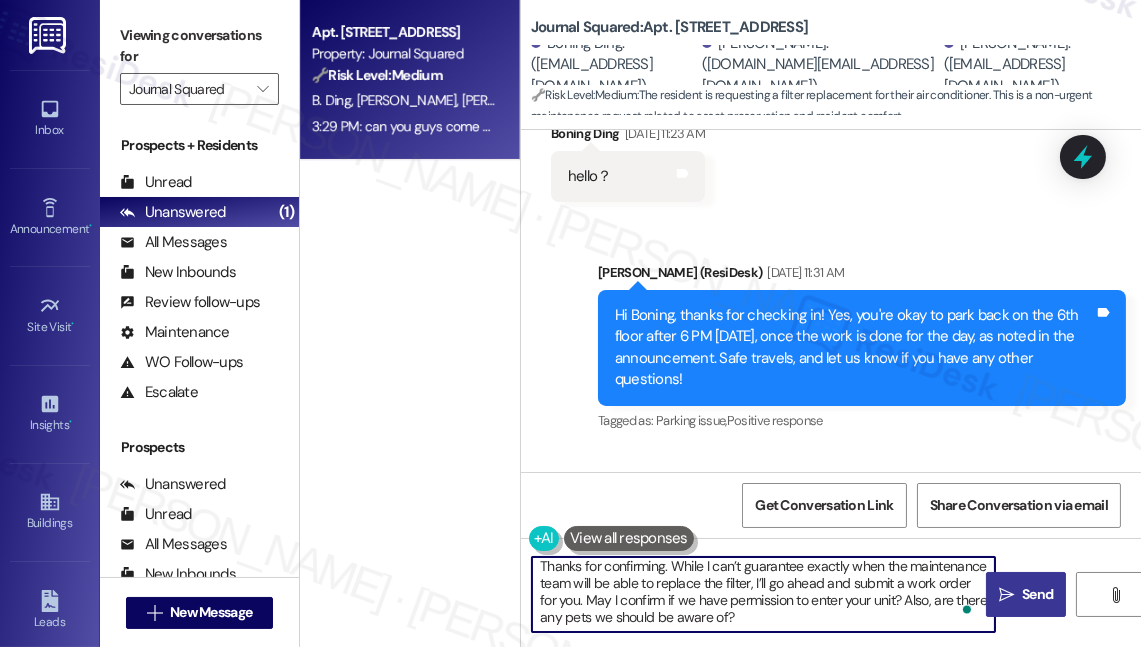 type on "Thanks for confirming. While I can’t guarantee exactly when the maintenance team will be able to replace the filter, I’ll go ahead and submit a work order for you. May I confirm if we have permission to enter your unit? Also, are there any pets we should be aware of?" 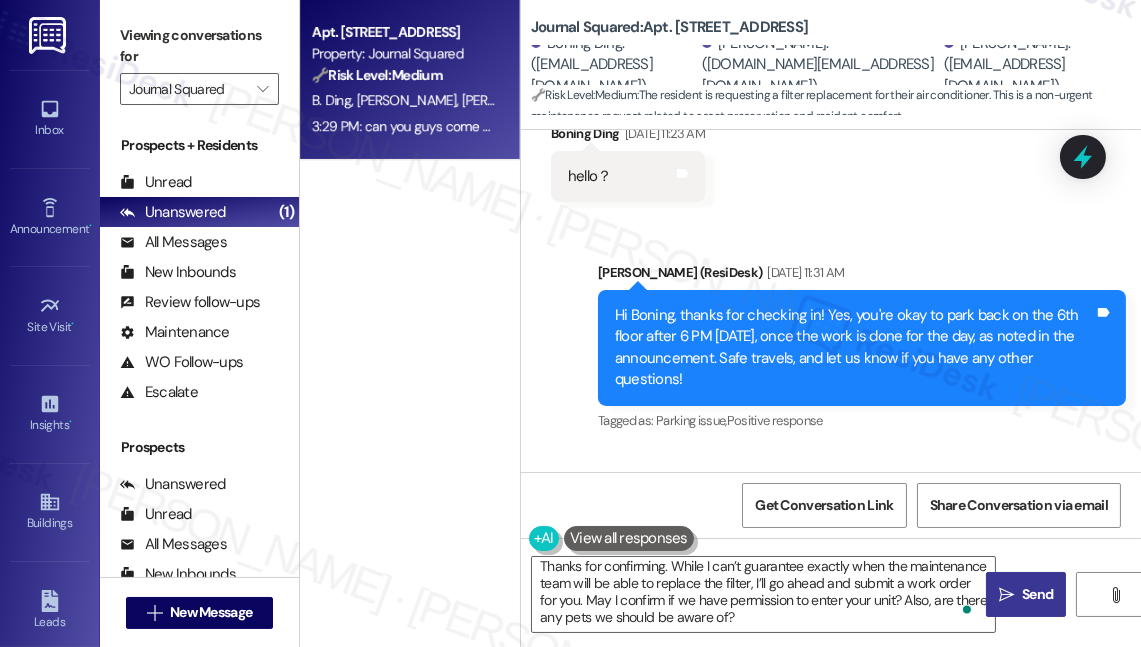 click on "Hi Boning, thanks for checking in! Yes, you're okay to park back on the 6th floor after 6 PM [DATE], once the work is done for the day, as noted in the announcement. Safe travels, and let us know if you have any other questions!" at bounding box center [854, 348] 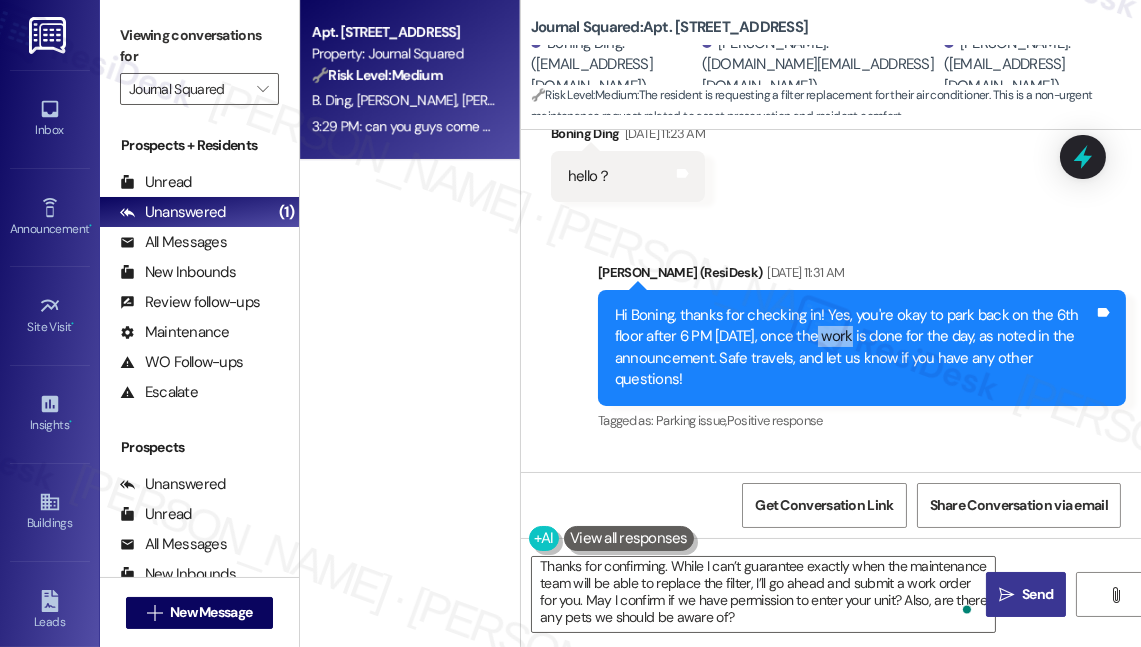 click on "Hi Boning, thanks for checking in! Yes, you're okay to park back on the 6th floor after 6 PM [DATE], once the work is done for the day, as noted in the announcement. Safe travels, and let us know if you have any other questions!" at bounding box center (854, 348) 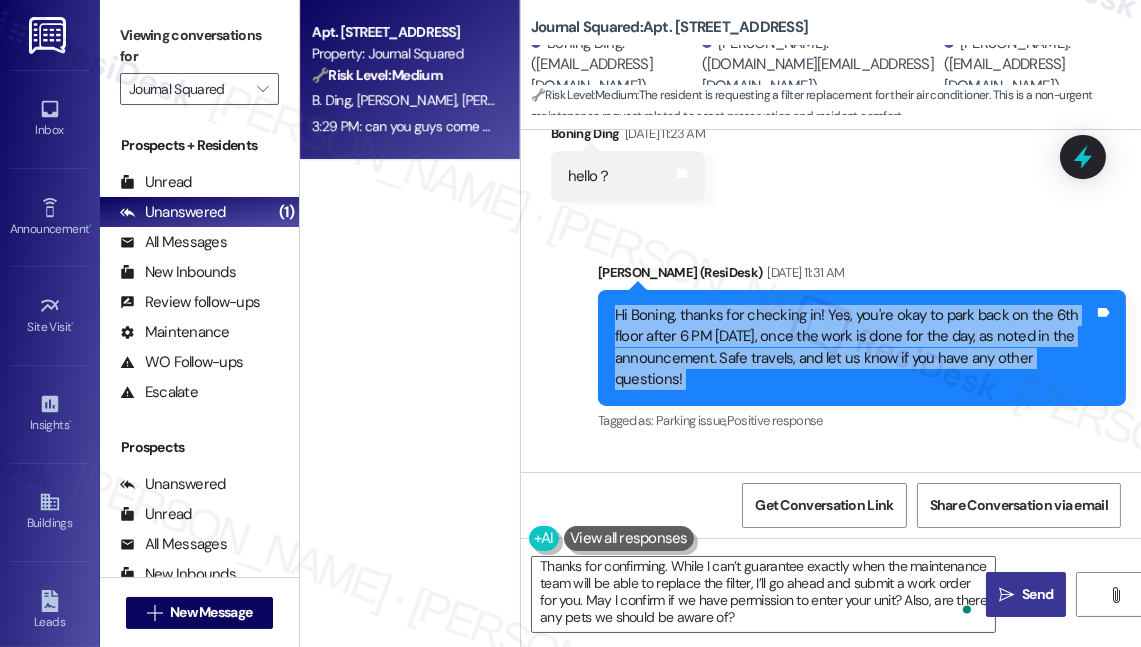 click on "Hi Boning, thanks for checking in! Yes, you're okay to park back on the 6th floor after 6 PM [DATE], once the work is done for the day, as noted in the announcement. Safe travels, and let us know if you have any other questions!" at bounding box center [854, 348] 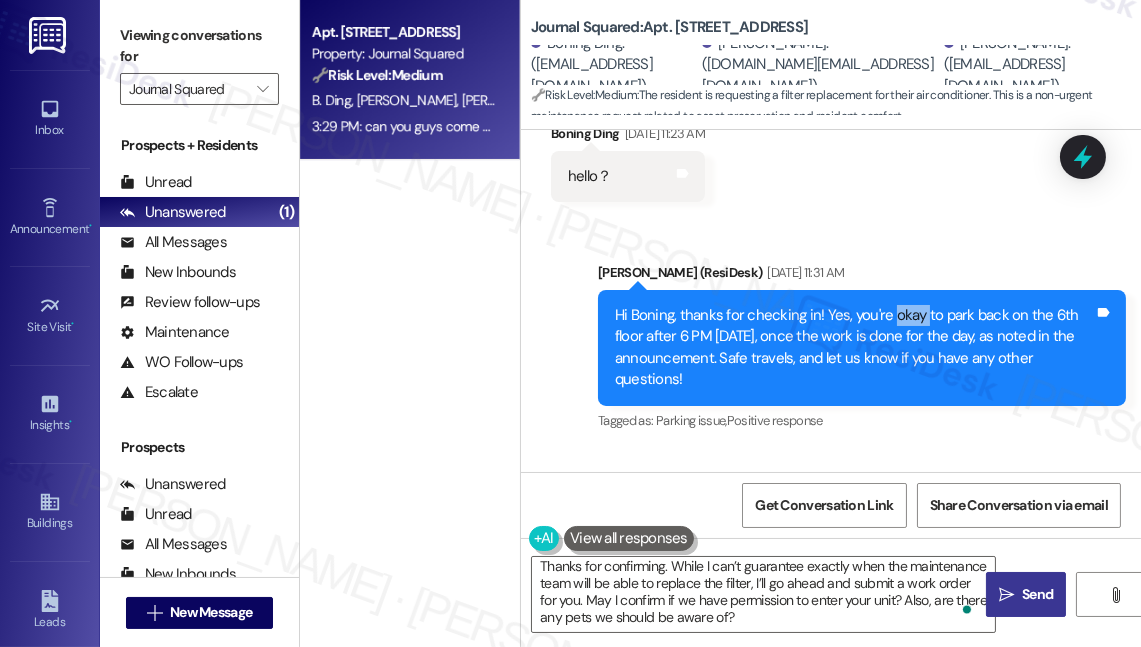 click on "Hi Boning, thanks for checking in! Yes, you're okay to park back on the 6th floor after 6 PM [DATE], once the work is done for the day, as noted in the announcement. Safe travels, and let us know if you have any other questions!" at bounding box center [854, 348] 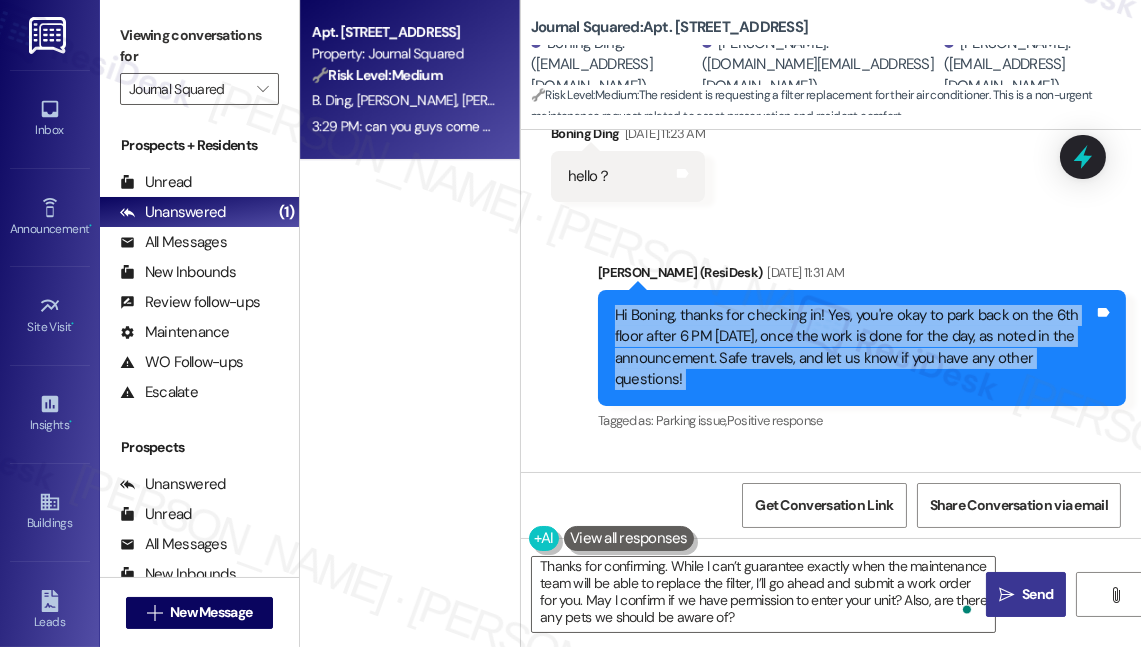 click on "Hi Boning, thanks for checking in! Yes, you're okay to park back on the 6th floor after 6 PM [DATE], once the work is done for the day, as noted in the announcement. Safe travels, and let us know if you have any other questions!" at bounding box center [854, 348] 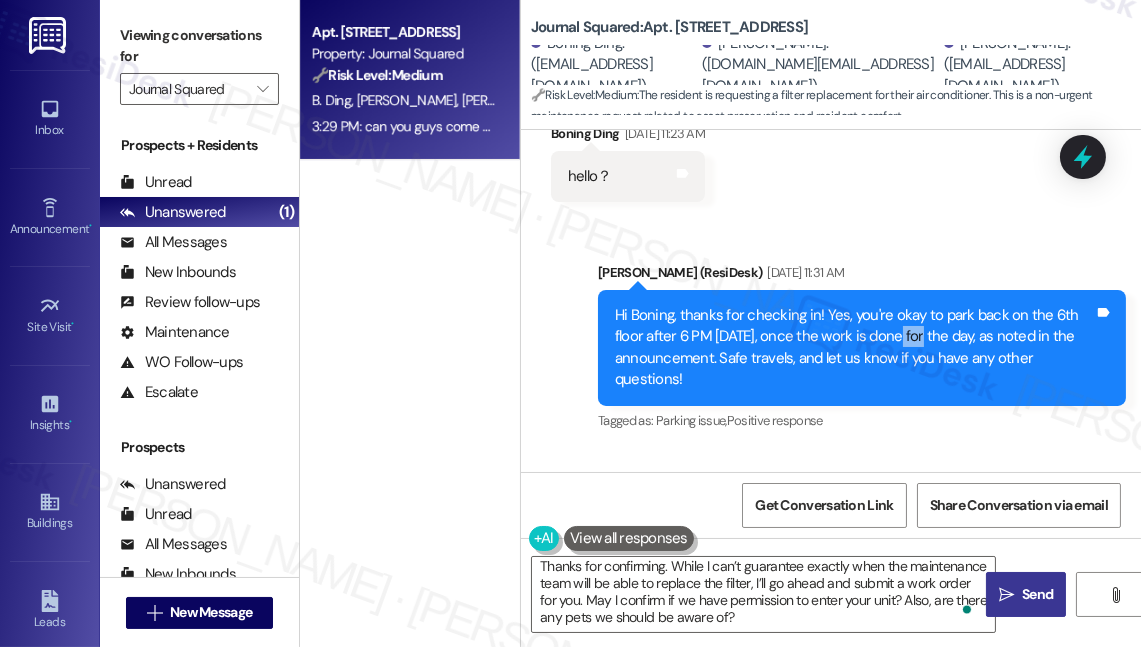 click on "Hi Boning, thanks for checking in! Yes, you're okay to park back on the 6th floor after 6 PM [DATE], once the work is done for the day, as noted in the announcement. Safe travels, and let us know if you have any other questions!" at bounding box center (854, 348) 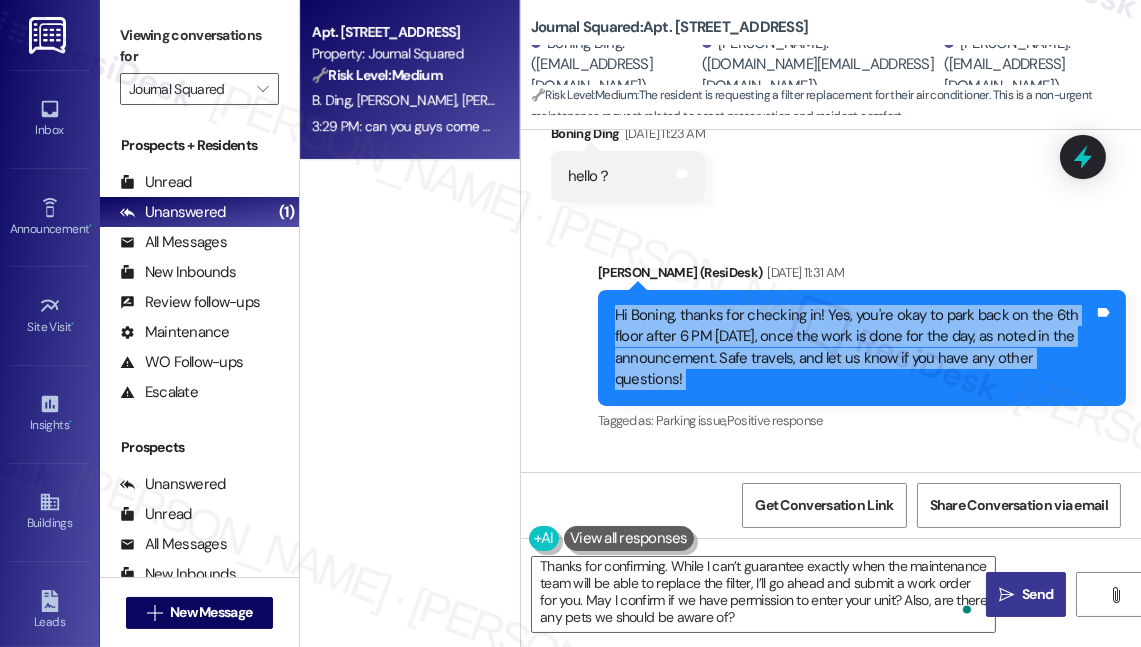 click on "Hi Boning, thanks for checking in! Yes, you're okay to park back on the 6th floor after 6 PM [DATE], once the work is done for the day, as noted in the announcement. Safe travels, and let us know if you have any other questions!" at bounding box center [854, 348] 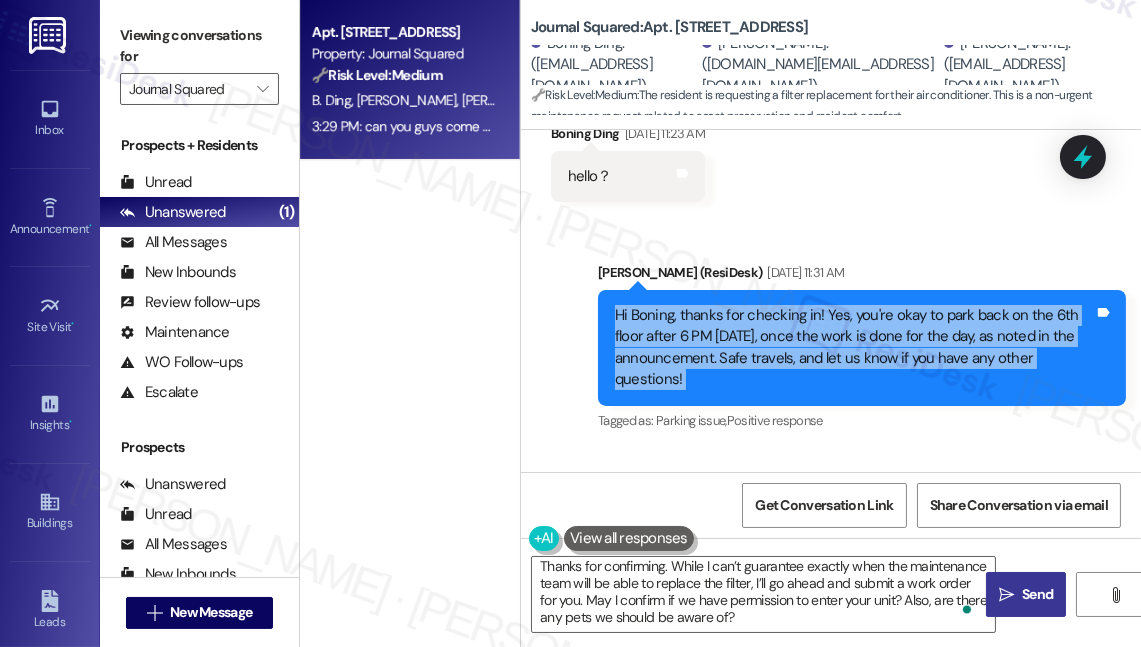 click on "Hi Boning, thanks for checking in! Yes, you're okay to park back on the 6th floor after 6 PM [DATE], once the work is done for the day, as noted in the announcement. Safe travels, and let us know if you have any other questions!" at bounding box center [854, 348] 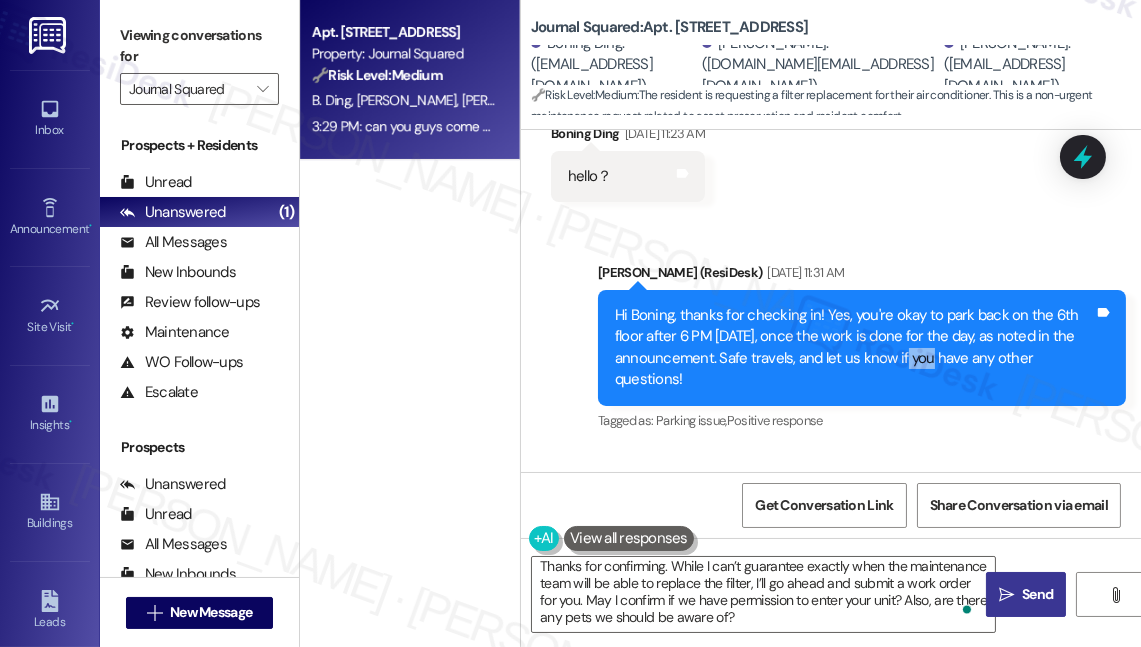 click on "Hi Boning, thanks for checking in! Yes, you're okay to park back on the 6th floor after 6 PM [DATE], once the work is done for the day, as noted in the announcement. Safe travels, and let us know if you have any other questions!" at bounding box center (854, 348) 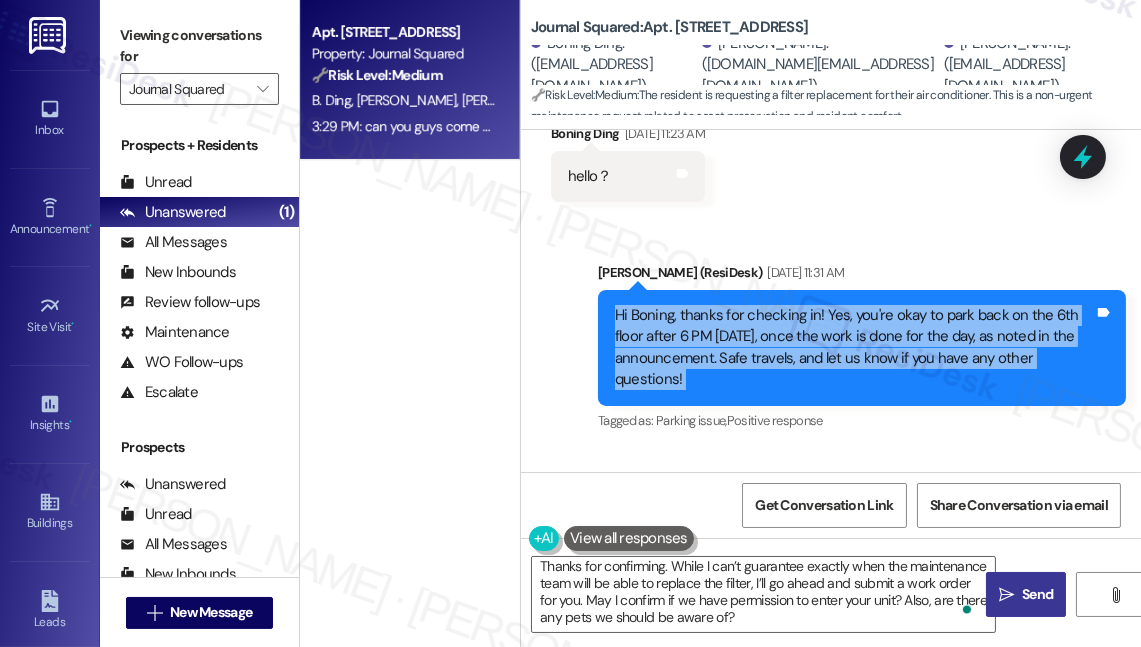 click on "Hi Boning, thanks for checking in! Yes, you're okay to park back on the 6th floor after 6 PM [DATE], once the work is done for the day, as noted in the announcement. Safe travels, and let us know if you have any other questions!" at bounding box center [854, 348] 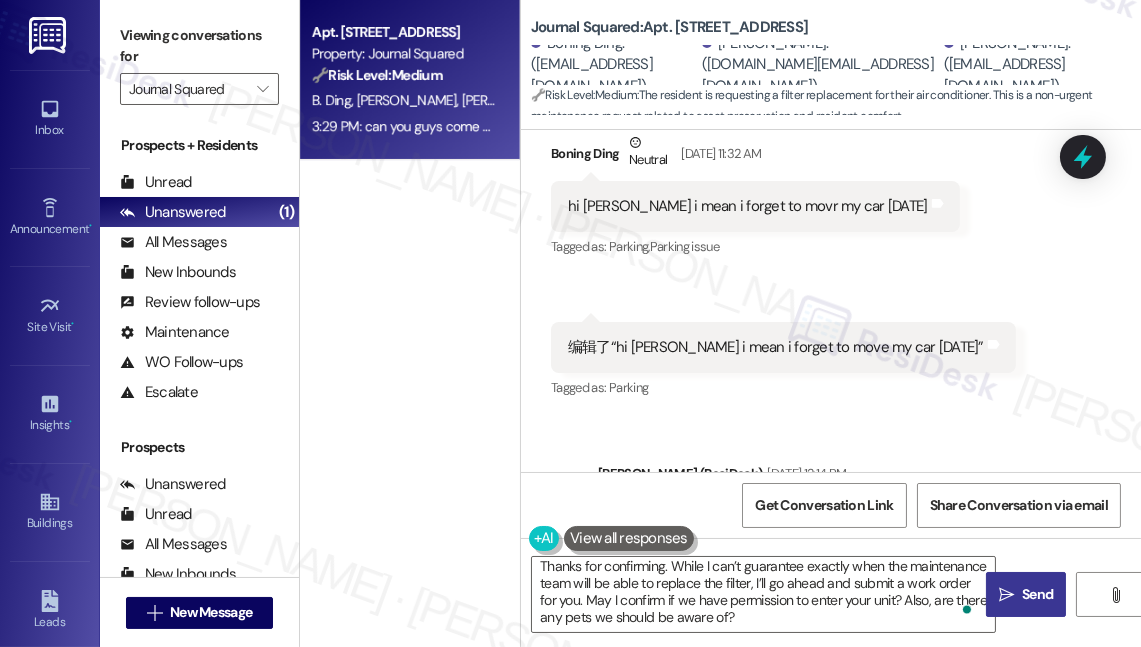 scroll, scrollTop: 4773, scrollLeft: 0, axis: vertical 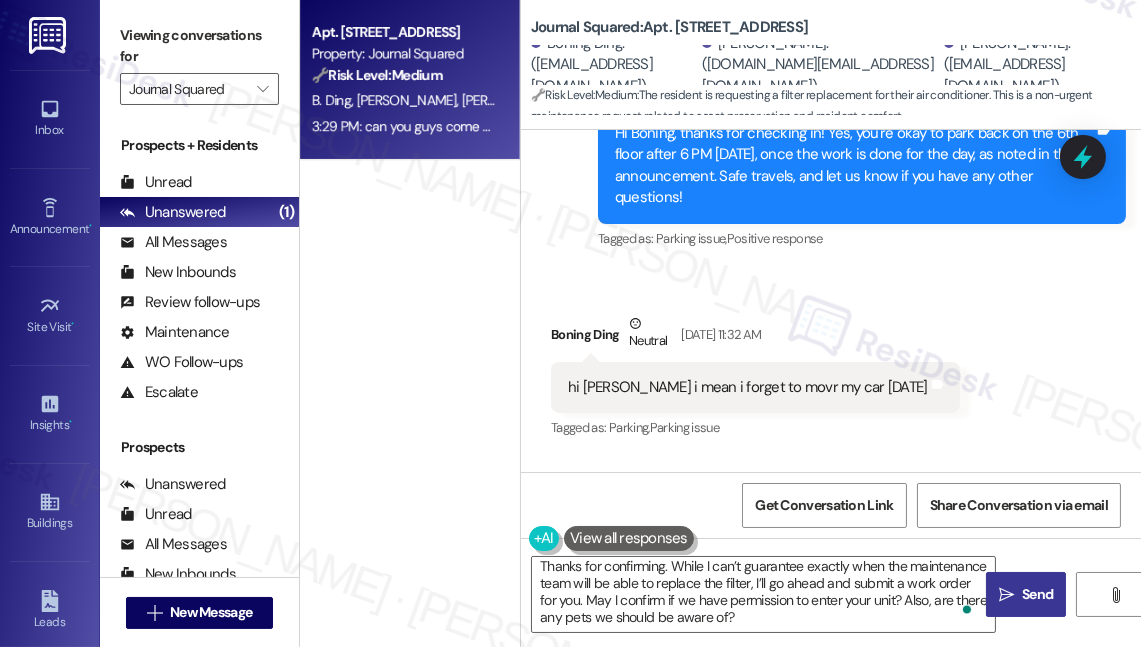click on "hi [PERSON_NAME] i mean i forget to movr my car [DATE]" at bounding box center [748, 387] 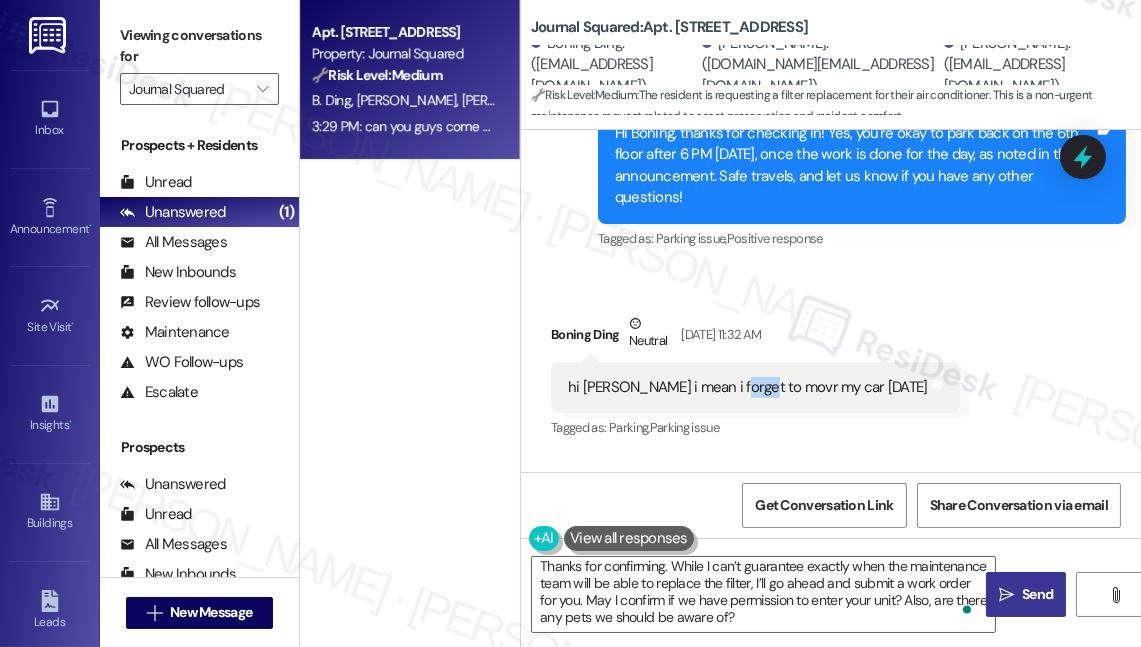 click on "hi [PERSON_NAME] i mean i forget to movr my car [DATE]" at bounding box center (748, 387) 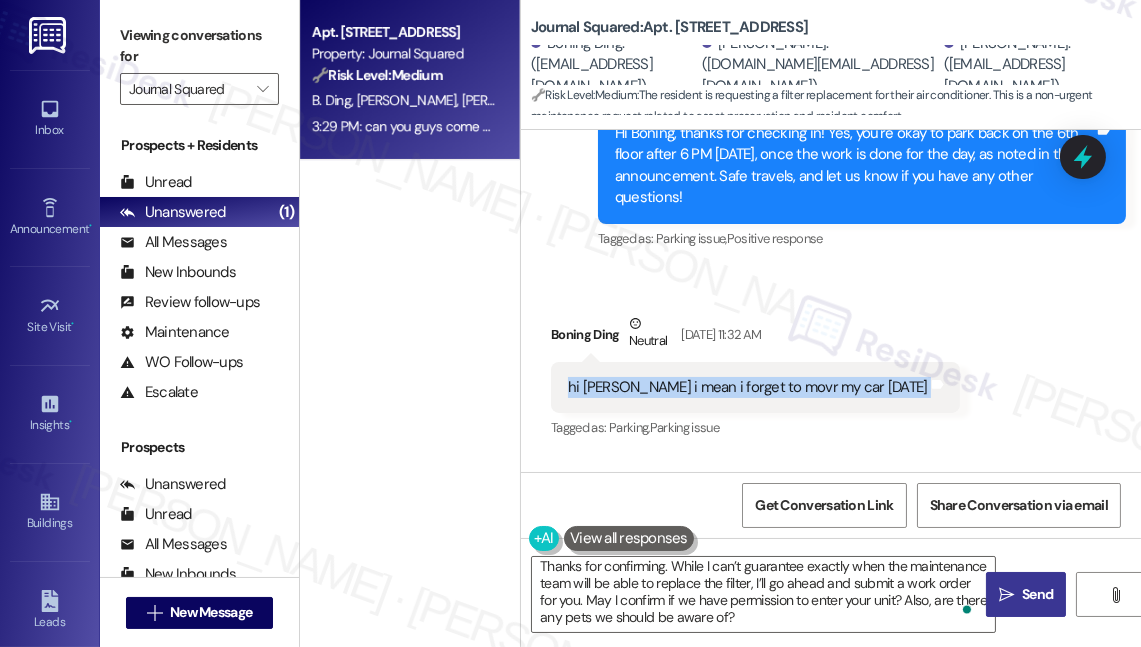 click on "hi [PERSON_NAME] i mean i forget to movr my car [DATE]" at bounding box center [748, 387] 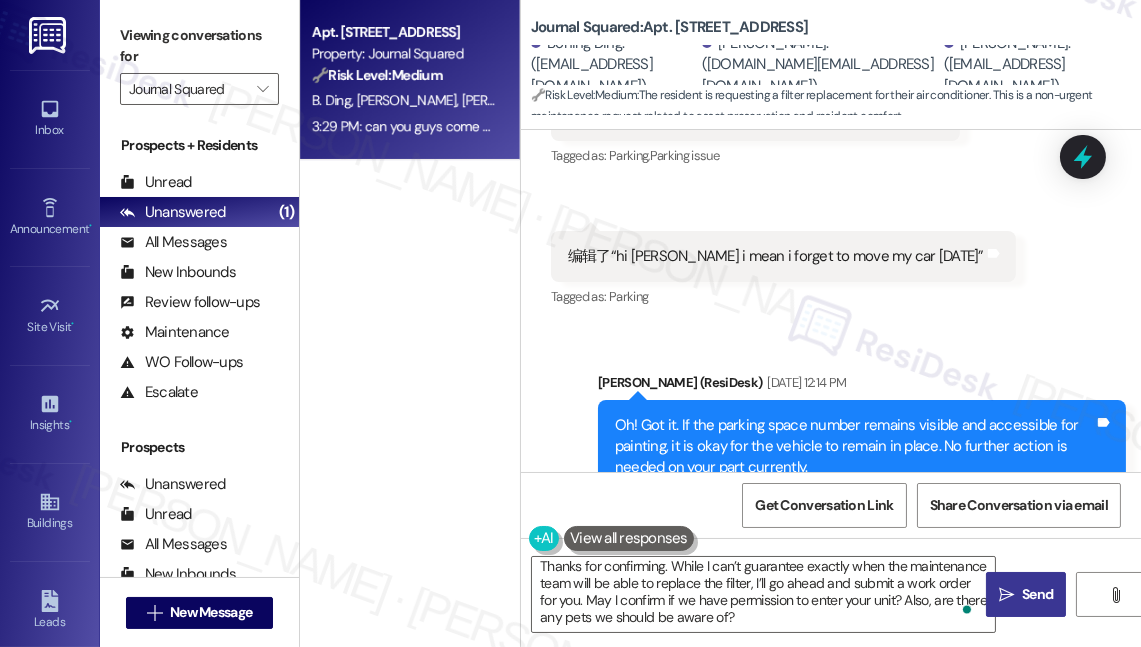 scroll, scrollTop: 5136, scrollLeft: 0, axis: vertical 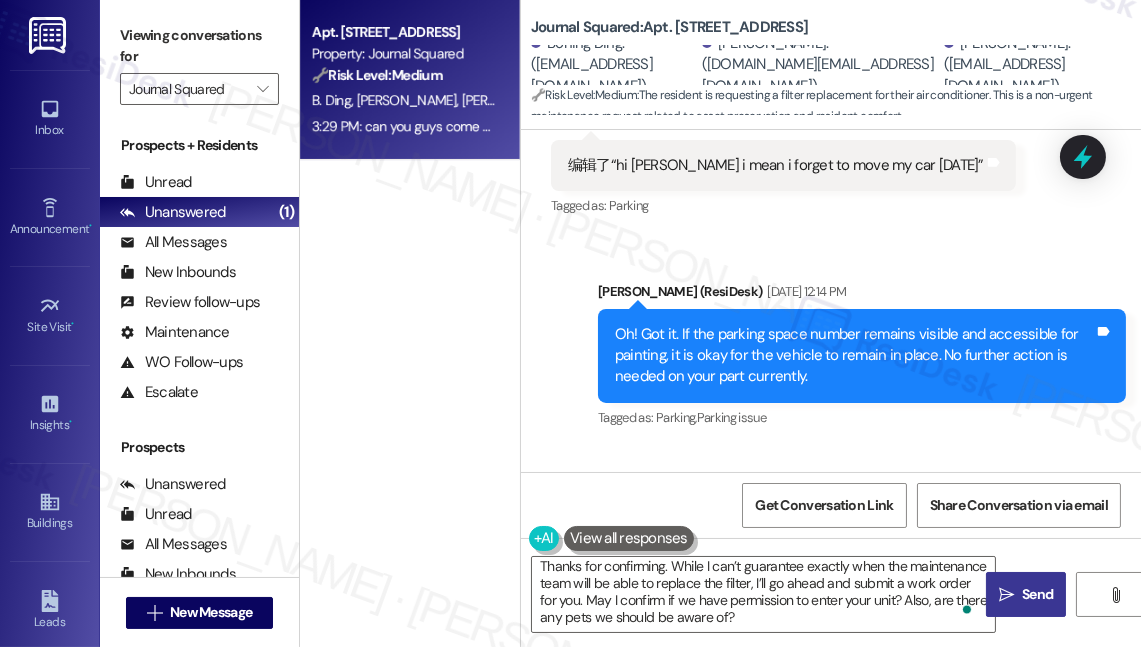 click on "Oh! Got it. If the parking space number remains visible and accessible for painting, it is okay for the vehicle to remain in place. No further action is needed on your part currently." at bounding box center (854, 356) 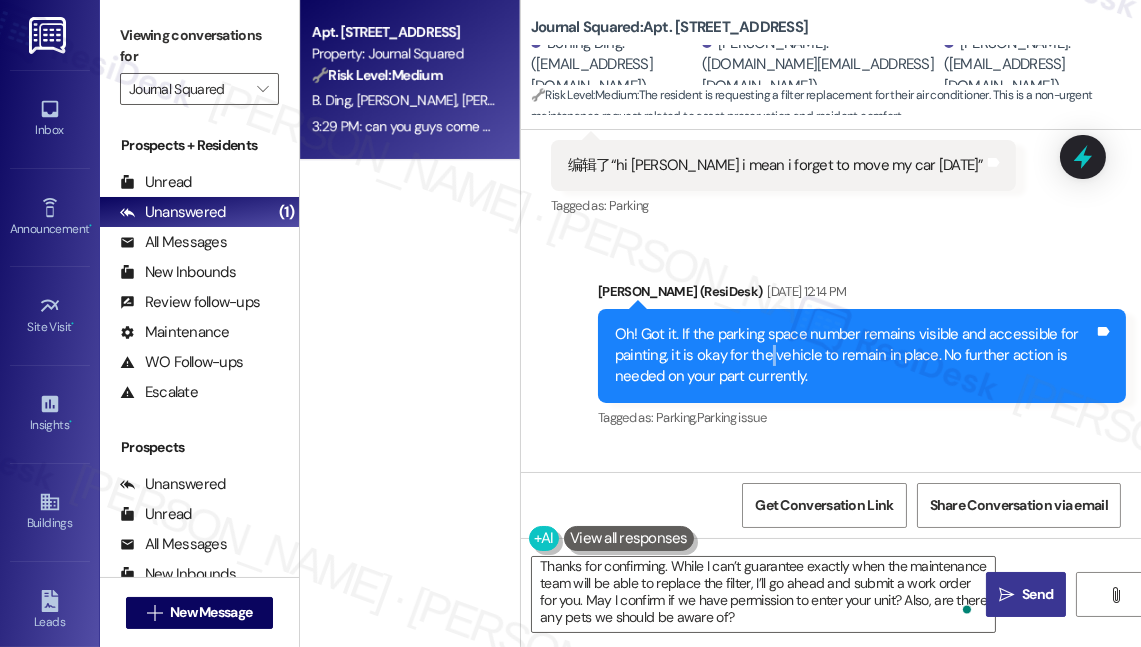 click on "Oh! Got it. If the parking space number remains visible and accessible for painting, it is okay for the vehicle to remain in place. No further action is needed on your part currently." at bounding box center (854, 356) 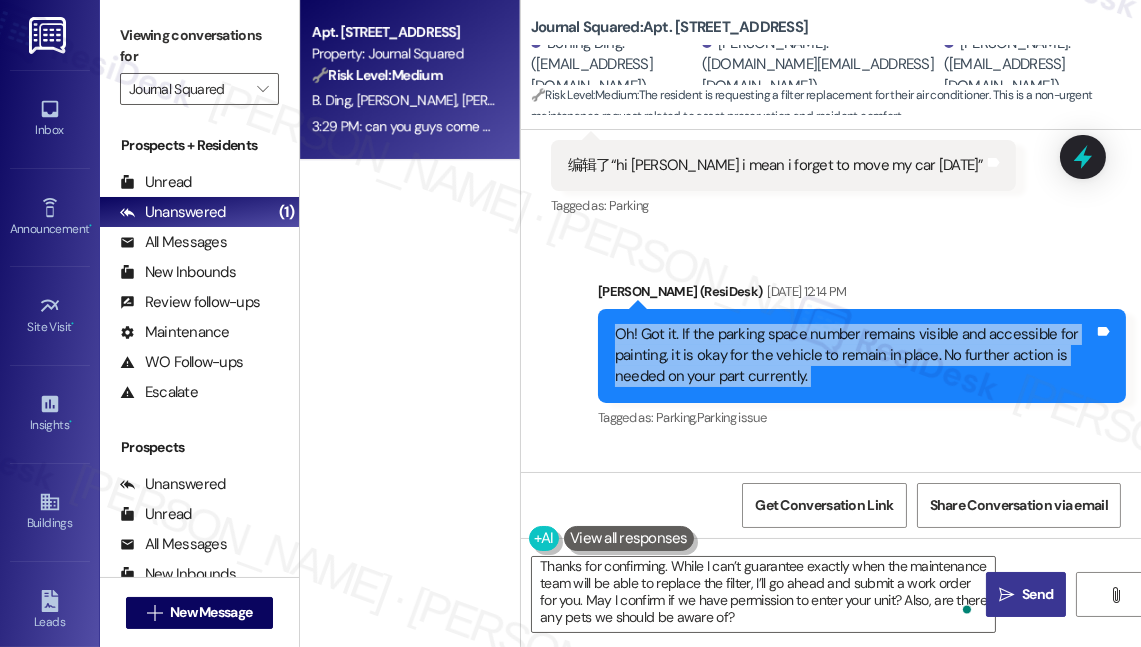 click on "Oh! Got it. If the parking space number remains visible and accessible for painting, it is okay for the vehicle to remain in place. No further action is needed on your part currently." at bounding box center [854, 356] 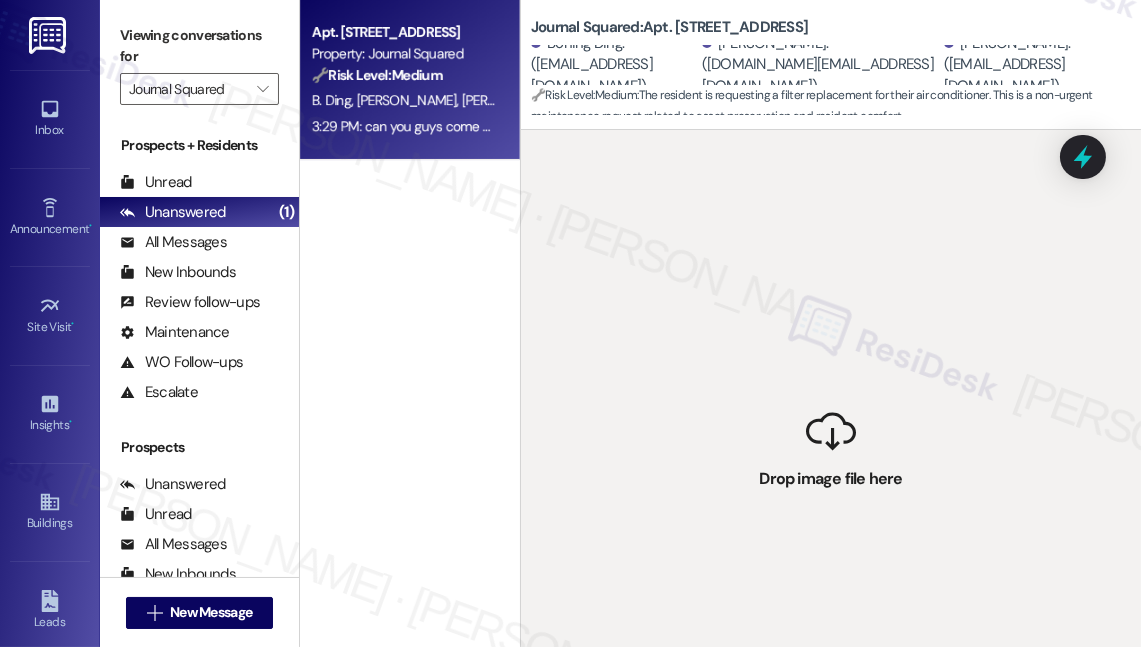 click on " Drop image file here" at bounding box center [831, 453] 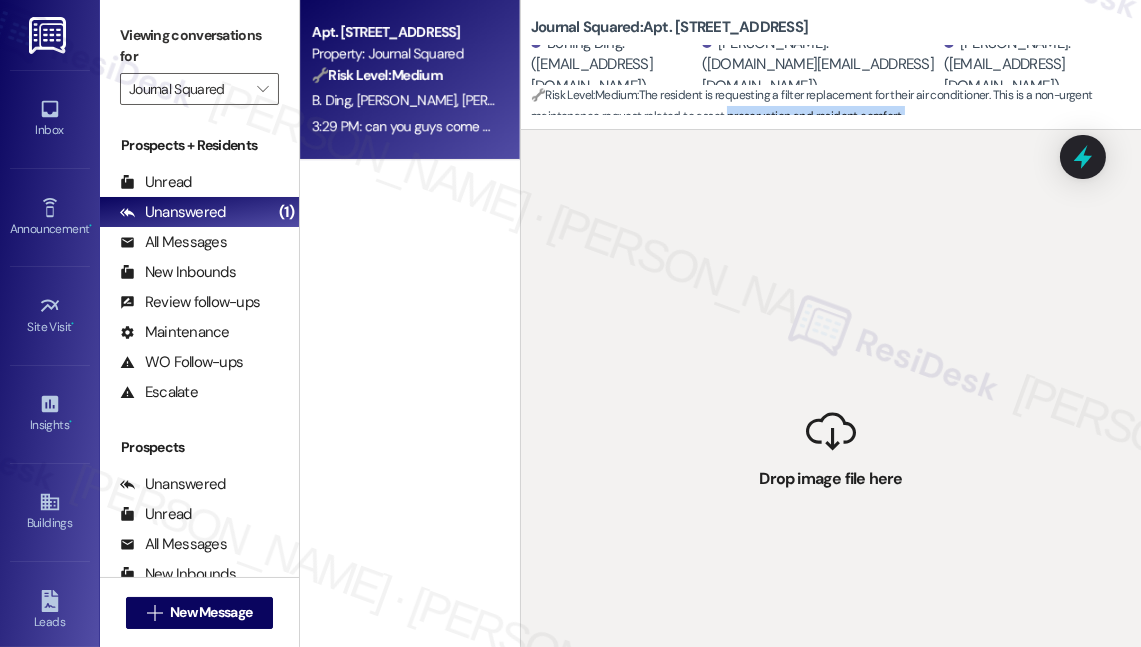 drag, startPoint x: 824, startPoint y: 430, endPoint x: 738, endPoint y: 128, distance: 314.00638 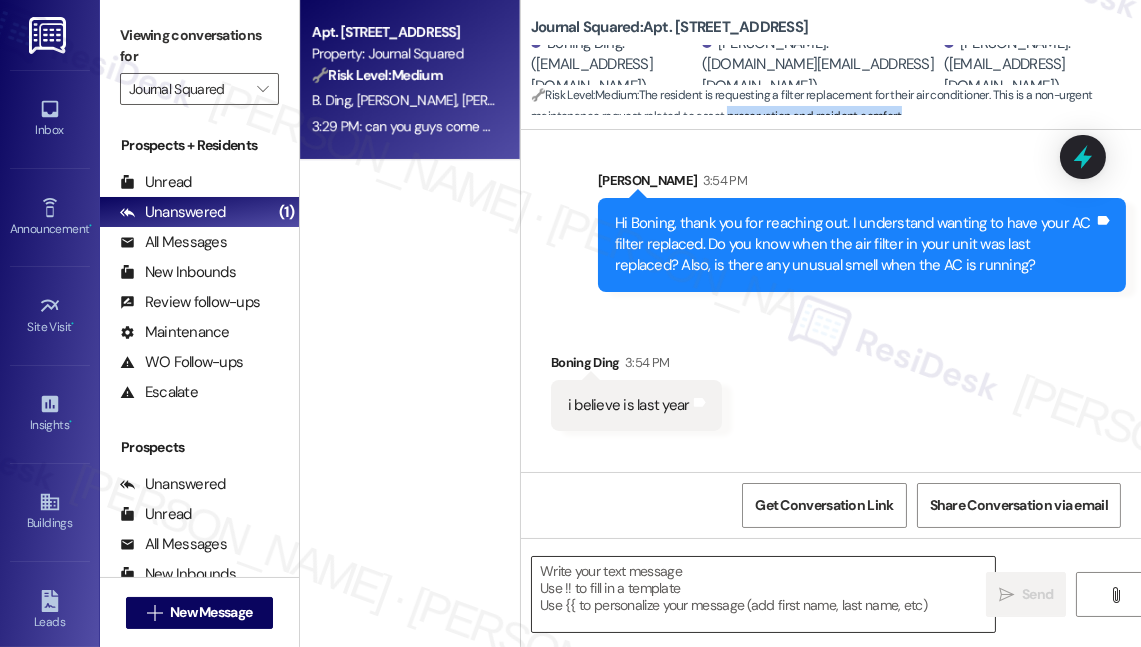 scroll, scrollTop: 6590, scrollLeft: 0, axis: vertical 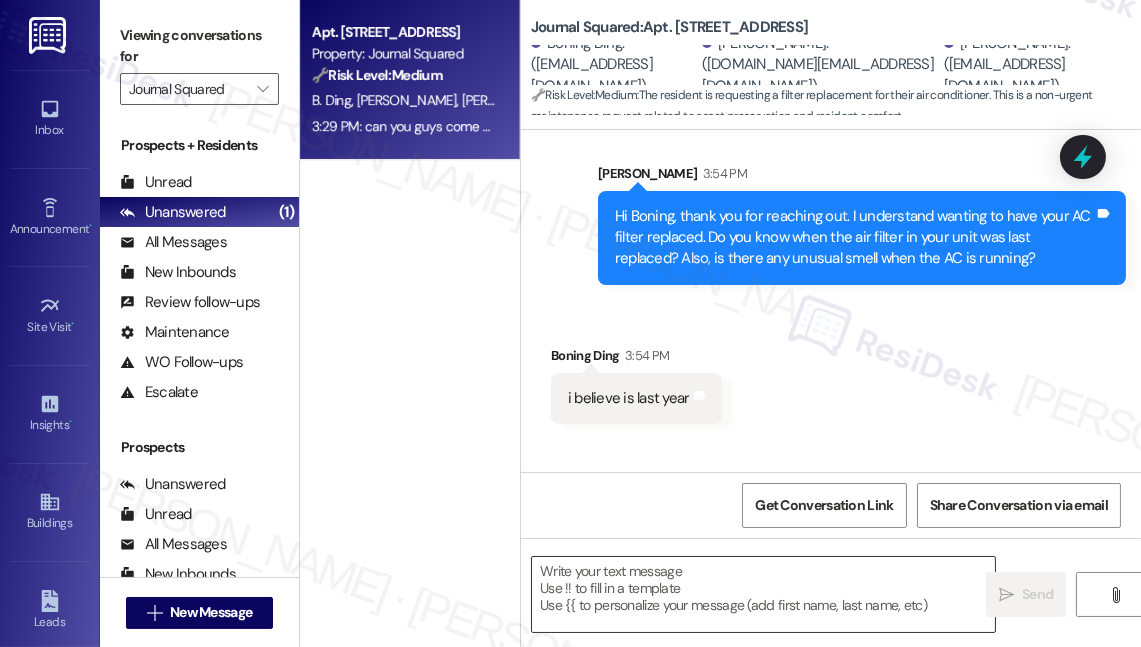 click at bounding box center [763, 594] 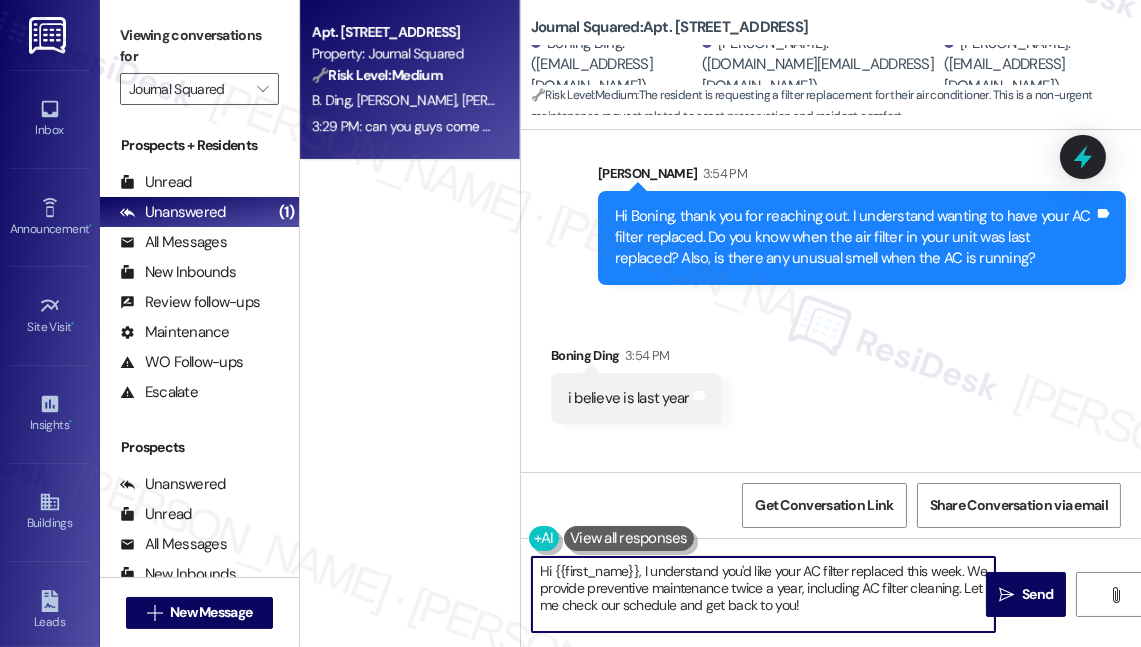 click on "Hi {{first_name}}, I understand you'd like your AC filter replaced this week. We provide preventive maintenance twice a year, including AC filter cleaning. Let me check our schedule and get back to you!" at bounding box center (763, 594) 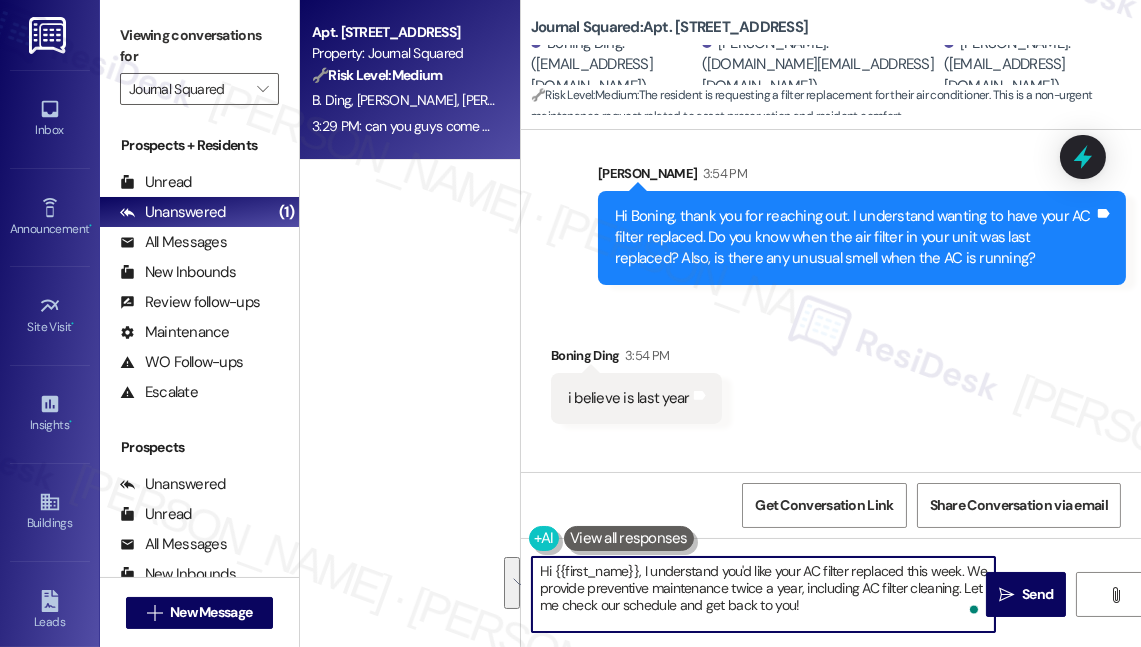 paste on "Boning" 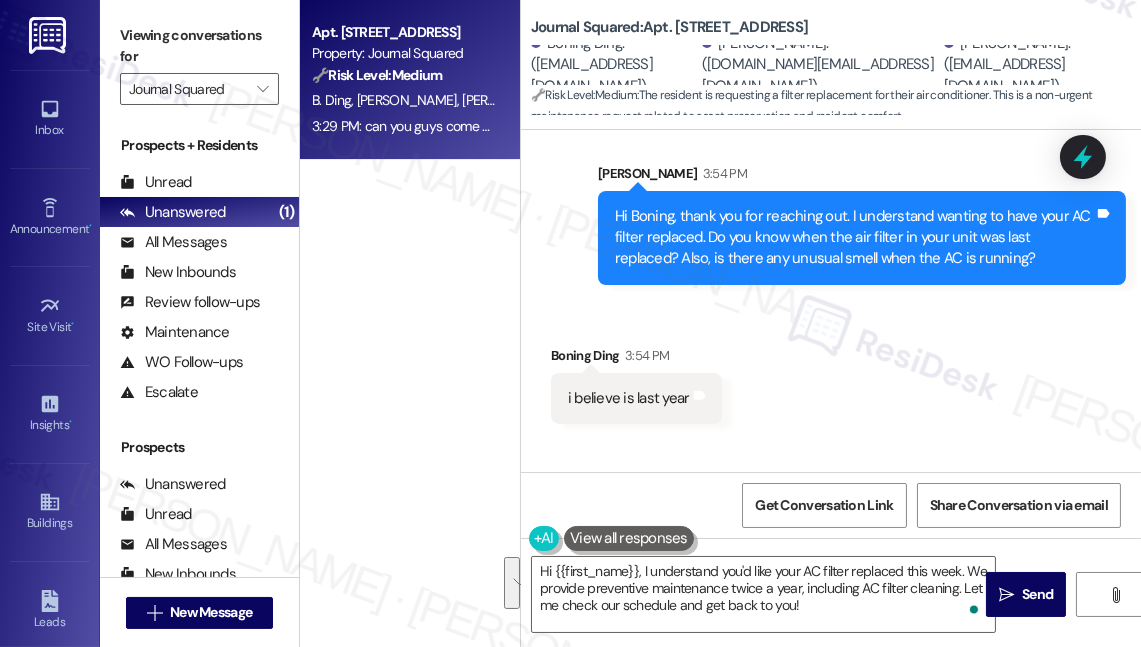 click on "Apt. [STREET_ADDRESS] Property: Journal Squared 🔧  Risk Level:  Medium The resident is requesting a filter replacement for their air conditioner. This is a non-urgent maintenance request related to asset preservation and resident comfort. [PERSON_NAME] [PERSON_NAME] [PERSON_NAME] 3:29 PM: can you guys come over and replace the filter of the aircondition？ 3:29 PM: can you guys come over and replace the filter of the aircondition？" at bounding box center (410, 252) 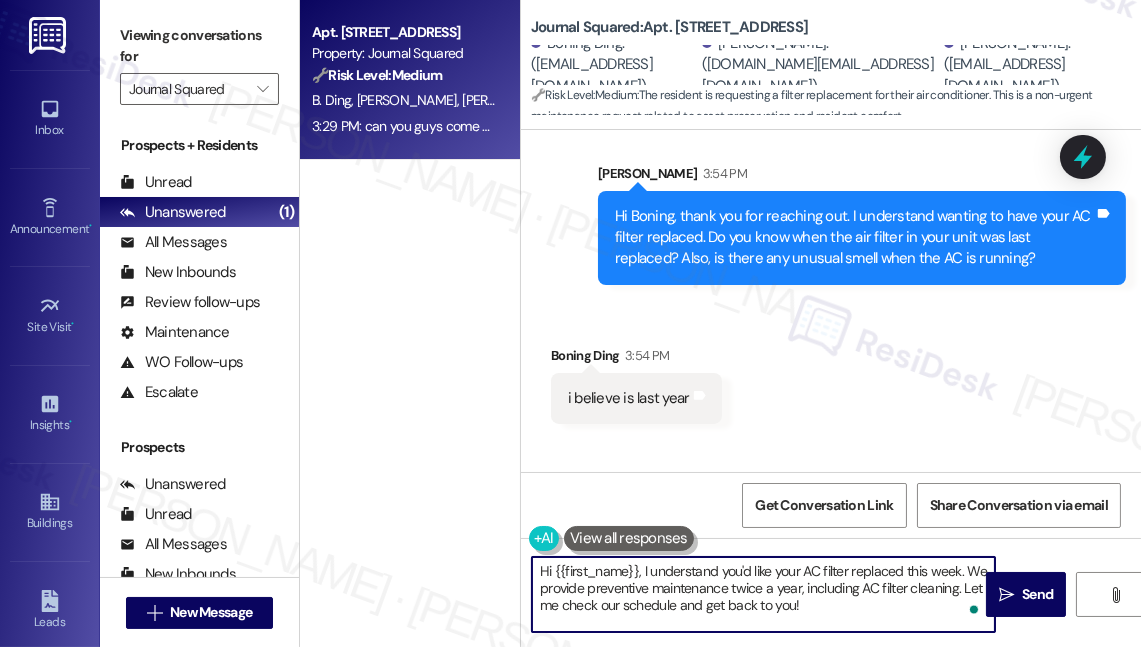 click on "Hi {{first_name}}, I understand you'd like your AC filter replaced this week. We provide preventive maintenance twice a year, including AC filter cleaning. Let me check our schedule and get back to you!" at bounding box center [763, 594] 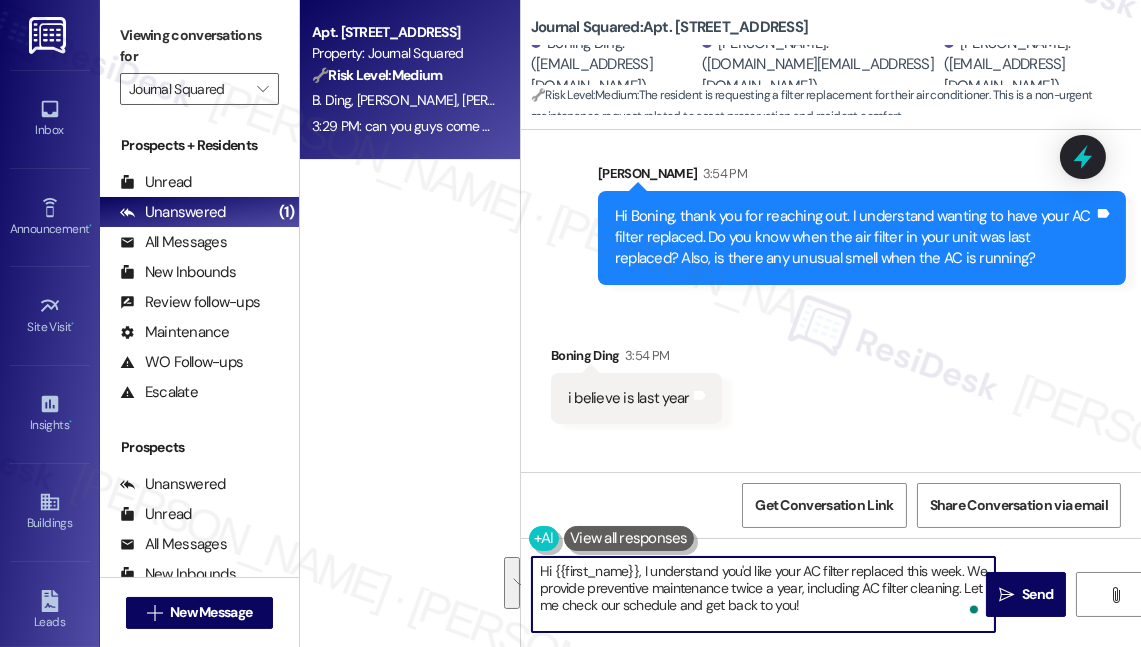 paste on "Thanks for confirming, {{first_name}}. While I can’t guarantee exactly when the maintenance team will be able to replace the filter, I’ll go ahead and submit a work order for you. May I confirm if we have permission to enter your unit? Also, are there any pets we should be aware of?" 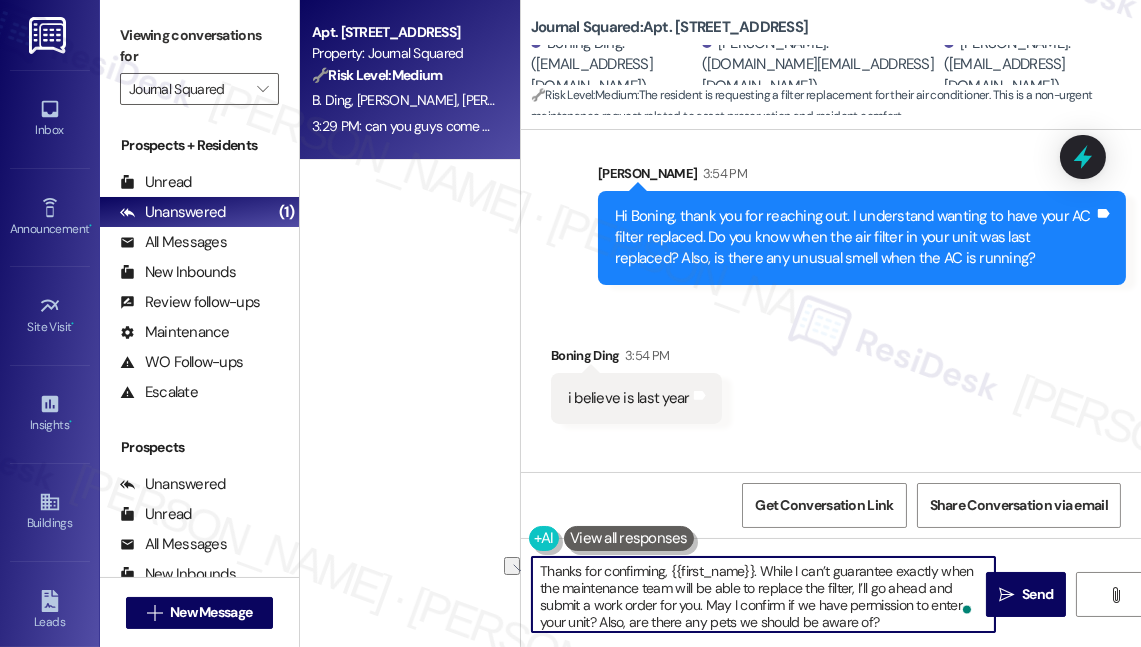 drag, startPoint x: 754, startPoint y: 565, endPoint x: 662, endPoint y: 568, distance: 92.0489 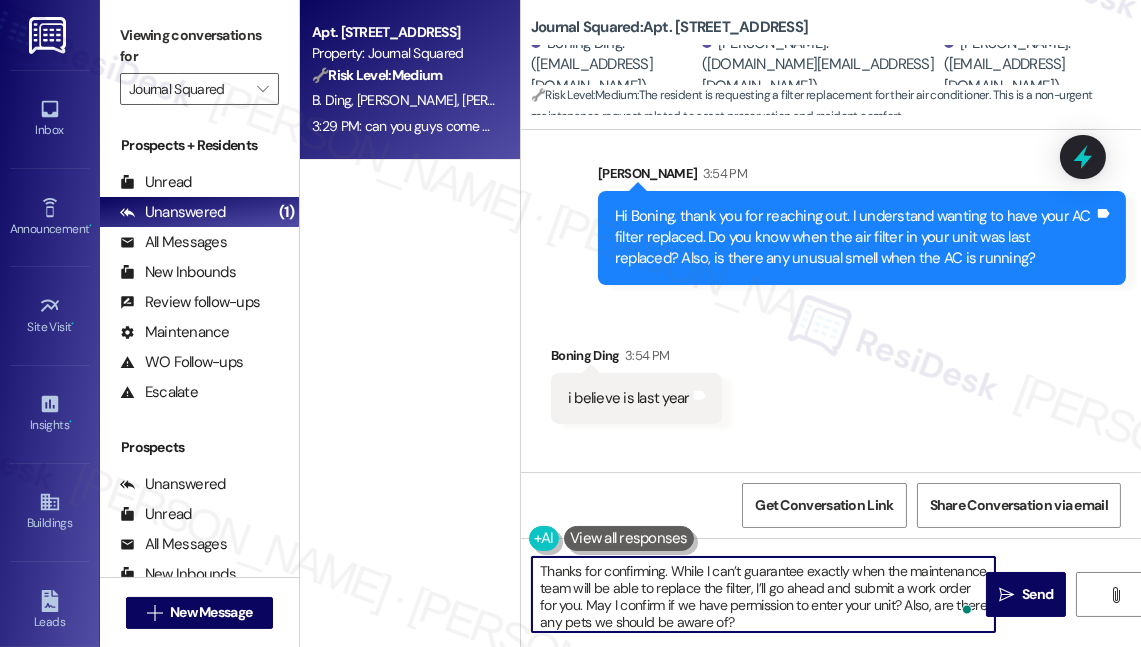 click on "Thanks for confirming. While I can’t guarantee exactly when the maintenance team will be able to replace the filter, I’ll go ahead and submit a work order for you. May I confirm if we have permission to enter your unit? Also, are there any pets we should be aware of?" at bounding box center [763, 594] 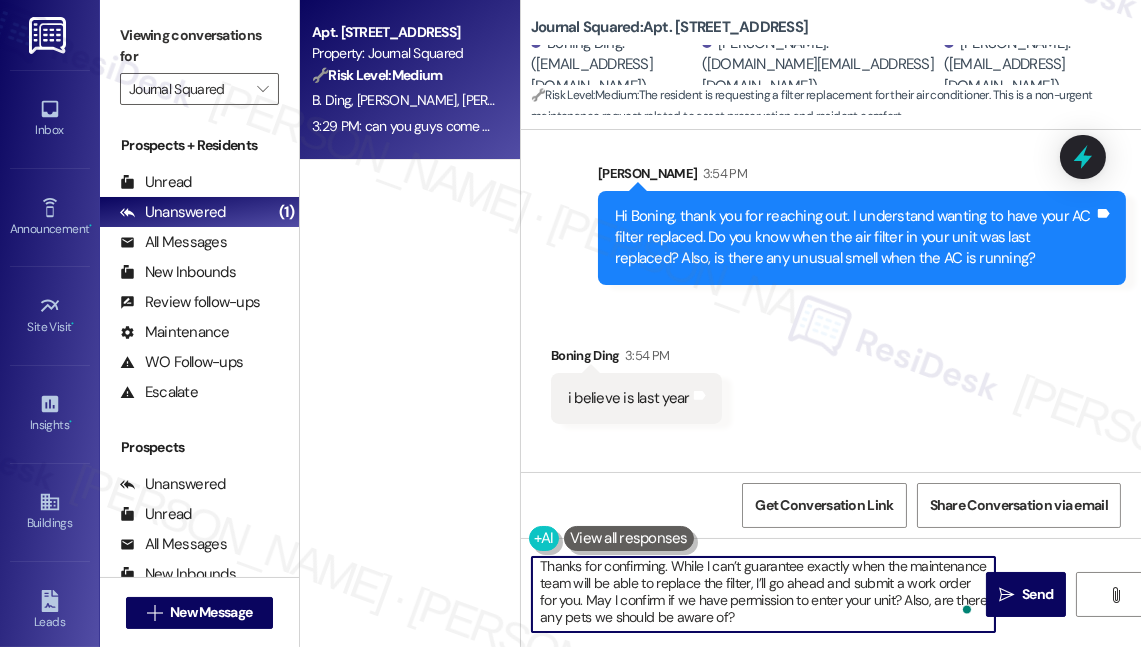 click on "Thanks for confirming. While I can’t guarantee exactly when the maintenance team will be able to replace the filter, I’ll go ahead and submit a work order for you. May I confirm if we have permission to enter your unit? Also, are there any pets we should be aware of?" at bounding box center (763, 594) 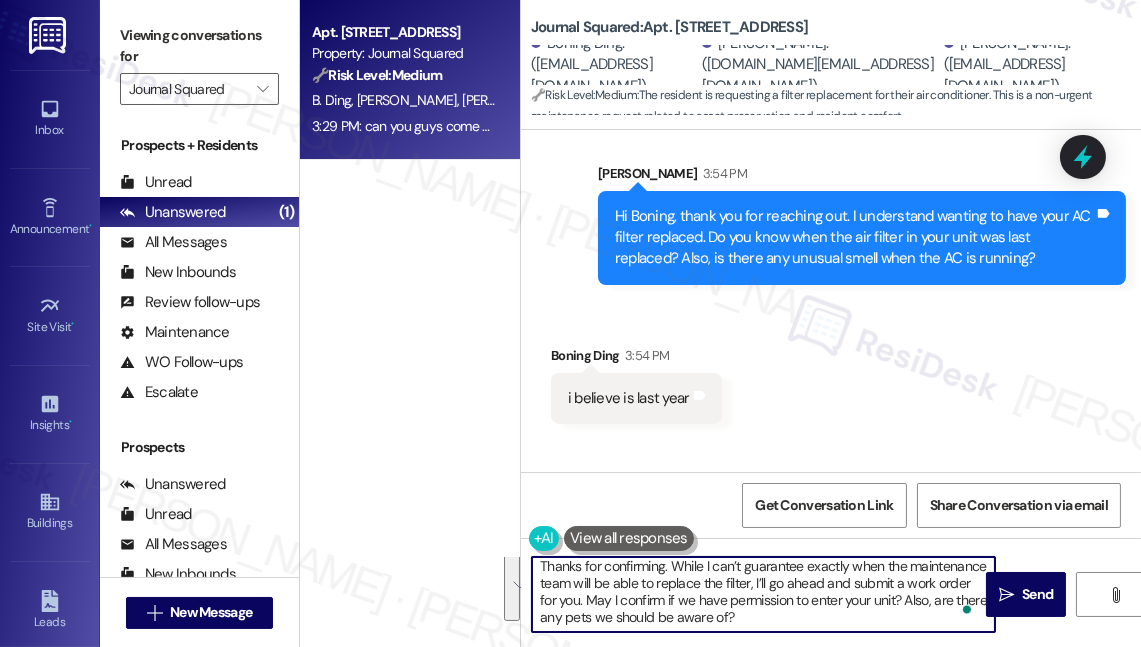 click on "Thanks for confirming. While I can’t guarantee exactly when the maintenance team will be able to replace the filter, I’ll go ahead and submit a work order for you. May I confirm if we have permission to enter your unit? Also, are there any pets we should be aware of?" at bounding box center (763, 594) 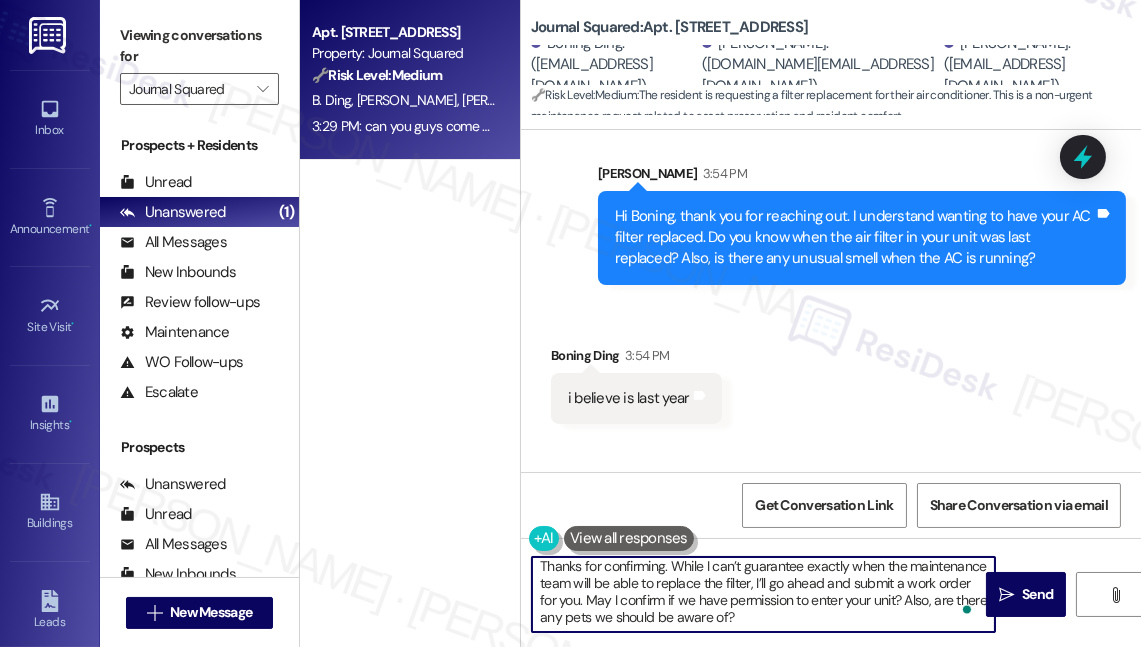 type on "Thanks for confirming. While I can’t guarantee exactly when the maintenance team will be able to replace the filter, I’ll go ahead and submit a work order for you. May I confirm if we have permission to enter your unit? Also, are there any pets we should be aware of?" 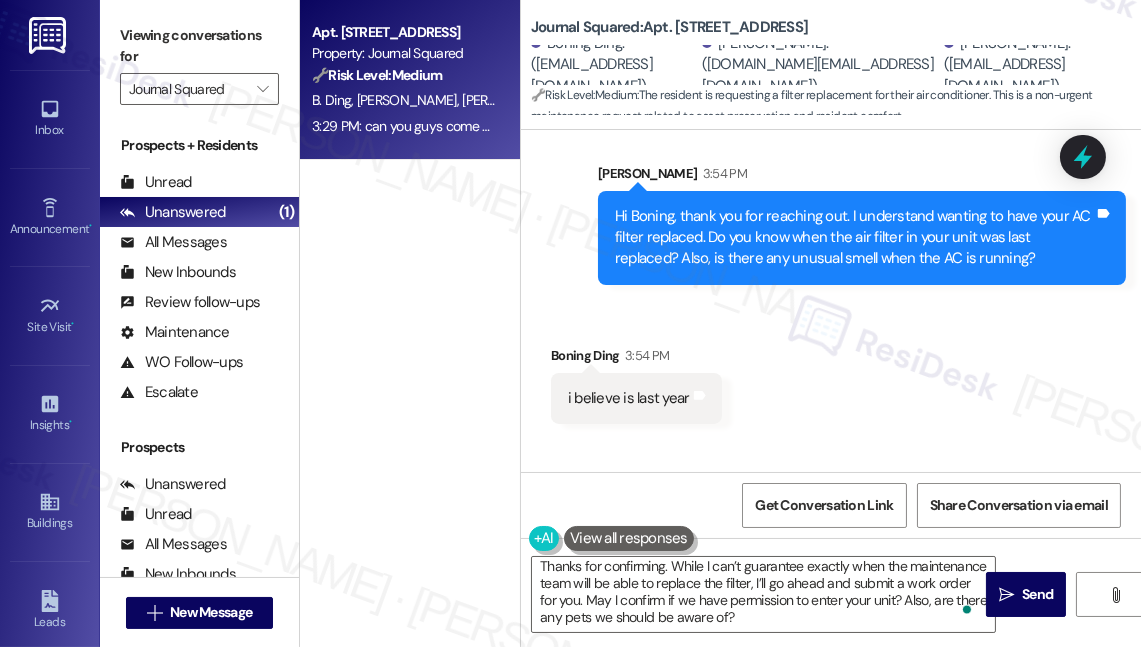 click at bounding box center [629, 538] 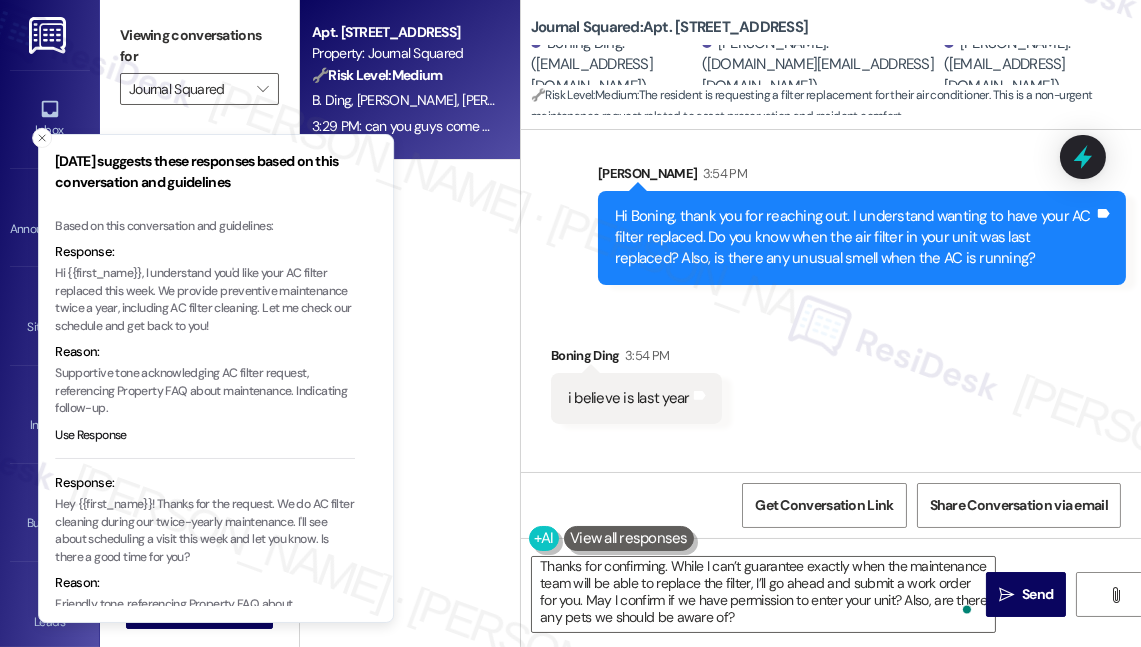 drag, startPoint x: 143, startPoint y: 290, endPoint x: 216, endPoint y: 289, distance: 73.00685 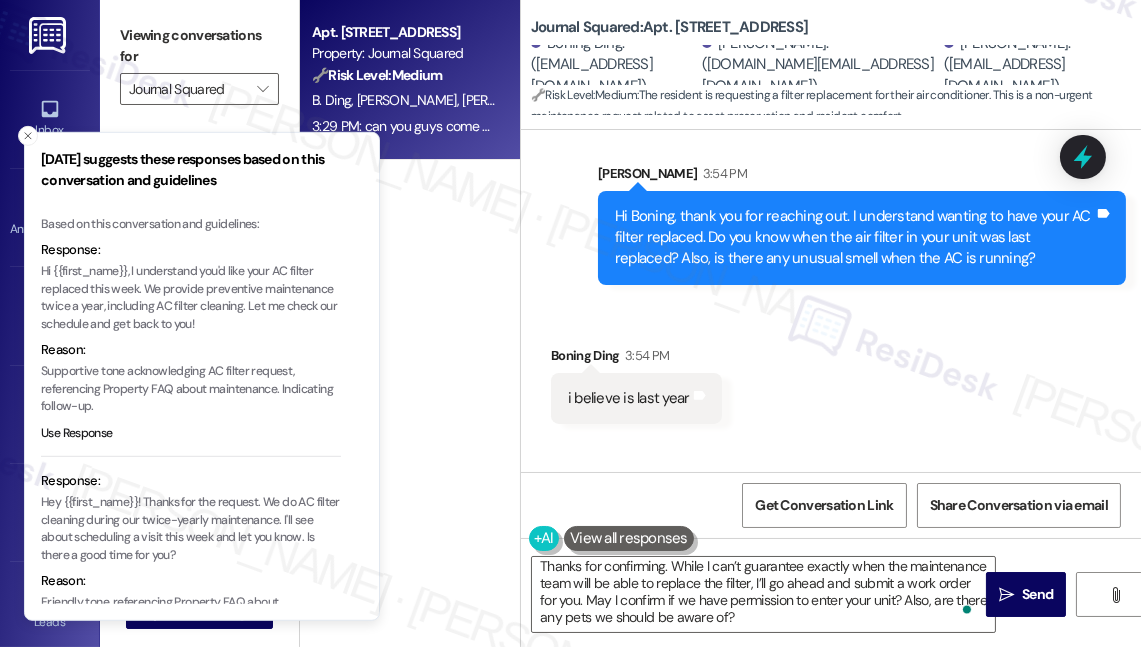 drag, startPoint x: 146, startPoint y: 294, endPoint x: 218, endPoint y: 290, distance: 72.11102 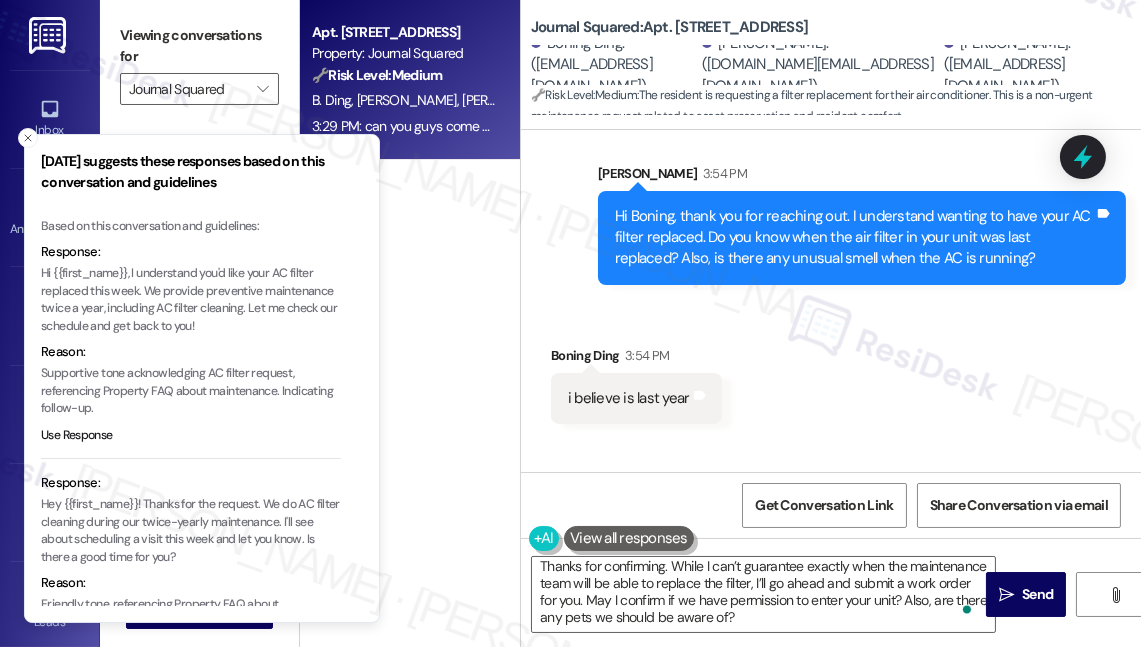 click on "Hi {{first_name}}, I understand you'd like your AC filter replaced this week. We provide preventive maintenance twice a year, including AC filter cleaning. Let me check our schedule and get back to you!" at bounding box center (191, 300) 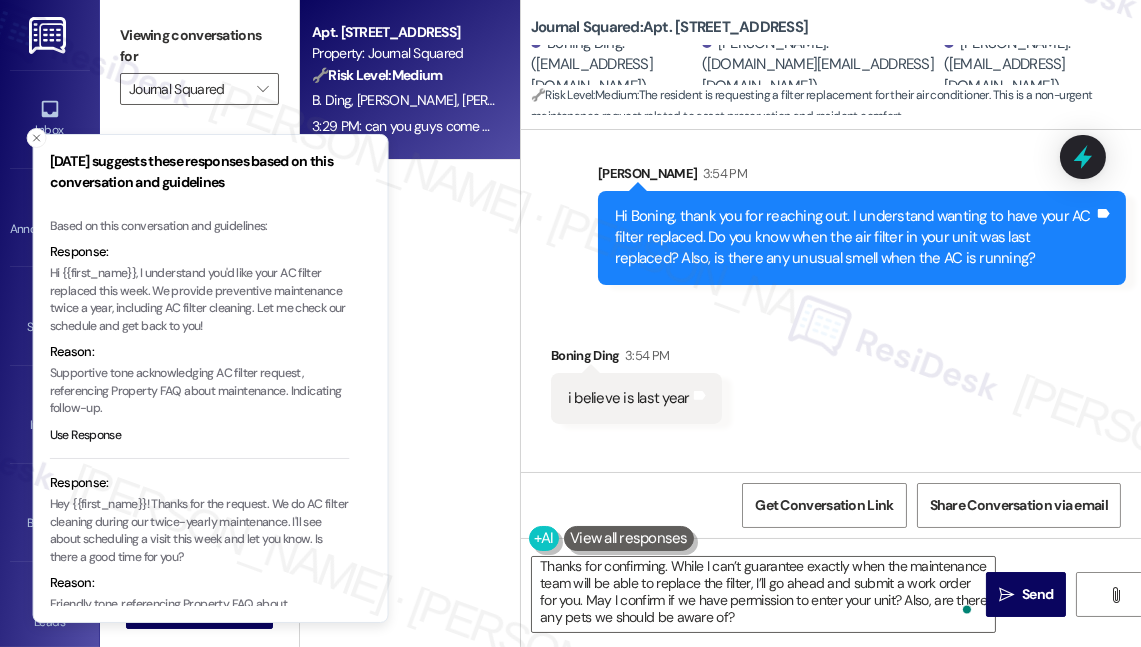 drag, startPoint x: 144, startPoint y: 290, endPoint x: 167, endPoint y: 282, distance: 24.351591 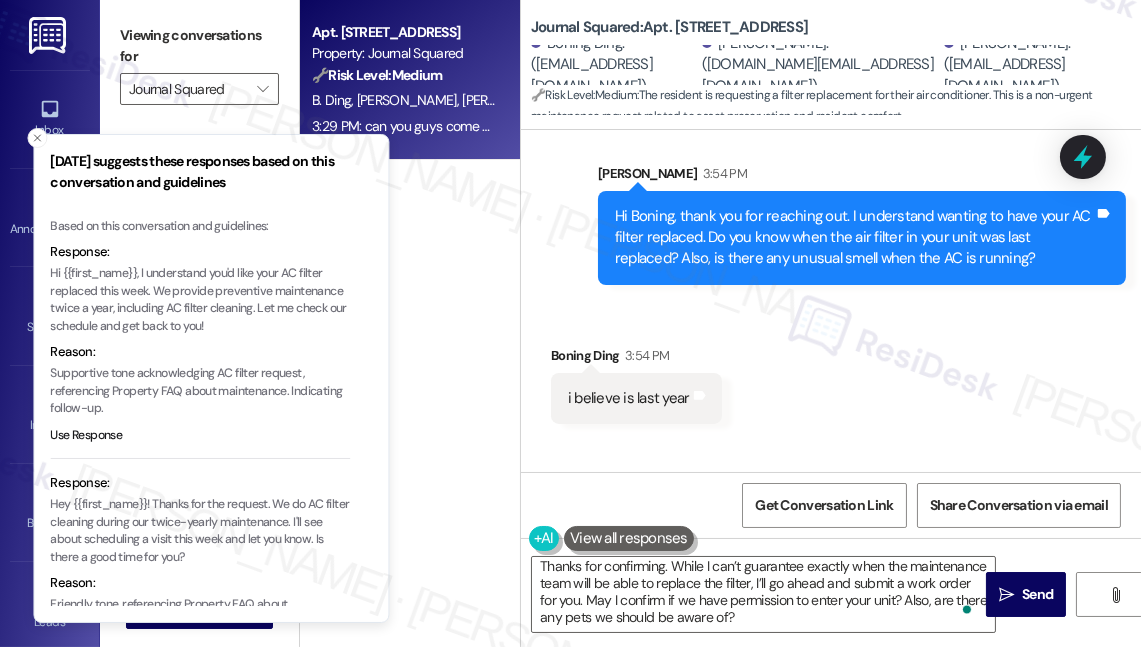 drag, startPoint x: 144, startPoint y: 291, endPoint x: 174, endPoint y: 291, distance: 30 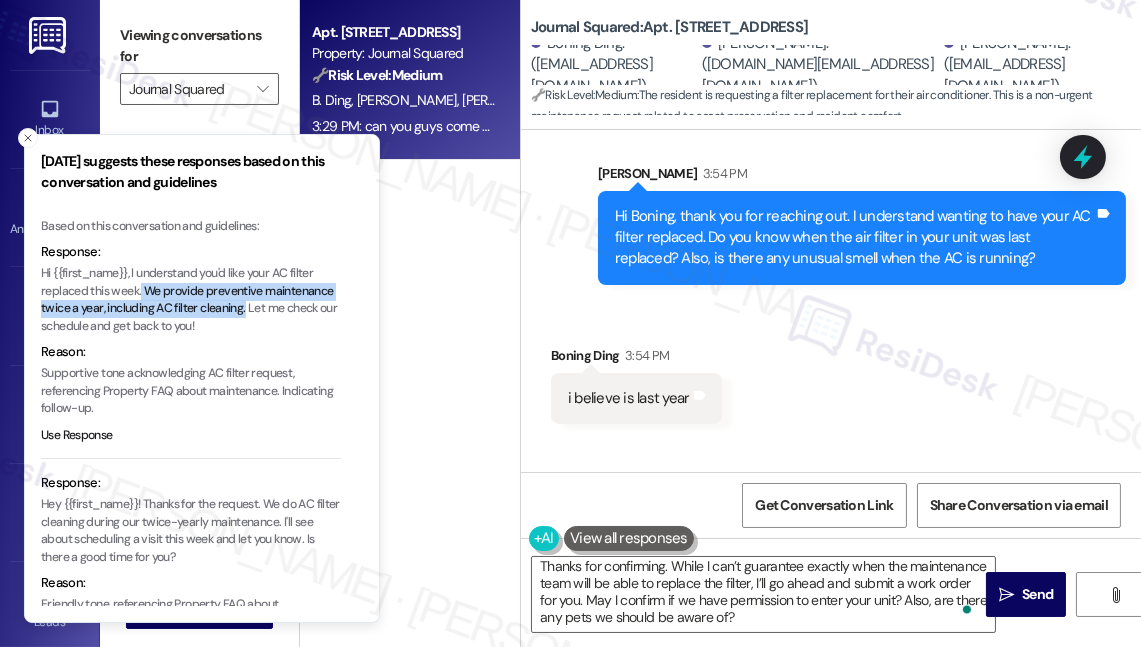 drag, startPoint x: 141, startPoint y: 295, endPoint x: 245, endPoint y: 309, distance: 104.93808 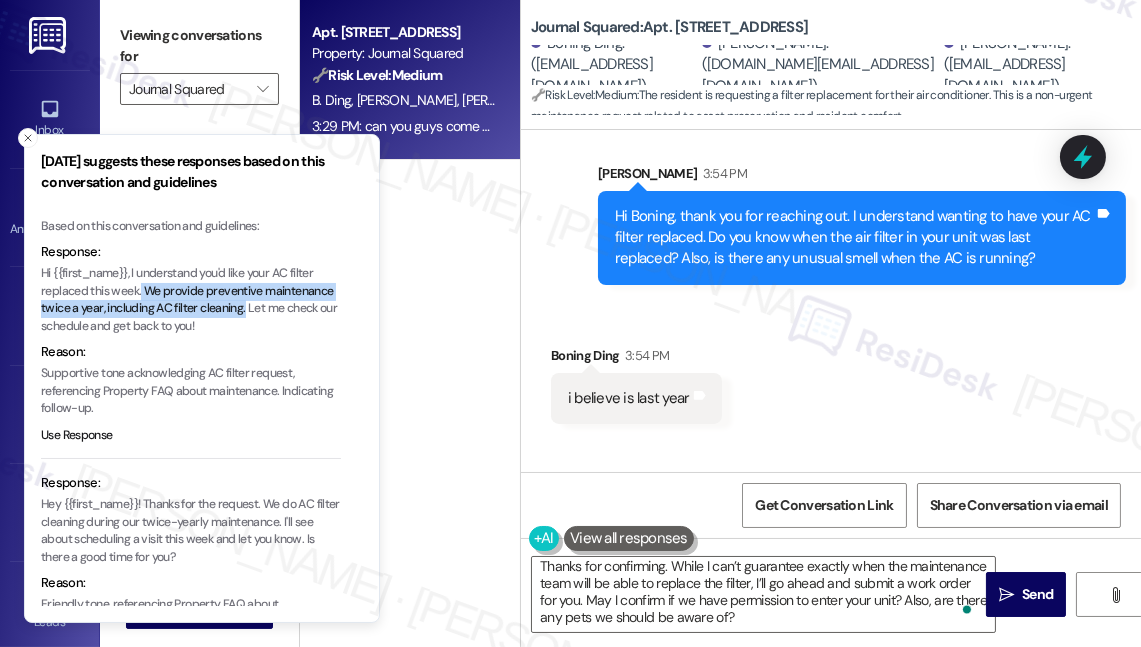 type 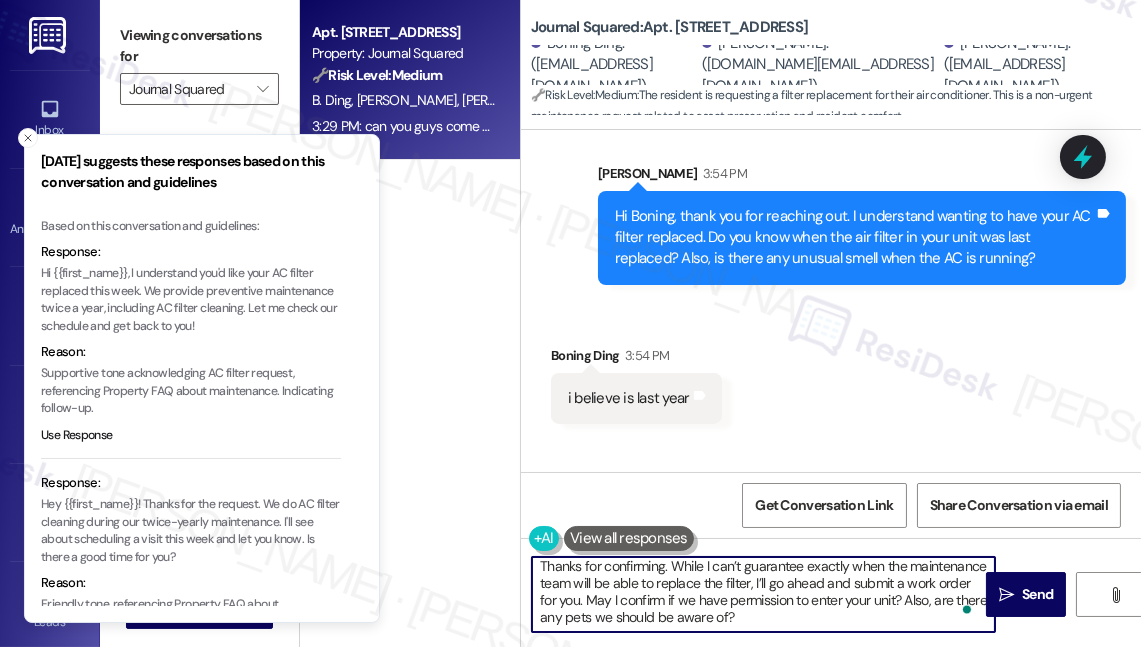 click on "Thanks for confirming. While I can’t guarantee exactly when the maintenance team will be able to replace the filter, I’ll go ahead and submit a work order for you. May I confirm if we have permission to enter your unit? Also, are there any pets we should be aware of?" at bounding box center [763, 594] 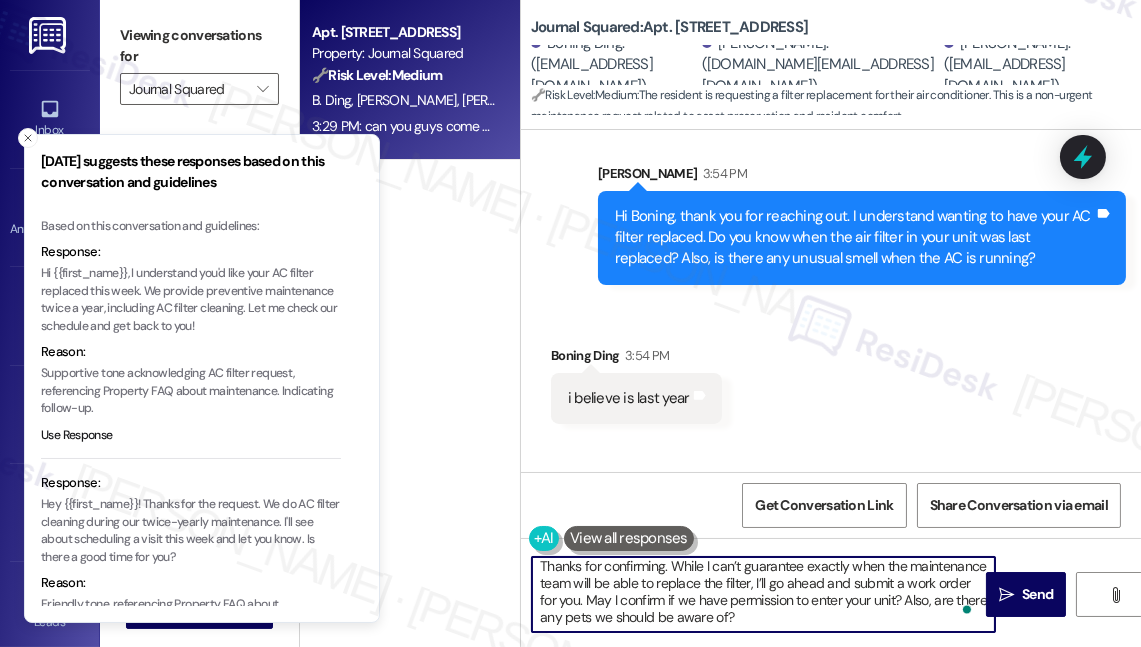 click on "Thanks for confirming. While I can’t guarantee exactly when the maintenance team will be able to replace the filter, I’ll go ahead and submit a work order for you. May I confirm if we have permission to enter your unit? Also, are there any pets we should be aware of?" at bounding box center (763, 594) 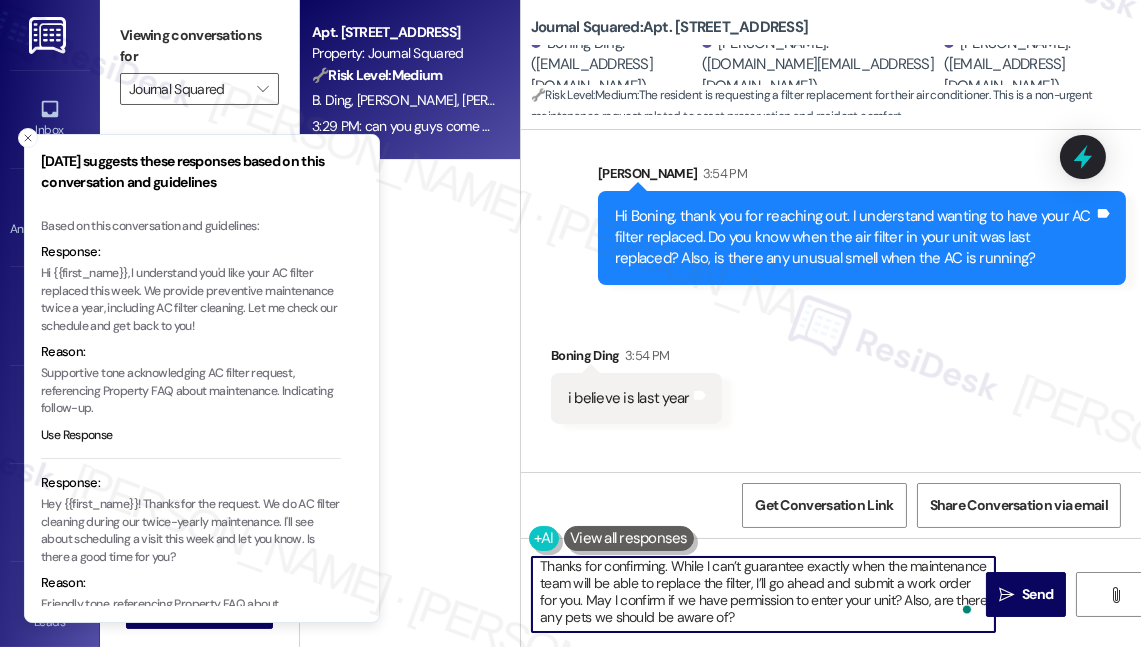 click on "Thanks for confirming. While I can’t guarantee exactly when the maintenance team will be able to replace the filter, I’ll go ahead and submit a work order for you. May I confirm if we have permission to enter your unit? Also, are there any pets we should be aware of?" at bounding box center (763, 594) 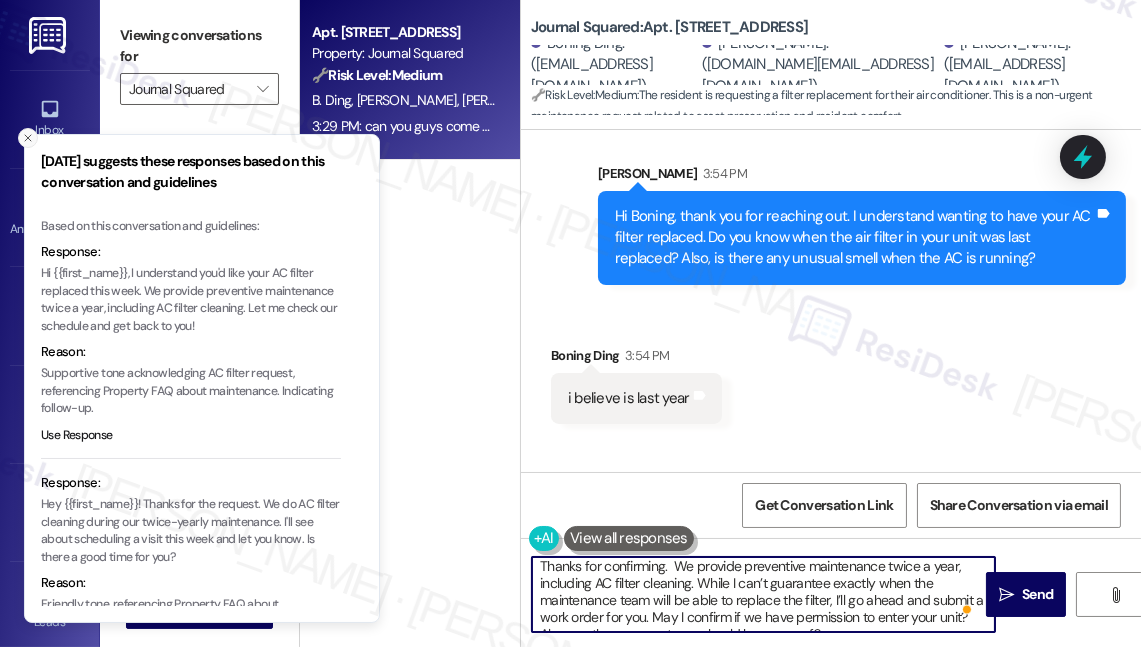 type on "Thanks for confirming.  We provide preventive maintenance twice a year, including AC filter cleaning. While I can’t guarantee exactly when the maintenance team will be able to replace the filter, I’ll go ahead and submit a work order for you. May I confirm if we have permission to enter your unit? Also, are there any pets we should be aware of?" 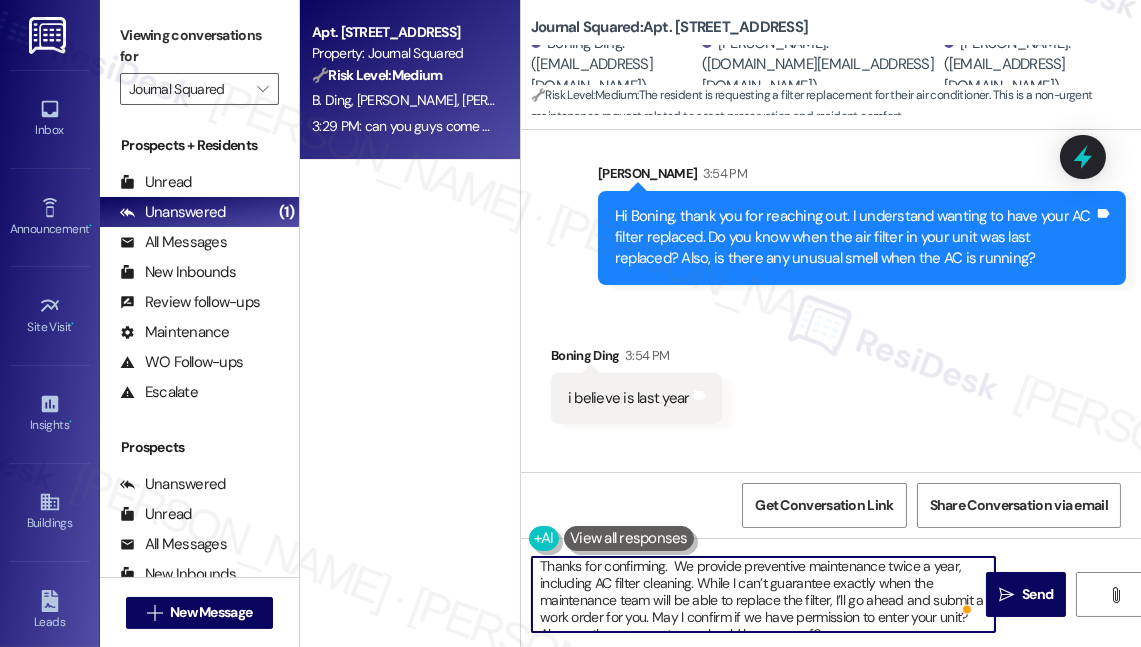 click on "Thanks for confirming.  We provide preventive maintenance twice a year, including AC filter cleaning. While I can’t guarantee exactly when the maintenance team will be able to replace the filter, I’ll go ahead and submit a work order for you. May I confirm if we have permission to enter your unit? Also, are there any pets we should be aware of?" at bounding box center [763, 594] 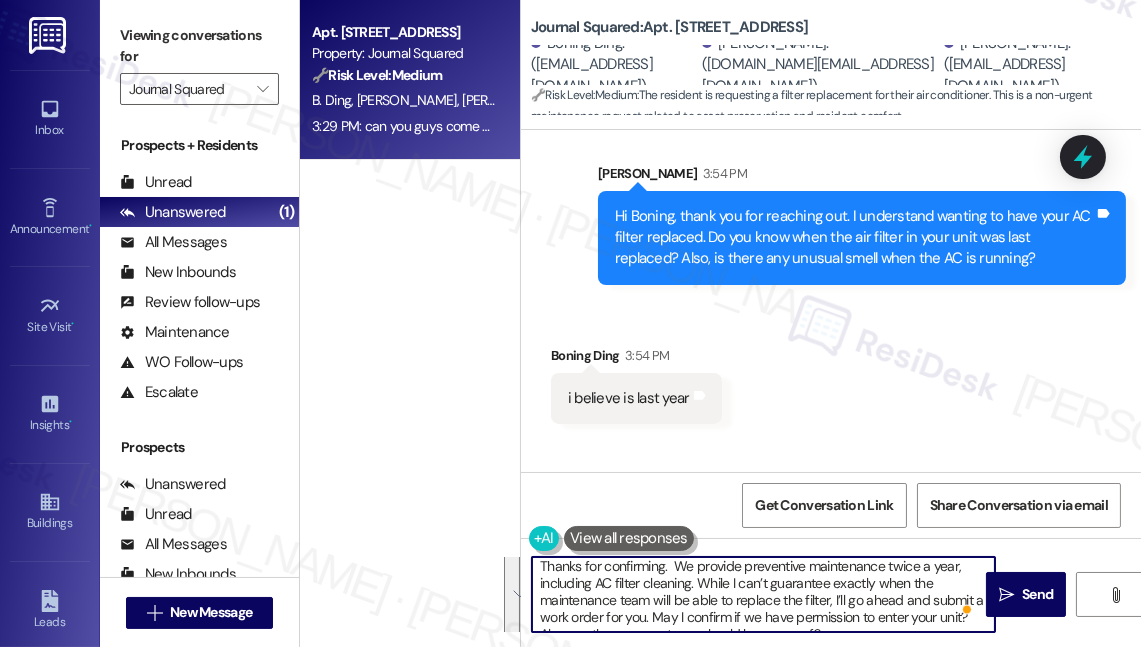 click on "Thanks for confirming.  We provide preventive maintenance twice a year, including AC filter cleaning. While I can’t guarantee exactly when the maintenance team will be able to replace the filter, I’ll go ahead and submit a work order for you. May I confirm if we have permission to enter your unit? Also, are there any pets we should be aware of?" at bounding box center (763, 594) 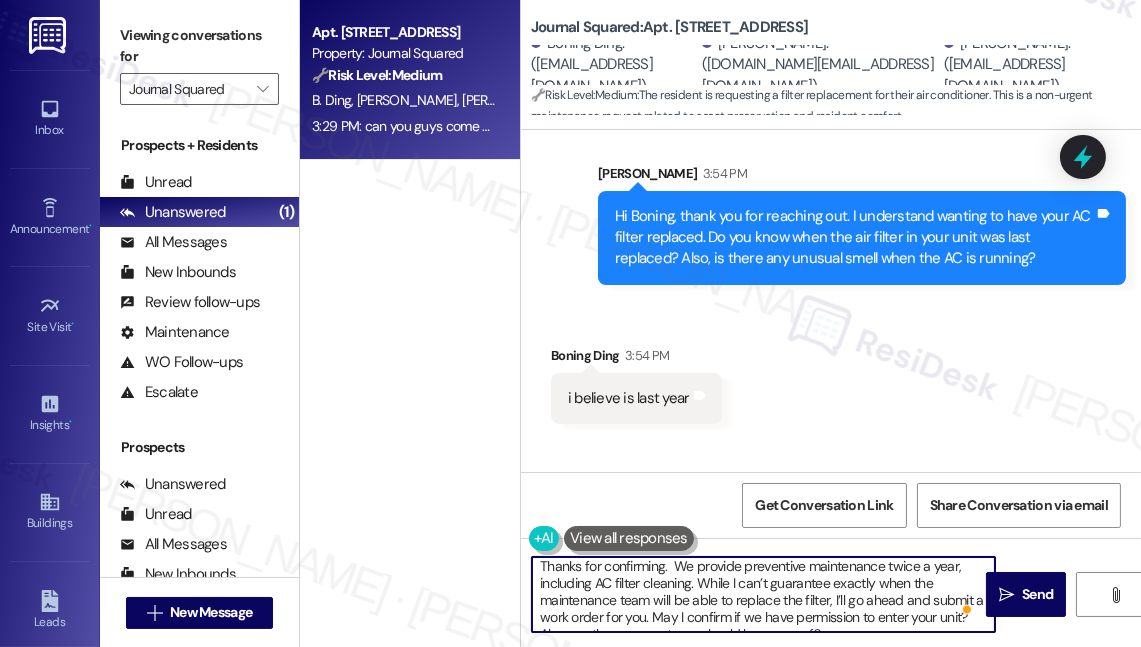 click on "Thanks for confirming.  We provide preventive maintenance twice a year, including AC filter cleaning. While I can’t guarantee exactly when the maintenance team will be able to replace the filter, I’ll go ahead and submit a work order for you. May I confirm if we have permission to enter your unit? Also, are there any pets we should be aware of?" at bounding box center [763, 594] 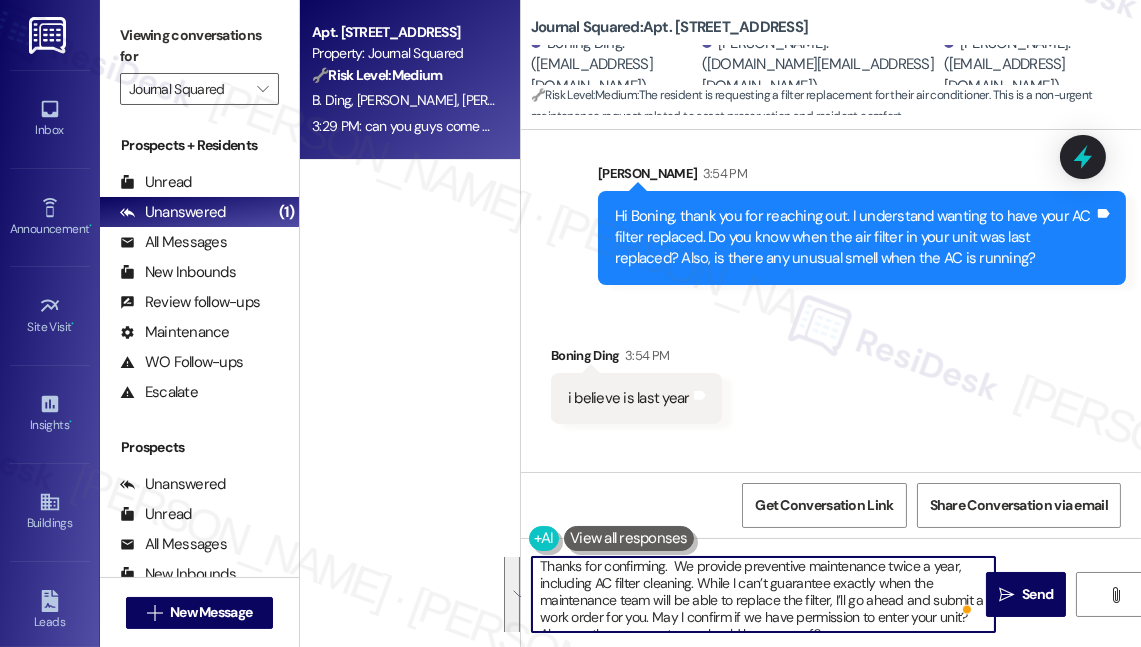 scroll, scrollTop: 21, scrollLeft: 0, axis: vertical 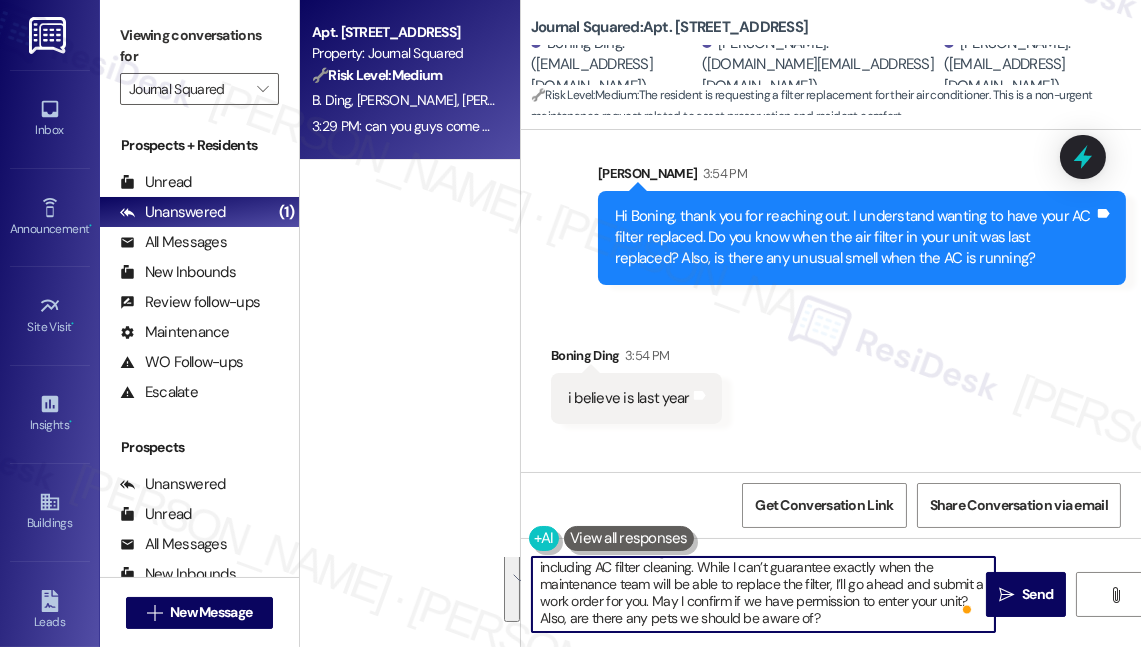 click on "Thanks for confirming.  We provide preventive maintenance twice a year, including AC filter cleaning. While I can’t guarantee exactly when the maintenance team will be able to replace the filter, I’ll go ahead and submit a work order for you. May I confirm if we have permission to enter your unit? Also, are there any pets we should be aware of?" at bounding box center [763, 594] 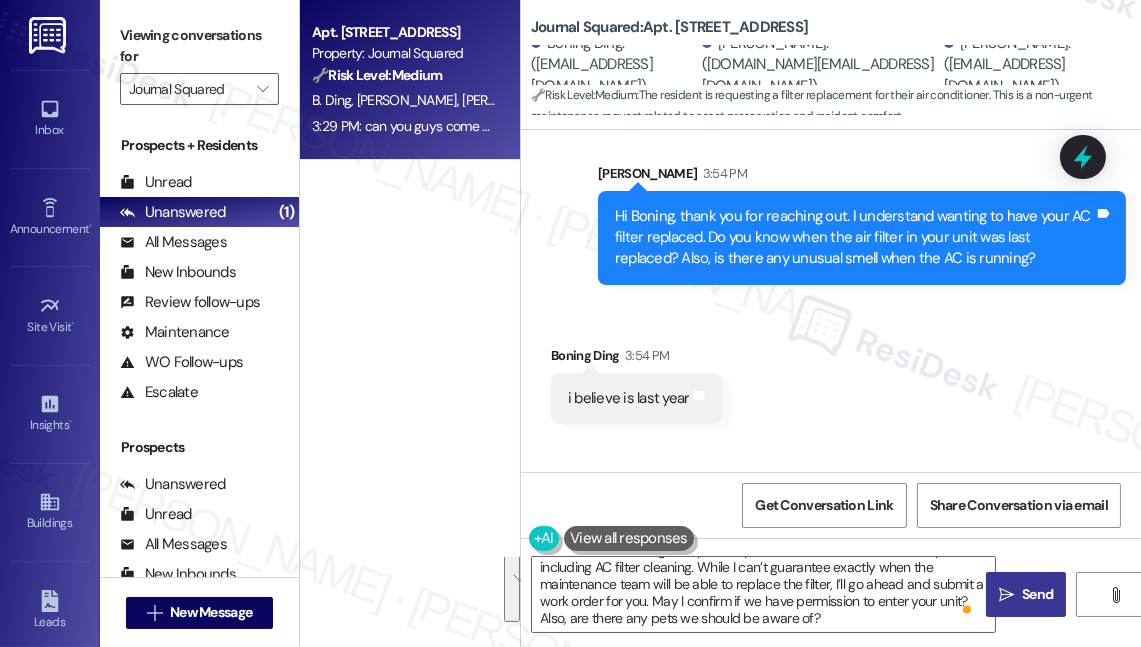 click on "Send" at bounding box center [1037, 594] 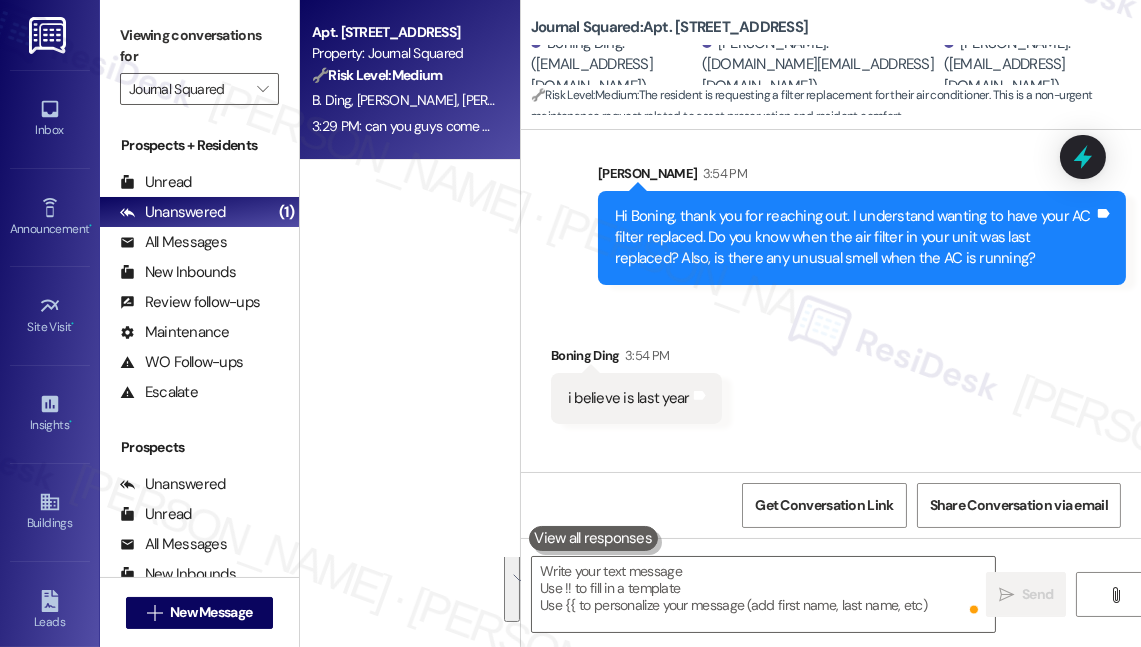 scroll, scrollTop: 0, scrollLeft: 0, axis: both 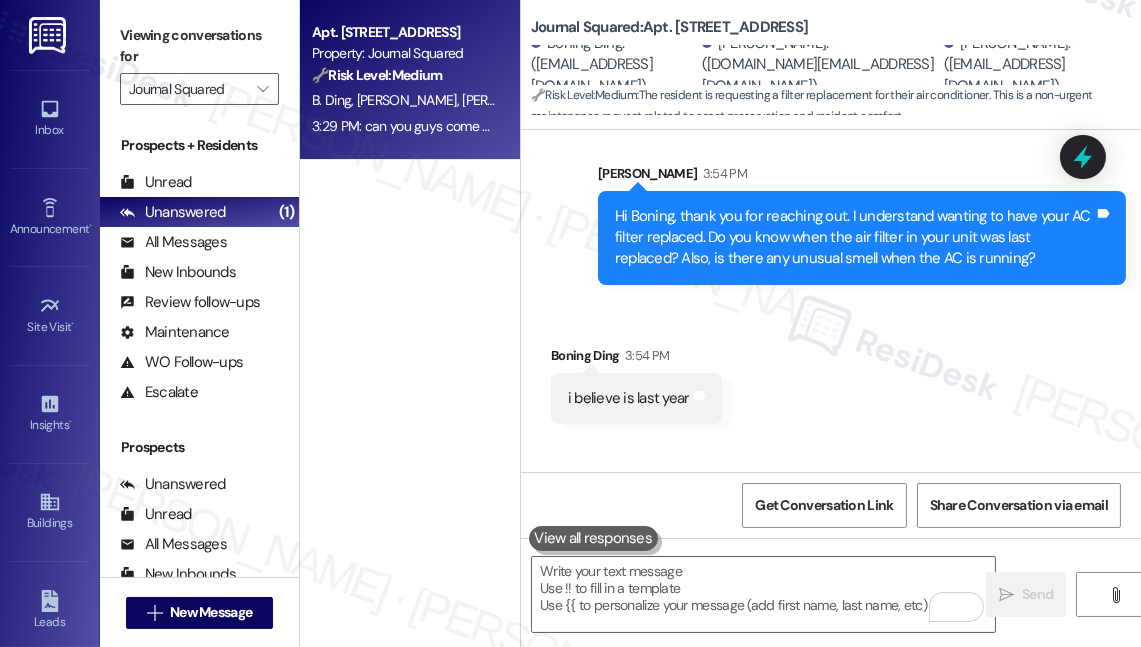click on "Apt. [STREET_ADDRESS] Property: Journal Squared 🔧  Risk Level:  Medium The resident is requesting a filter replacement for their air conditioner. This is a non-urgent maintenance request related to asset preservation and resident comfort. [PERSON_NAME] [PERSON_NAME] [PERSON_NAME] 3:29 PM: can you guys come over and replace the filter of the aircondition？ 3:29 PM: can you guys come over and replace the filter of the aircondition？" at bounding box center [410, 252] 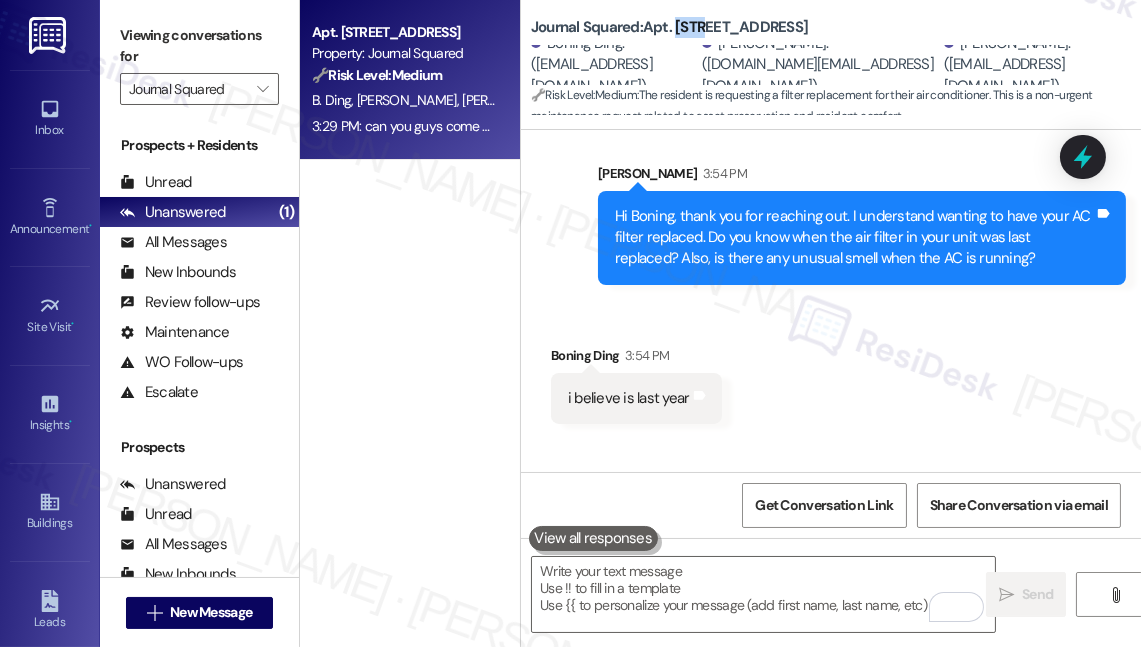 click on "Journal Squared:  Apt. 6206, [STREET_ADDRESS]" at bounding box center (669, 27) 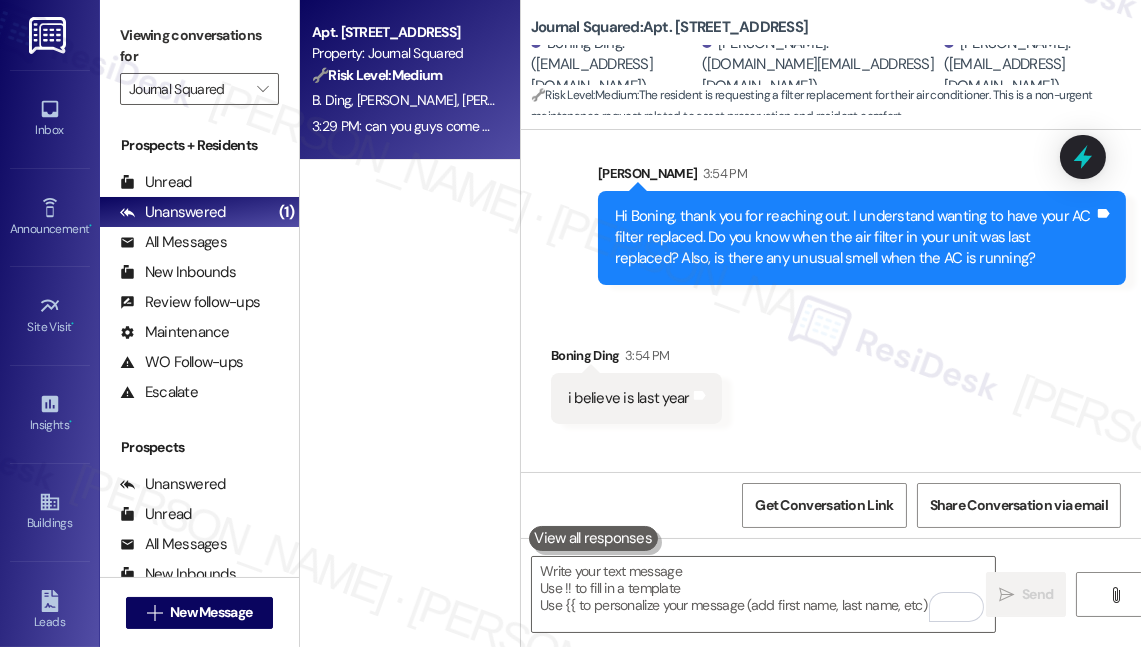 click on "Viewing conversations for" at bounding box center [199, 46] 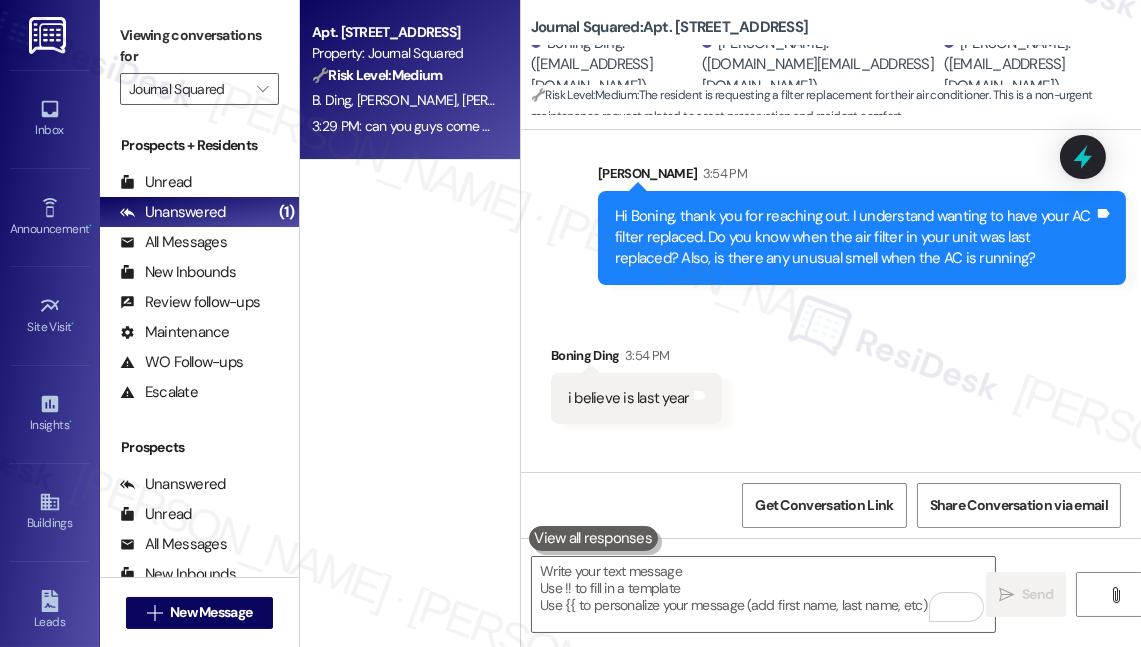 drag, startPoint x: 221, startPoint y: 48, endPoint x: 227, endPoint y: 38, distance: 11.661903 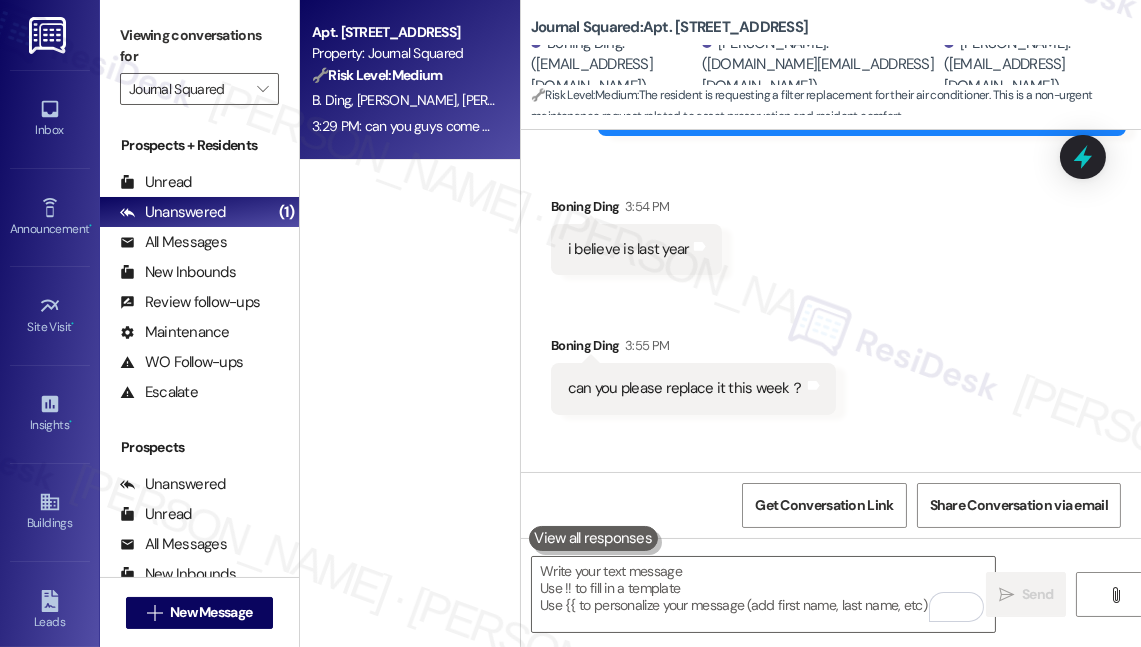 scroll, scrollTop: 6816, scrollLeft: 0, axis: vertical 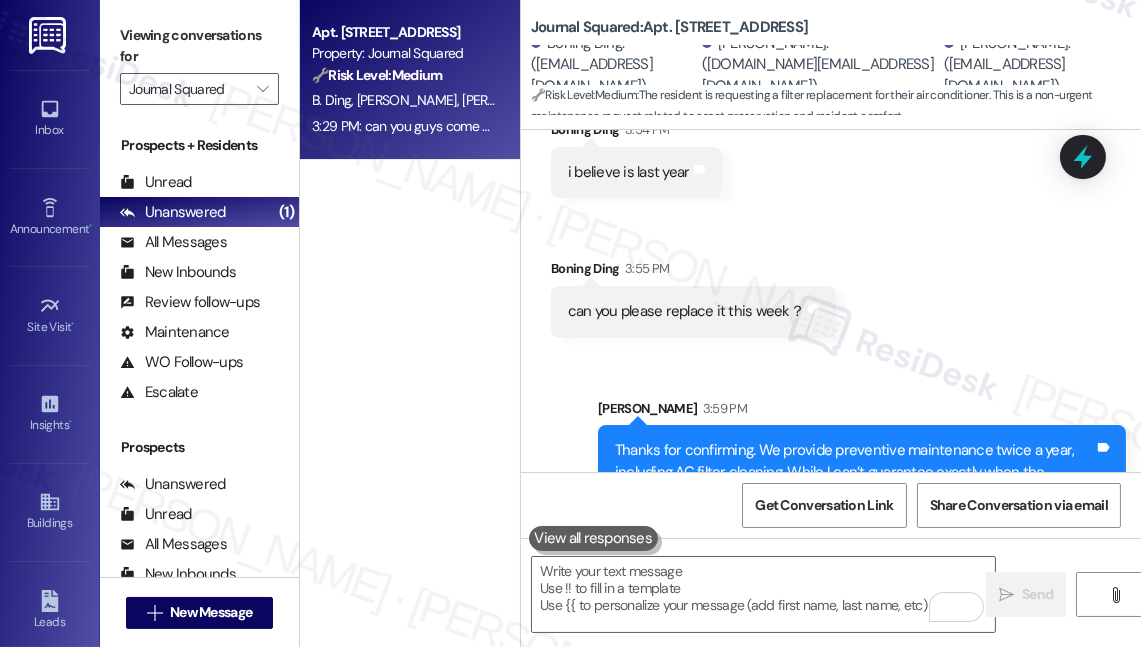 click on "Thanks for confirming.  We provide preventive maintenance twice a year, including AC filter cleaning. While I can’t guarantee exactly when the maintenance team will be able to replace the filter, I’ll go ahead and submit a work order for you. May I confirm if we have permission to enter your unit? Also, are there any pets we should be aware of?" at bounding box center [854, 493] 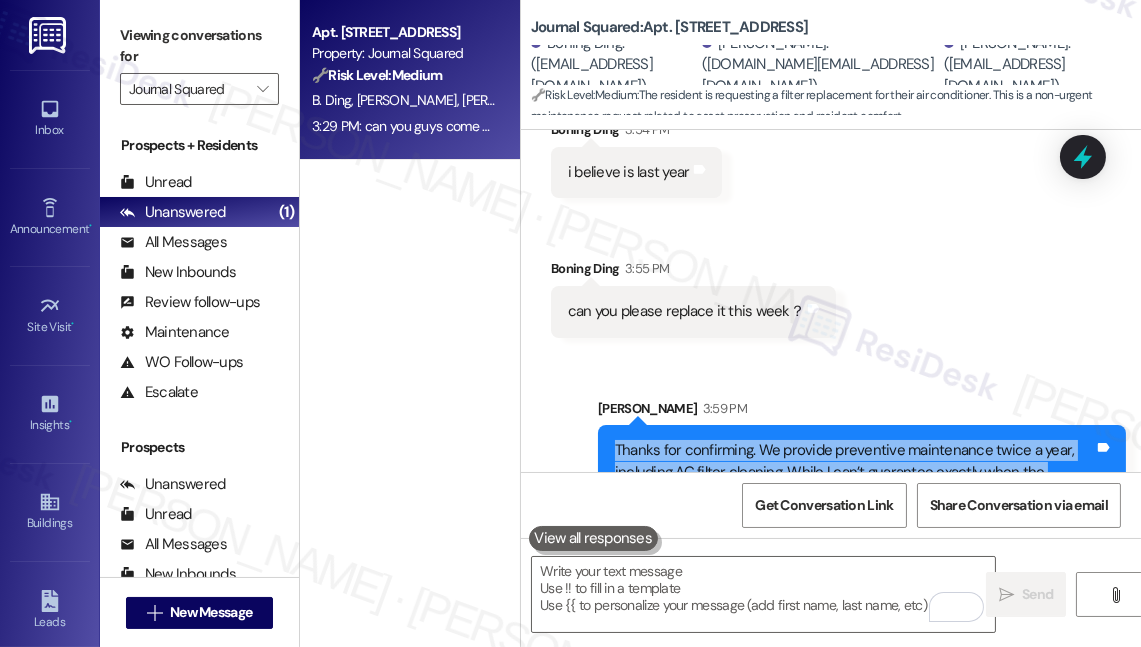 click on "Thanks for confirming.  We provide preventive maintenance twice a year, including AC filter cleaning. While I can’t guarantee exactly when the maintenance team will be able to replace the filter, I’ll go ahead and submit a work order for you. May I confirm if we have permission to enter your unit? Also, are there any pets we should be aware of?" at bounding box center (854, 493) 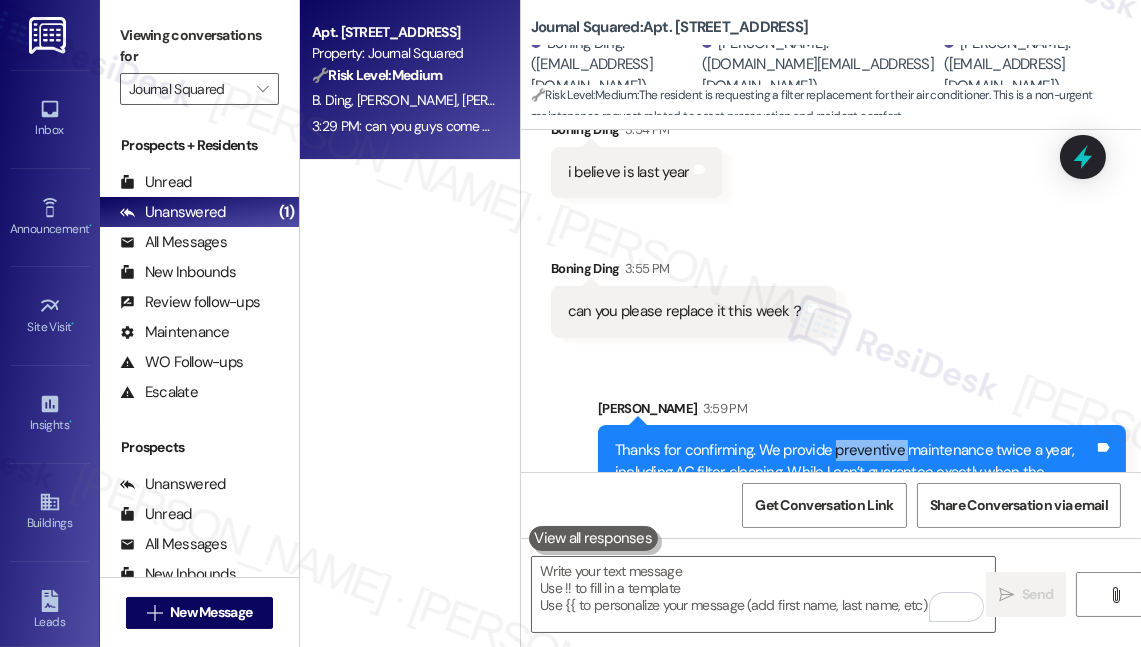 click on "Thanks for confirming.  We provide preventive maintenance twice a year, including AC filter cleaning. While I can’t guarantee exactly when the maintenance team will be able to replace the filter, I’ll go ahead and submit a work order for you. May I confirm if we have permission to enter your unit? Also, are there any pets we should be aware of?" at bounding box center (854, 493) 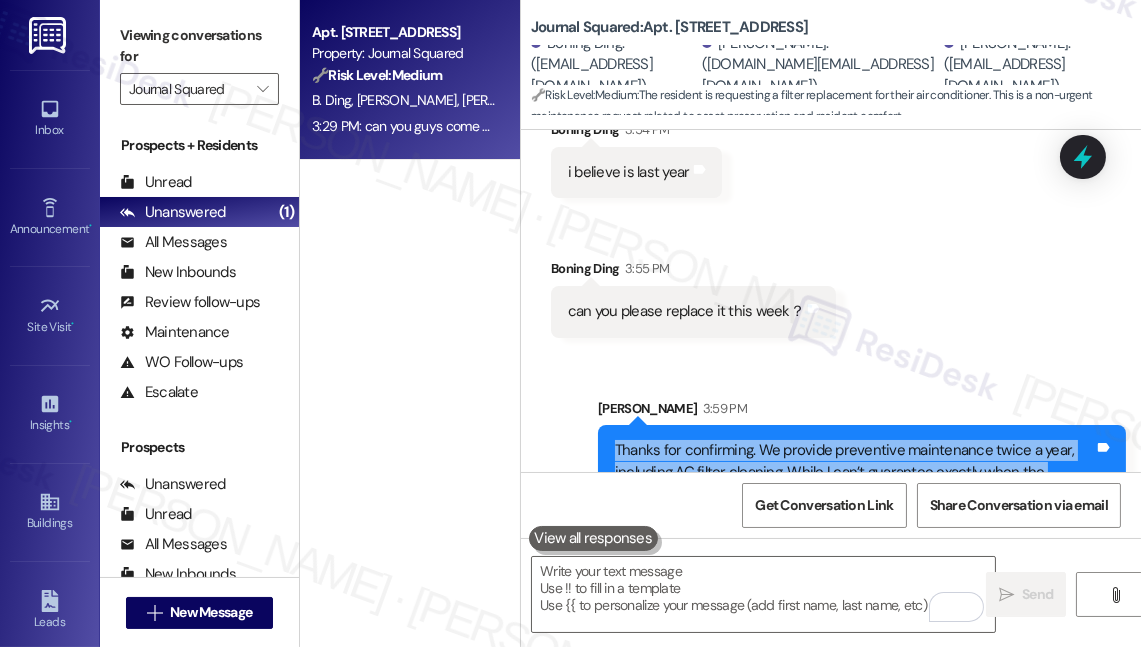 click on "Thanks for confirming.  We provide preventive maintenance twice a year, including AC filter cleaning. While I can’t guarantee exactly when the maintenance team will be able to replace the filter, I’ll go ahead and submit a work order for you. May I confirm if we have permission to enter your unit? Also, are there any pets we should be aware of?" at bounding box center [854, 493] 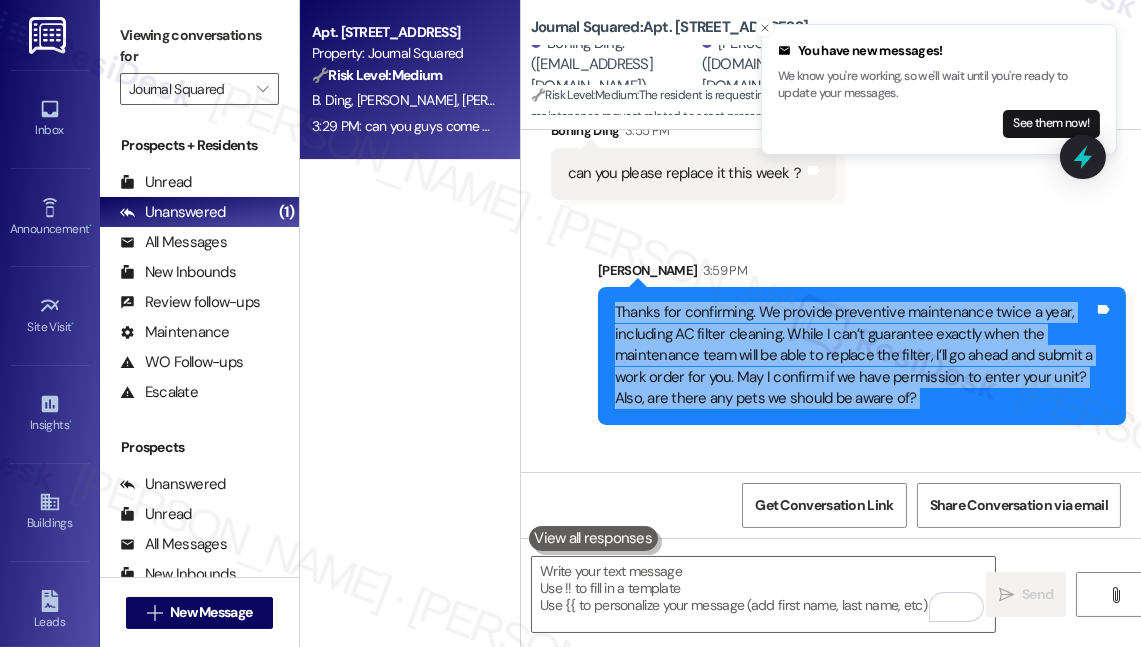scroll, scrollTop: 6954, scrollLeft: 0, axis: vertical 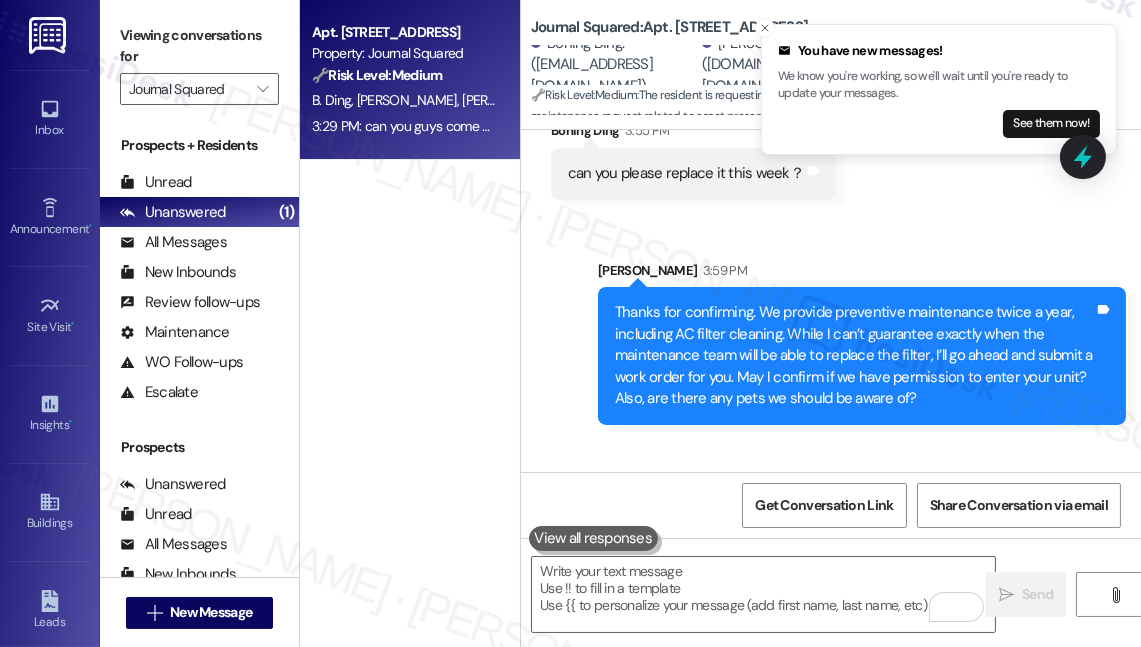 click on "Thanks for confirming.  We provide preventive maintenance twice a year, including AC filter cleaning. While I can’t guarantee exactly when the maintenance team will be able to replace the filter, I’ll go ahead and submit a work order for you. May I confirm if we have permission to enter your unit? Also, are there any pets we should be aware of?" at bounding box center [854, 355] 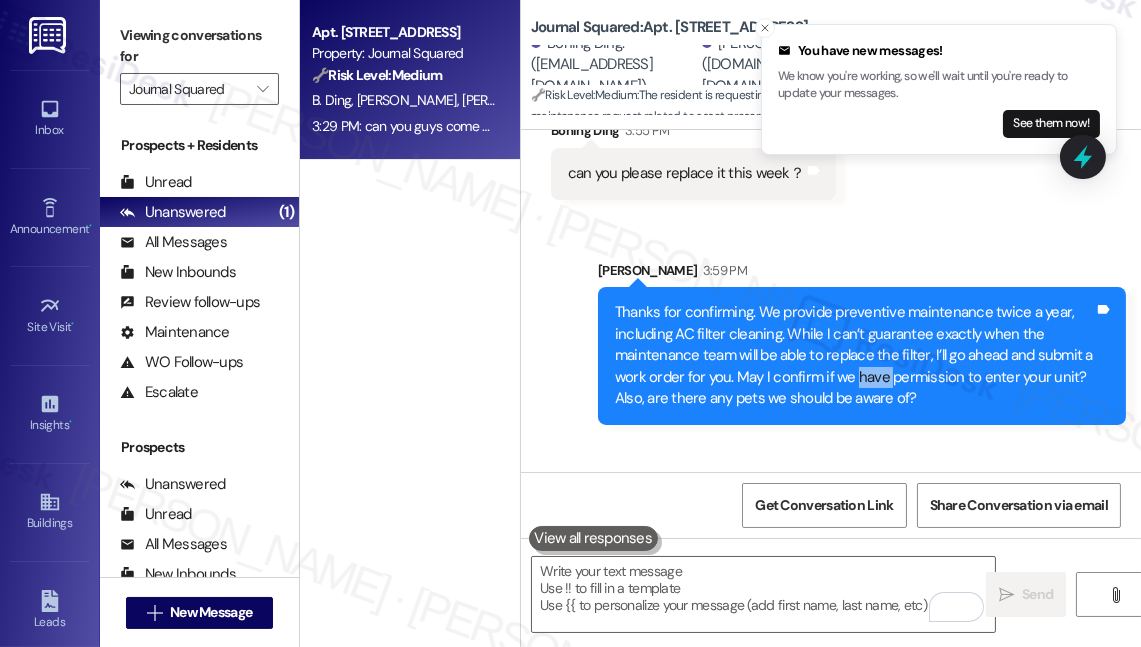 click on "Thanks for confirming.  We provide preventive maintenance twice a year, including AC filter cleaning. While I can’t guarantee exactly when the maintenance team will be able to replace the filter, I’ll go ahead and submit a work order for you. May I confirm if we have permission to enter your unit? Also, are there any pets we should be aware of?" at bounding box center [854, 355] 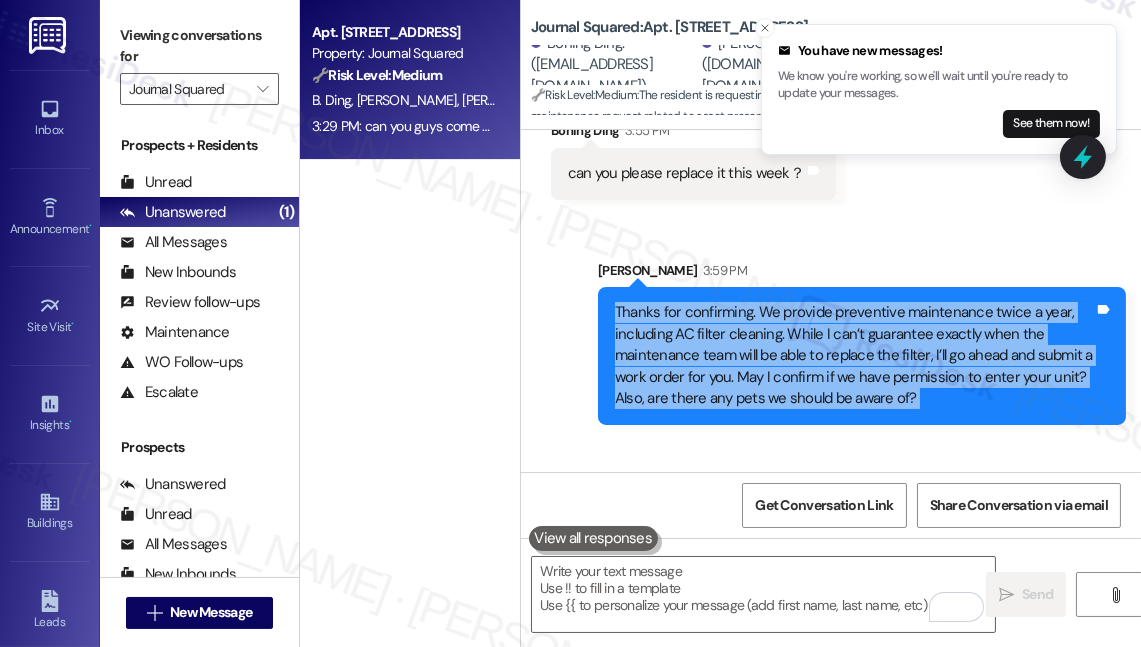 click on "Thanks for confirming.  We provide preventive maintenance twice a year, including AC filter cleaning. While I can’t guarantee exactly when the maintenance team will be able to replace the filter, I’ll go ahead and submit a work order for you. May I confirm if we have permission to enter your unit? Also, are there any pets we should be aware of?" at bounding box center [854, 355] 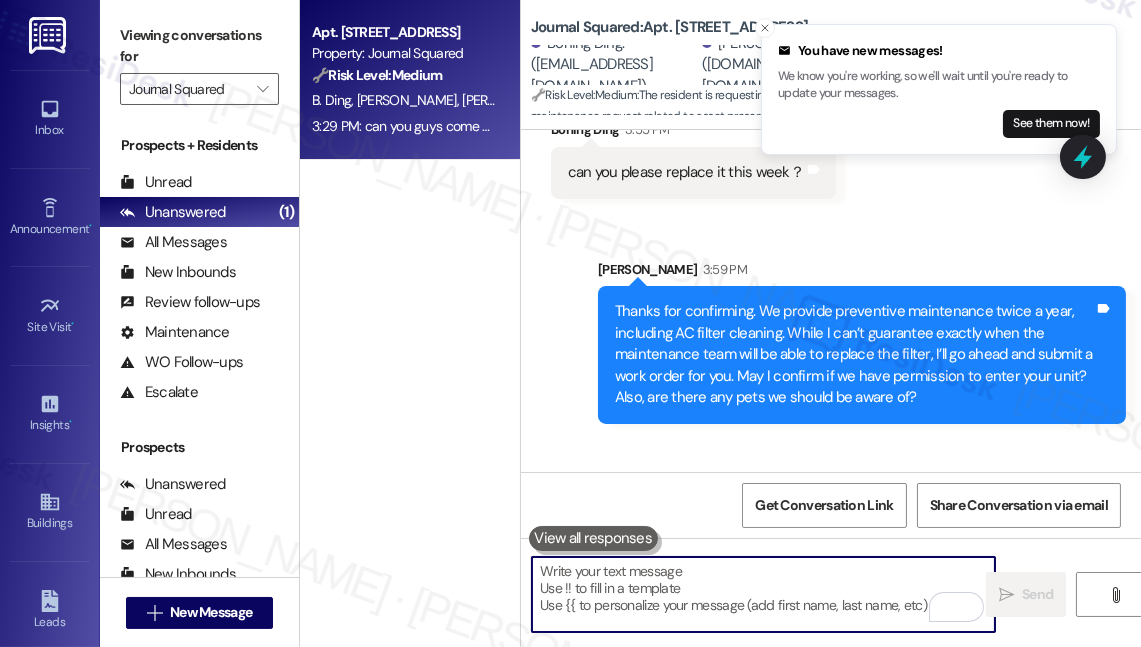 click at bounding box center [763, 594] 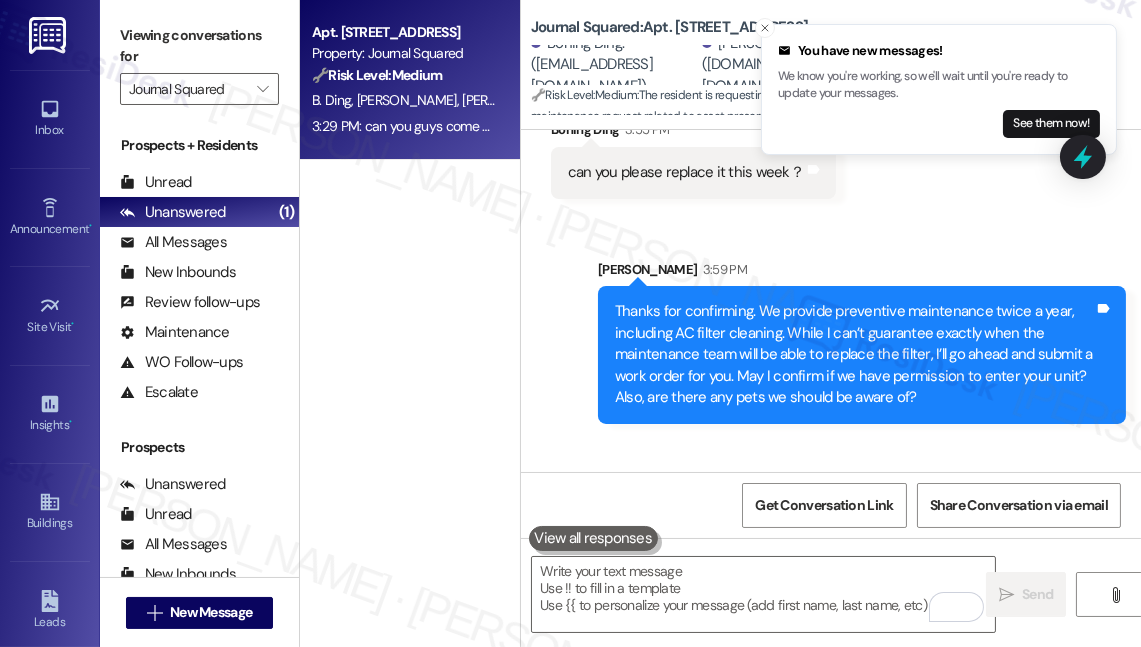 click on "Thanks for confirming.  We provide preventive maintenance twice a year, including AC filter cleaning. While I can’t guarantee exactly when the maintenance team will be able to replace the filter, I’ll go ahead and submit a work order for you. May I confirm if we have permission to enter your unit? Also, are there any pets we should be aware of?" at bounding box center (854, 354) 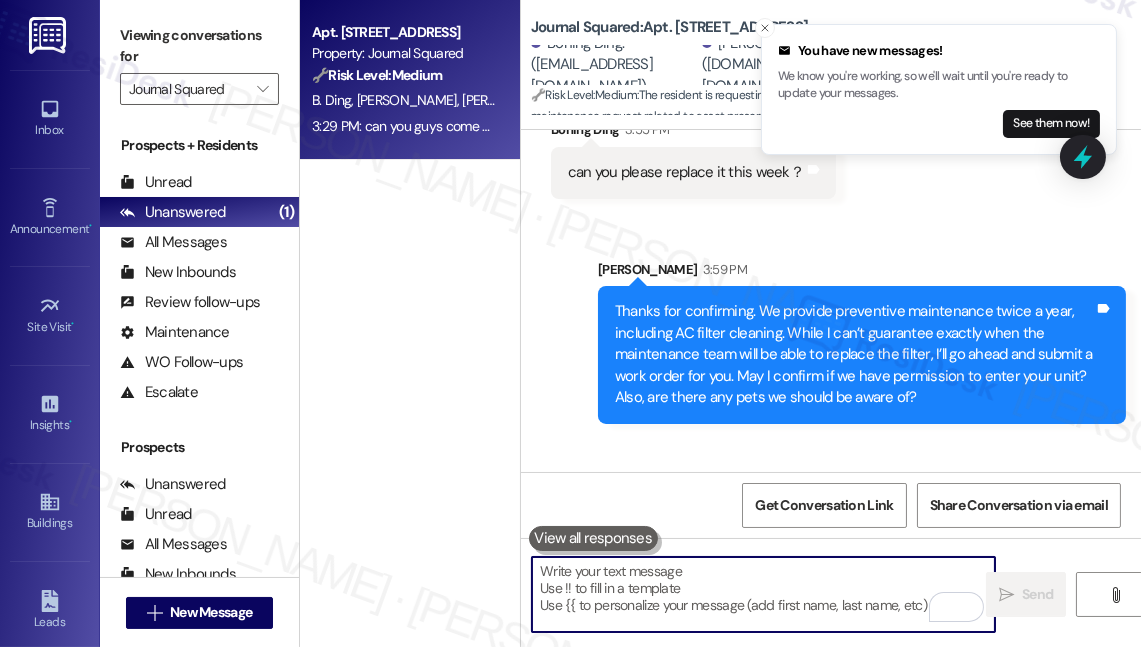 click at bounding box center (763, 594) 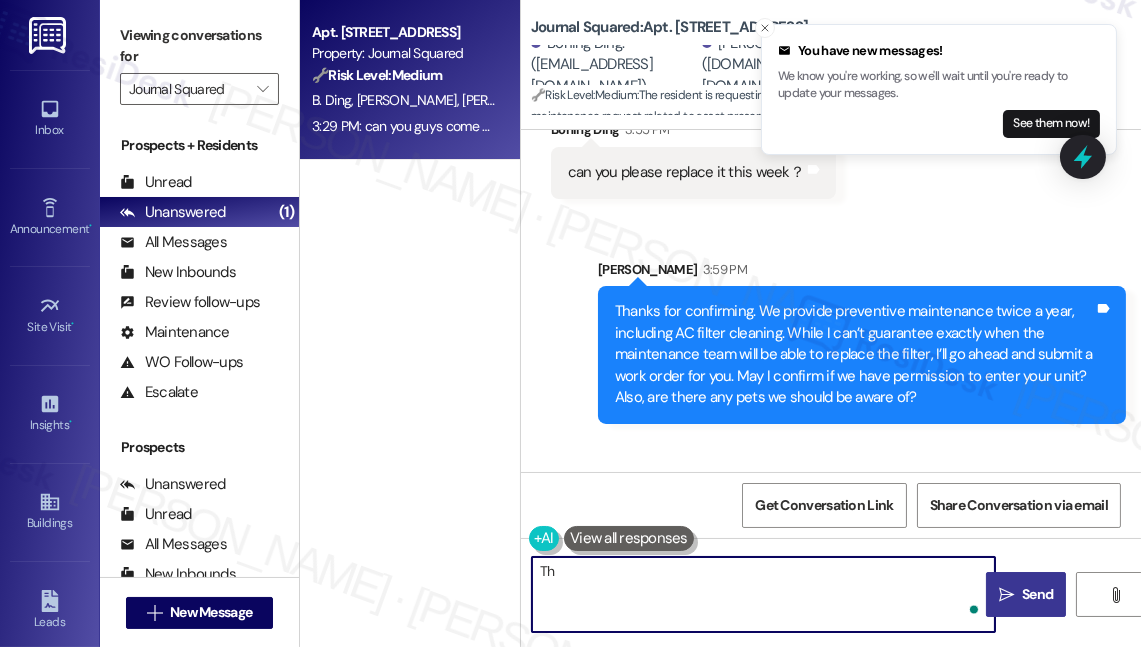 type on "T" 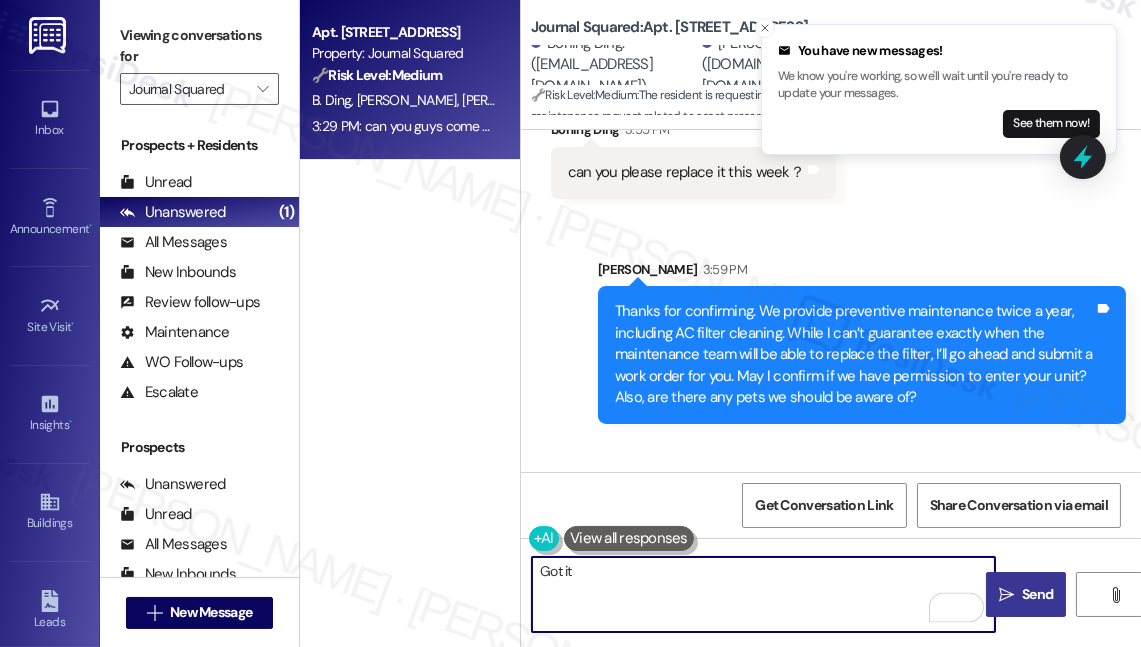scroll, scrollTop: 6954, scrollLeft: 0, axis: vertical 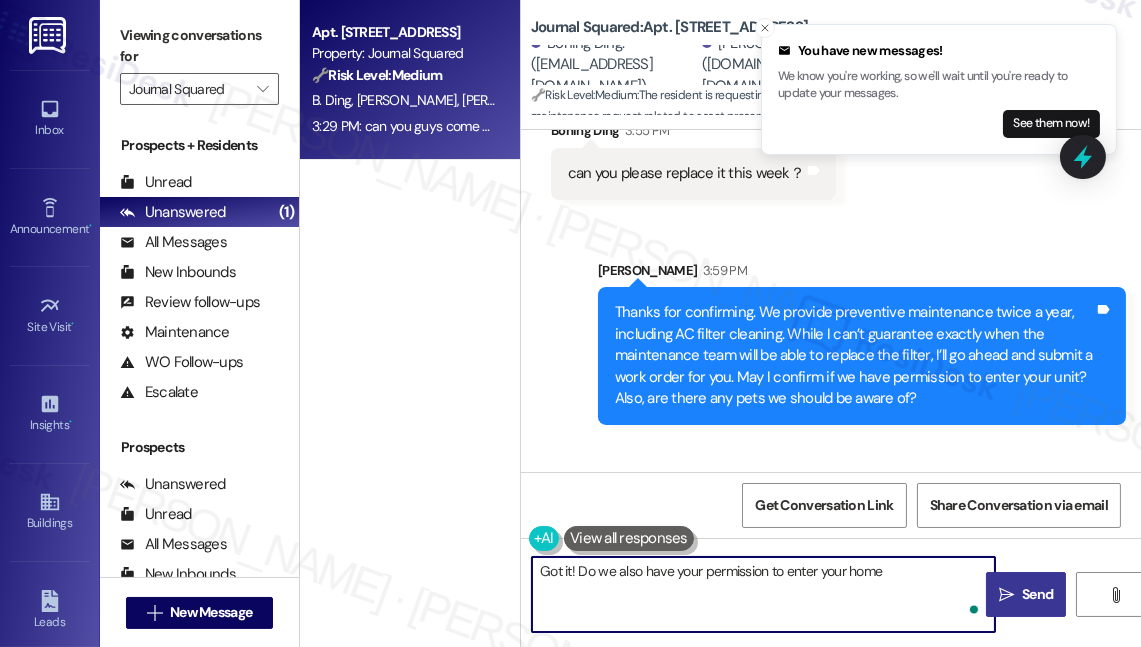 type on "Got it! Do we also have your permission to enter your home?" 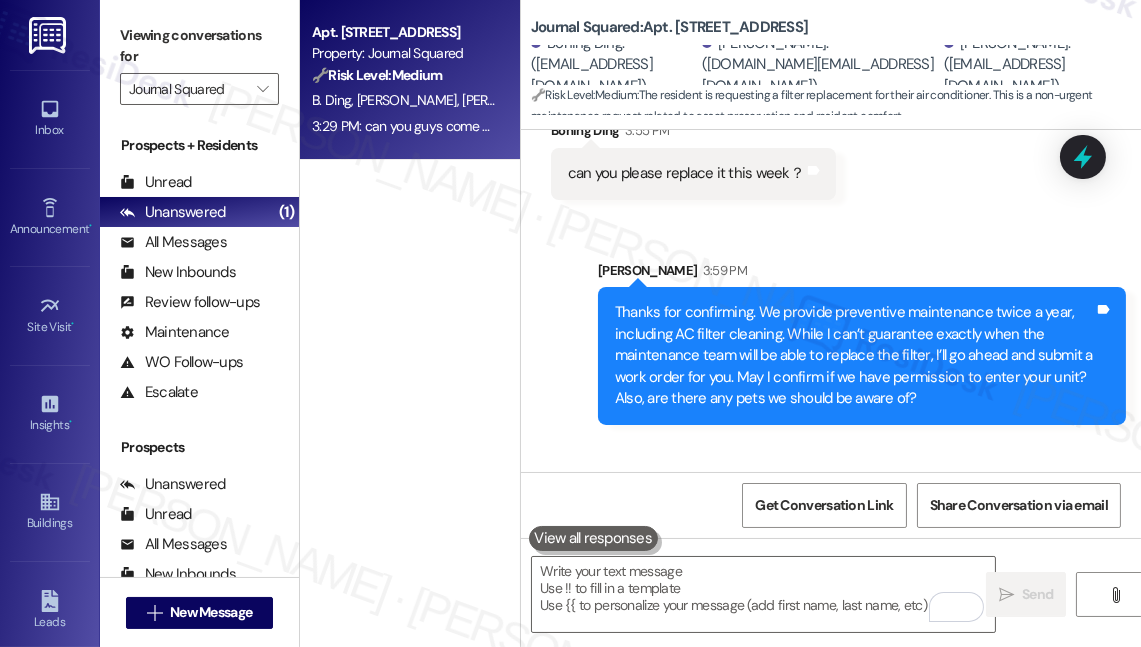 scroll, scrollTop: 7093, scrollLeft: 0, axis: vertical 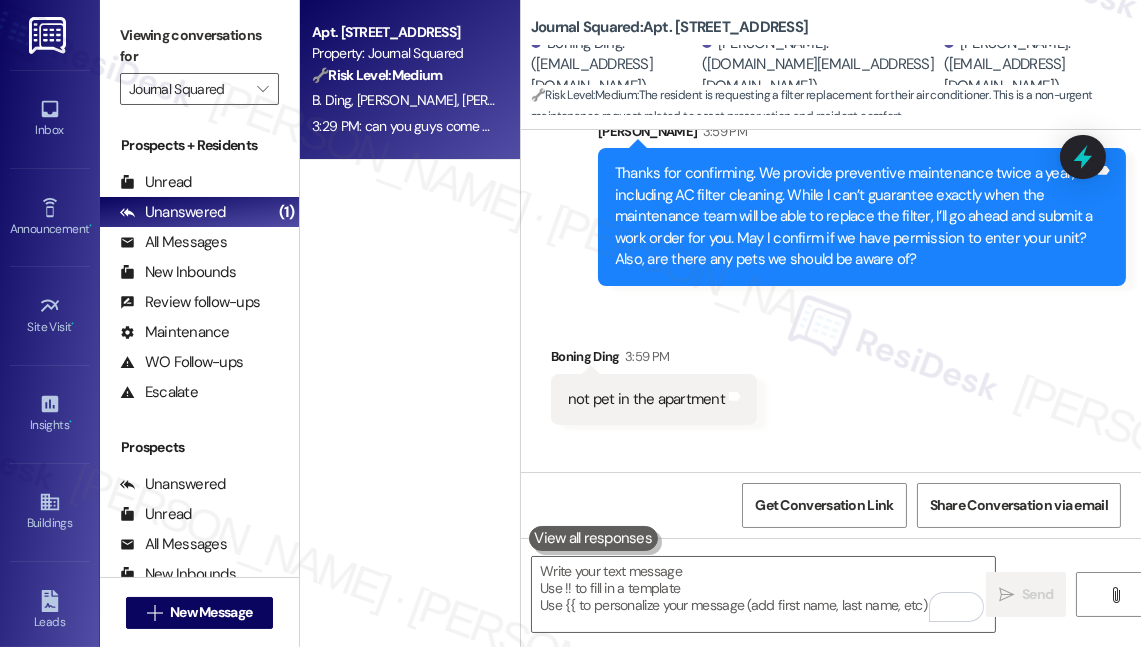 drag, startPoint x: 164, startPoint y: 48, endPoint x: 208, endPoint y: 59, distance: 45.35416 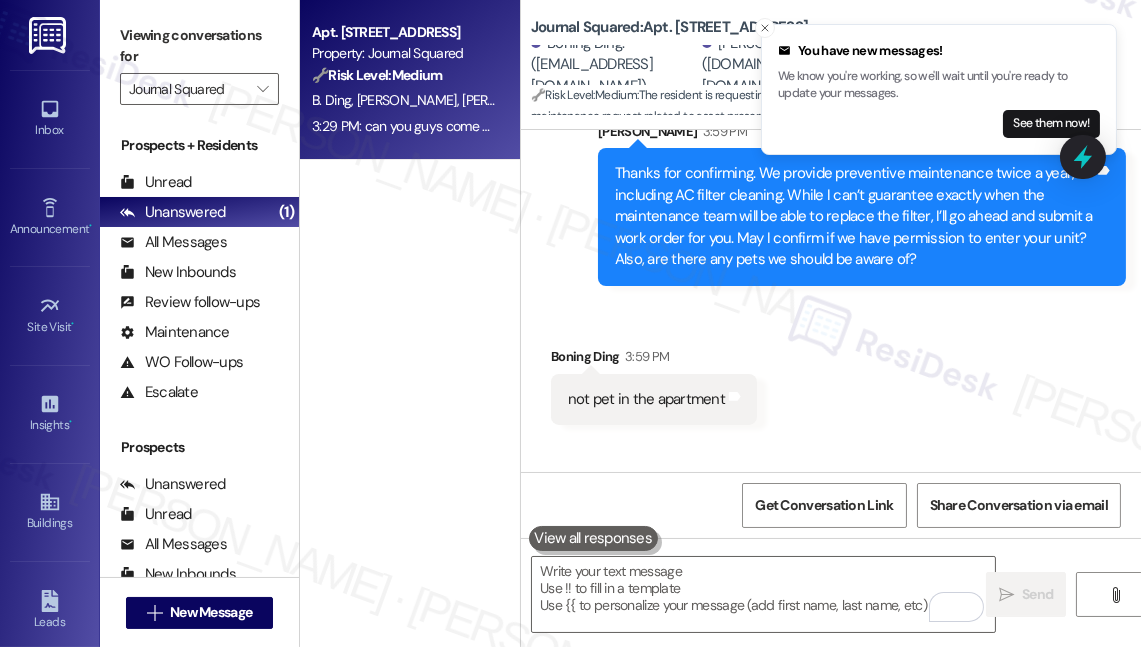 click on "Boning Ding 4:00 PM" at bounding box center (672, 499) 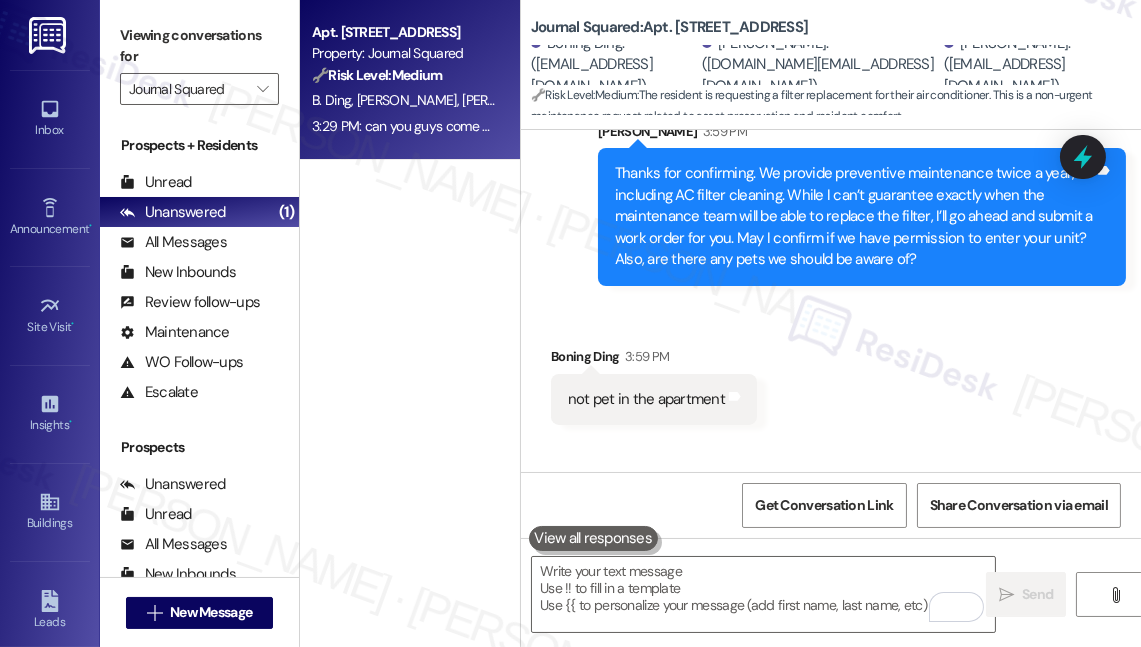 click on "Viewing conversations for" at bounding box center [199, 46] 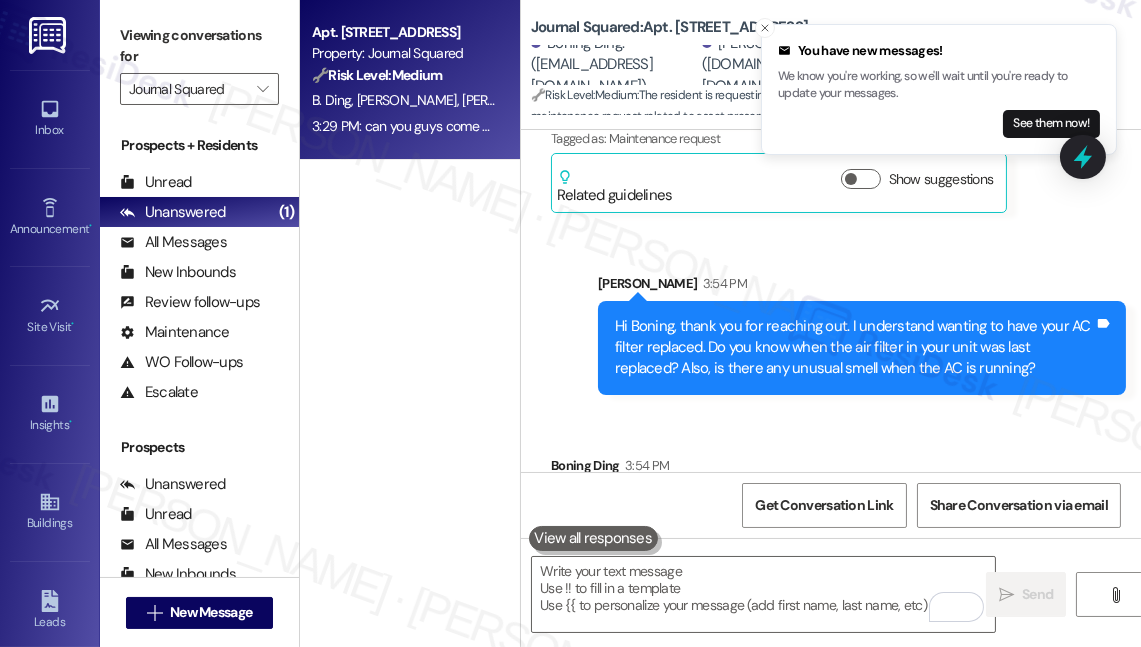 scroll, scrollTop: 6366, scrollLeft: 0, axis: vertical 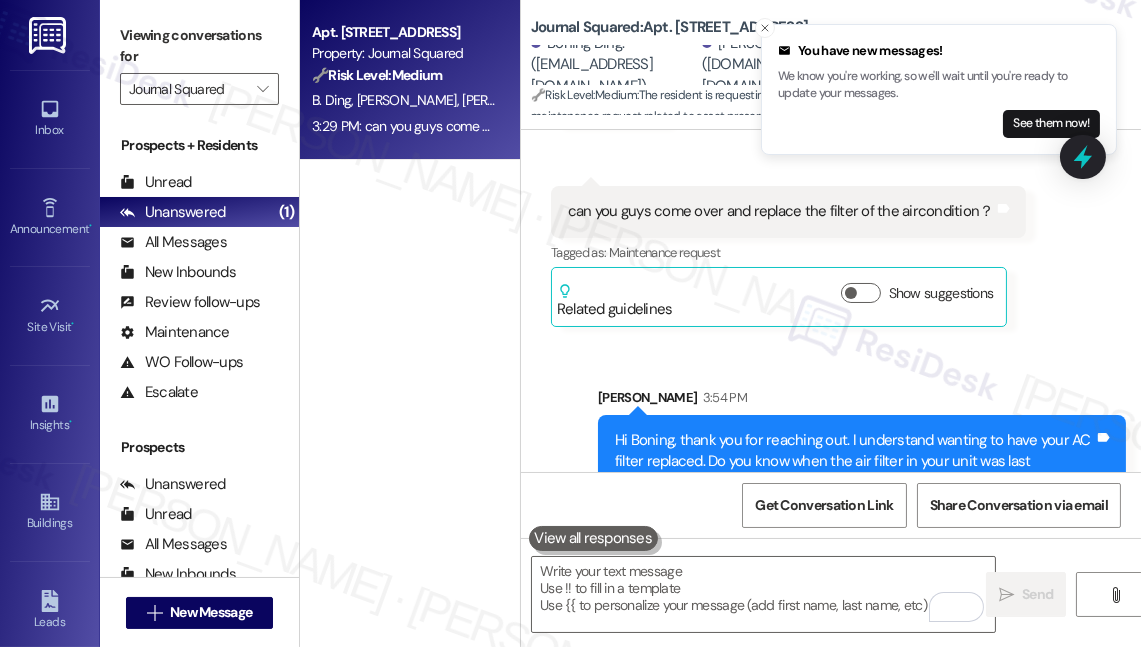 click on "Hi Boning, thank you for reaching out. I understand wanting to have your AC filter replaced. Do you know when the air filter in your unit was last replaced? Also, is there any unusual smell when the AC is running?" at bounding box center [854, 462] 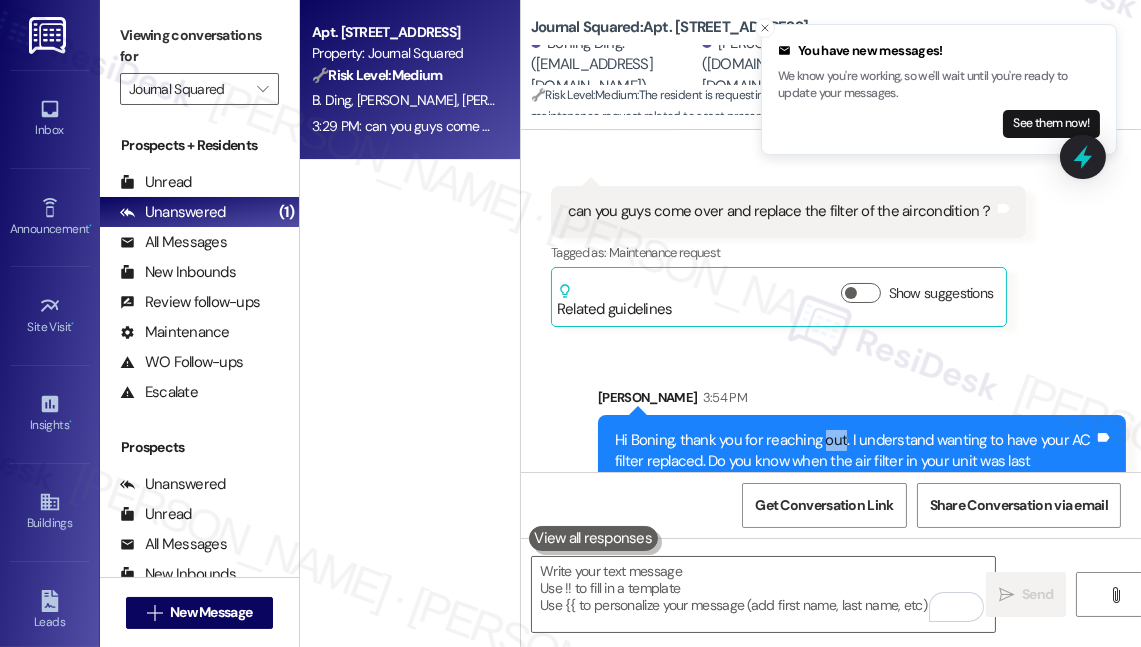 click on "Hi Boning, thank you for reaching out. I understand wanting to have your AC filter replaced. Do you know when the air filter in your unit was last replaced? Also, is there any unusual smell when the AC is running?" at bounding box center [854, 462] 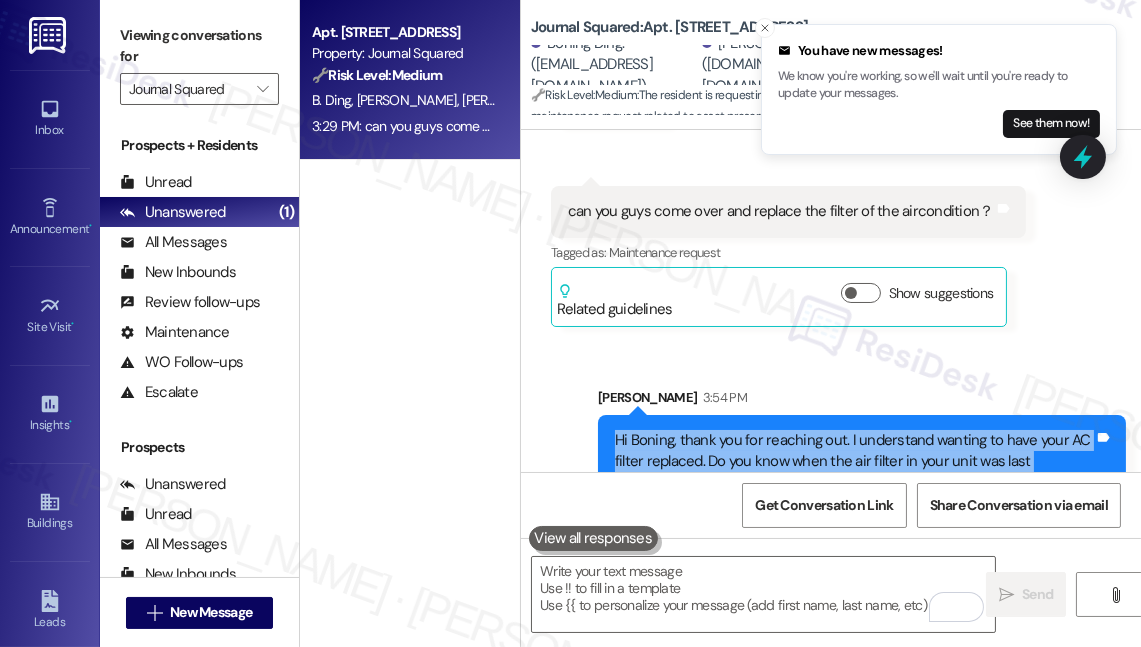 click on "Hi Boning, thank you for reaching out. I understand wanting to have your AC filter replaced. Do you know when the air filter in your unit was last replaced? Also, is there any unusual smell when the AC is running?" at bounding box center [854, 462] 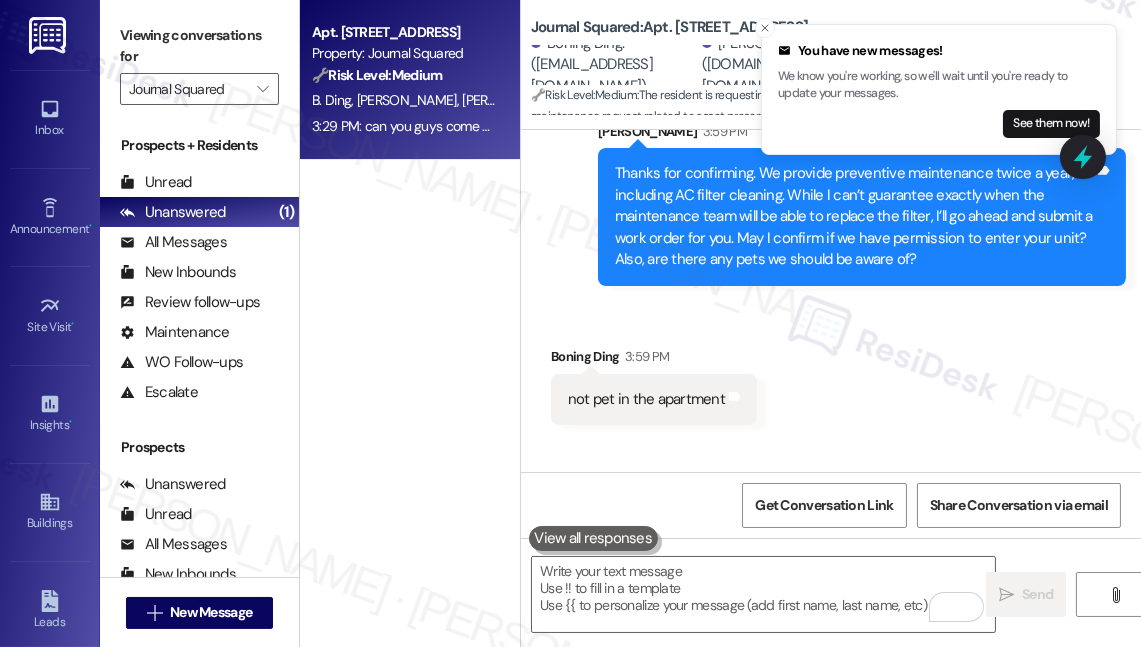 scroll, scrollTop: 6912, scrollLeft: 0, axis: vertical 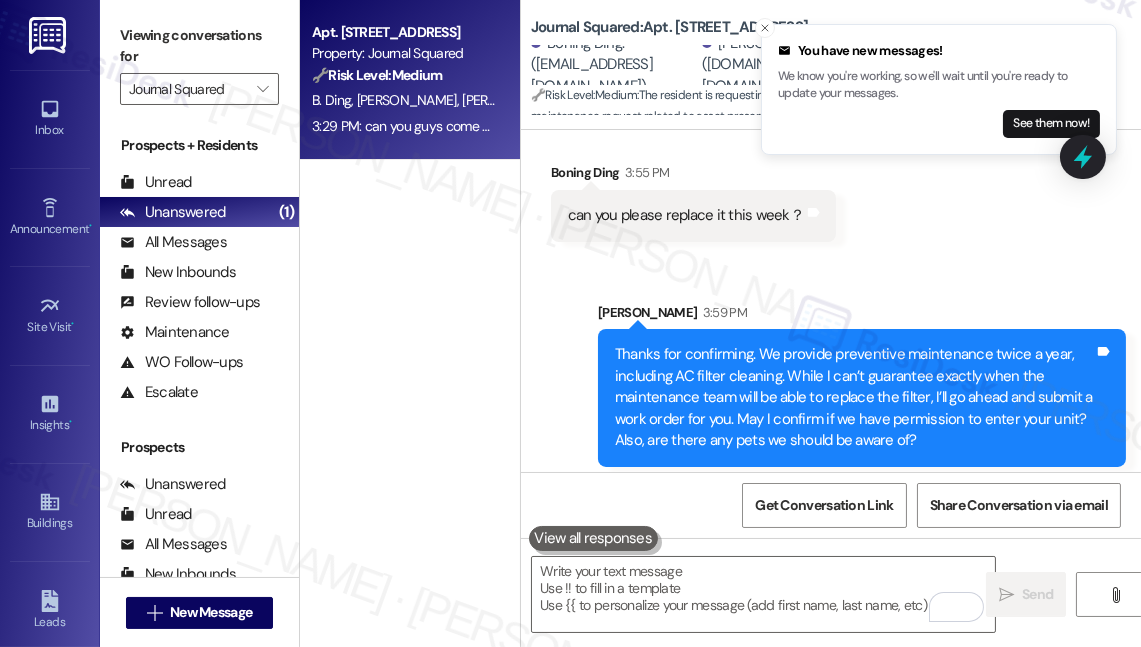 click on "Thanks for confirming.  We provide preventive maintenance twice a year, including AC filter cleaning. While I can’t guarantee exactly when the maintenance team will be able to replace the filter, I’ll go ahead and submit a work order for you. May I confirm if we have permission to enter your unit? Also, are there any pets we should be aware of?" at bounding box center (854, 397) 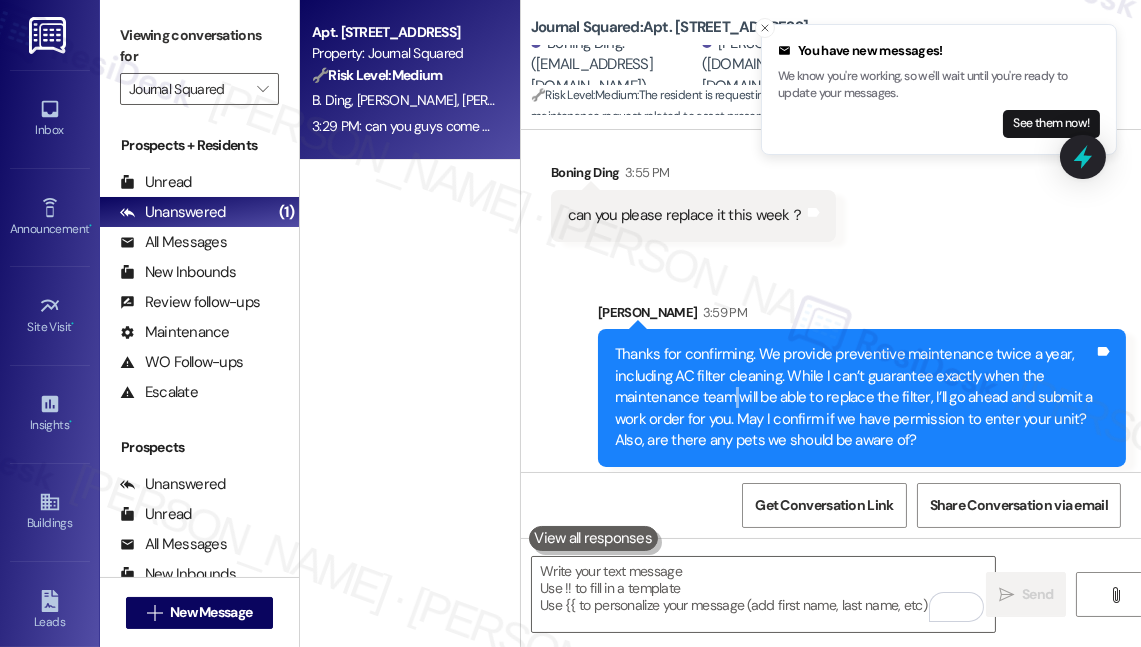 click on "Thanks for confirming.  We provide preventive maintenance twice a year, including AC filter cleaning. While I can’t guarantee exactly when the maintenance team will be able to replace the filter, I’ll go ahead and submit a work order for you. May I confirm if we have permission to enter your unit? Also, are there any pets we should be aware of?" at bounding box center (854, 397) 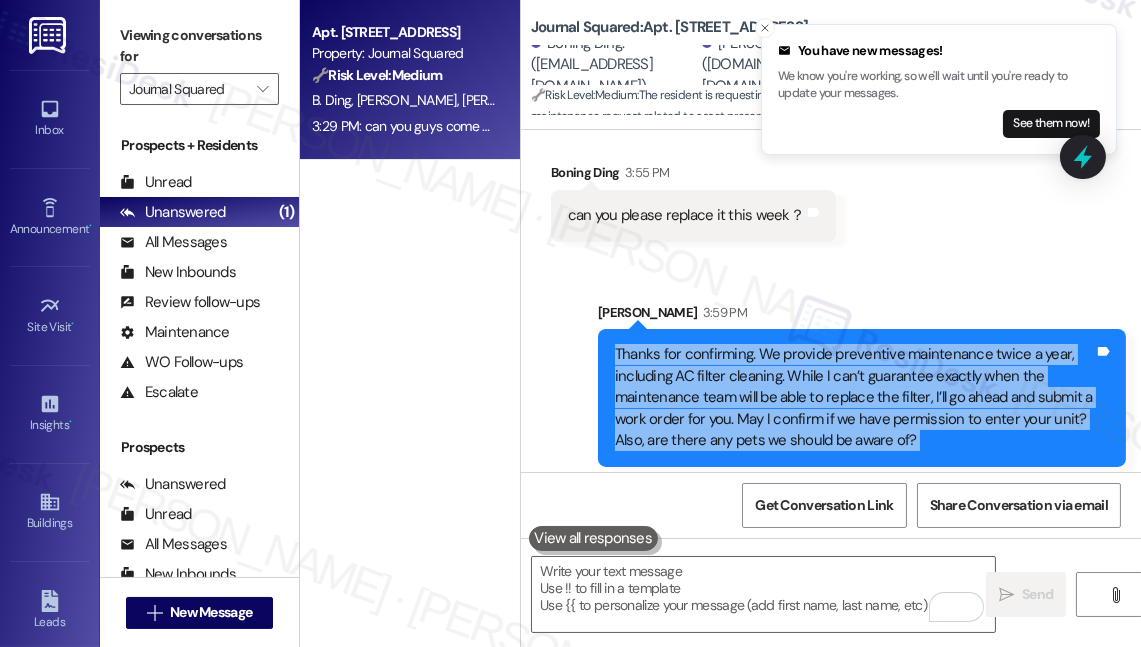 click on "Thanks for confirming.  We provide preventive maintenance twice a year, including AC filter cleaning. While I can’t guarantee exactly when the maintenance team will be able to replace the filter, I’ll go ahead and submit a work order for you. May I confirm if we have permission to enter your unit? Also, are there any pets we should be aware of?" at bounding box center (854, 397) 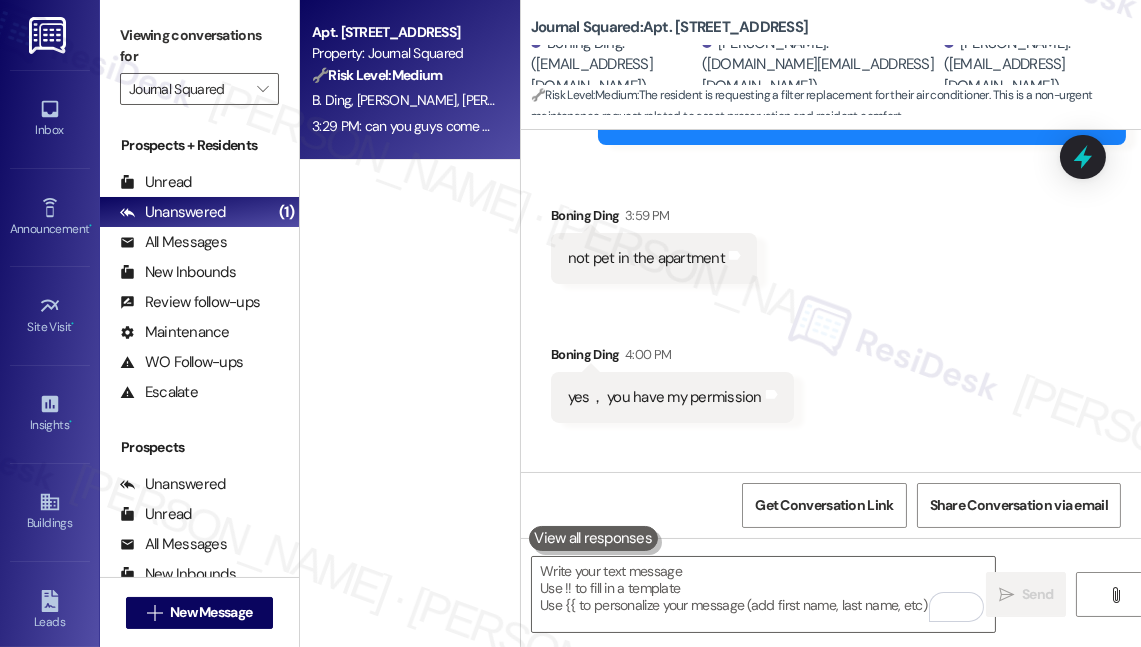 drag, startPoint x: 241, startPoint y: 44, endPoint x: 280, endPoint y: 40, distance: 39.20459 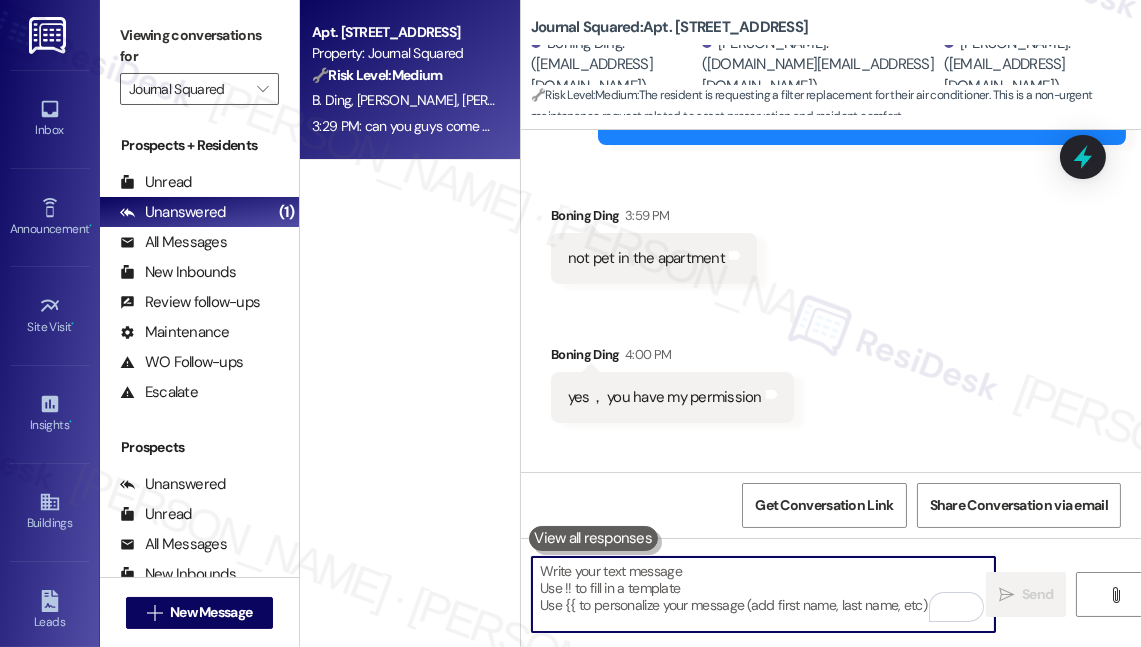 click at bounding box center [763, 594] 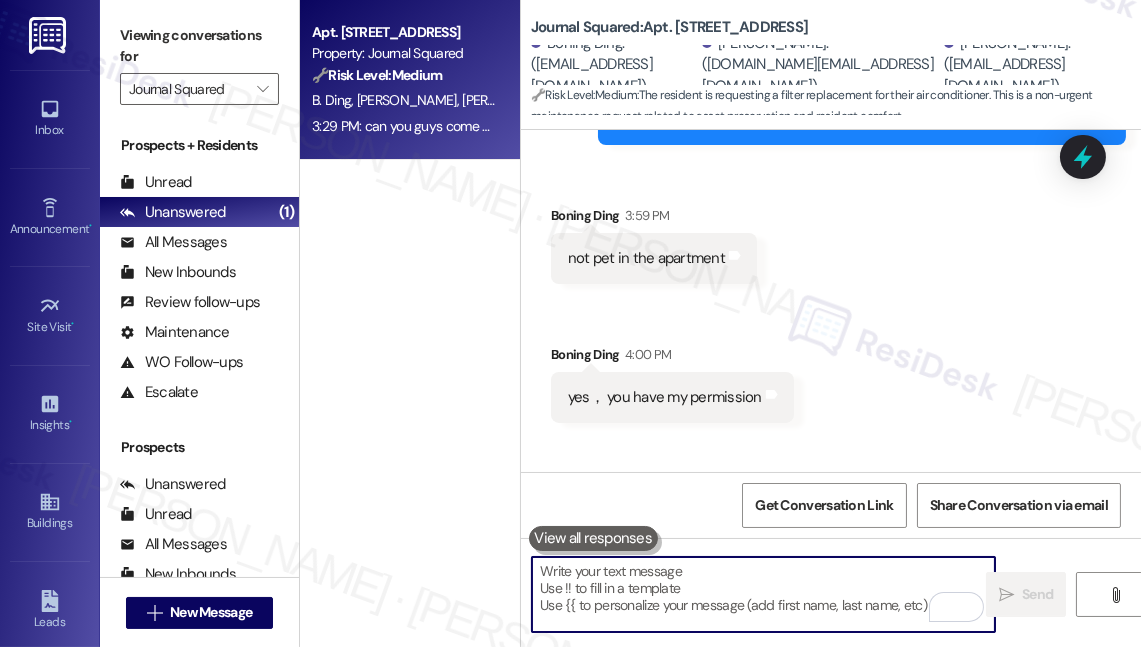 click at bounding box center (763, 594) 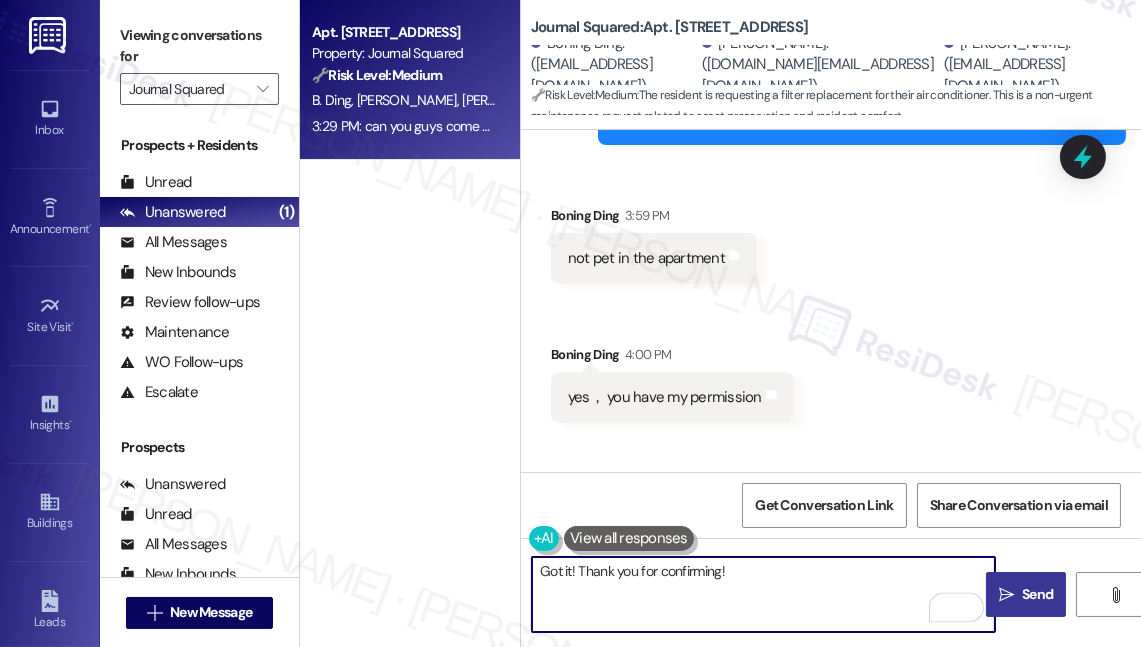 click on "Got it! Thank you for confirming!" at bounding box center (763, 594) 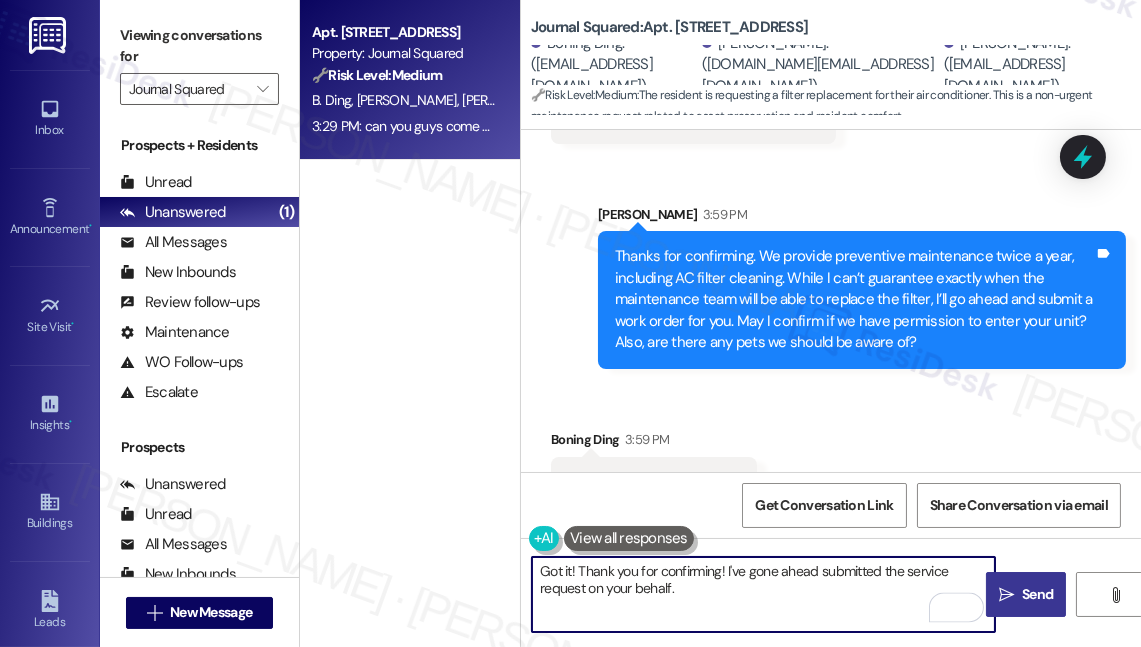 scroll, scrollTop: 7234, scrollLeft: 0, axis: vertical 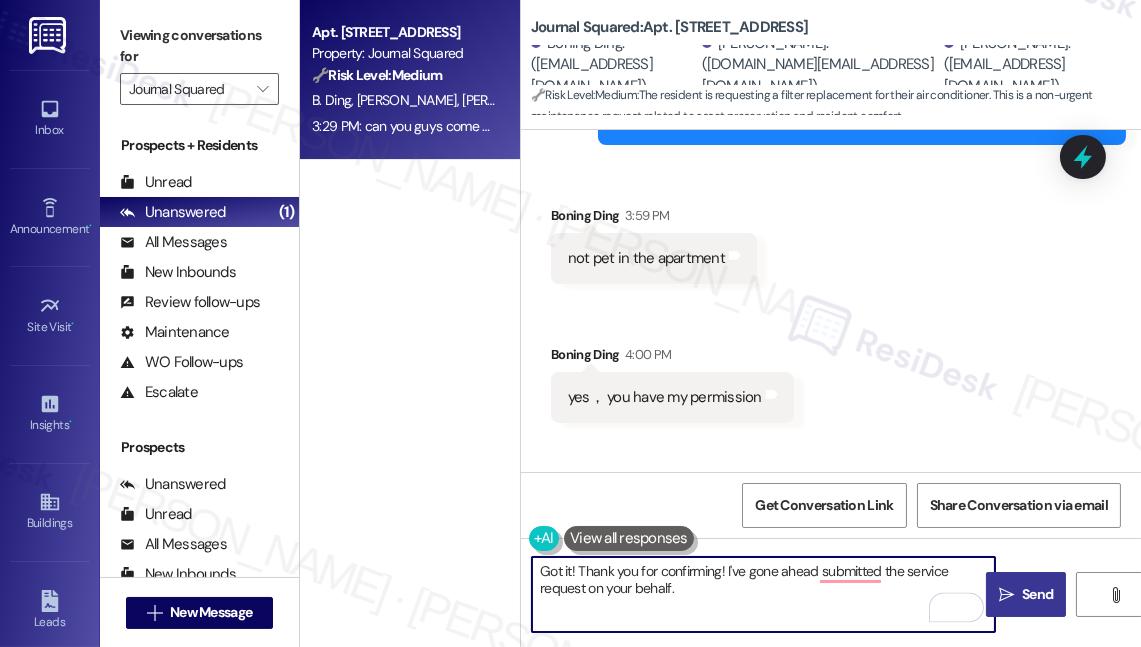 click on "Got it! Thank you for confirming! I've gone ahead submitted the service request on your behalf." at bounding box center (763, 594) 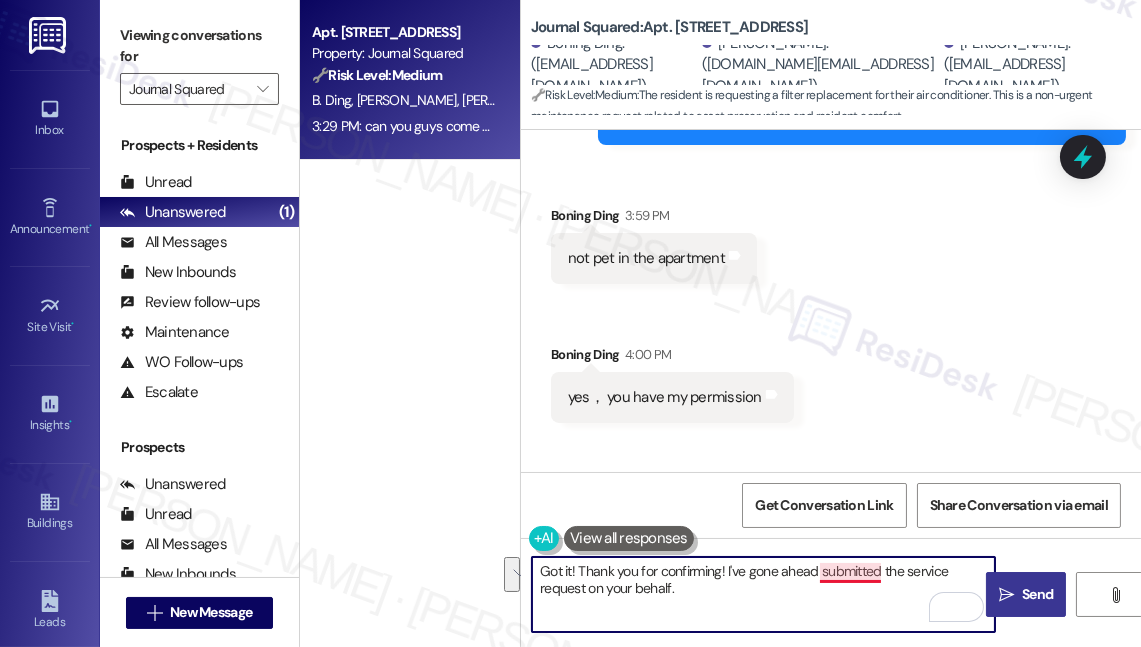 click on "Got it! Thank you for confirming! I've gone ahead submitted the service request on your behalf." at bounding box center [763, 594] 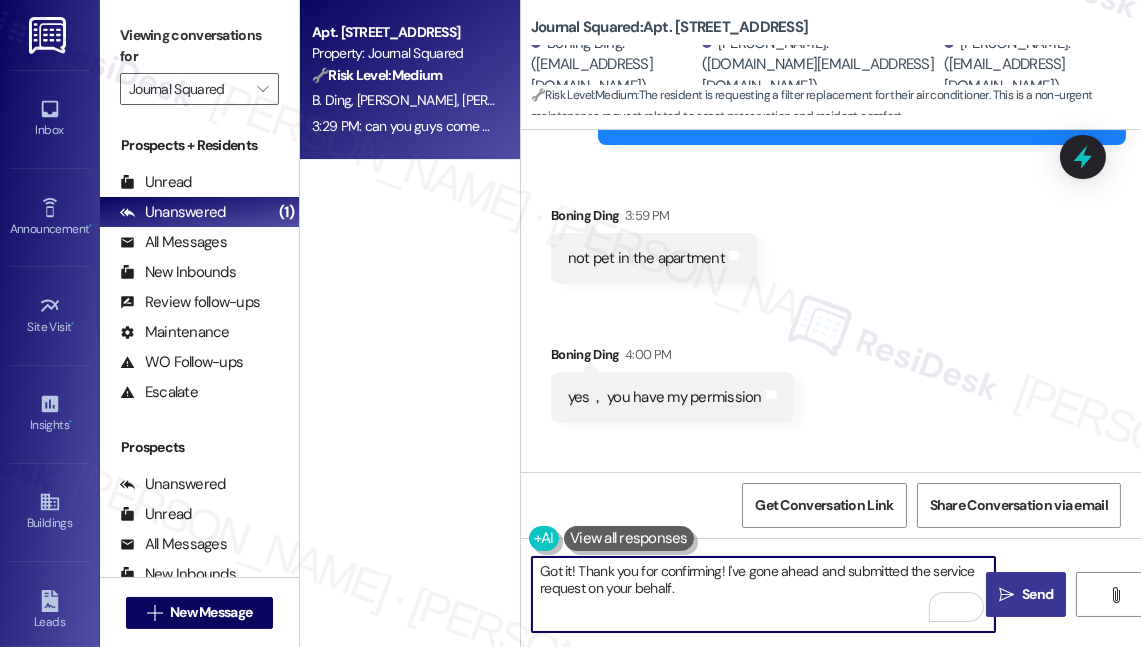 drag, startPoint x: 726, startPoint y: 571, endPoint x: 757, endPoint y: 581, distance: 32.572994 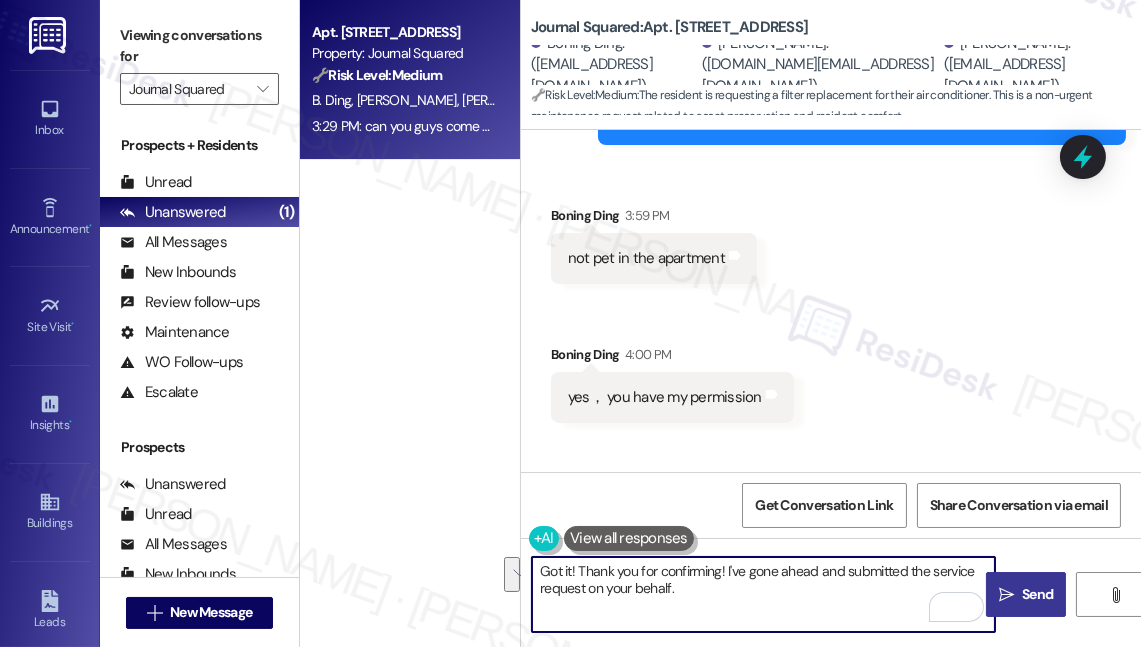 click on "Got it! Thank you for confirming! I've gone ahead and submitted the service request on your behalf." at bounding box center (763, 594) 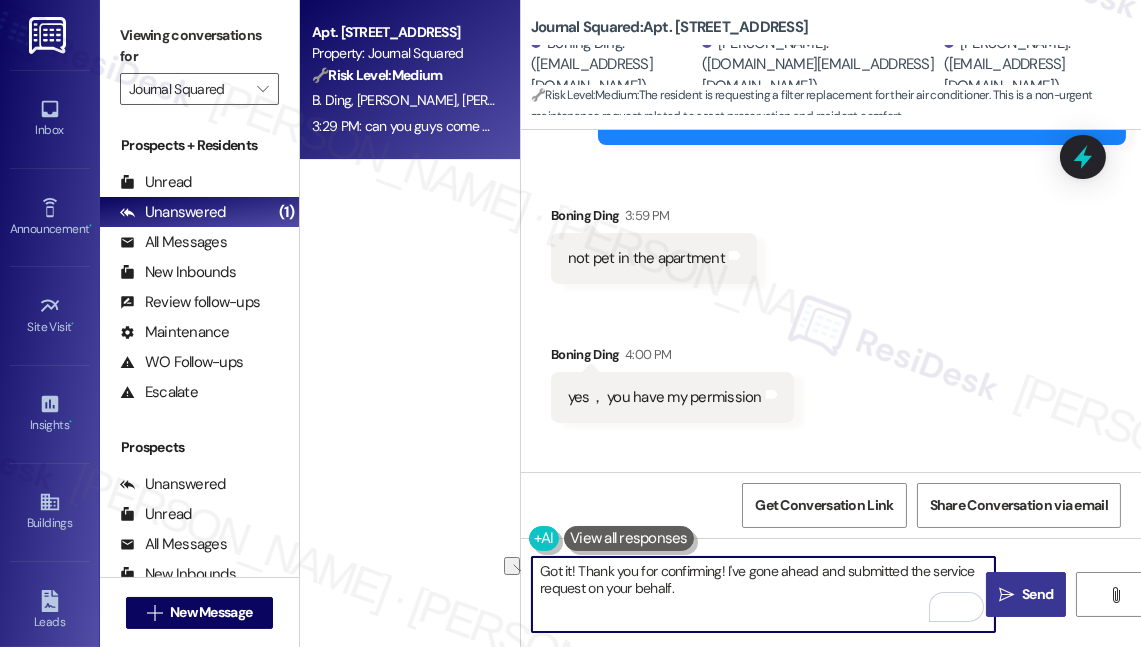 drag, startPoint x: 749, startPoint y: 571, endPoint x: 847, endPoint y: 573, distance: 98.02041 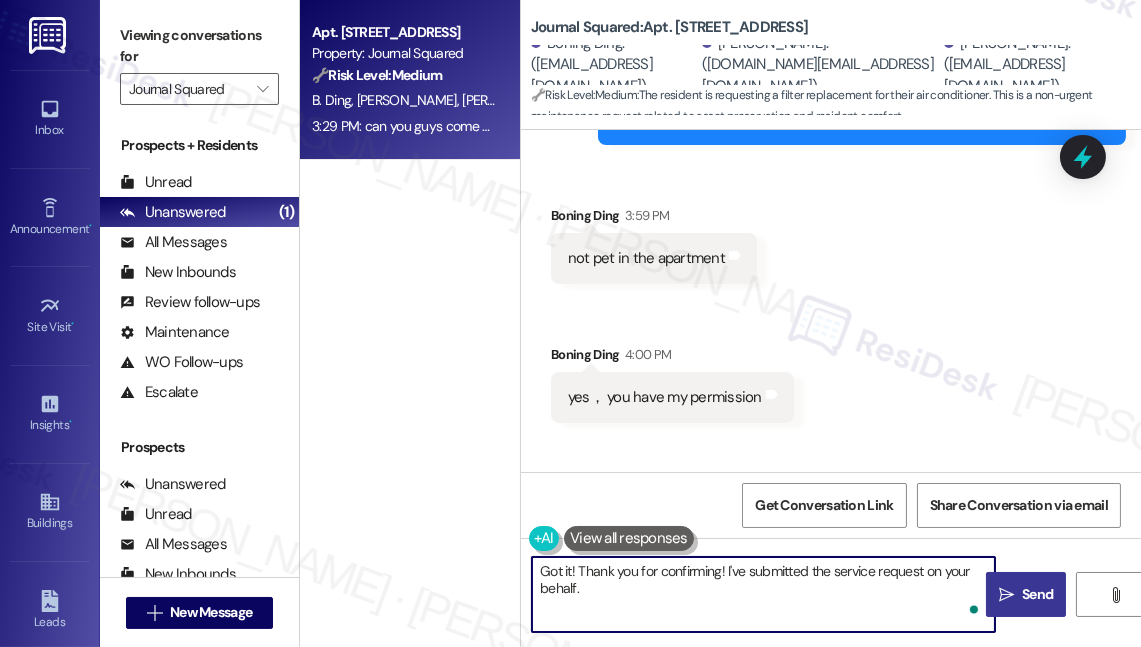 click on "Got it! Thank you for confirming! I've submitted the service request on your behalf." at bounding box center (763, 594) 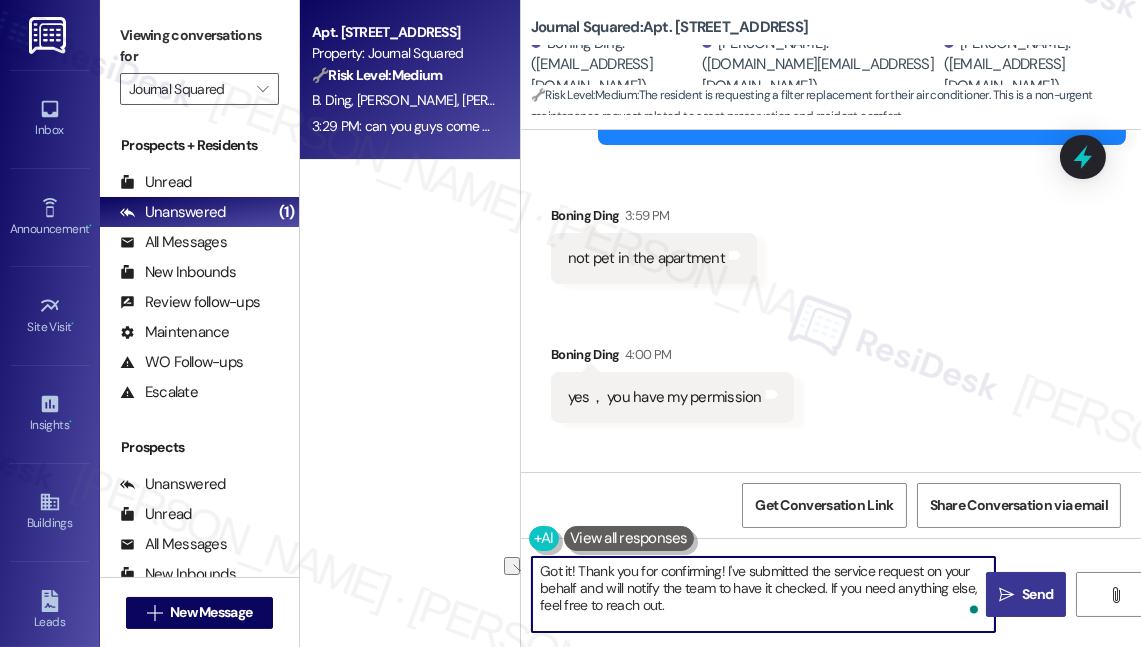 drag, startPoint x: 726, startPoint y: 574, endPoint x: 437, endPoint y: 583, distance: 289.1401 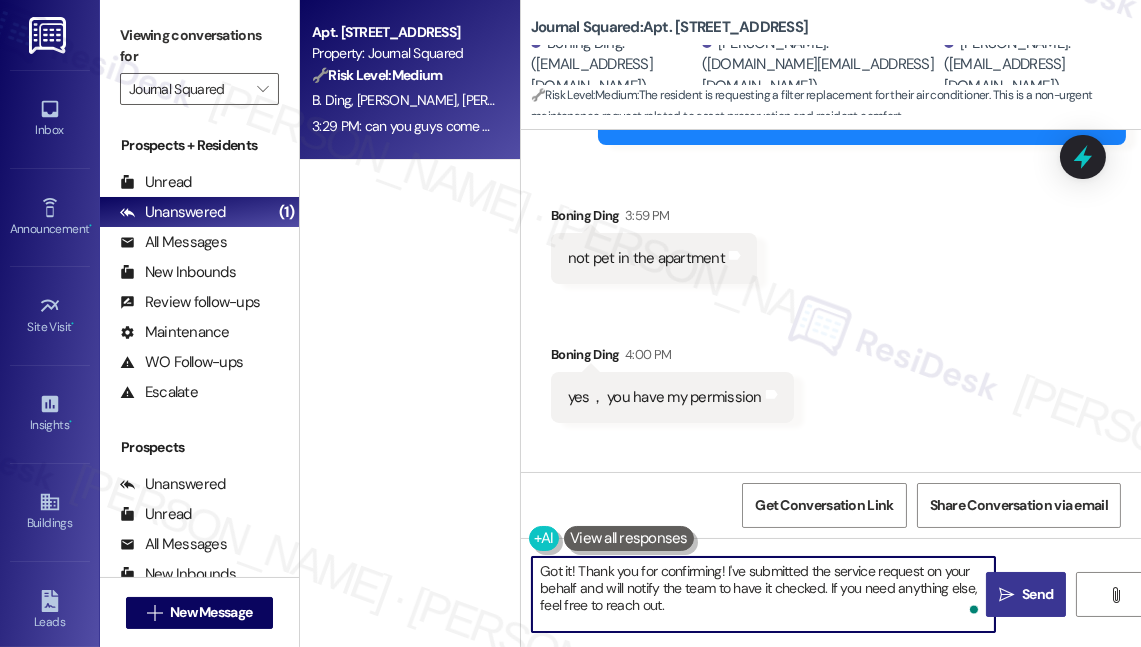 click on "Got it! Thank you for confirming! I've submitted the service request on your behalf and will notify the team to have it checked. If you need anything else, feel free to reach out." at bounding box center (763, 594) 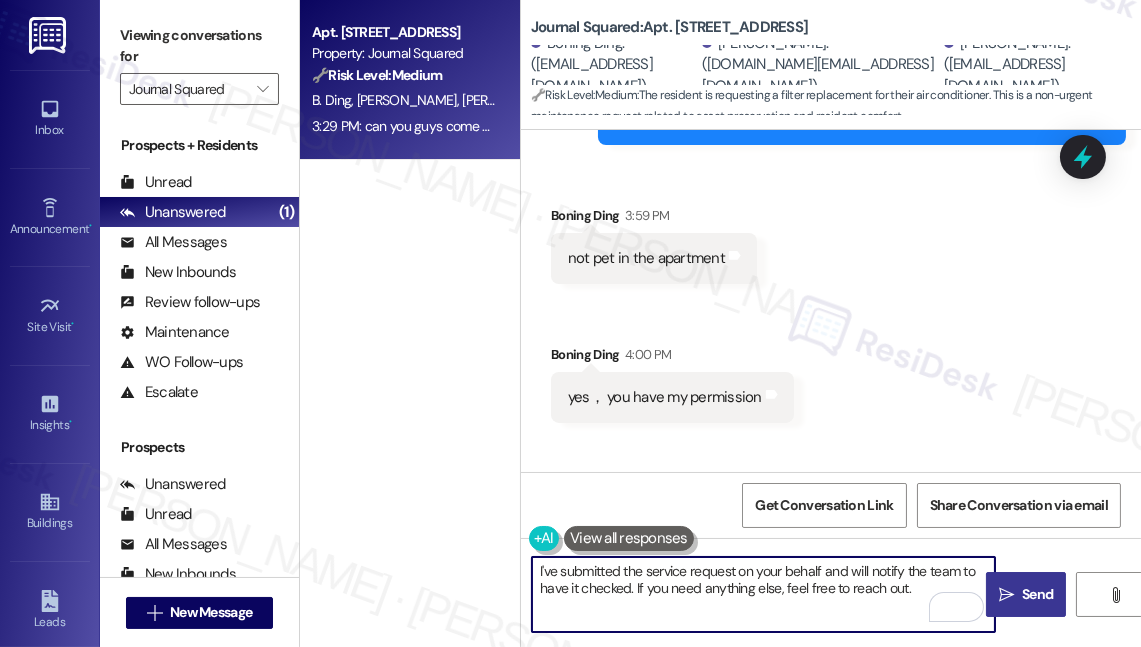click on "I've submitted the service request on your behalf and will notify the team to have it checked. If you need anything else, feel free to reach out." at bounding box center [763, 594] 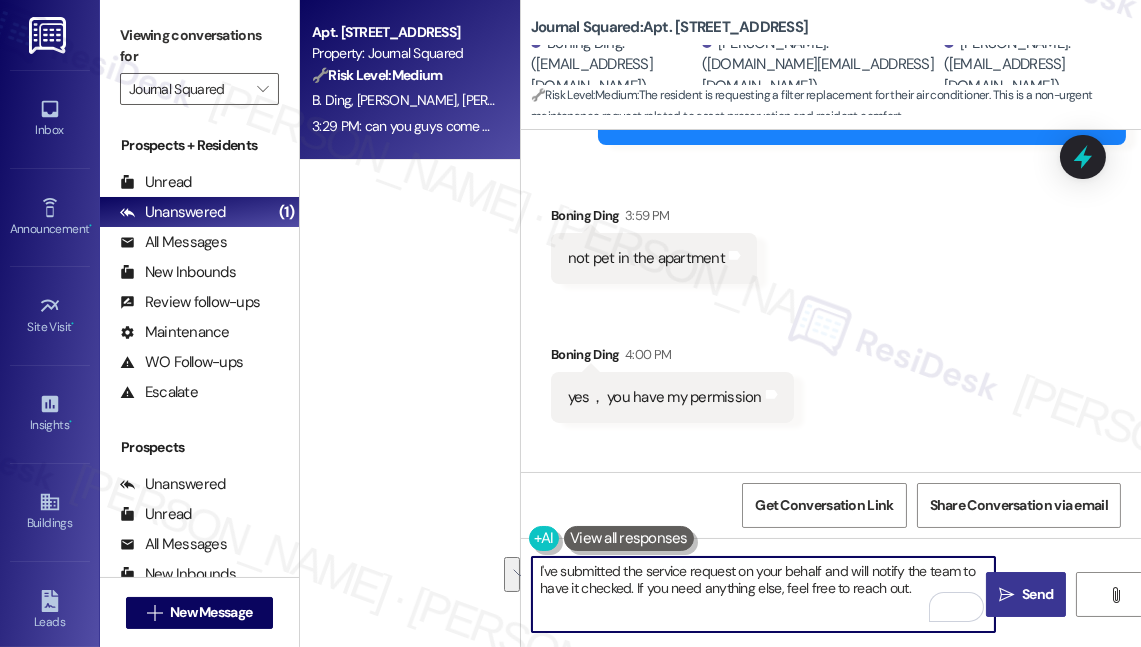 click on "I've submitted the service request on your behalf and will notify the team to have it checked. If you need anything else, feel free to reach out." at bounding box center (763, 594) 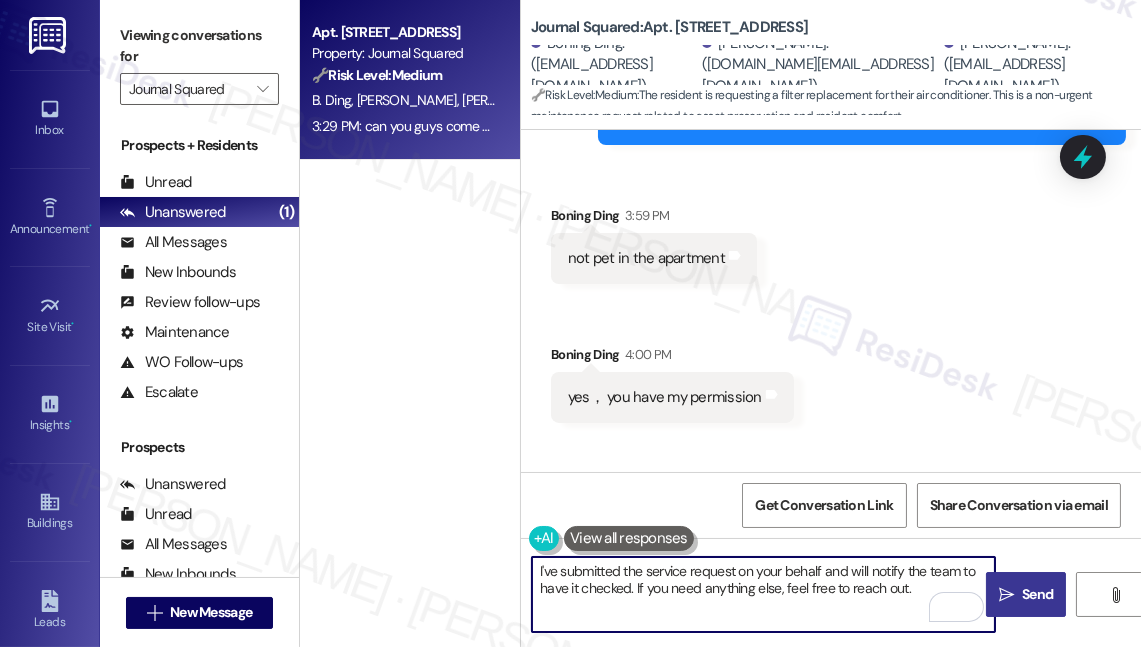 click on "I've submitted the service request on your behalf and will notify the team to have it checked. If you need anything else, feel free to reach out." at bounding box center (763, 594) 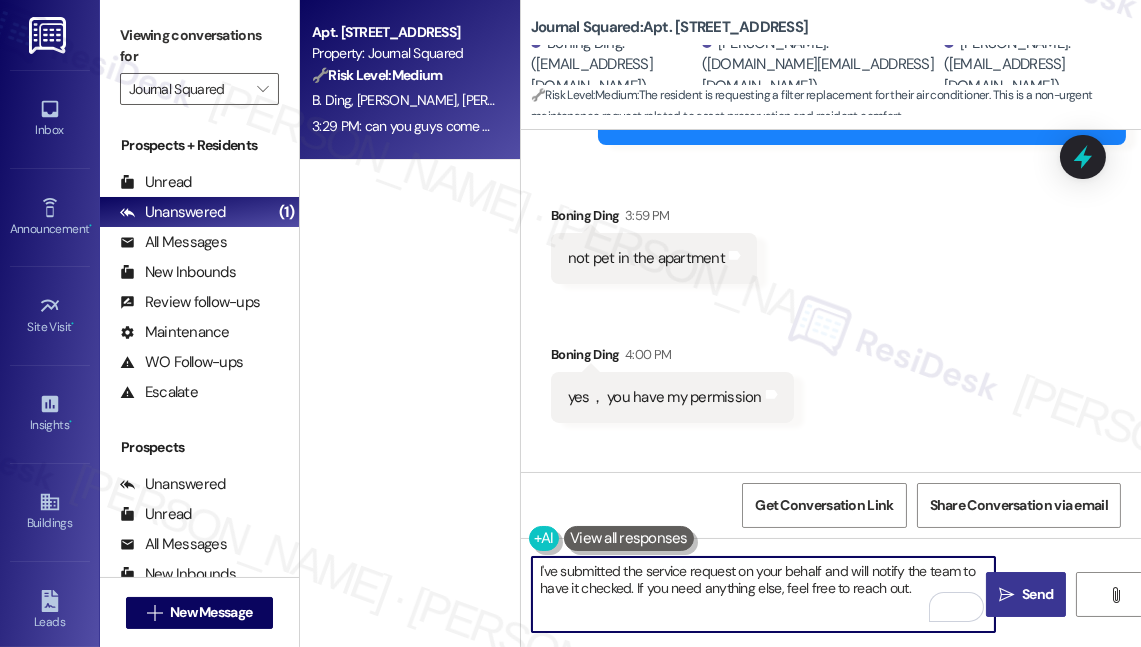 click on "I've submitted the service request on your behalf and will notify the team to have it checked. If you need anything else, feel free to reach out." at bounding box center [763, 594] 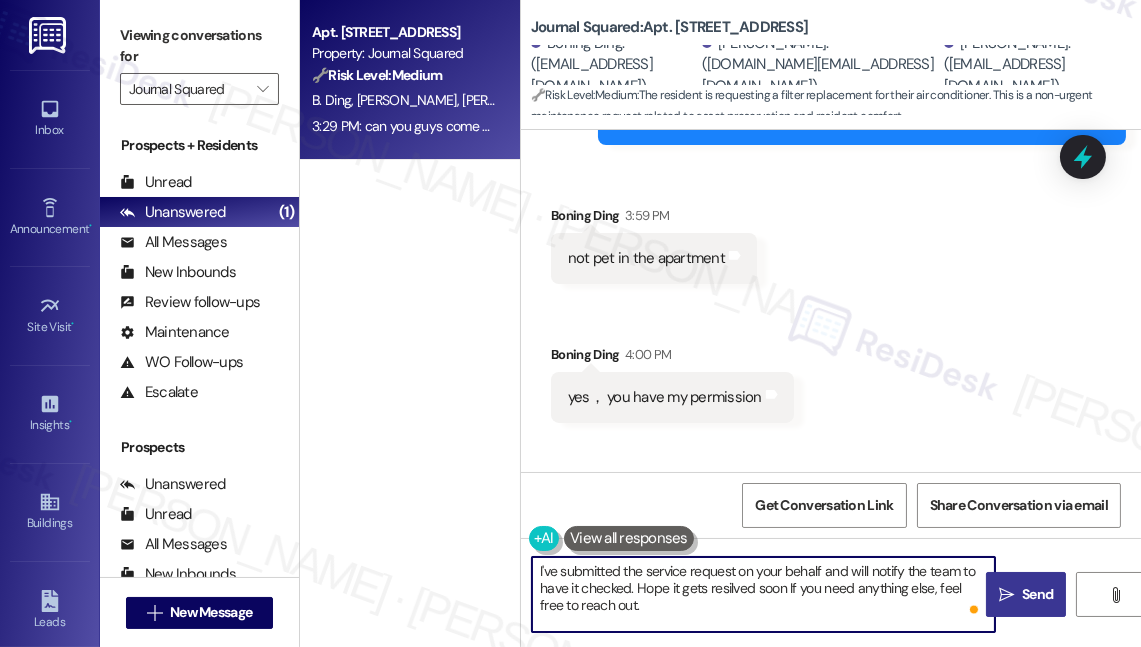 type on "I've submitted the service request on your behalf and will notify the team to have it checked. Hope it gets resilved soon. If you need anything else, feel free to reach out." 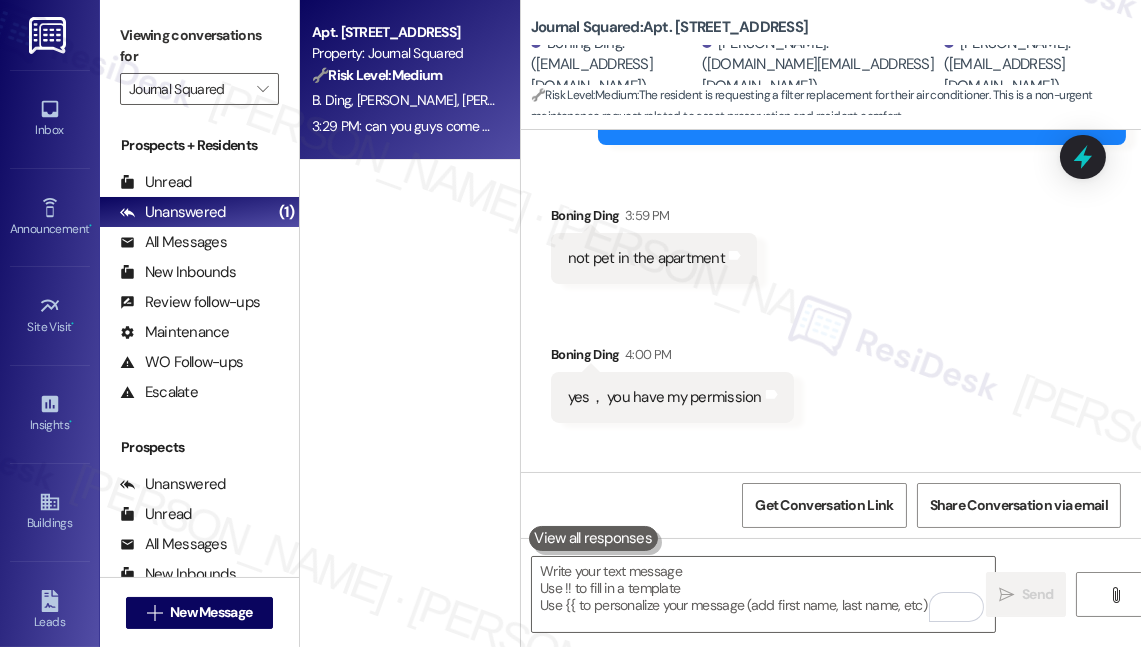 click on "Viewing conversations for" at bounding box center (199, 46) 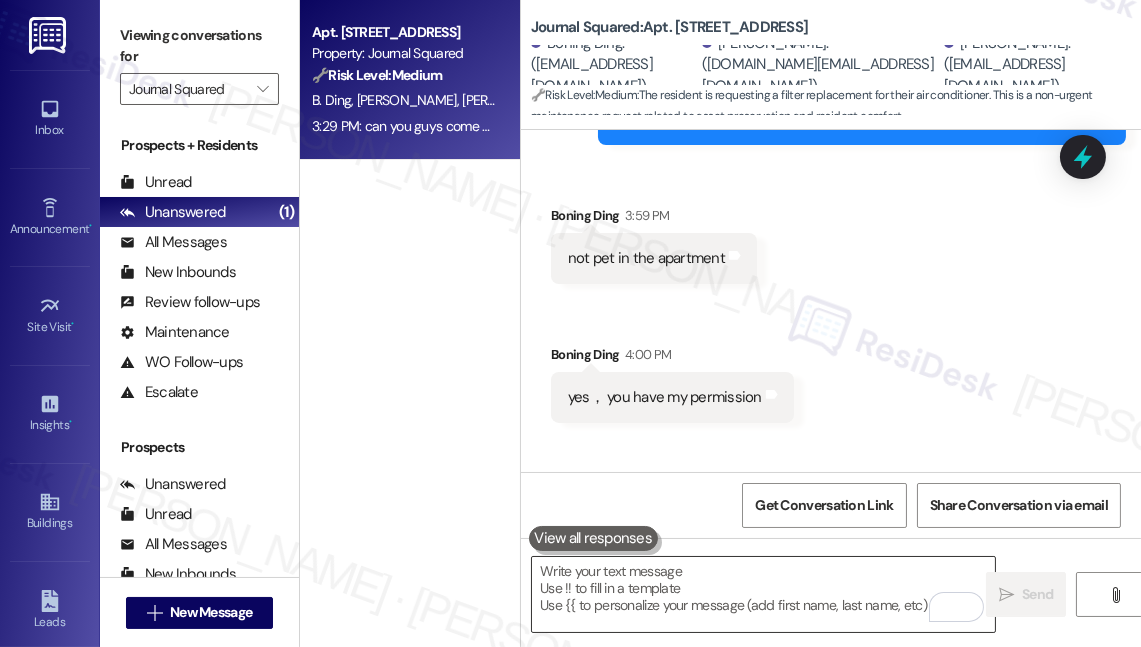 click at bounding box center (763, 594) 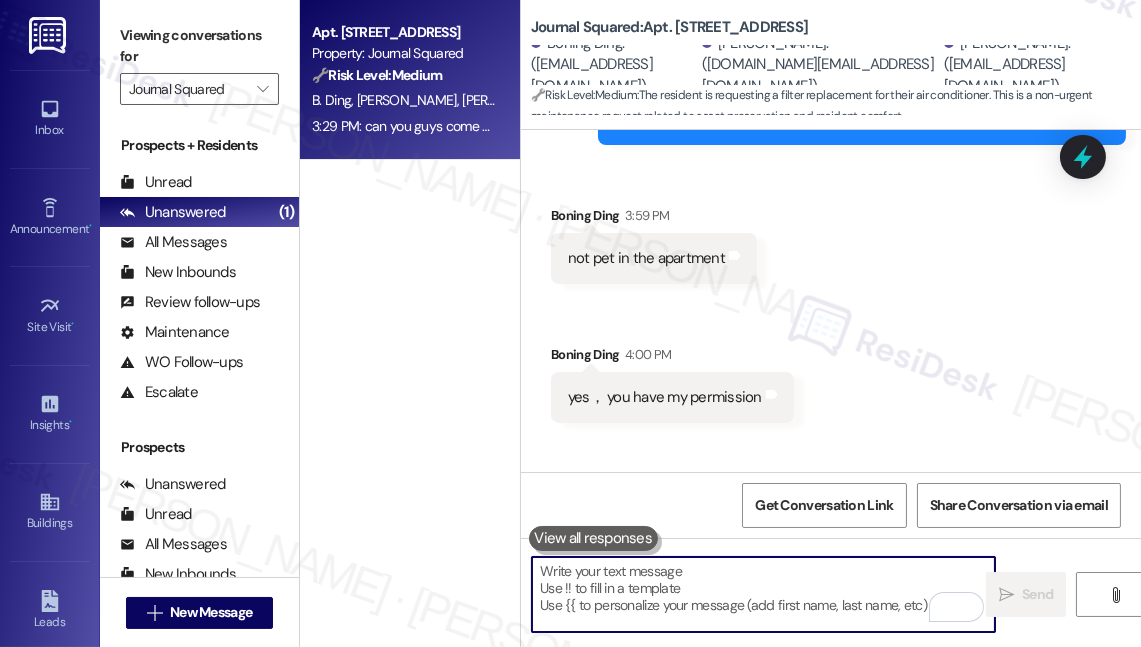 paste on "I’ve submitted the service request on your behalf and will notify the team to have it checked. Hopefully, it will be resolved soon. If you need anything else in the meantime, please feel free to reach out." 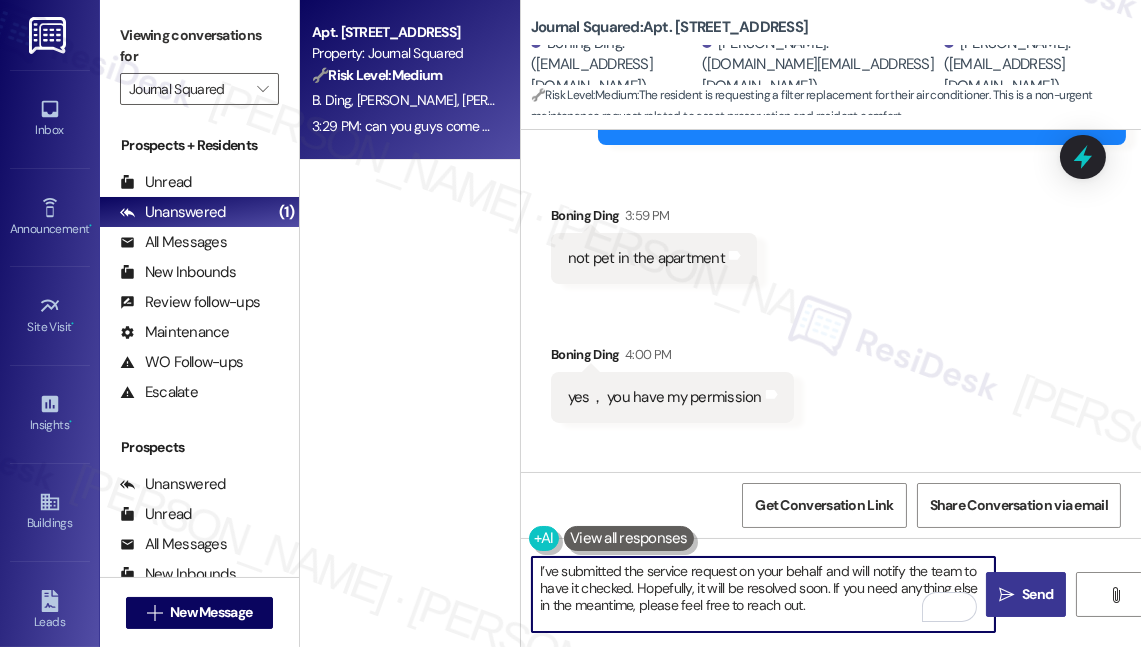 scroll, scrollTop: 16, scrollLeft: 0, axis: vertical 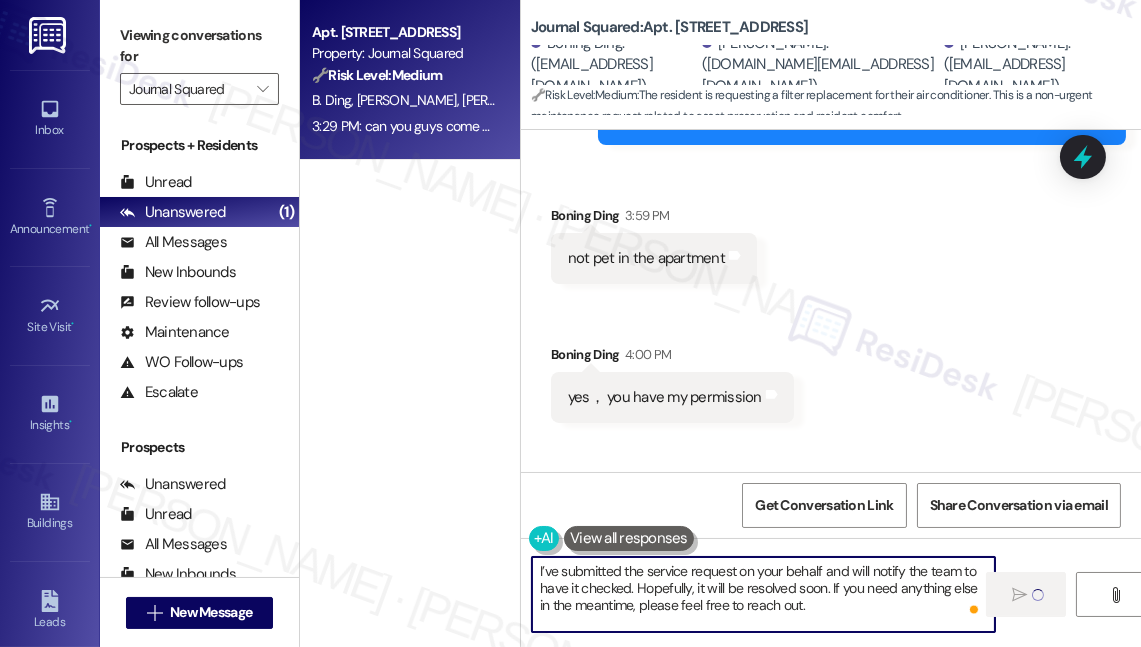 type on "I’ve submitted the service request on your behalf and will notify the team to have it checked. Hopefully, it will be resolved soon. If you need anything else in the meantime, please feel free to reach out." 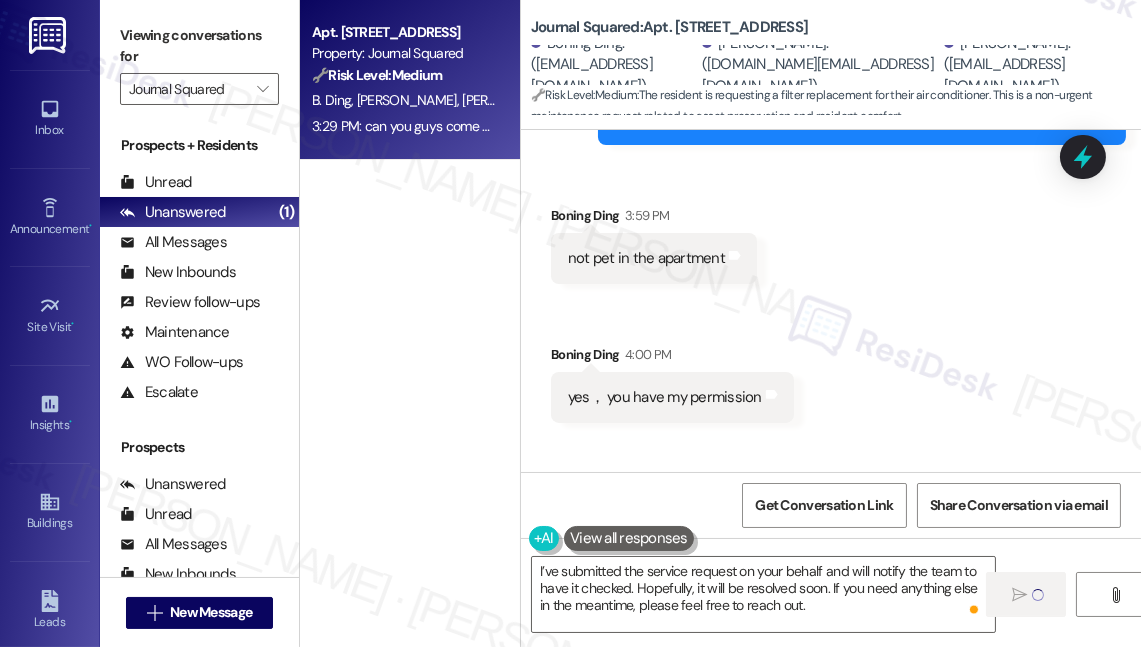 type 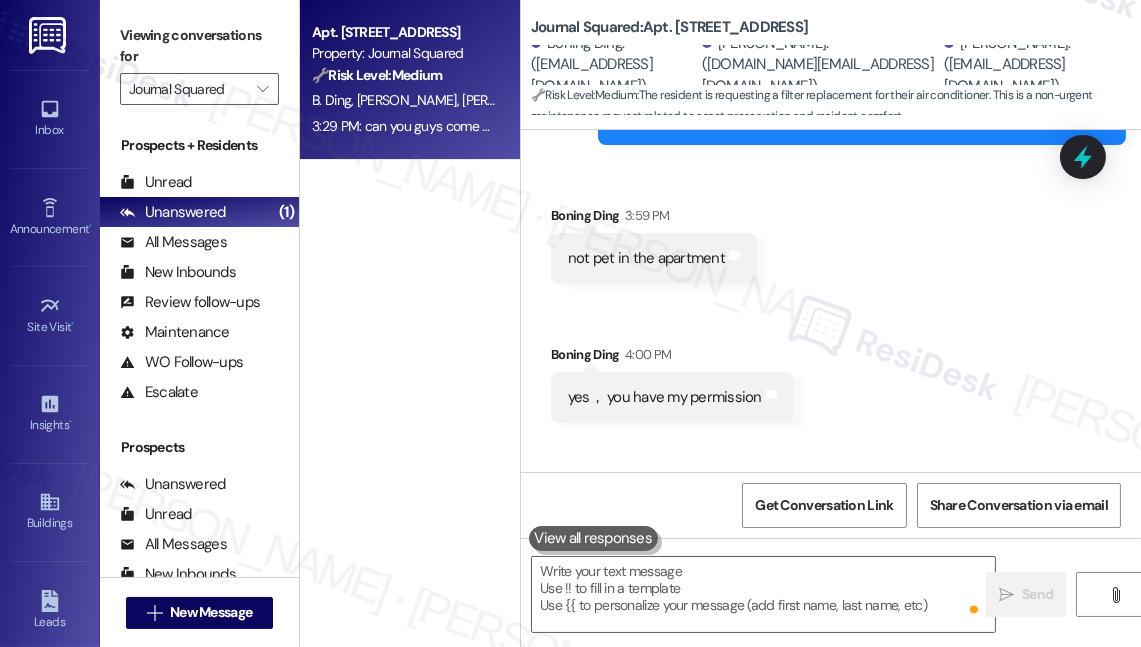 scroll, scrollTop: 7233, scrollLeft: 0, axis: vertical 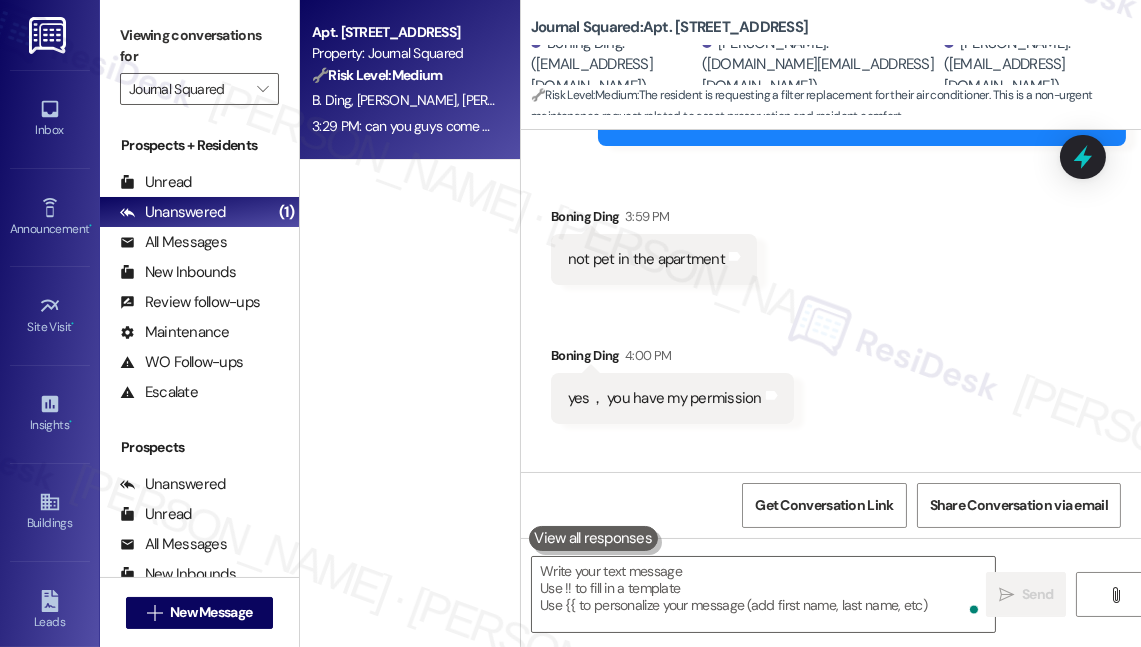 click on "Viewing conversations for Journal Squared " at bounding box center (199, 62) 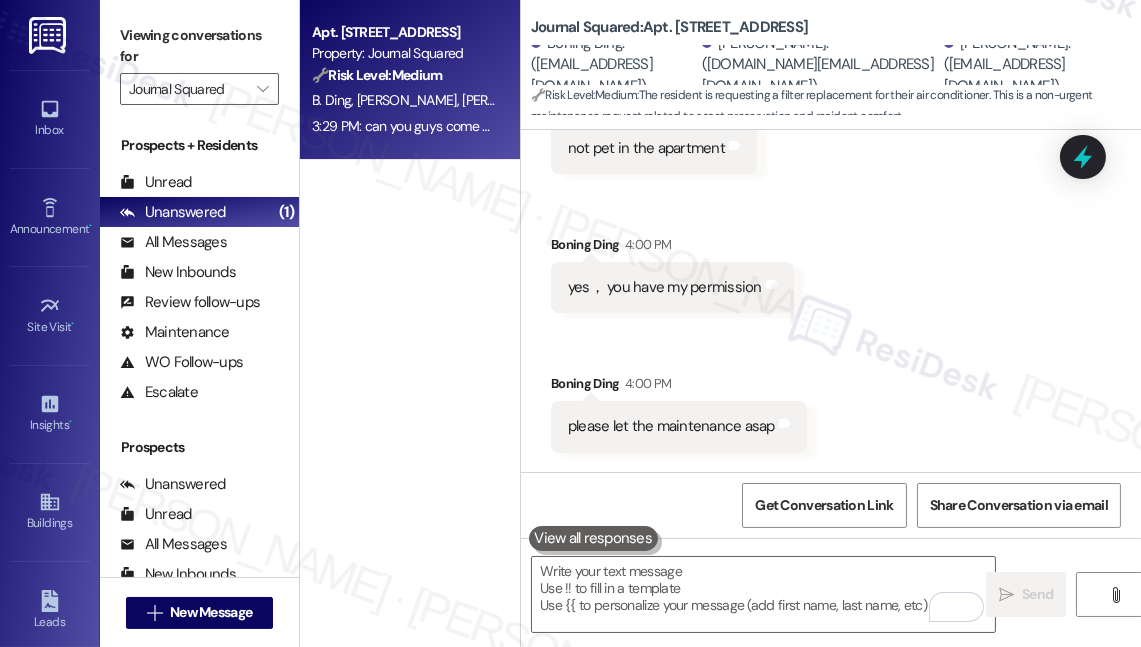 scroll, scrollTop: 7416, scrollLeft: 0, axis: vertical 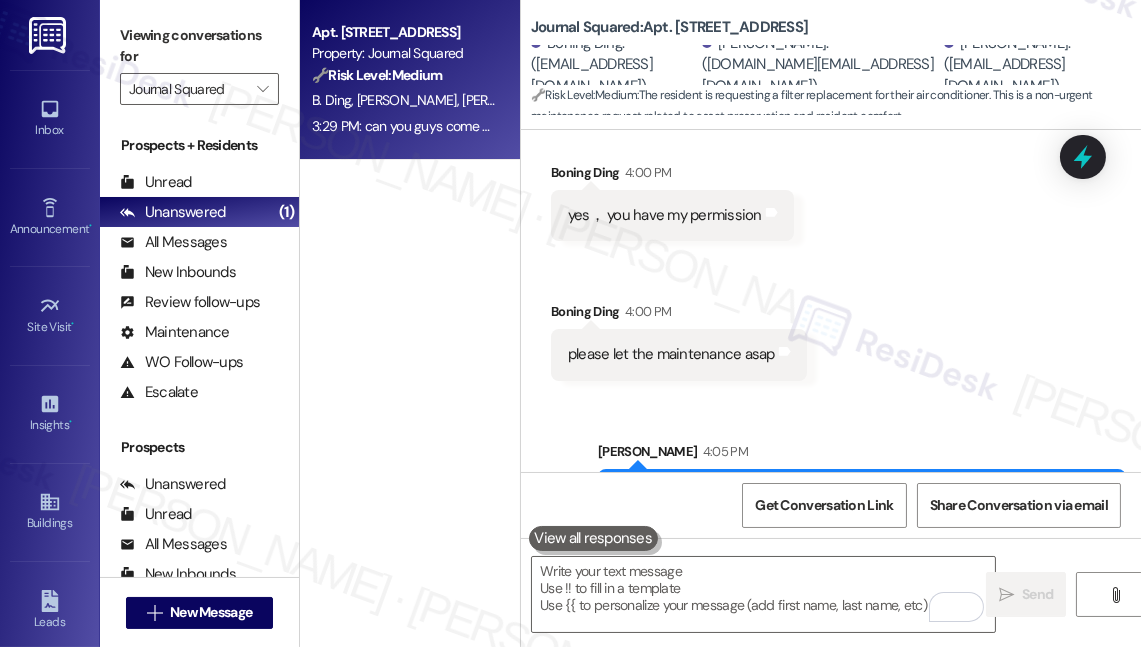 drag, startPoint x: 208, startPoint y: 27, endPoint x: 270, endPoint y: 42, distance: 63.788715 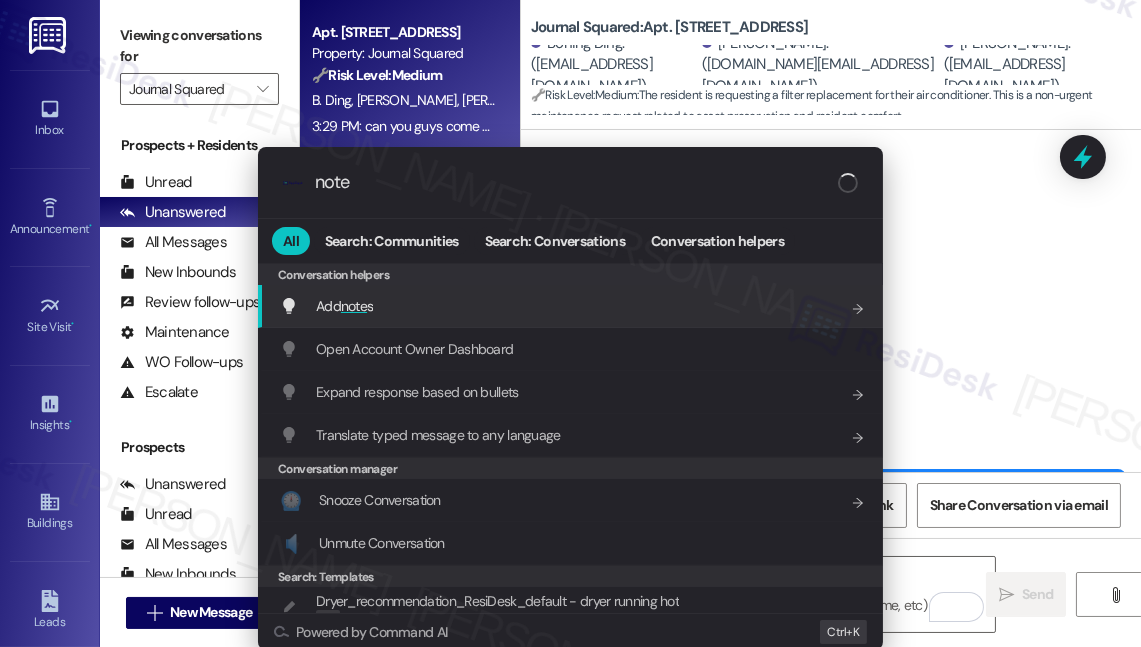 type on "note" 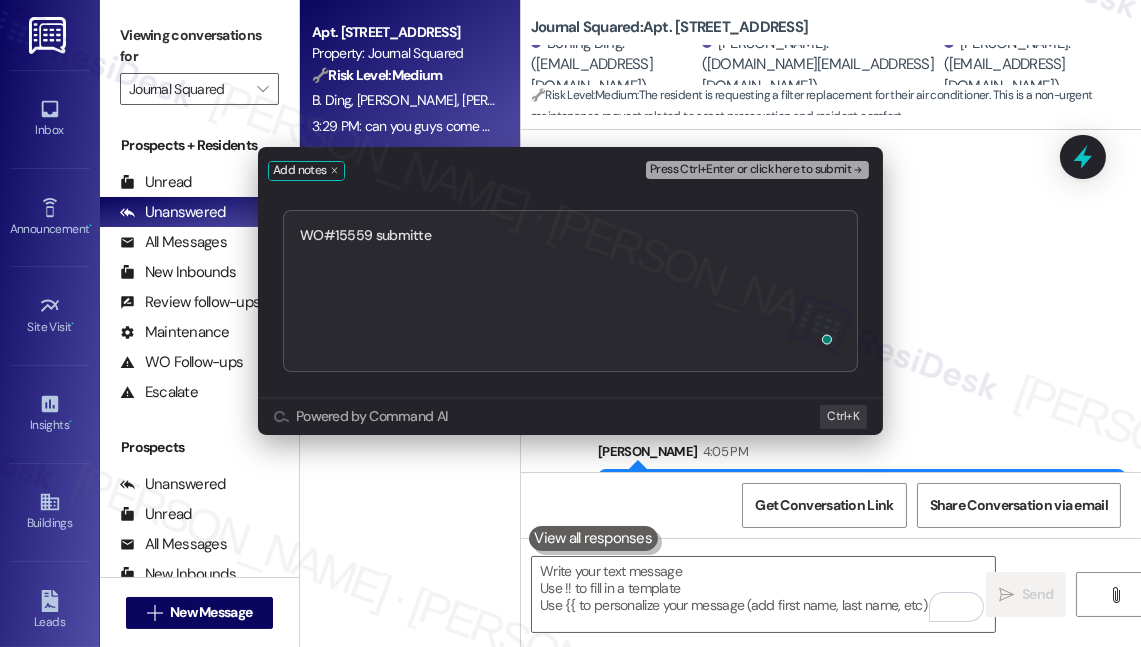 type on "WO#15559 submitted" 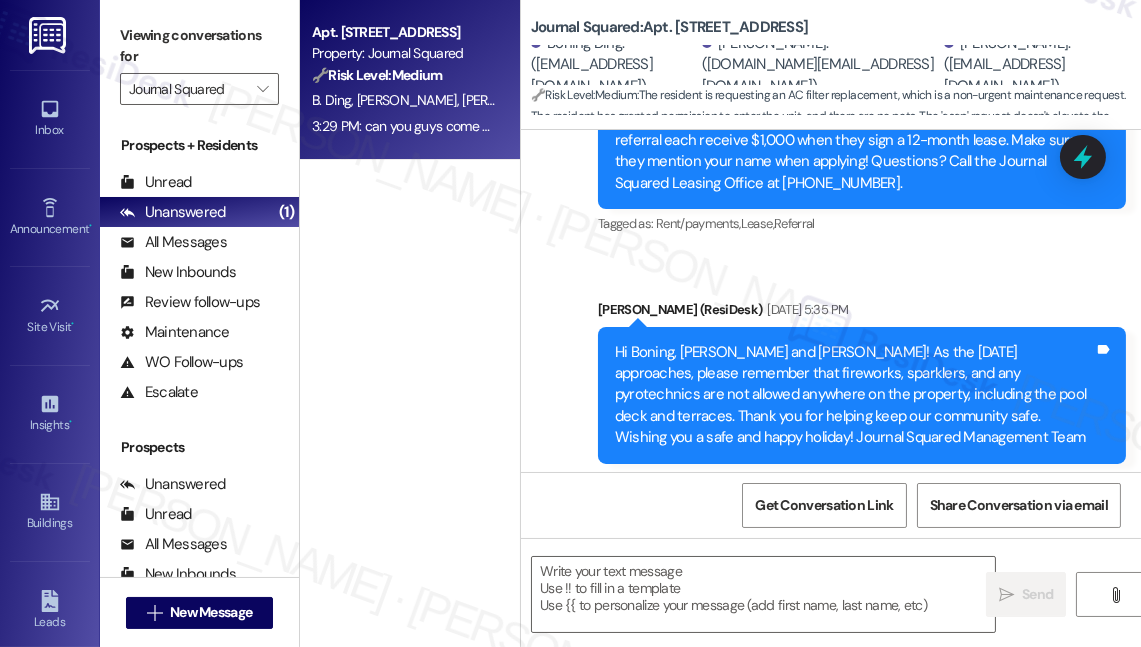 type on "Fetching suggested responses. Please feel free to read through the conversation in the meantime." 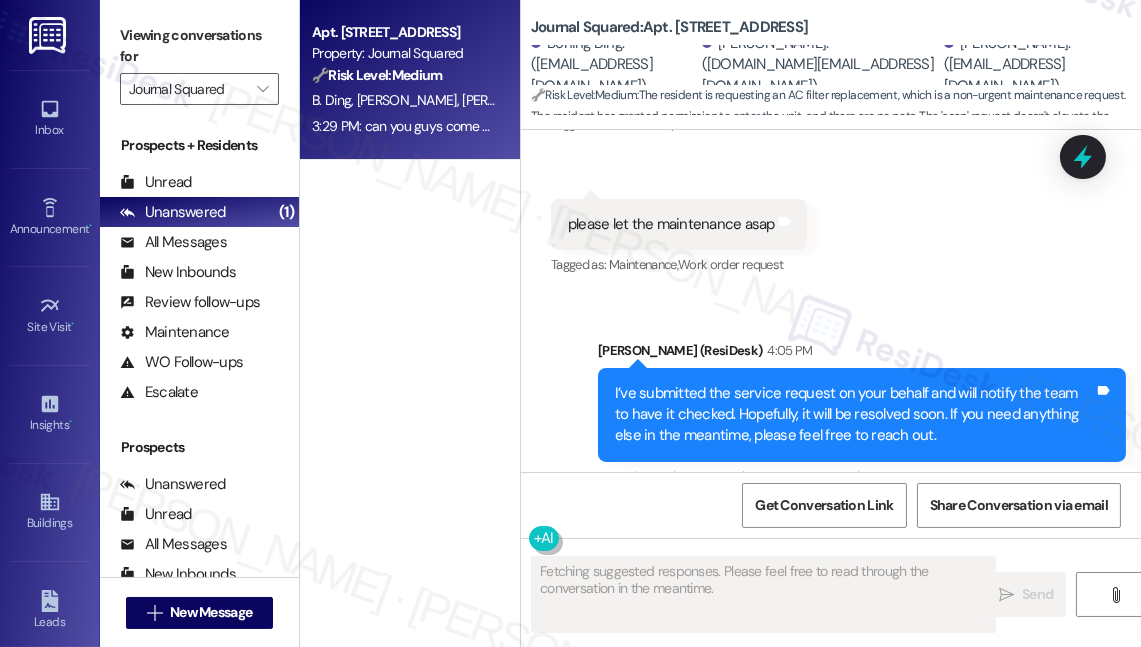 scroll, scrollTop: 8046, scrollLeft: 0, axis: vertical 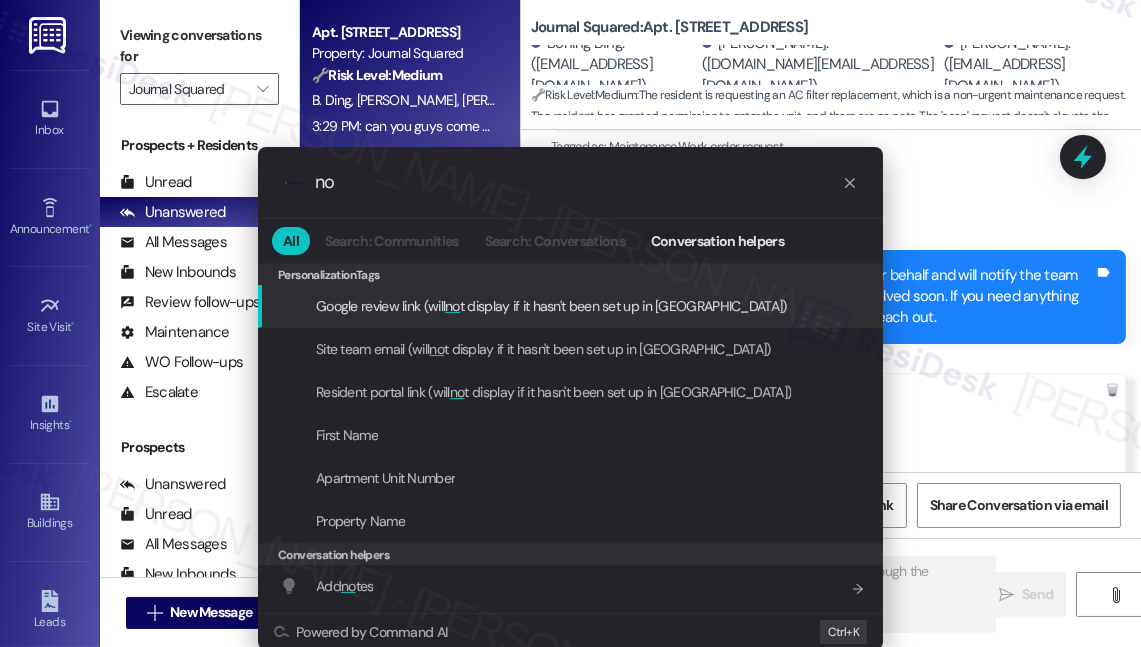 type on "n" 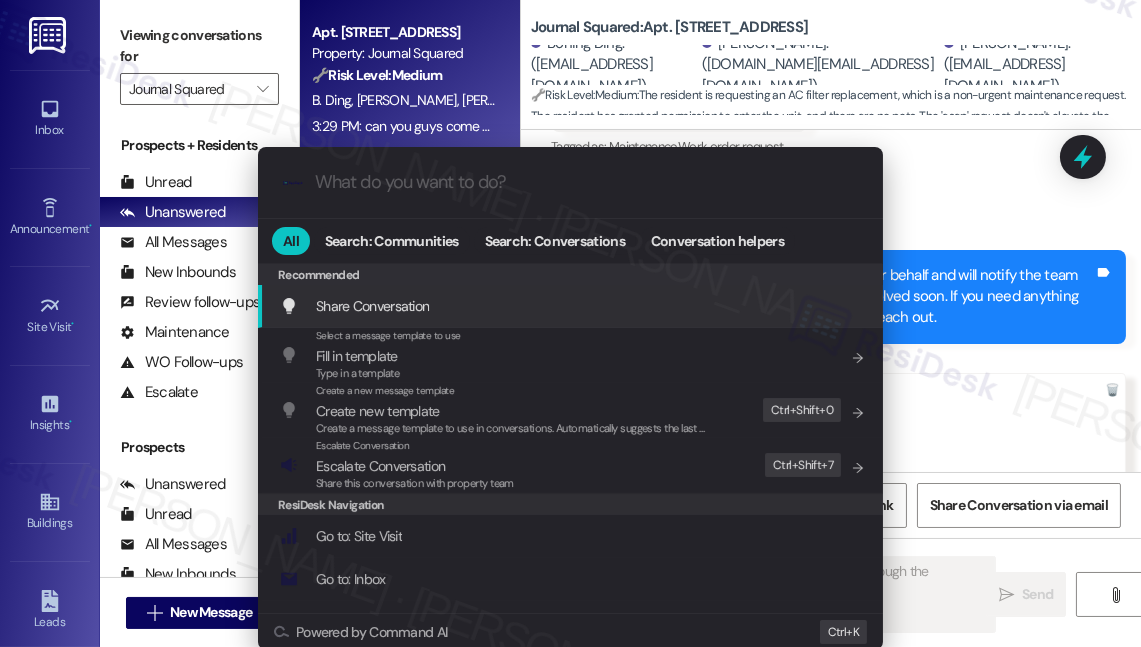 type on "a" 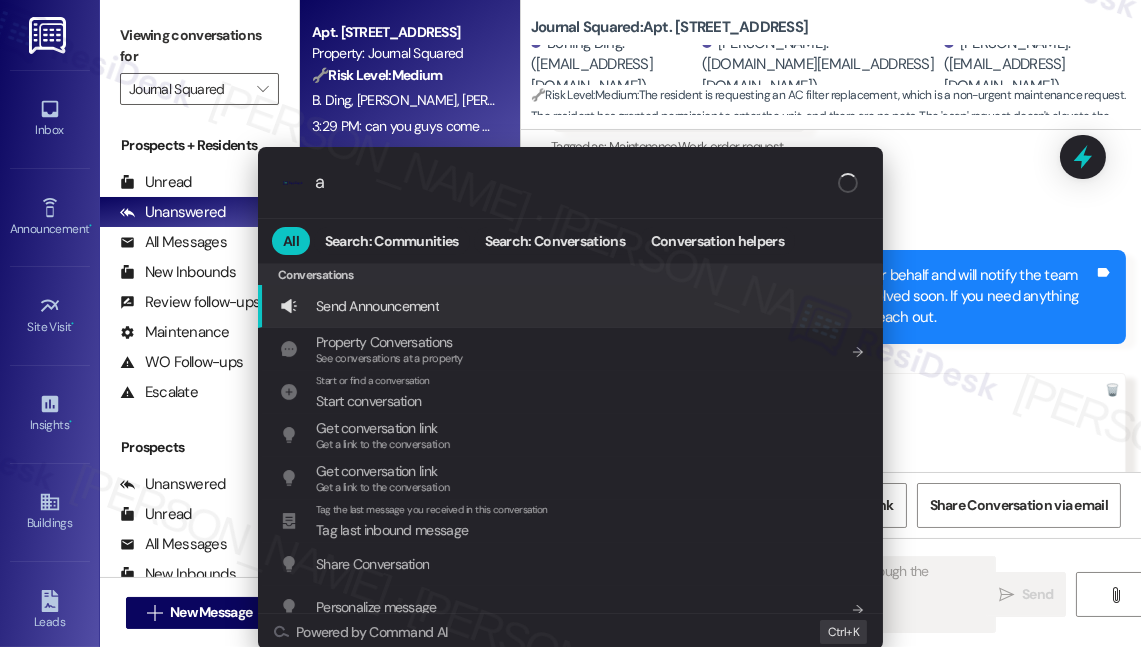 type on "Updating..." 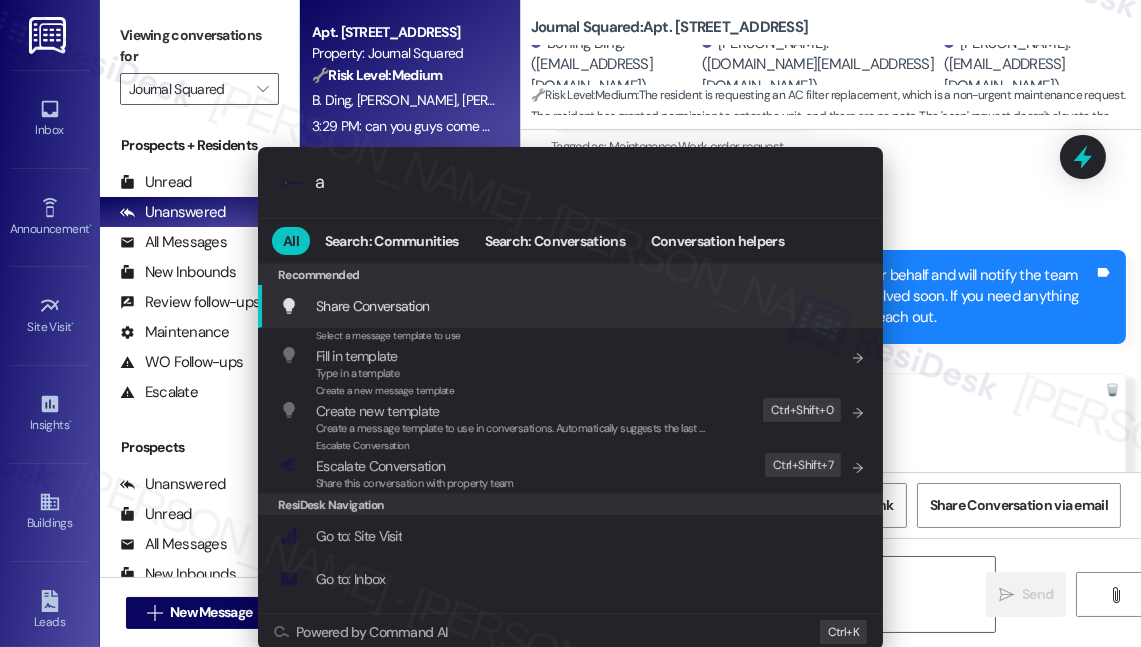 type 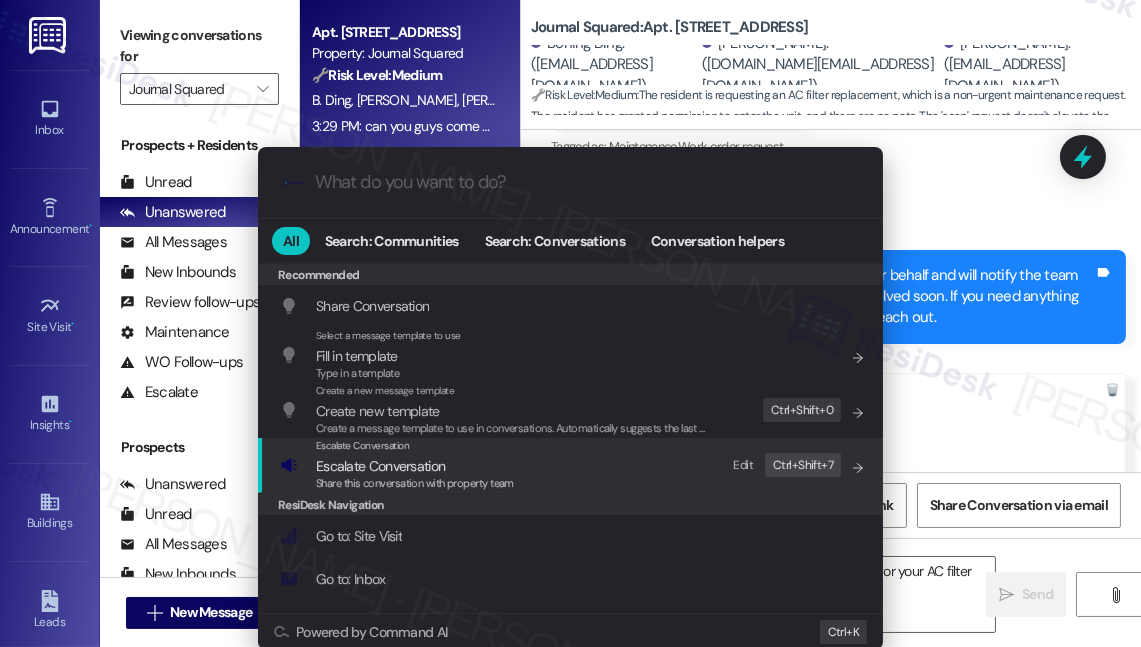 click on "Escalate Conversation Escalate Conversation Share this conversation with property team Edit Ctrl+ Shift+ 7" at bounding box center (572, 465) 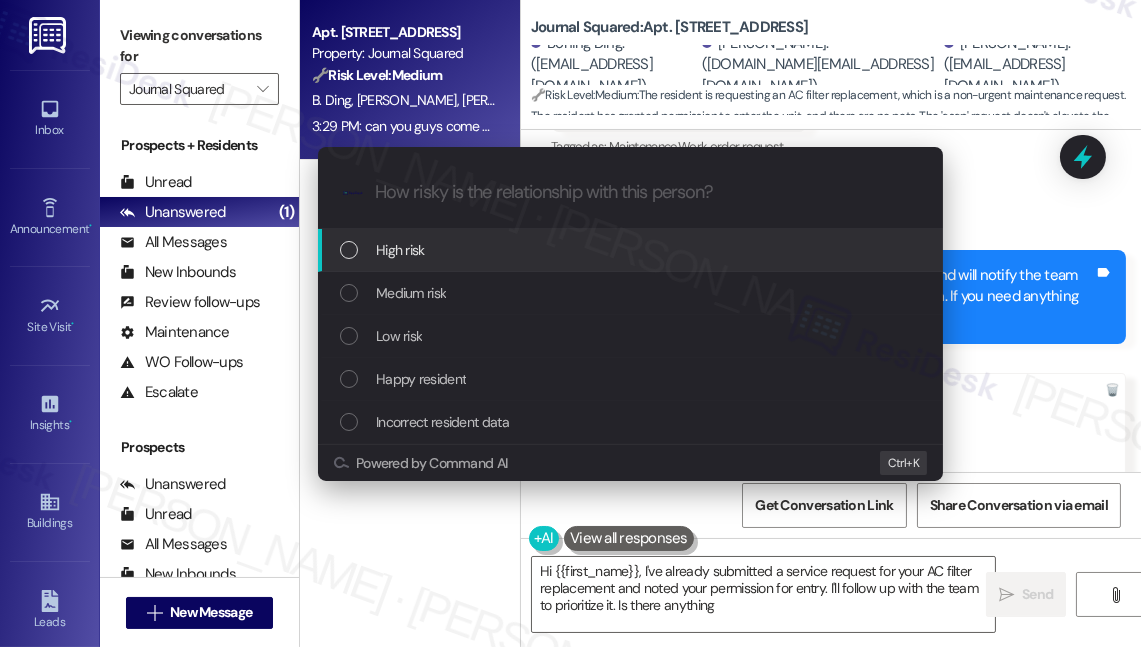 click on "Medium risk" at bounding box center [632, 293] 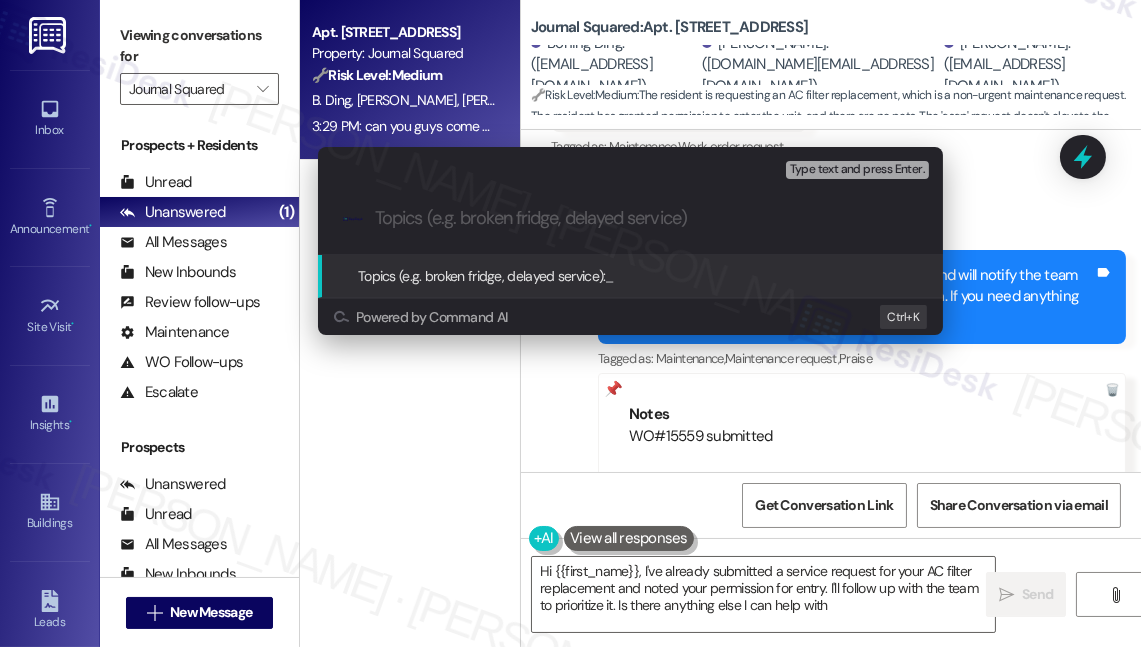 type on "Hi {{first_name}}, I've already submitted a service request for your AC filter replacement and noted your permission for entry. I'll follow up with the team to prioritize it. Is there anything else I can help with?" 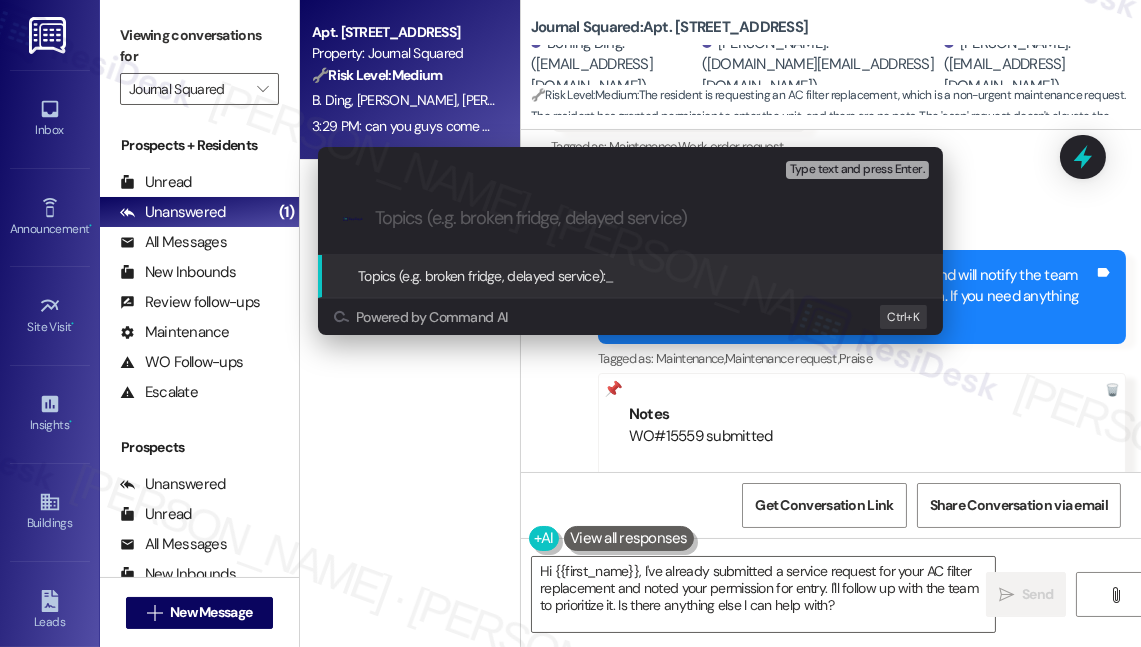 paste on "WO#15559 submitted" 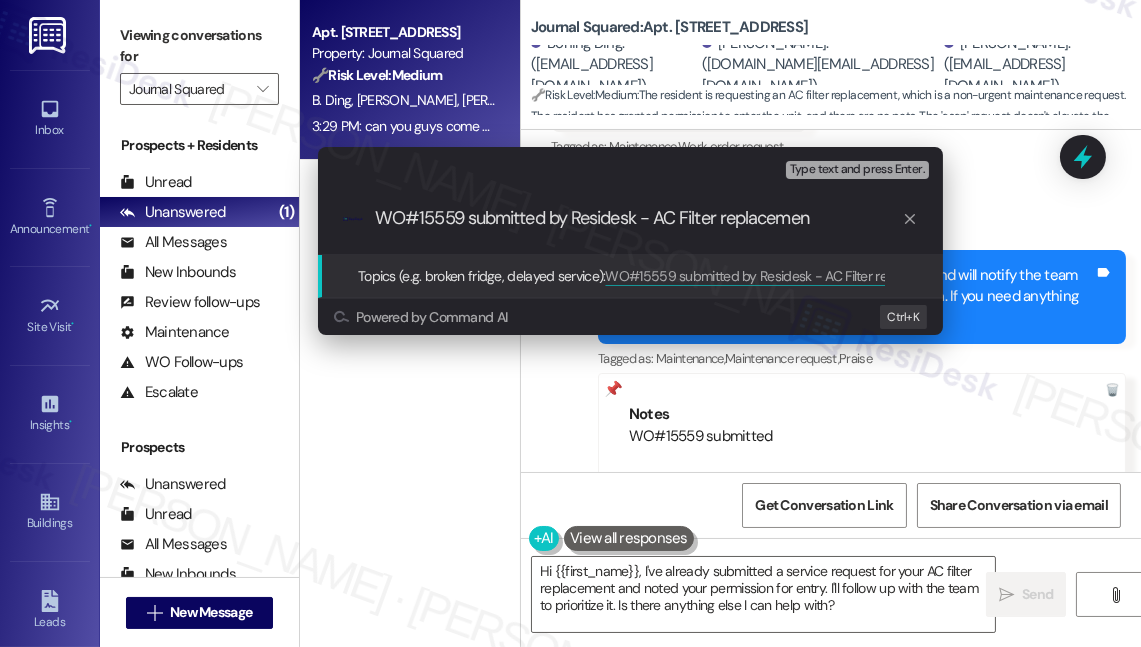 type on "WO#15559 submitted by Residesk - AC Filter replacement" 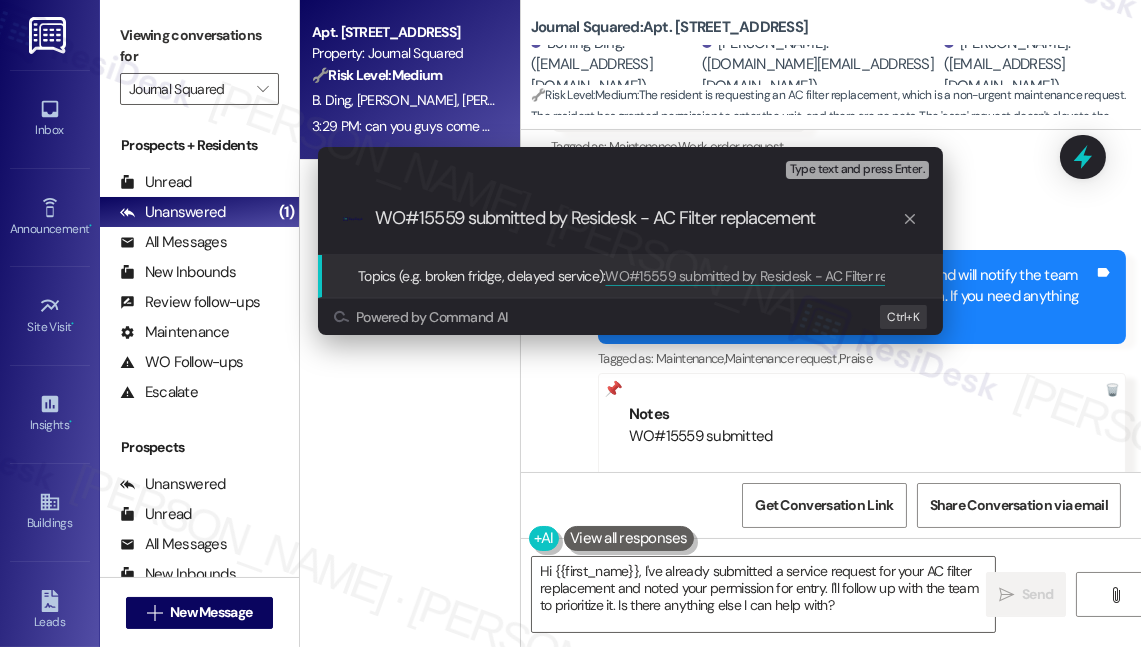 type 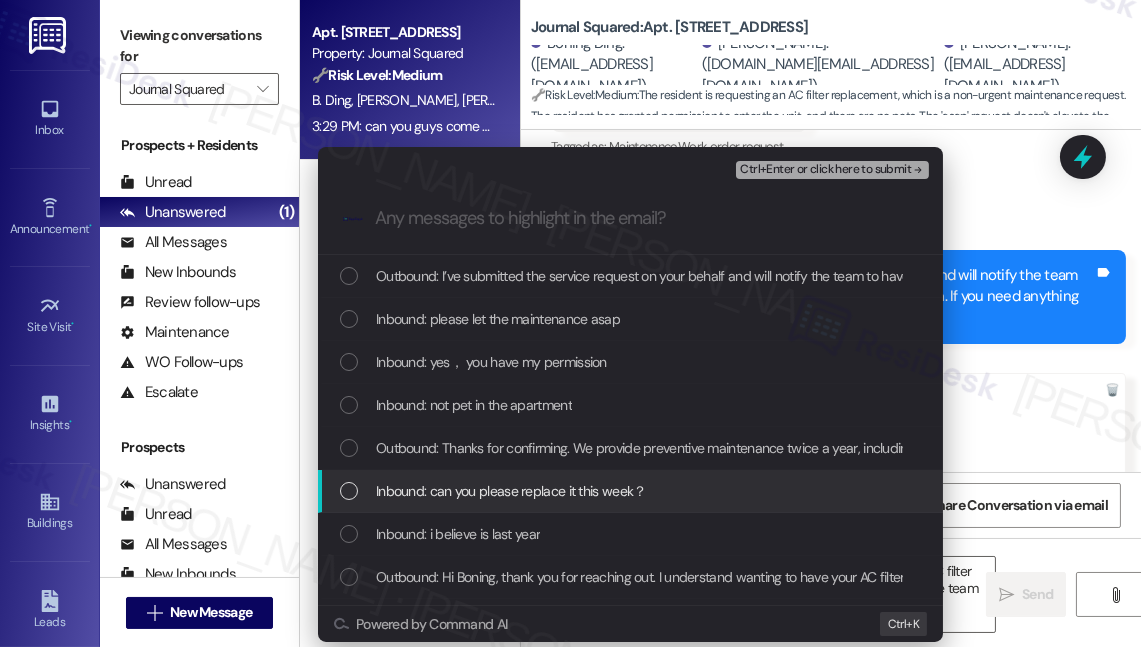 click on "Inbound: can you please replace it   this week？" at bounding box center [511, 491] 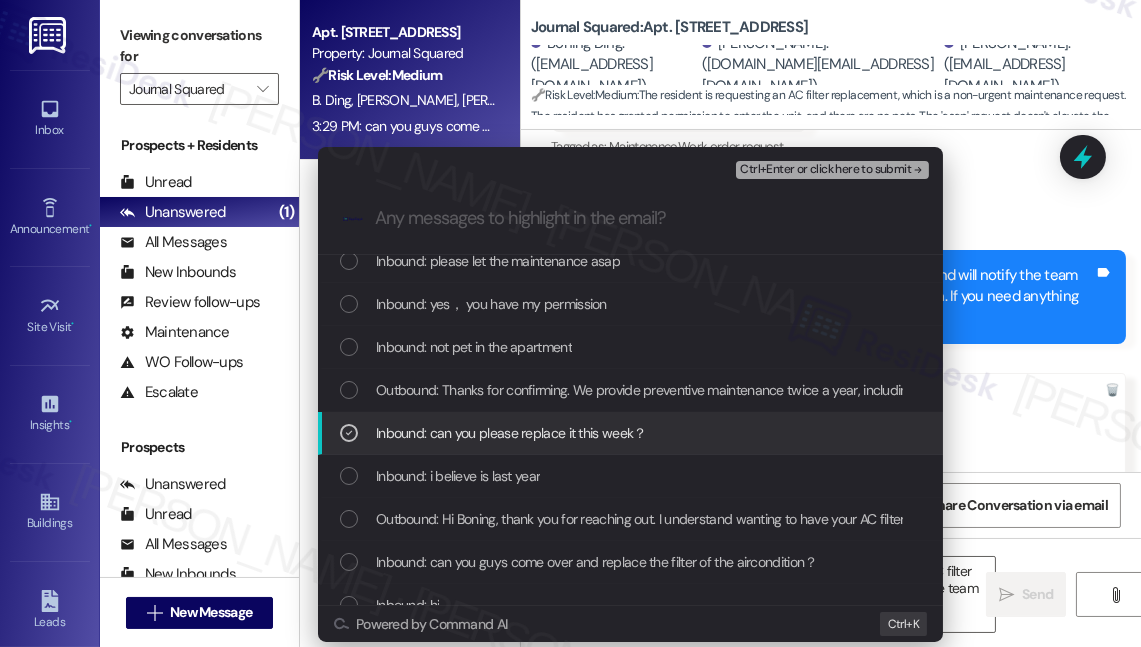 scroll, scrollTop: 181, scrollLeft: 0, axis: vertical 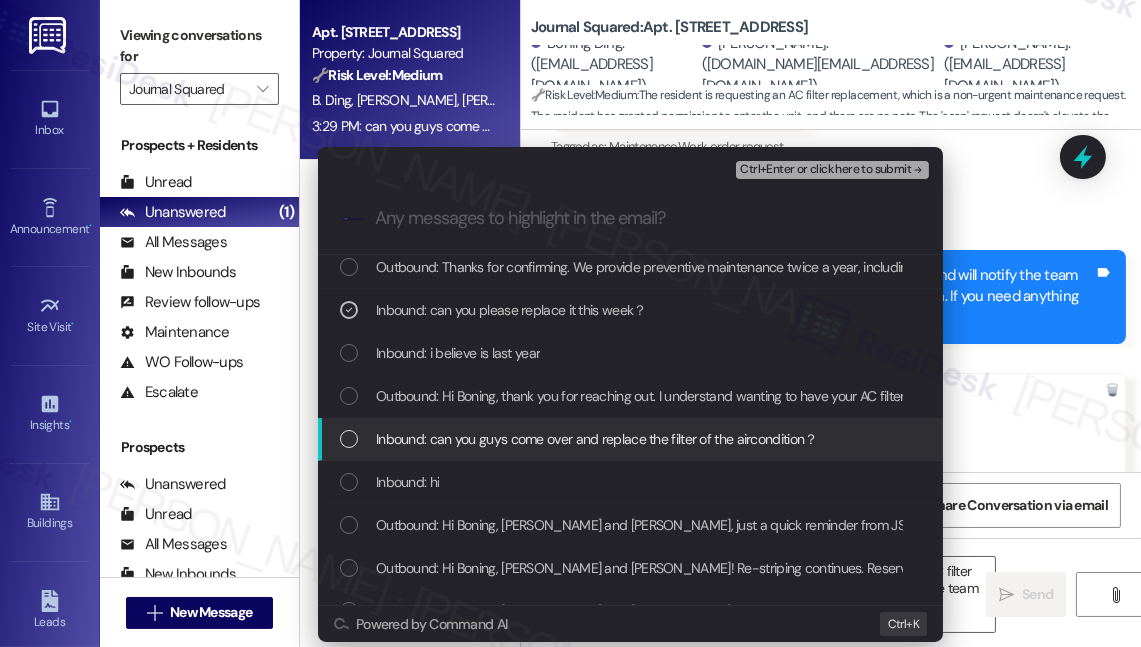 click on "Inbound: can you guys come over and replace the filter of the aircondition？" at bounding box center [630, 439] 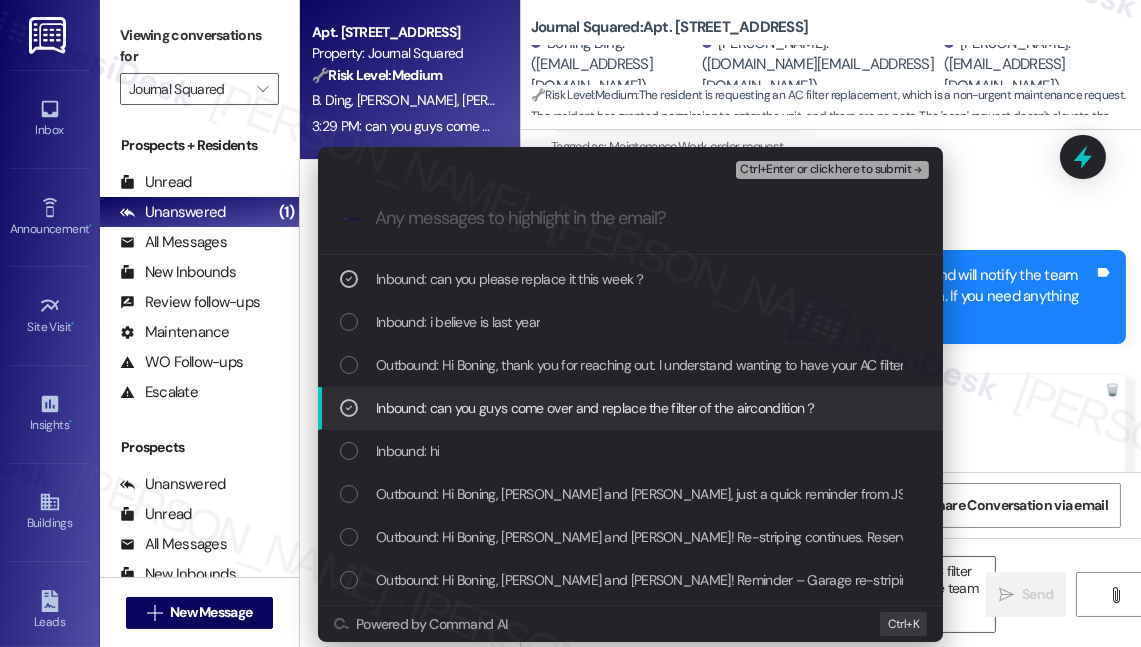 scroll, scrollTop: 181, scrollLeft: 0, axis: vertical 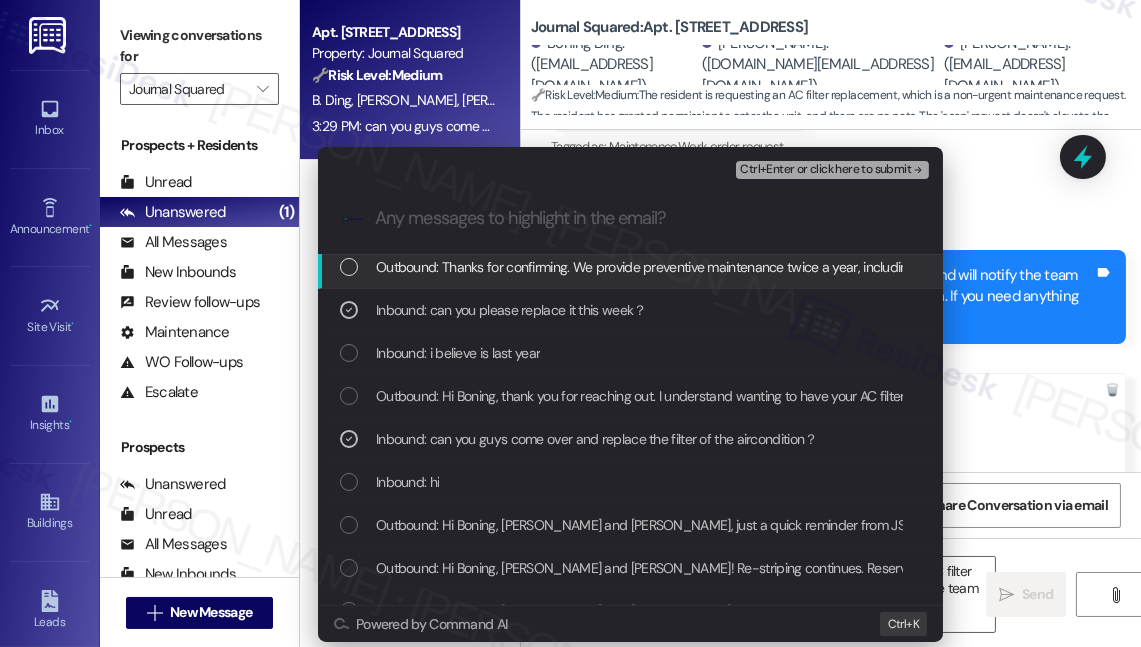 click on "Ctrl+Enter or click here to submit" at bounding box center (825, 170) 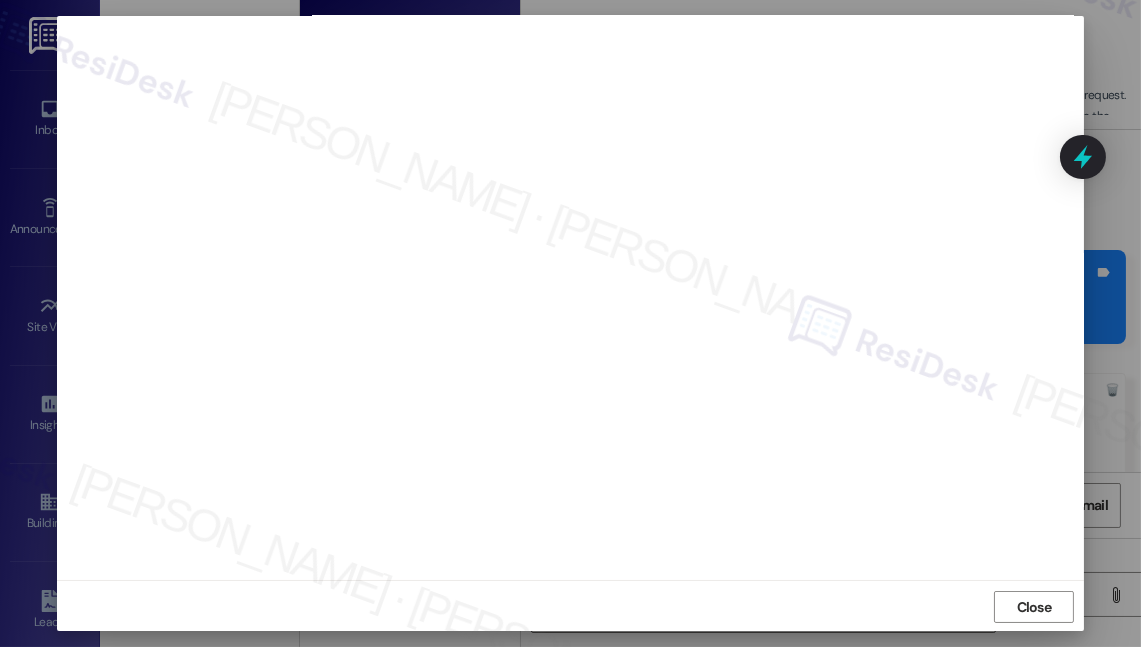 scroll, scrollTop: 20, scrollLeft: 0, axis: vertical 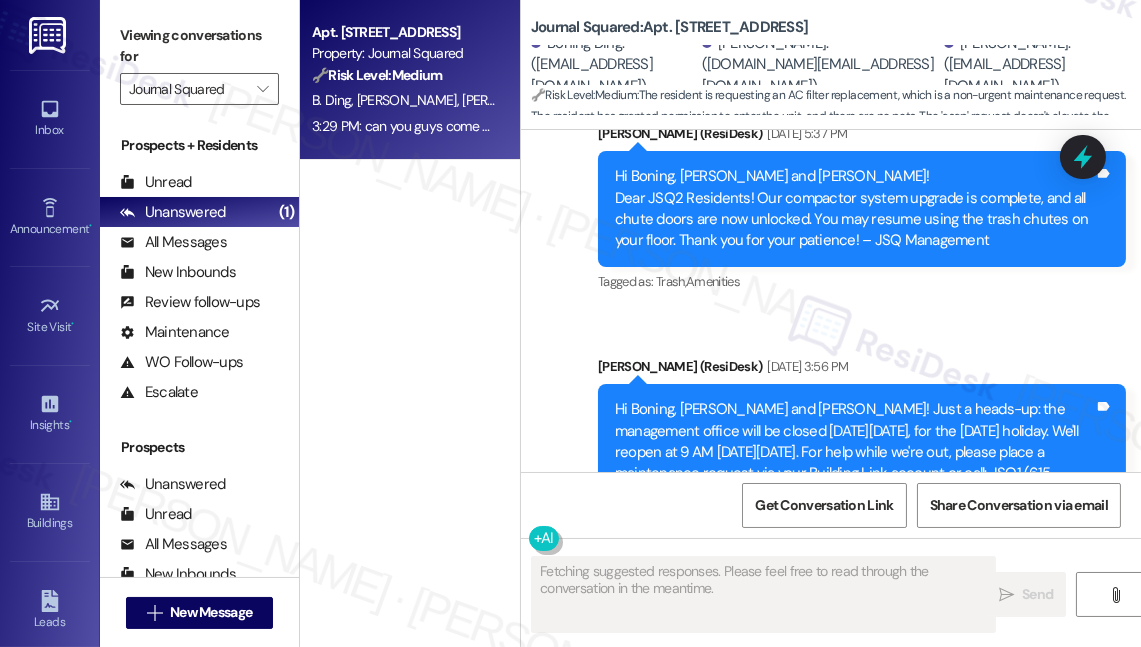 type on "Fetching suggested responses. Please feel free to read through the conversation in the meantime." 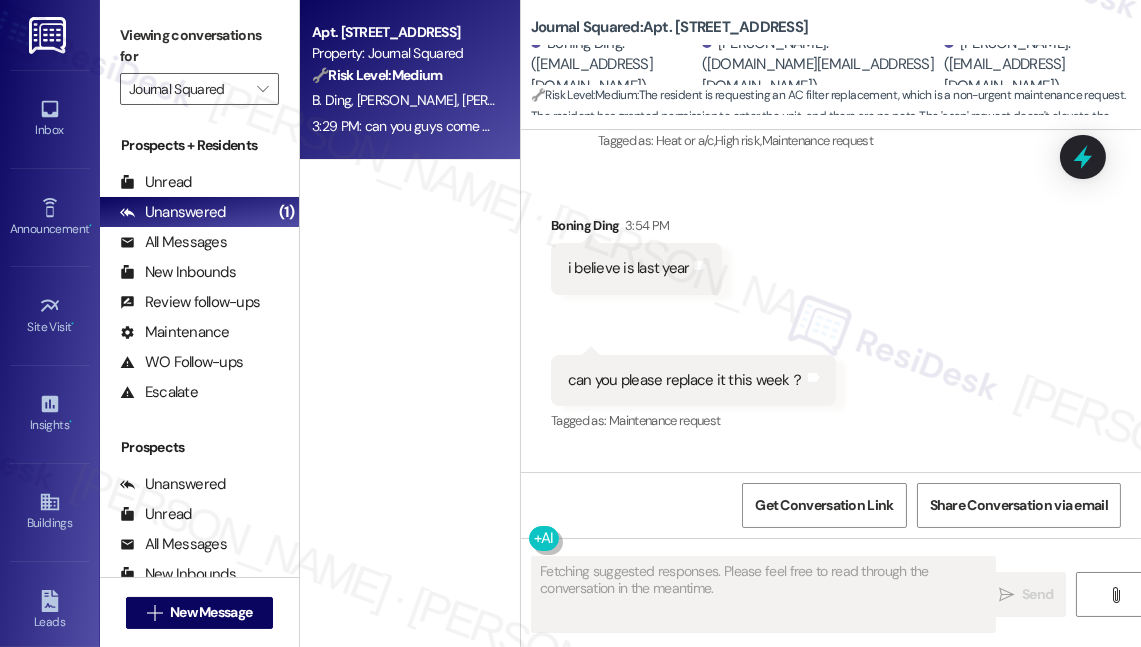 scroll, scrollTop: 7644, scrollLeft: 0, axis: vertical 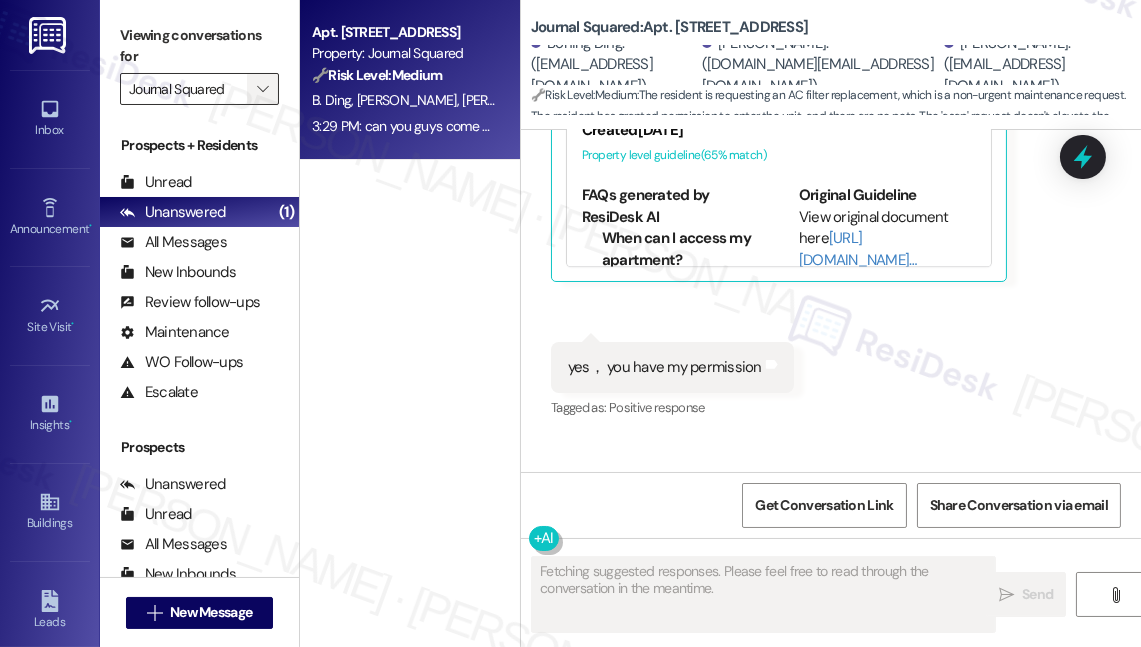 click on "" at bounding box center [263, 89] 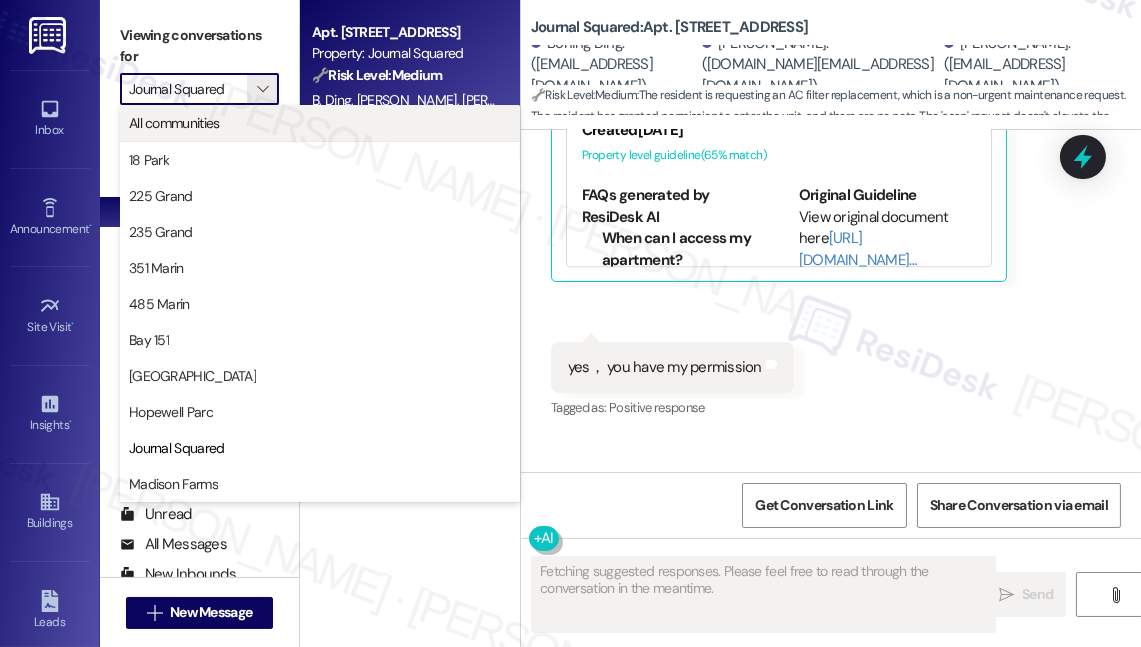click on "All communities" at bounding box center [174, 123] 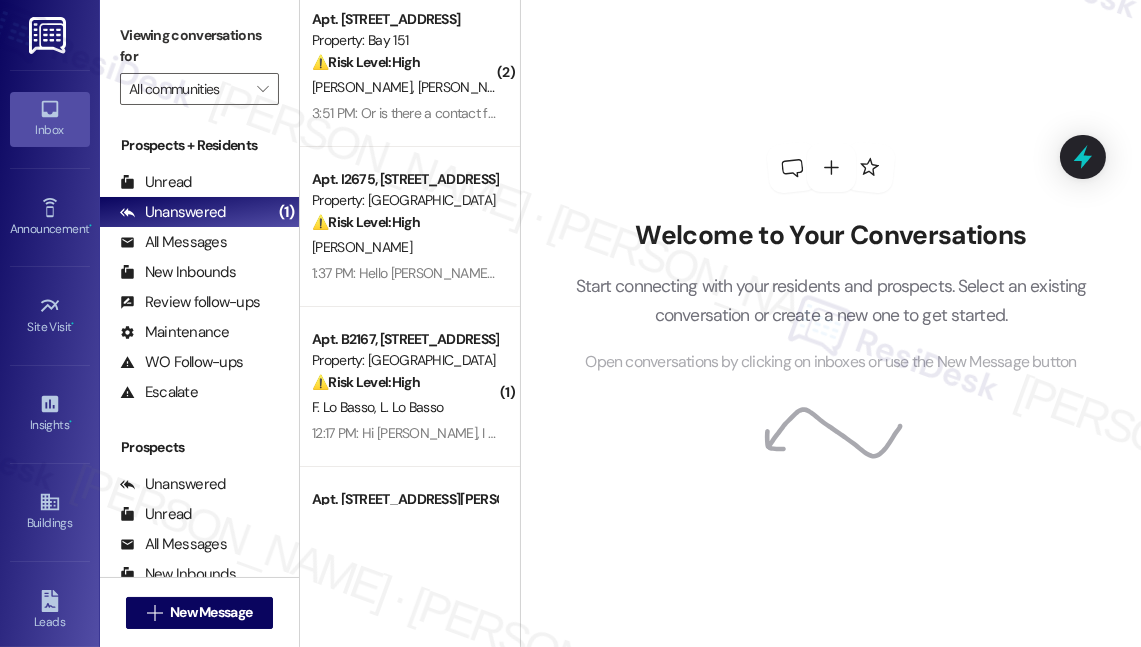 scroll, scrollTop: 0, scrollLeft: 0, axis: both 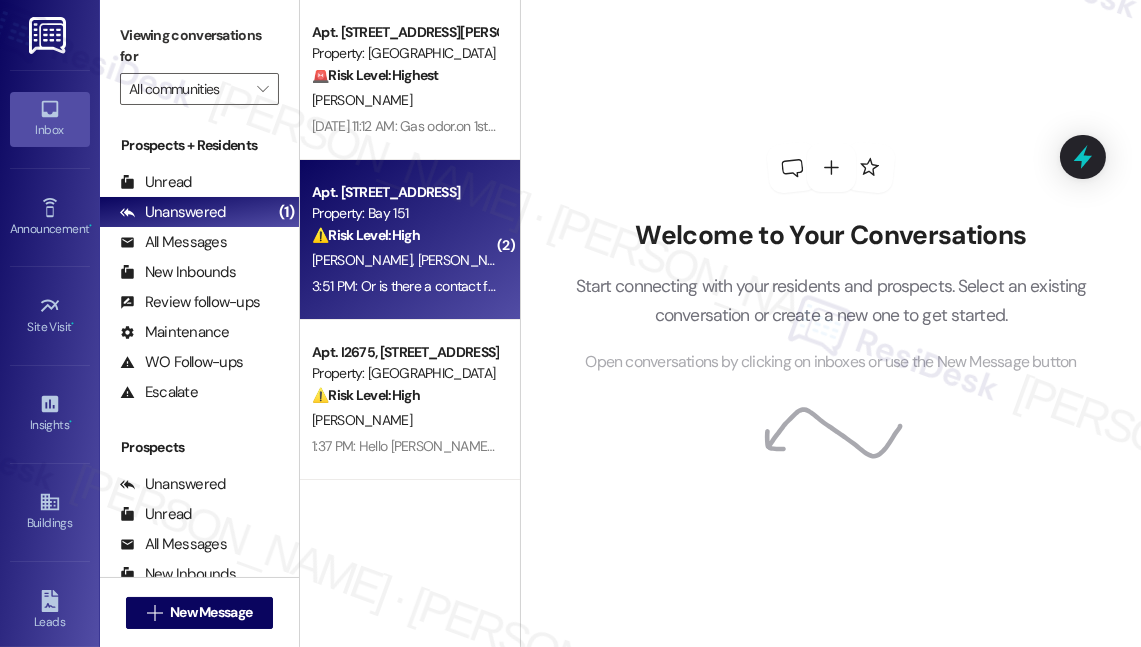 click on "3:51 PM: Or is there a contact for the bus driver? Maybe someone gave It to them  3:51 PM: Or is there a contact for the bus driver? Maybe someone gave It to them" at bounding box center (546, 286) 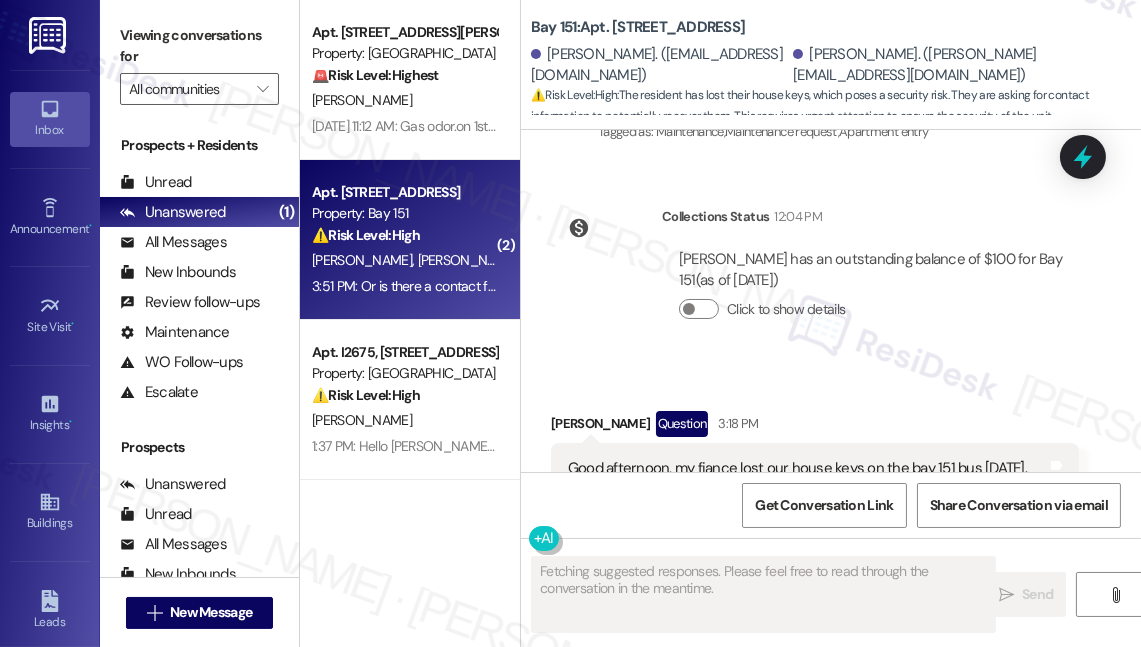 scroll, scrollTop: 57082, scrollLeft: 0, axis: vertical 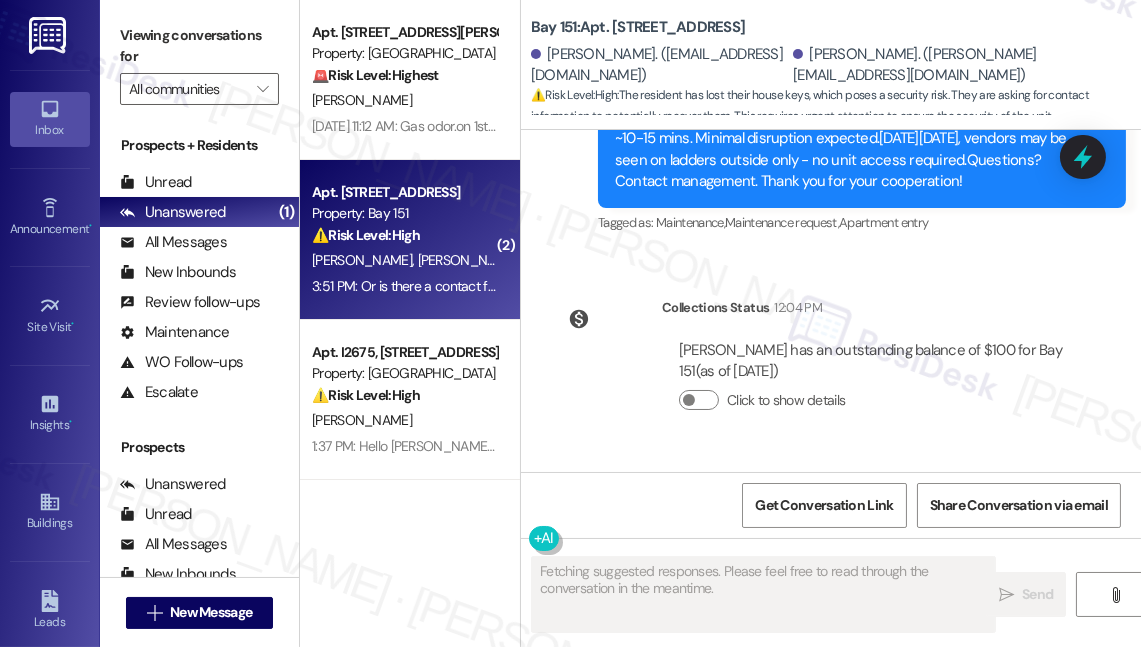 click on "Do you have number for them for me to call?" at bounding box center (709, 1024) 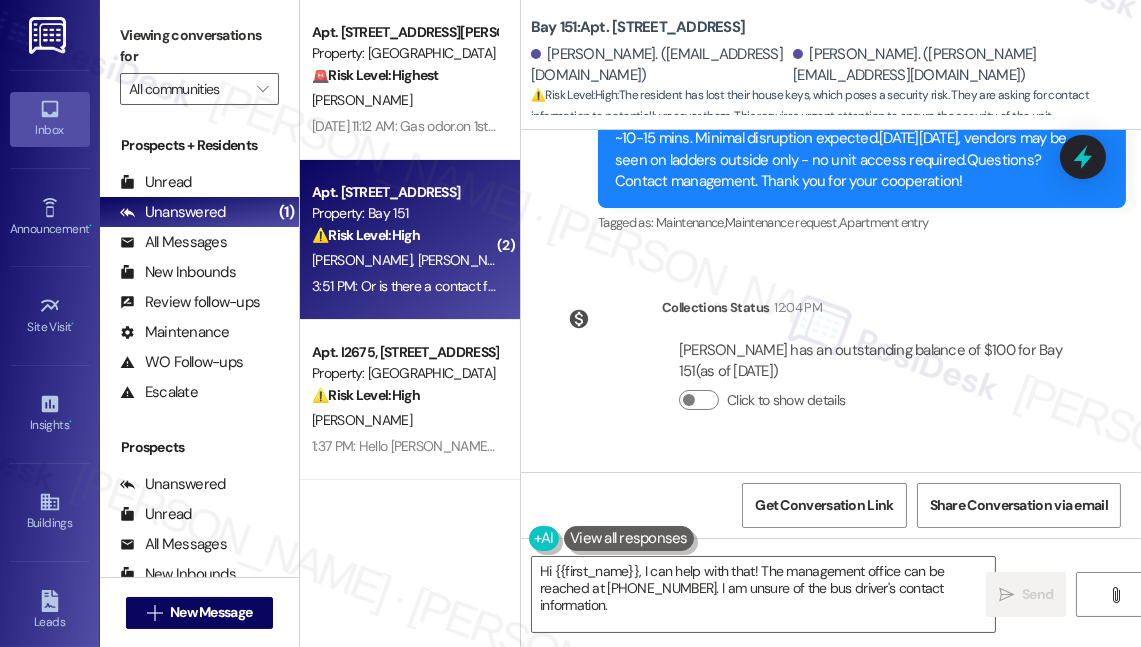 click at bounding box center (875, 1106) 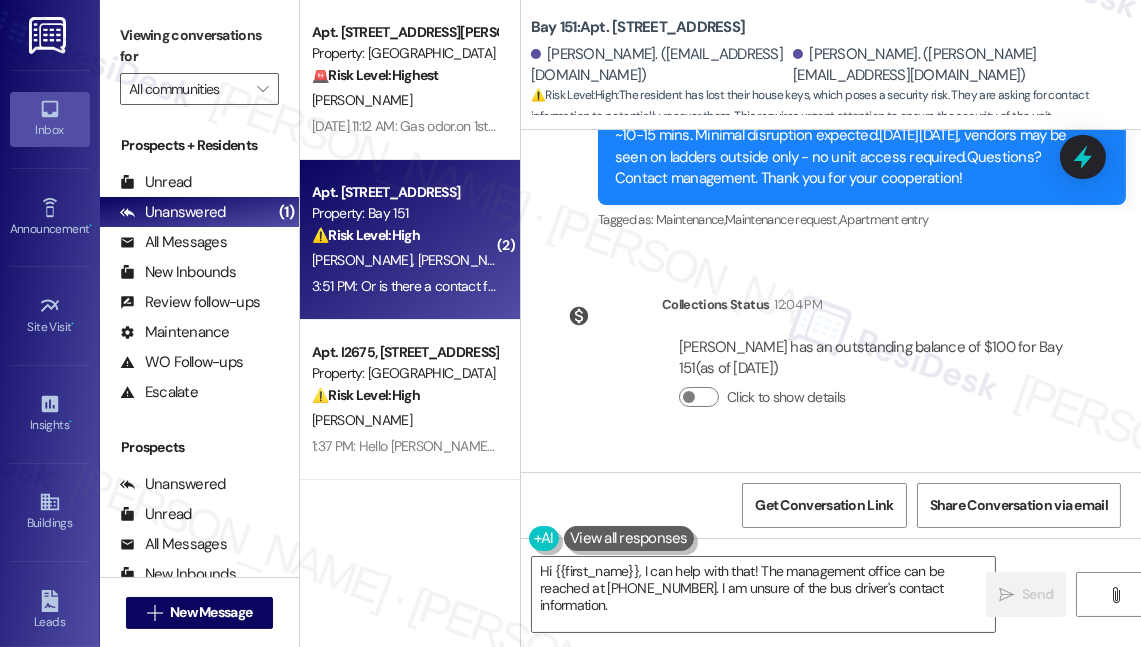 scroll, scrollTop: 57006, scrollLeft: 0, axis: vertical 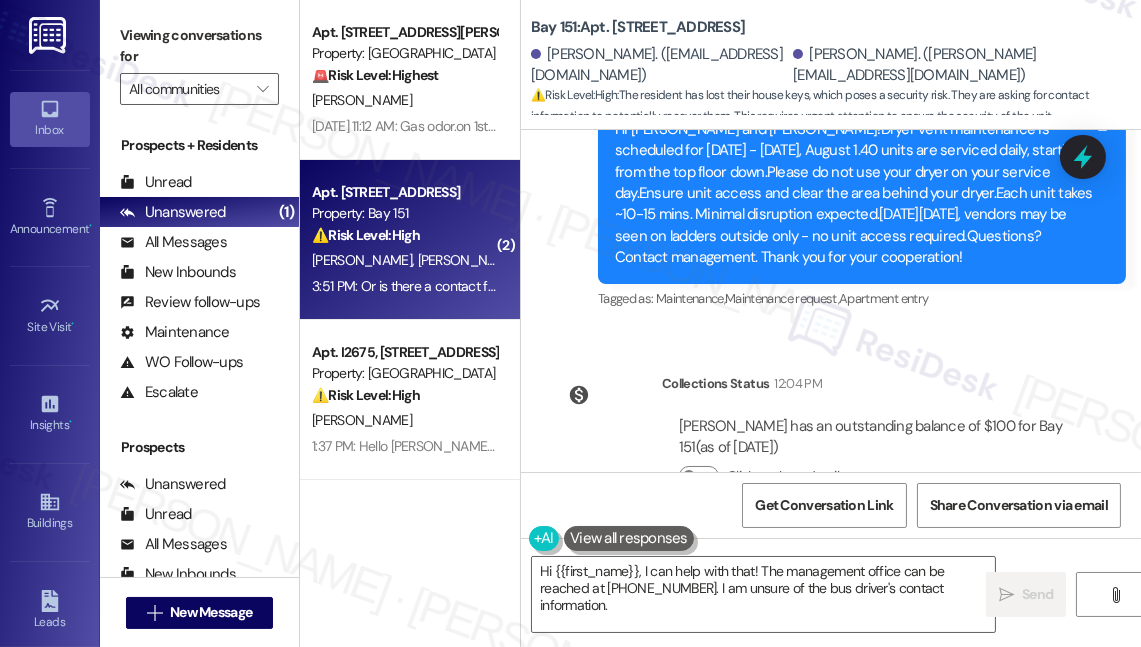 click on "Hi [PERSON_NAME], I'm sorry to hear about the lost keys! You can inquire at the property management office about it. We don't have a formal lost and found, but we may have items that other residents have turned in." at bounding box center [854, 907] 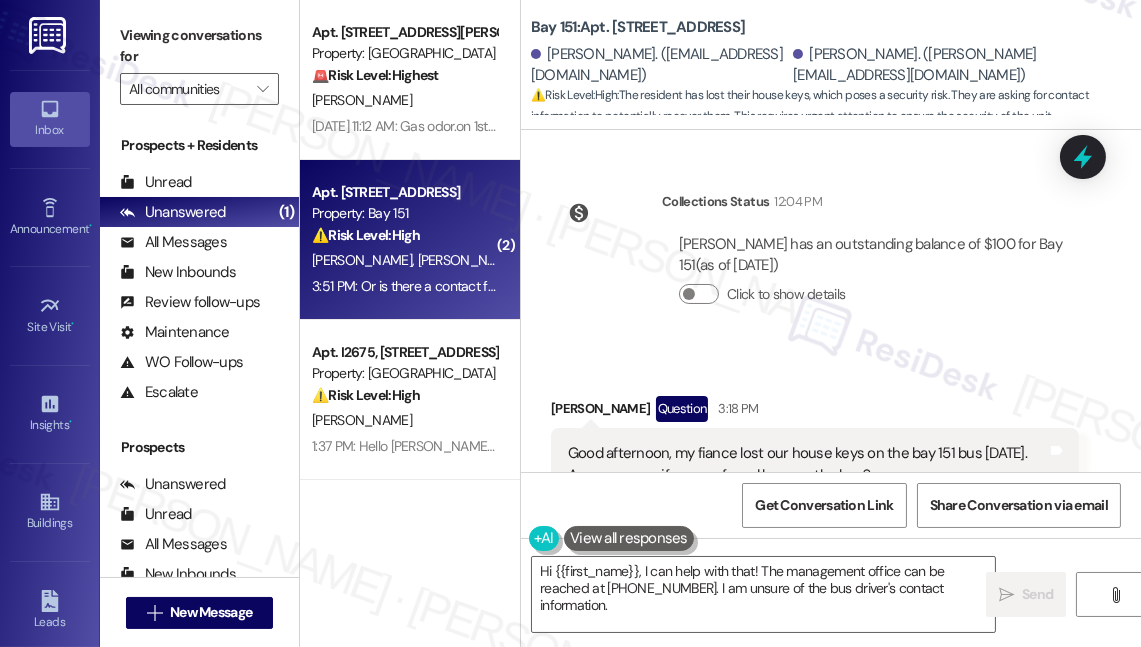click on "Or is there a contact for the bus driver? Maybe someone gave It to them" at bounding box center [800, 1119] 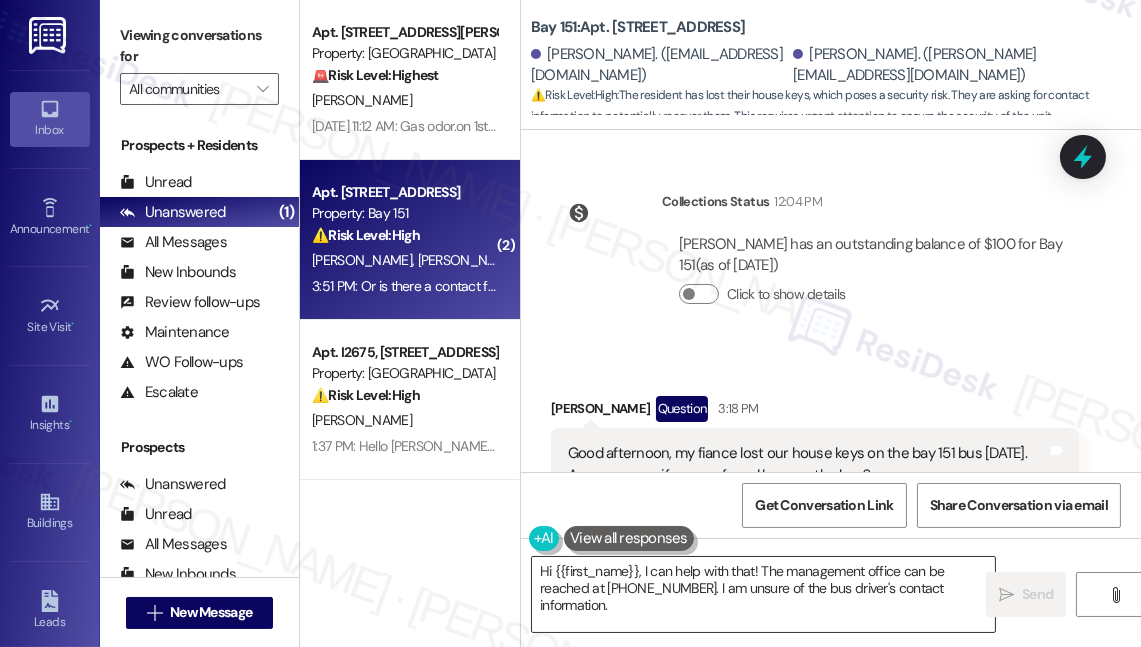 click on "Hi {{first_name}}, I can help with that! The management office can be reached at [PHONE_NUMBER]. I am unsure of the bus driver's contact information." at bounding box center (763, 594) 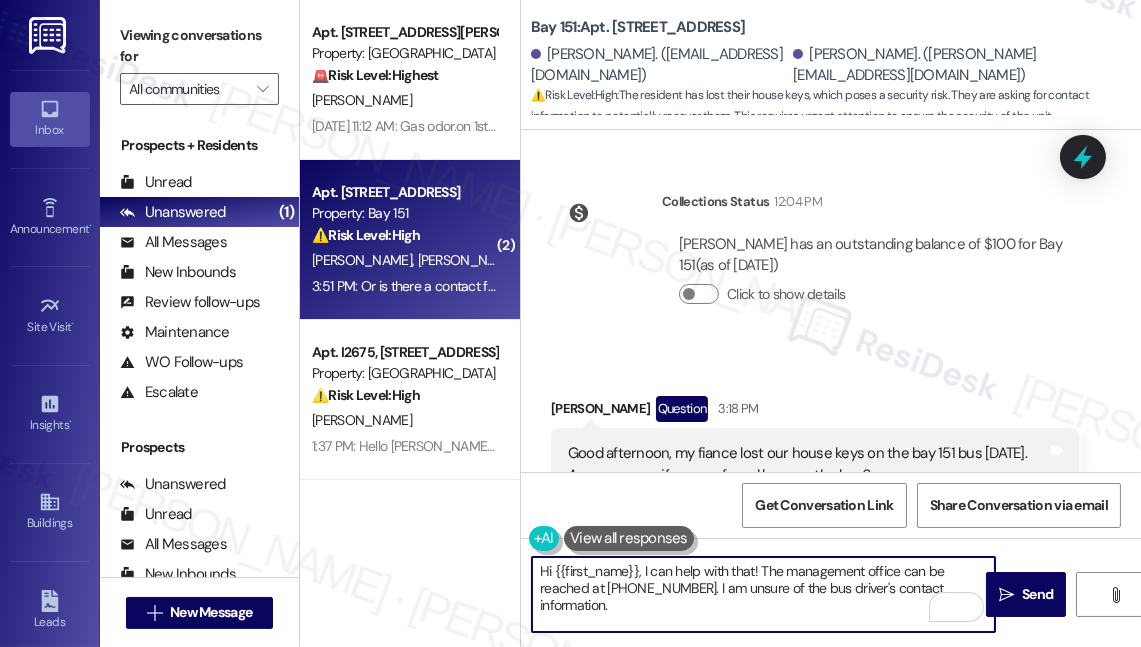 drag, startPoint x: 760, startPoint y: 571, endPoint x: 442, endPoint y: 540, distance: 319.50745 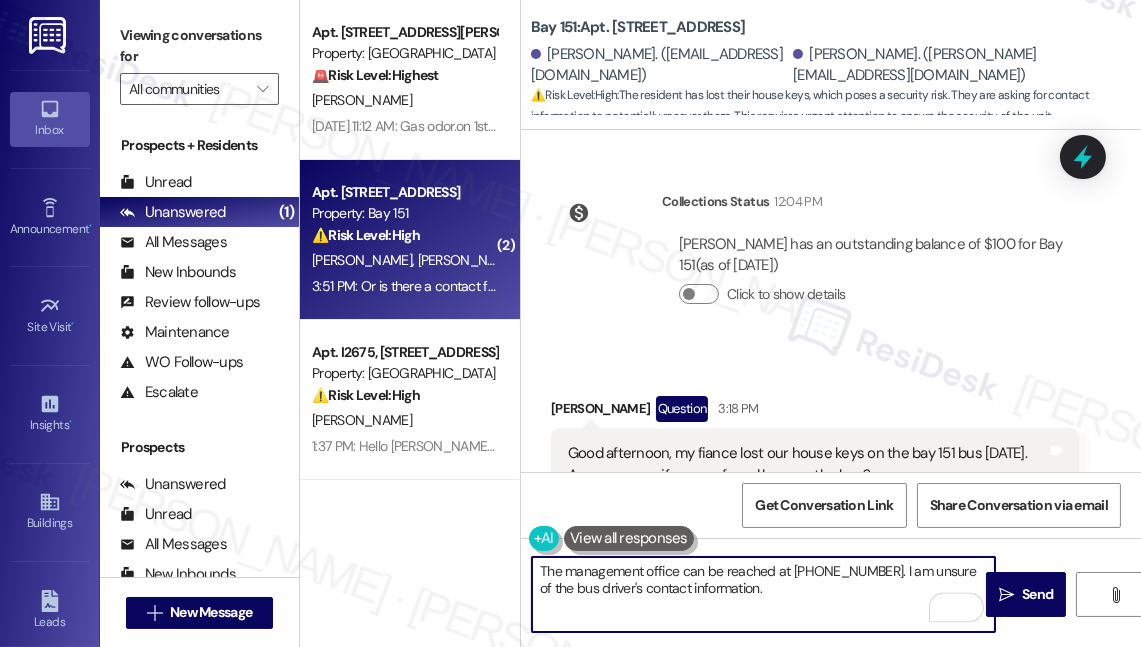 click on "The management office can be reached at [PHONE_NUMBER]. I am unsure of the bus driver's contact information." at bounding box center (763, 594) 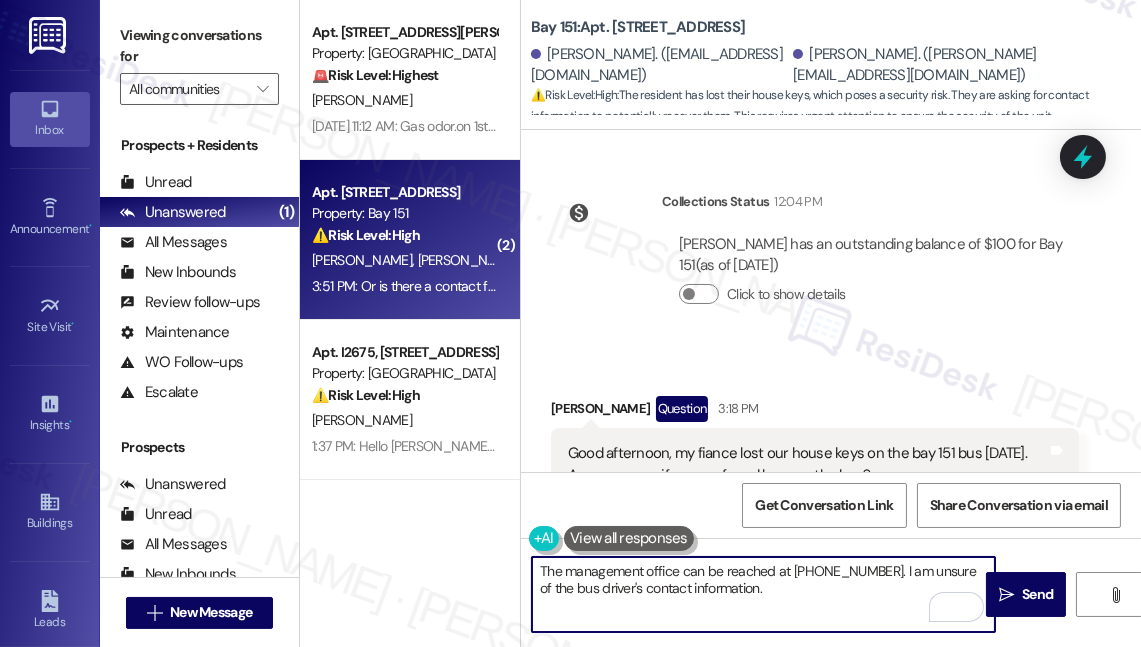 click on "The management office can be reached at [PHONE_NUMBER]. I am unsure of the bus driver's contact information." at bounding box center (763, 594) 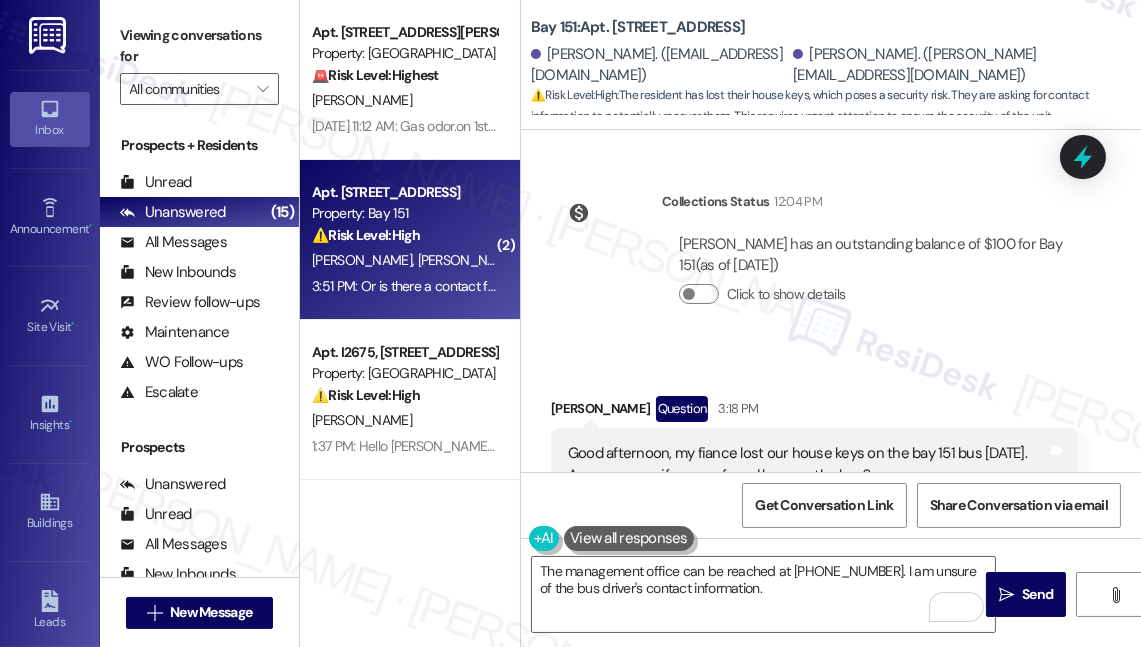 click on "Viewing conversations for" at bounding box center [199, 46] 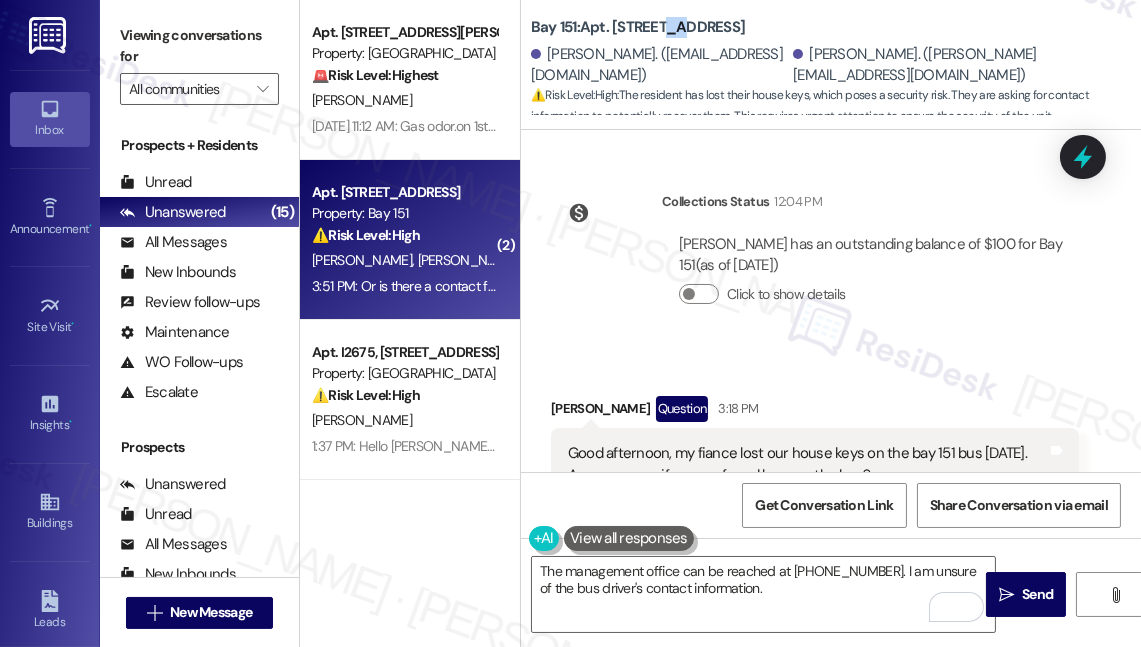 click on "Bay 151:  Apt. [STREET_ADDRESS]" at bounding box center [638, 27] 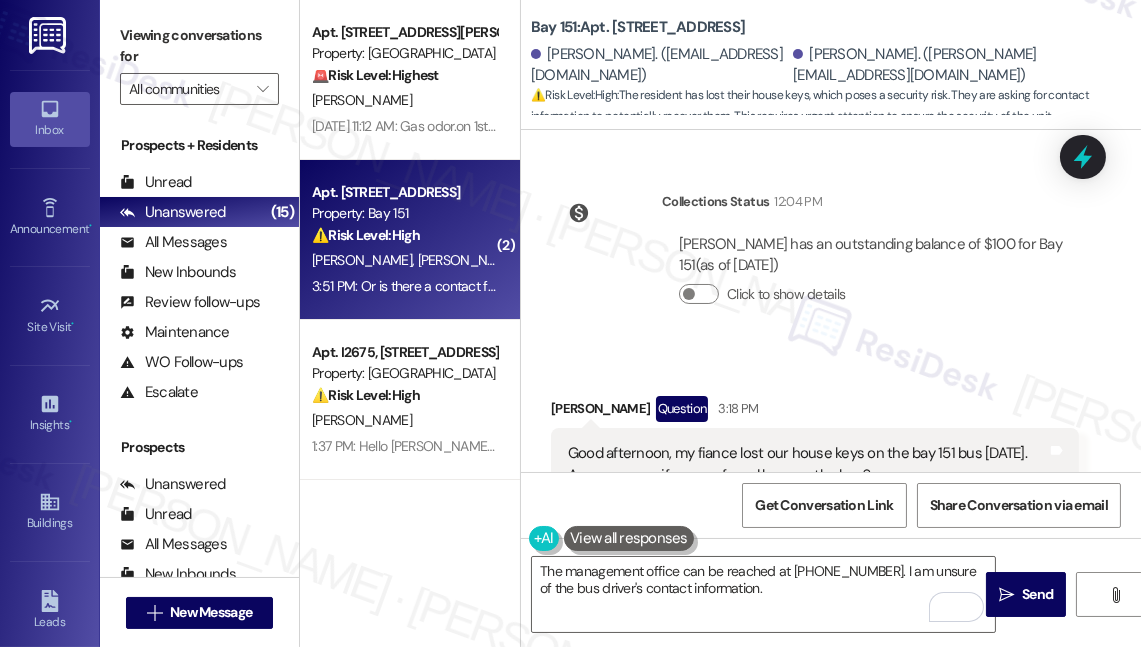 click on "Apt. B2145, [STREET_ADDRESS][PERSON_NAME] Property: [GEOGRAPHIC_DATA] 🚨  Risk Level:  Highest The message reports a gas odor, which poses an immediate safety hazard and potential health risk to residents. This requires immediate investigation and action. [PERSON_NAME] [DATE] 11:12 AM: Gas odor.on 1st for BLDG B [DATE] 11:12 AM: Gas odor.on 1st for BLDG B ( 2 ) Apt. 3406, [STREET_ADDRESS] ⚠️  Risk Level:  High The resident has lost their house keys, which poses a security risk. They are asking for contact information to potentially recover them. This requires urgent attention to ensure the security of the unit. [PERSON_NAME] [PERSON_NAME] 3:51 PM: Or is there a contact for the bus driver? Maybe someone gave It to them  3:51 PM: Or is there a contact for the bus driver? Maybe someone gave It to them  Apt. I2675, [STREET_ADDRESS][PERSON_NAME] Property: [GEOGRAPHIC_DATA] ⚠️  Risk Level:  High [PERSON_NAME] ( 1 ) Apt. B2167, [STREET_ADDRESS][PERSON_NAME] Property: [GEOGRAPHIC_DATA] ⚠️  Risk Level:  High F. Lo Basso ( 3 ) High" at bounding box center [410, 323] 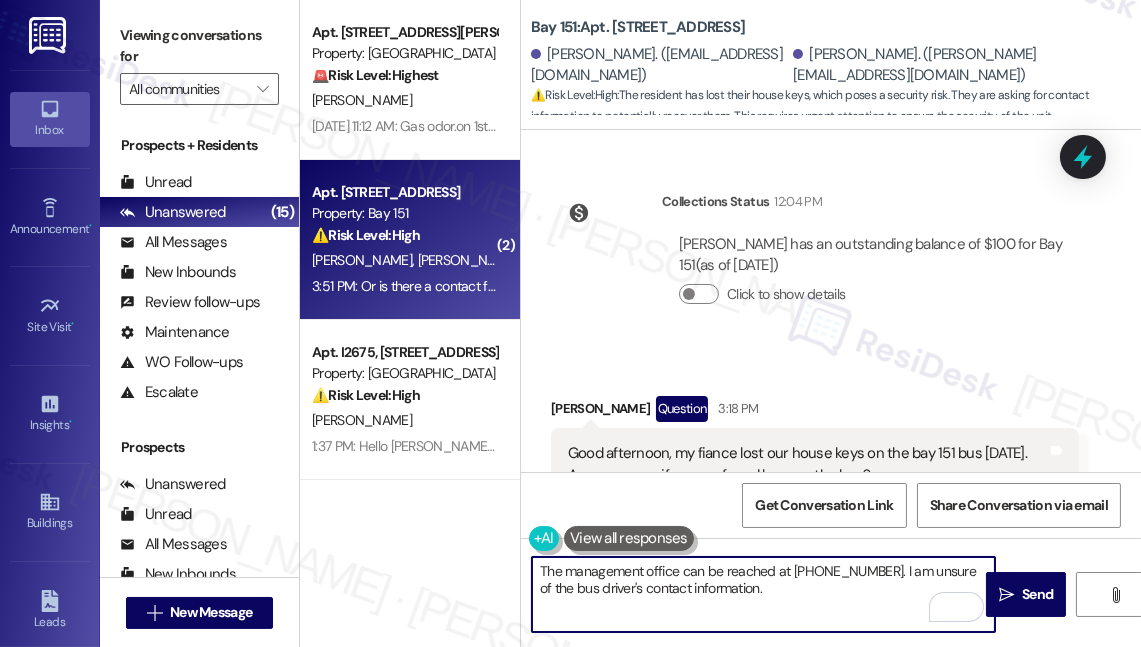 drag, startPoint x: 834, startPoint y: 574, endPoint x: 828, endPoint y: 564, distance: 11.661903 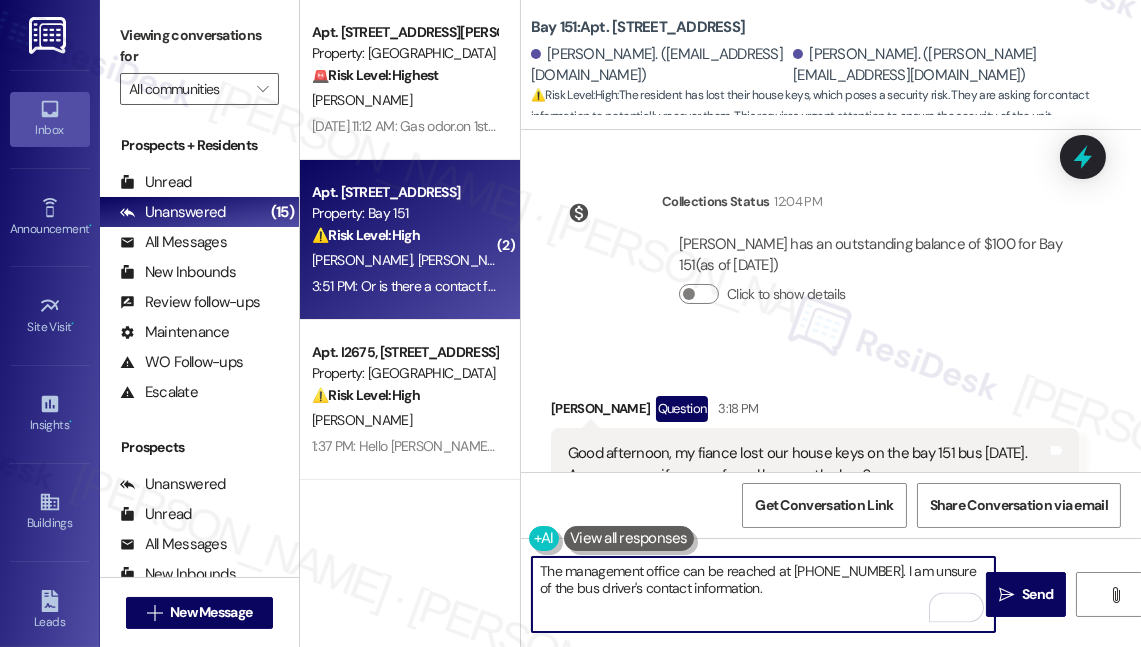 click on "The management office can be reached at [PHONE_NUMBER]. I am unsure of the bus driver's contact information." at bounding box center (763, 594) 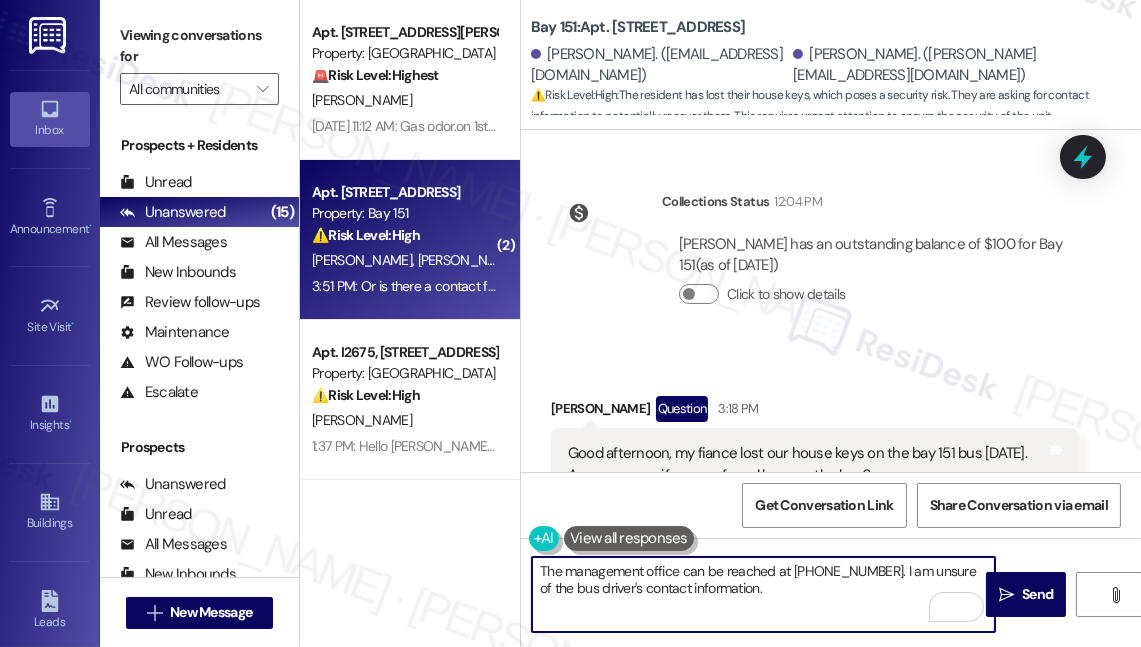 click on "The management office can be reached at [PHONE_NUMBER]. I am unsure of the bus driver's contact information." at bounding box center (763, 594) 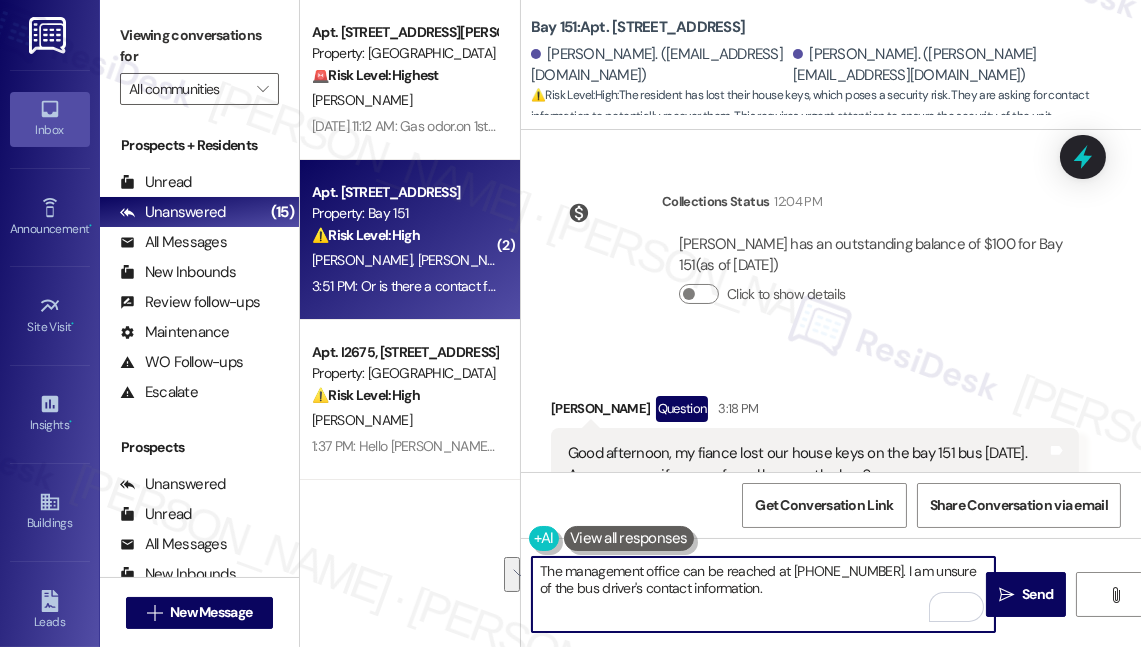 click on "The management office can be reached at [PHONE_NUMBER]. I am unsure of the bus driver's contact information." at bounding box center [763, 594] 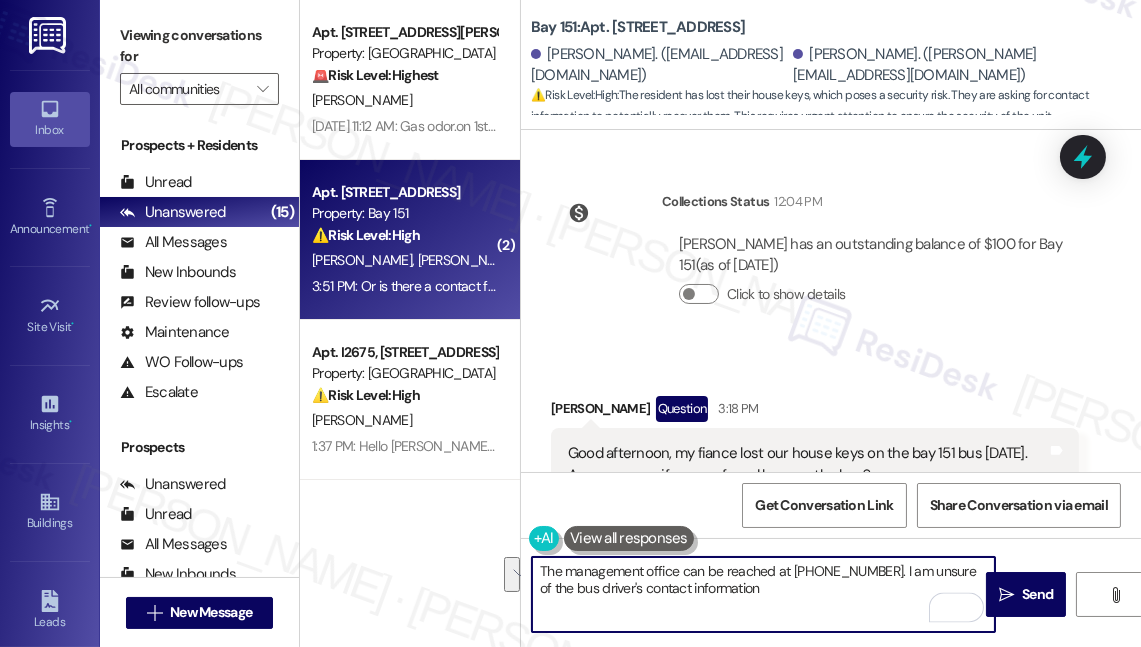 drag, startPoint x: 881, startPoint y: 573, endPoint x: 901, endPoint y: 587, distance: 24.41311 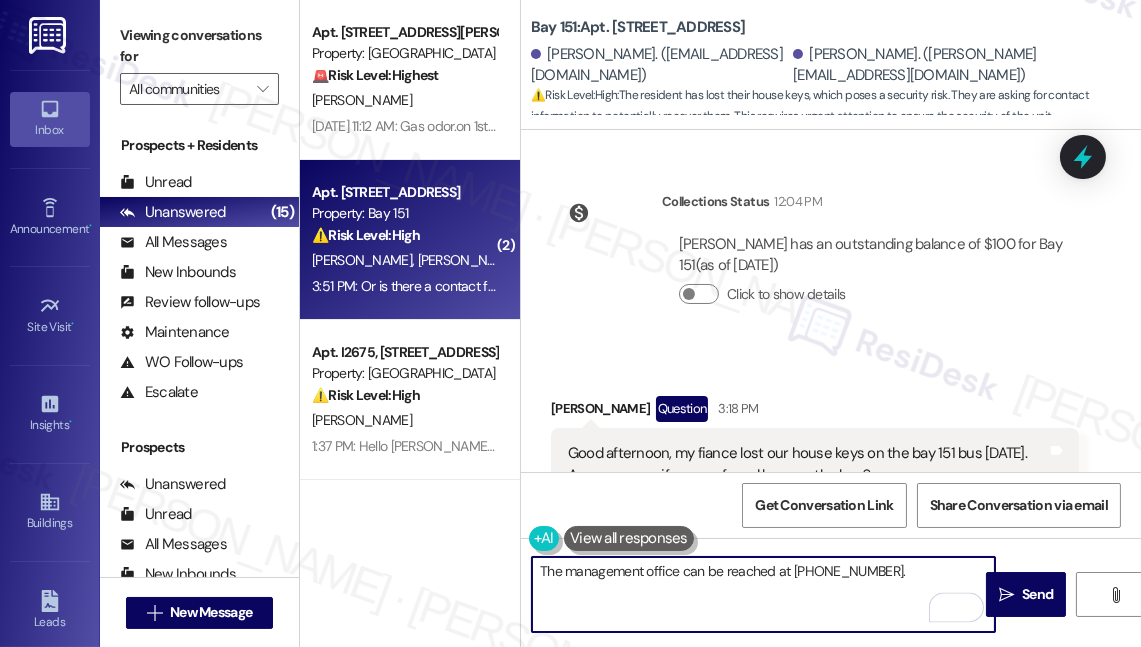 click on "The management office can be reached at [PHONE_NUMBER]." at bounding box center [763, 594] 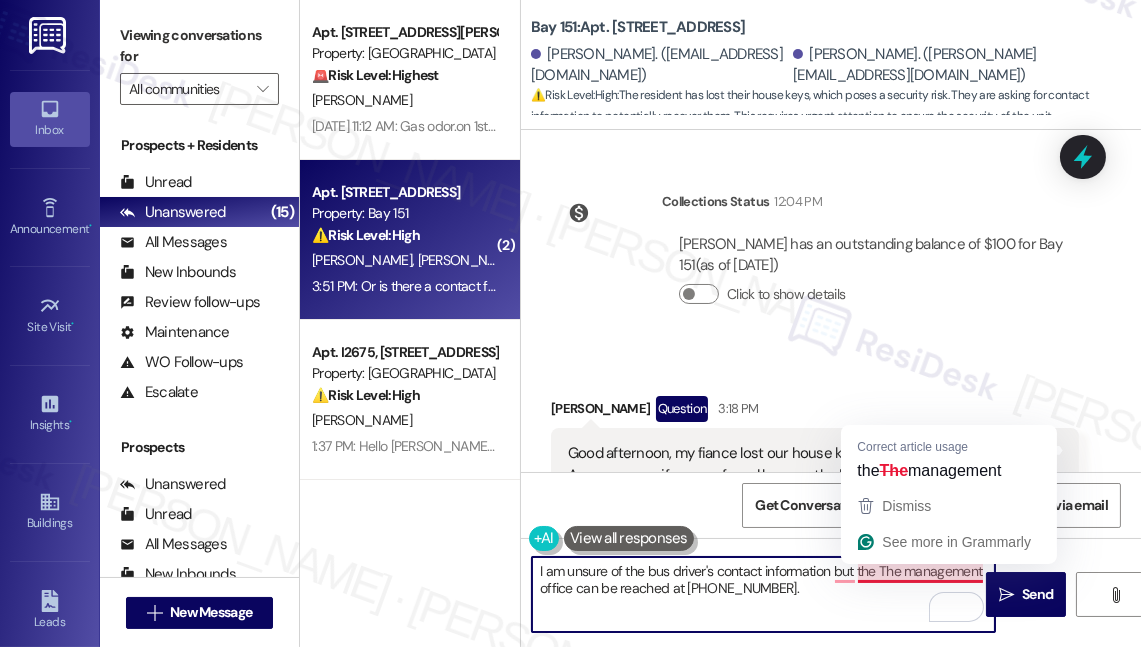 click on "I am unsure of the bus driver's contact information but the The management office can be reached at [PHONE_NUMBER]." at bounding box center (763, 594) 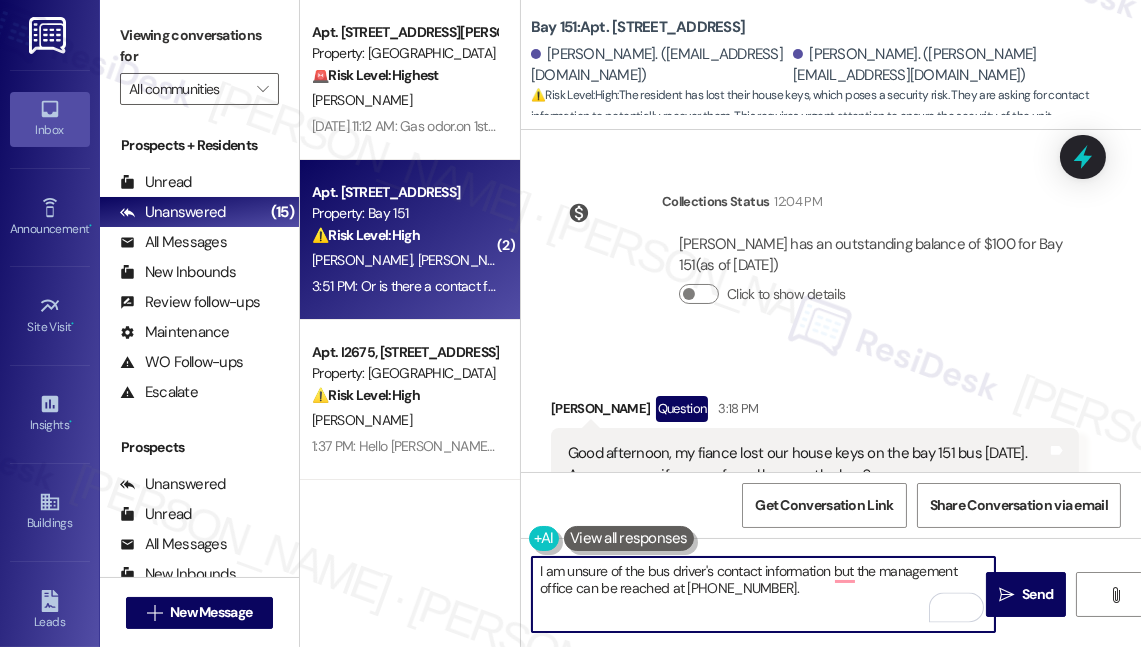 click on "I am unsure of the bus driver's contact information but the management office can be reached at [PHONE_NUMBER]." at bounding box center [763, 594] 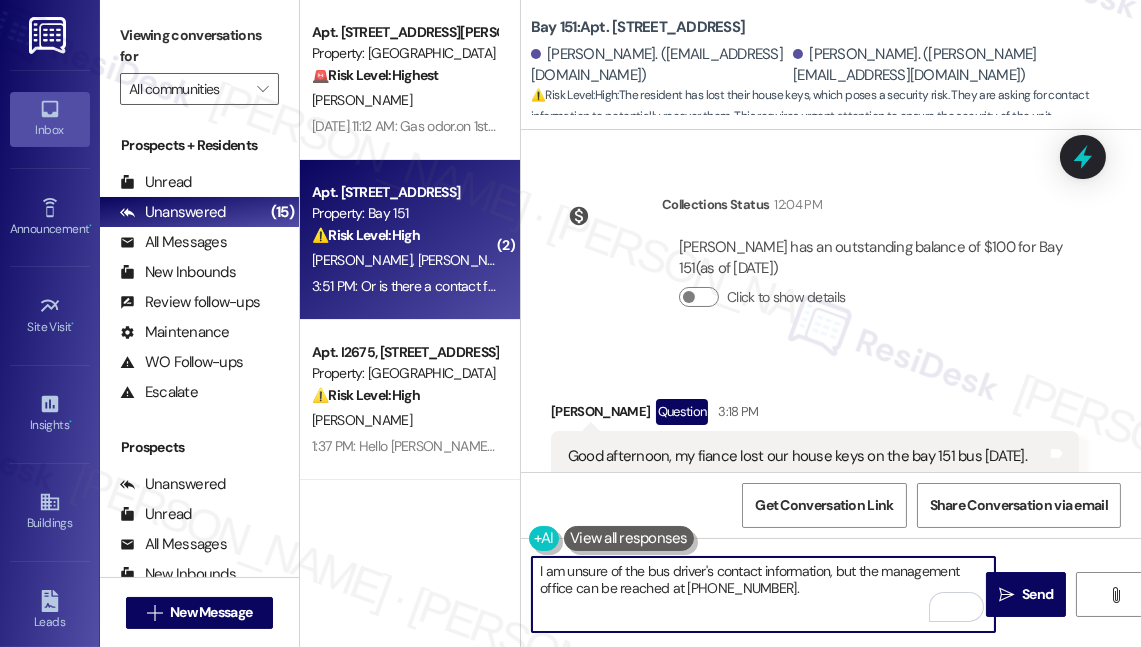 scroll, scrollTop: 57188, scrollLeft: 0, axis: vertical 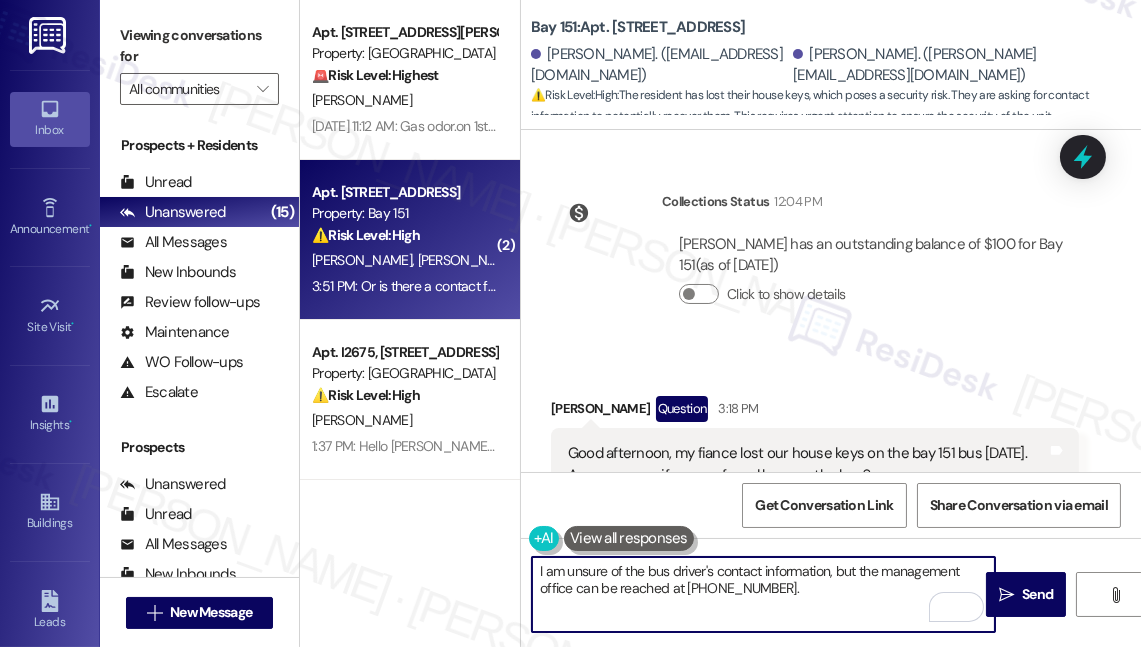 click on "Show suggestions" at bounding box center (735, 1000) 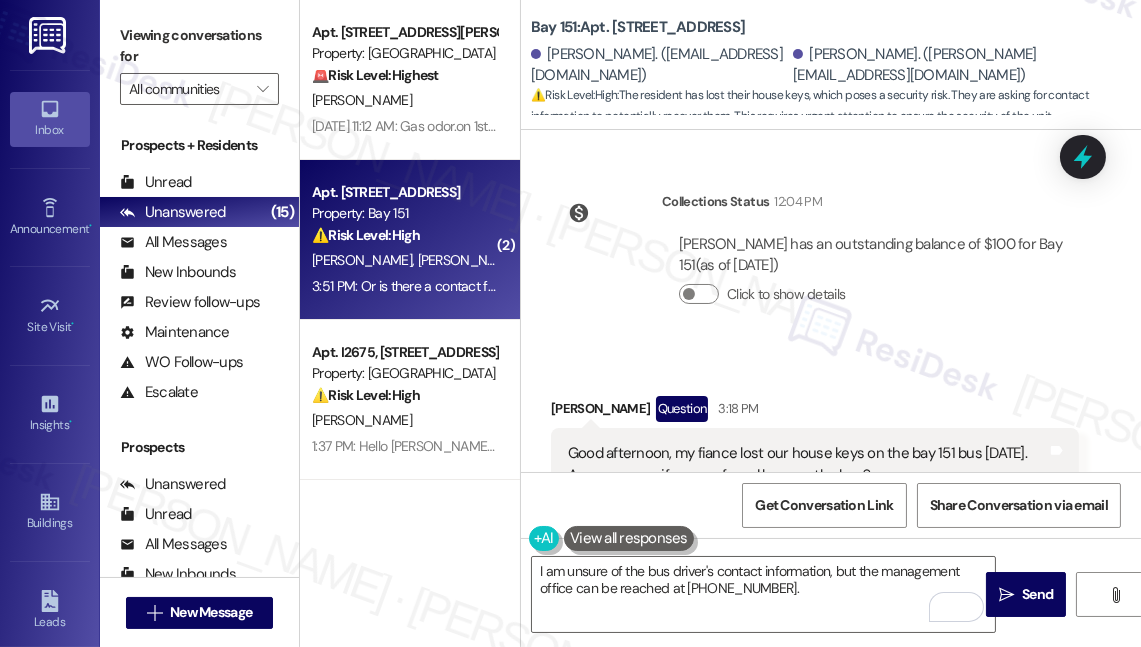 scroll, scrollTop: 49, scrollLeft: 0, axis: vertical 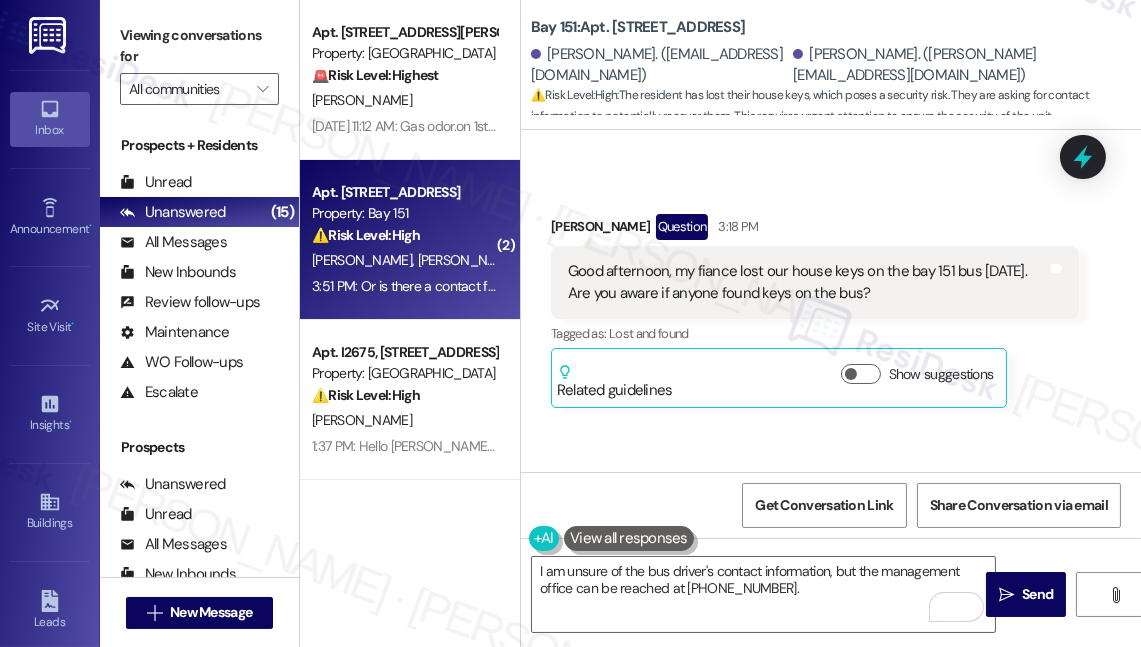 drag, startPoint x: 666, startPoint y: 290, endPoint x: 636, endPoint y: 319, distance: 41.725292 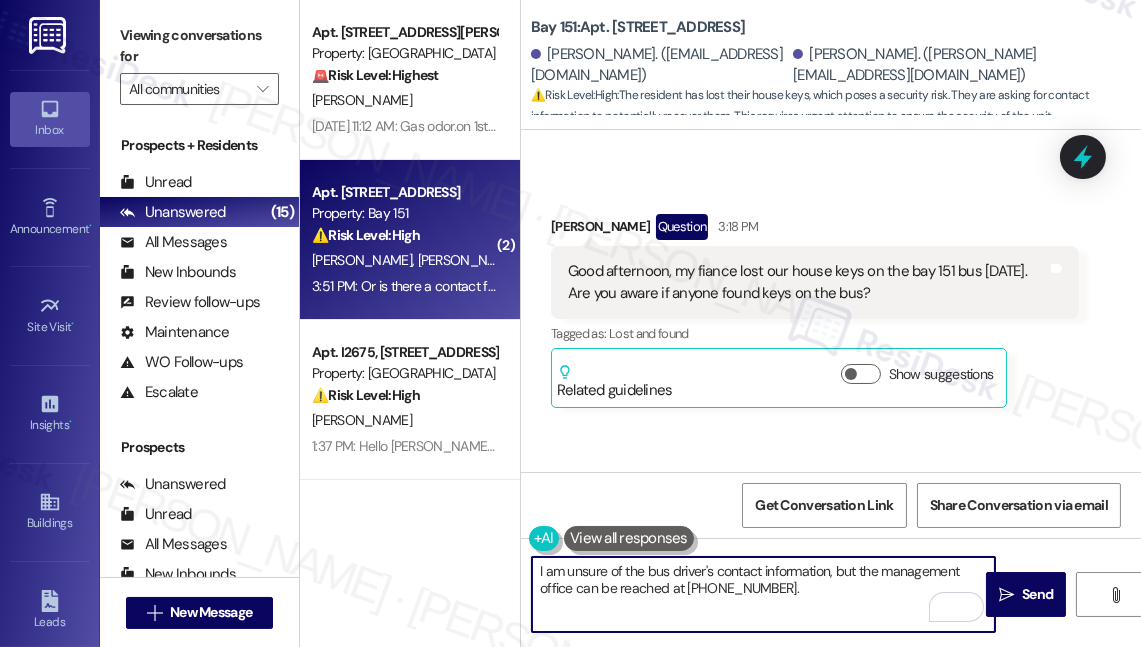 click on "I am unsure of the bus driver's contact information, but the management office can be reached at [PHONE_NUMBER]." at bounding box center [763, 594] 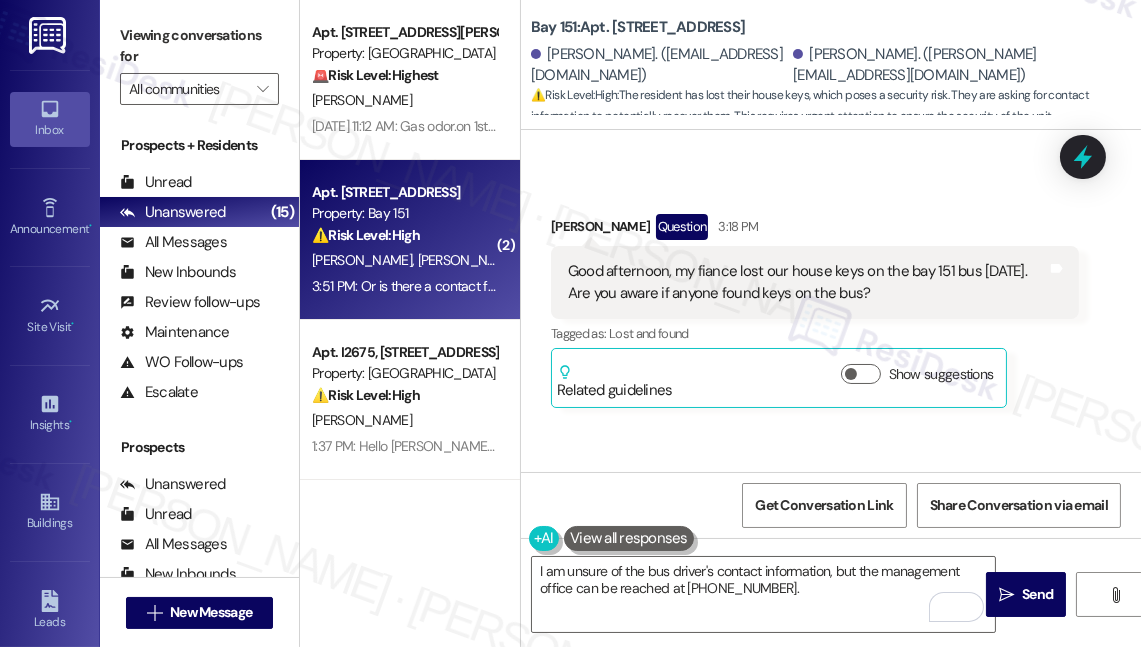 scroll, scrollTop: 453, scrollLeft: 0, axis: vertical 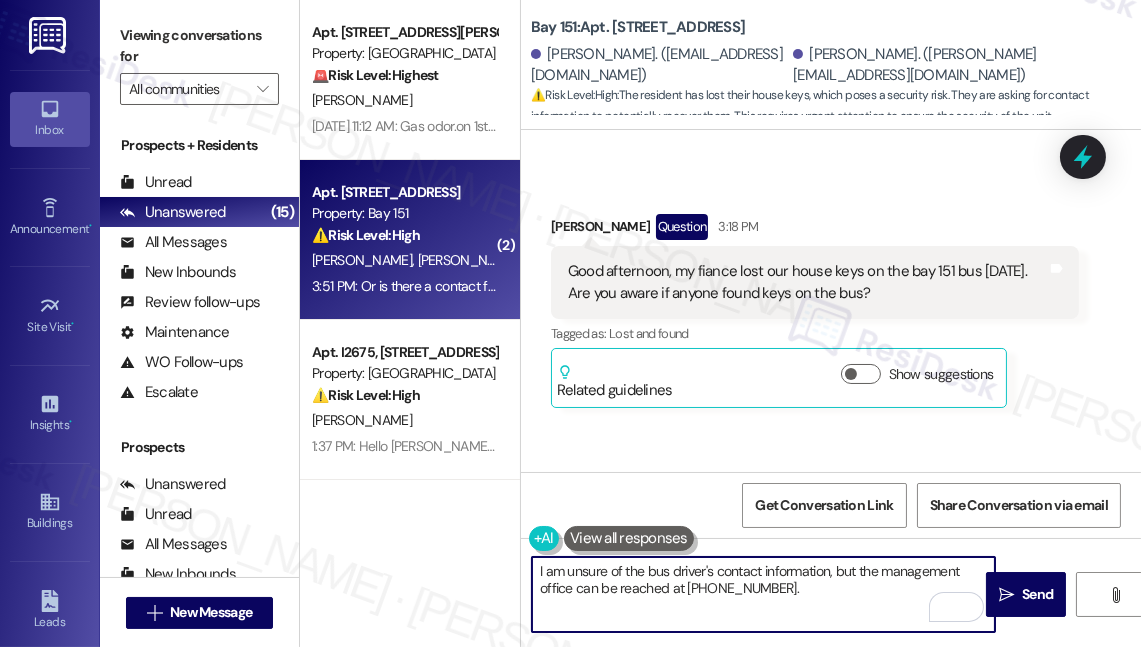 drag, startPoint x: 788, startPoint y: 588, endPoint x: 684, endPoint y: 587, distance: 104.00481 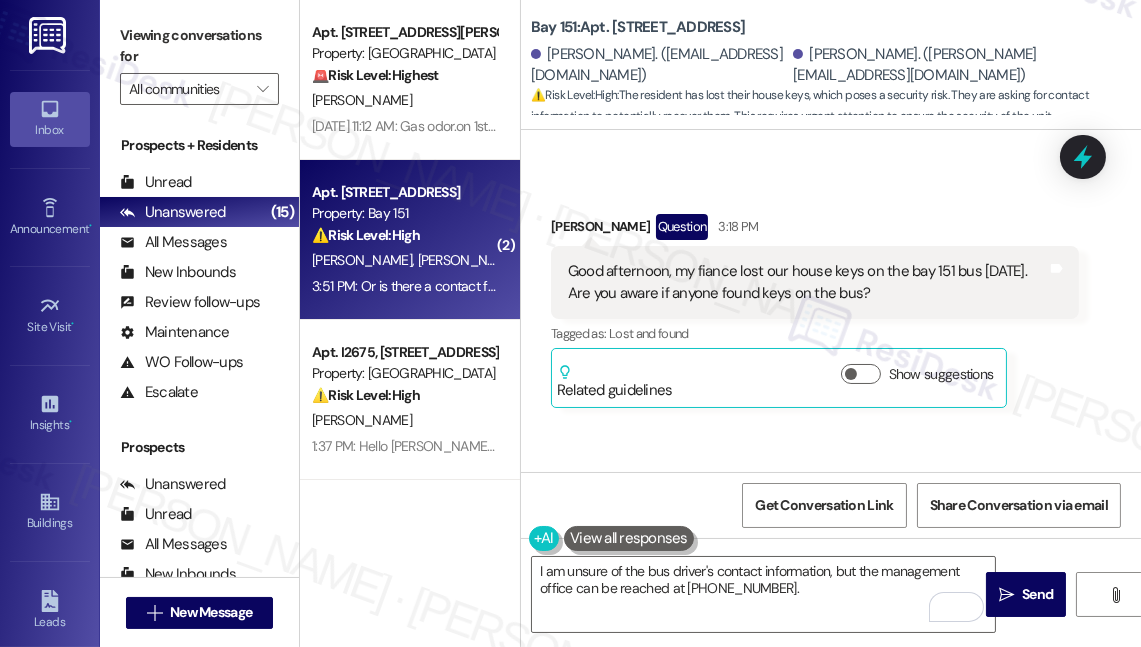drag, startPoint x: 630, startPoint y: 294, endPoint x: 698, endPoint y: 293, distance: 68.007355 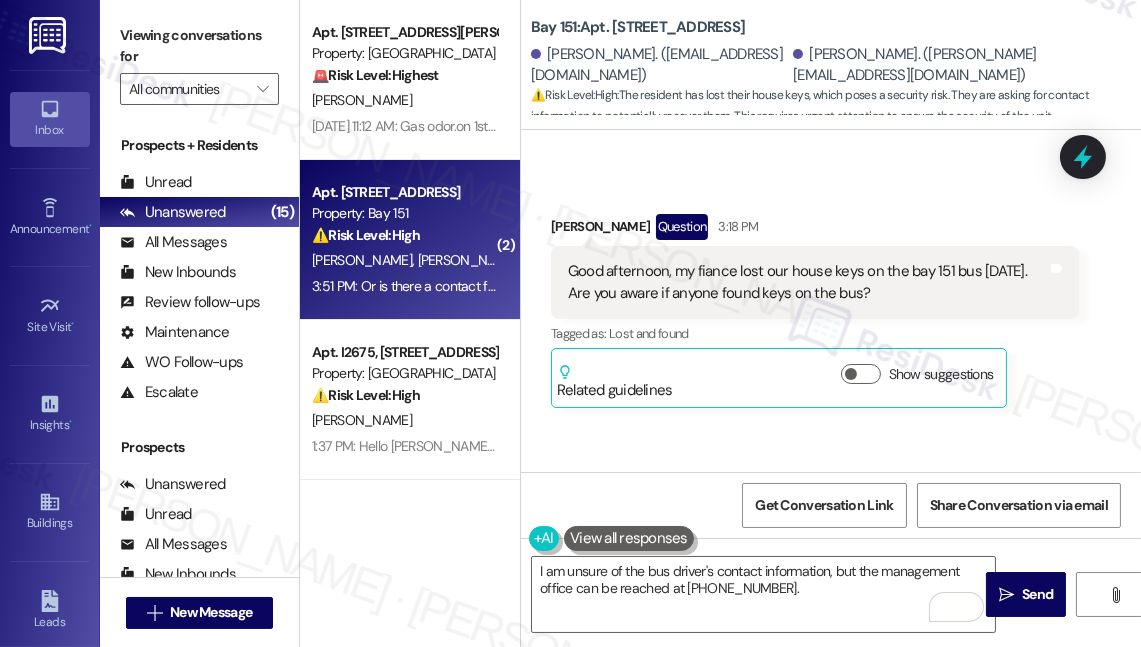 scroll, scrollTop: 362, scrollLeft: 0, axis: vertical 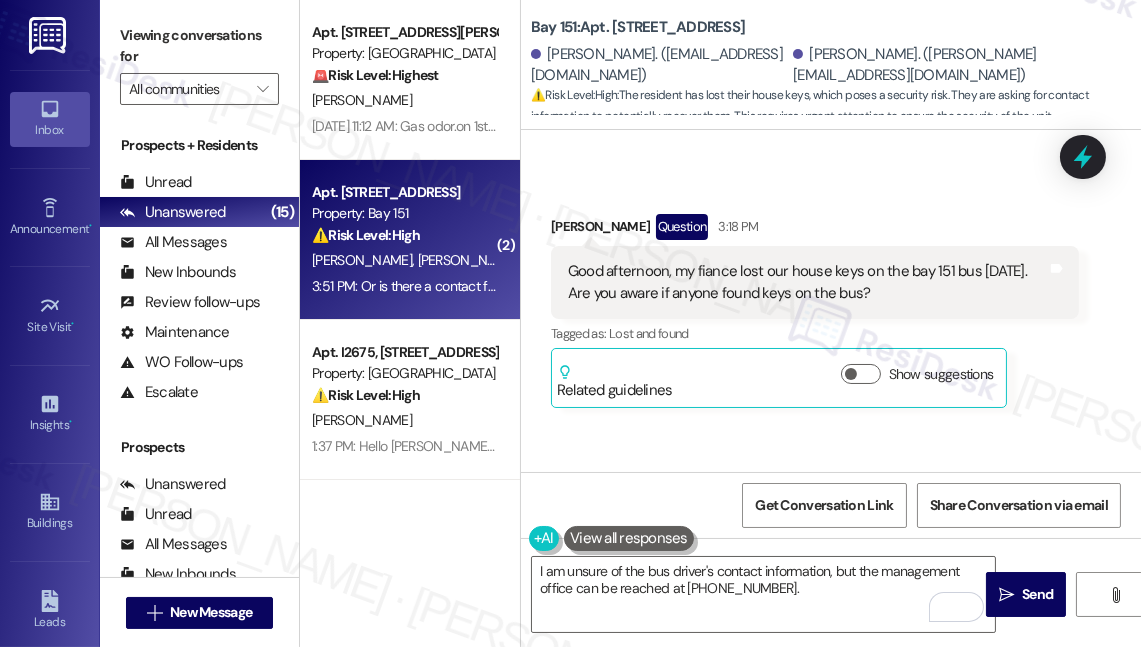 drag, startPoint x: 715, startPoint y: 339, endPoint x: 633, endPoint y: 295, distance: 93.05912 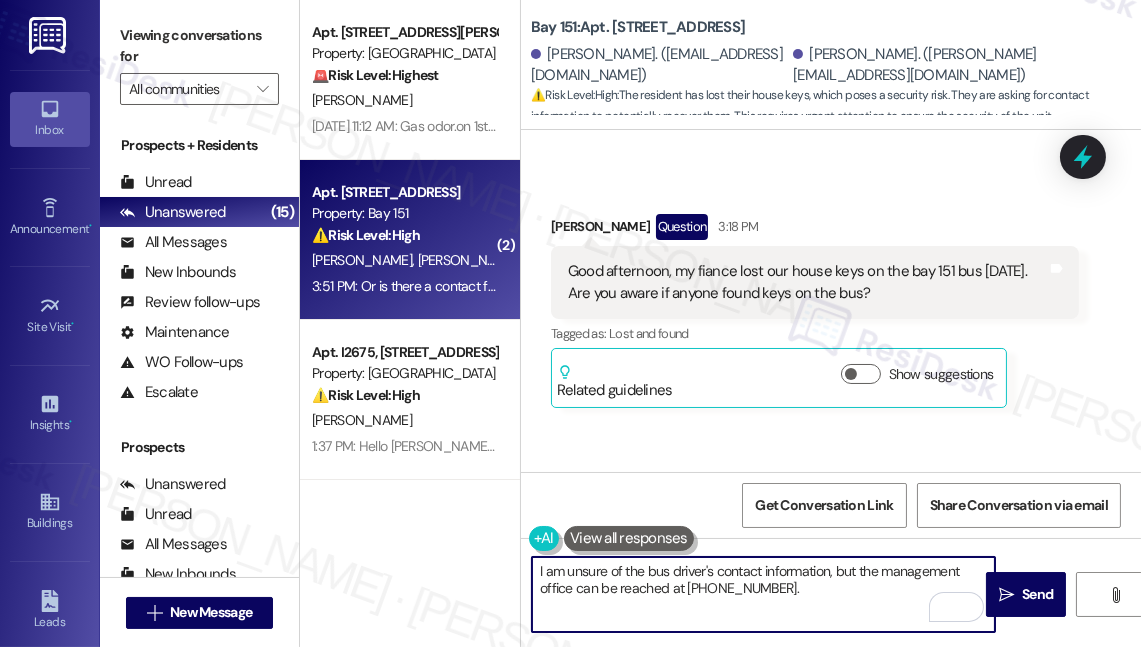 drag, startPoint x: 778, startPoint y: 583, endPoint x: 685, endPoint y: 587, distance: 93.08598 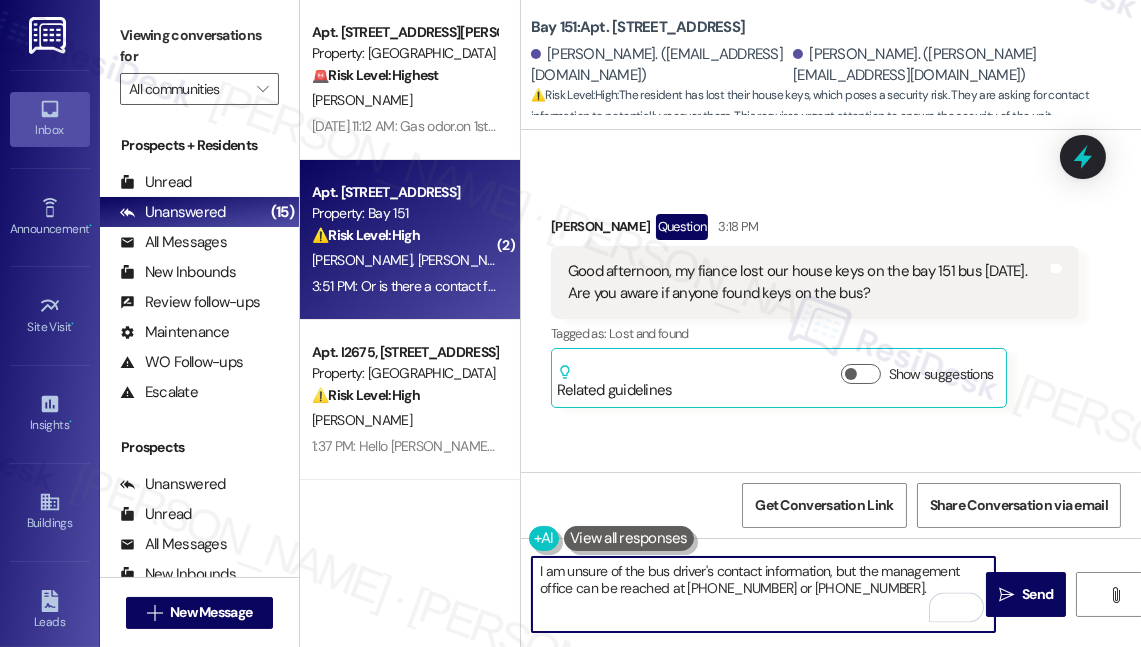 click on "I am unsure of the bus driver's contact information, but the management office can be reached at [PHONE_NUMBER] or [PHONE_NUMBER]." at bounding box center (763, 594) 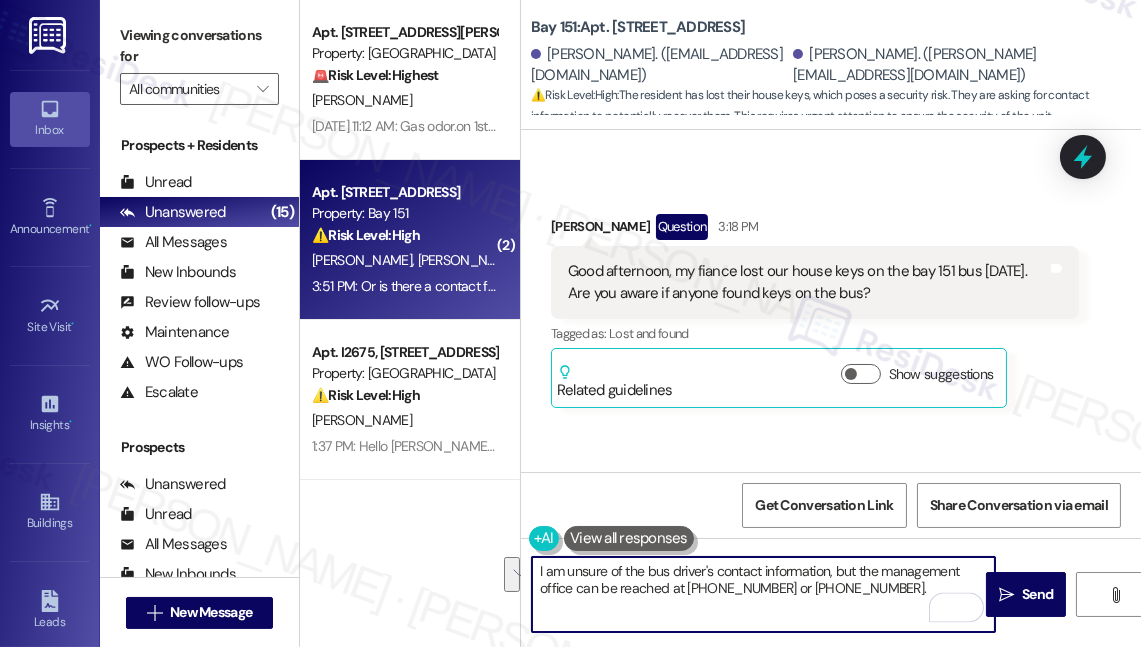 click on "I am unsure of the bus driver's contact information, but the management office can be reached at [PHONE_NUMBER] or [PHONE_NUMBER]." at bounding box center (763, 594) 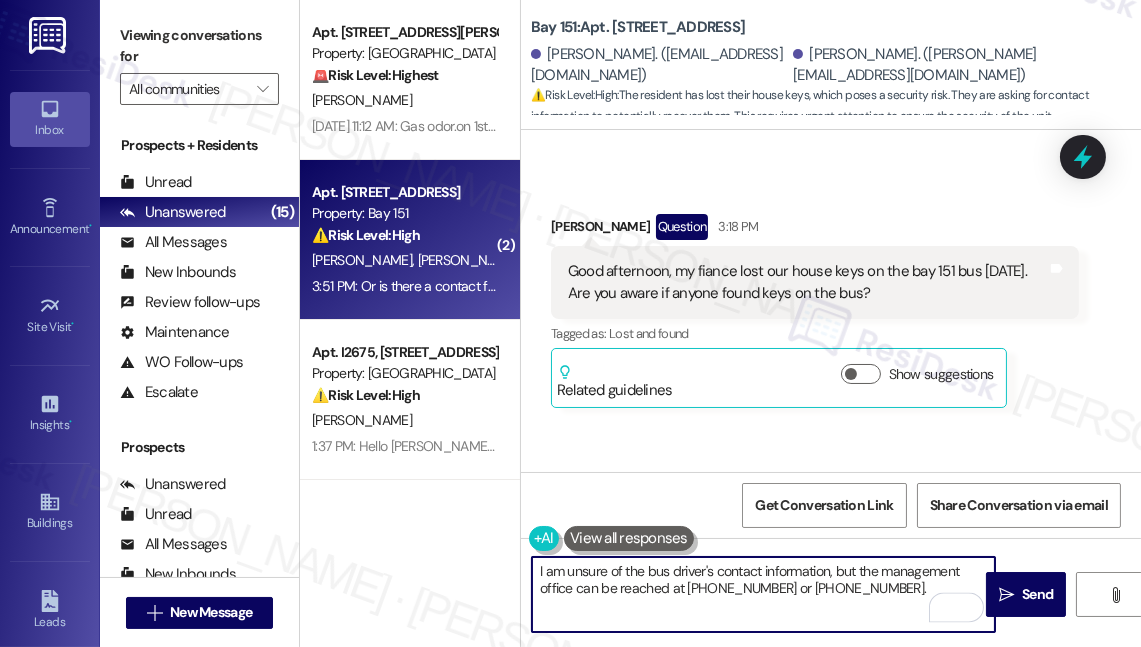click on "I am unsure of the bus driver's contact information, but the management office can be reached at [PHONE_NUMBER] or [PHONE_NUMBER]." at bounding box center [763, 594] 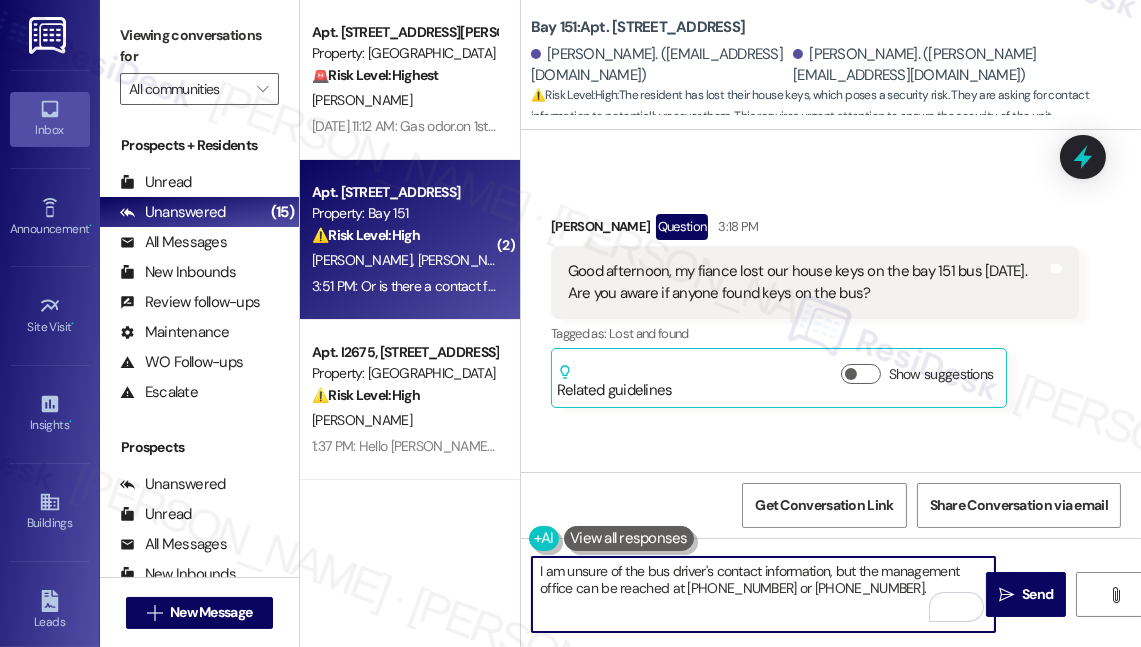 click on "I am unsure of the bus driver's contact information, but the management office can be reached at [PHONE_NUMBER] or [PHONE_NUMBER]." at bounding box center (763, 594) 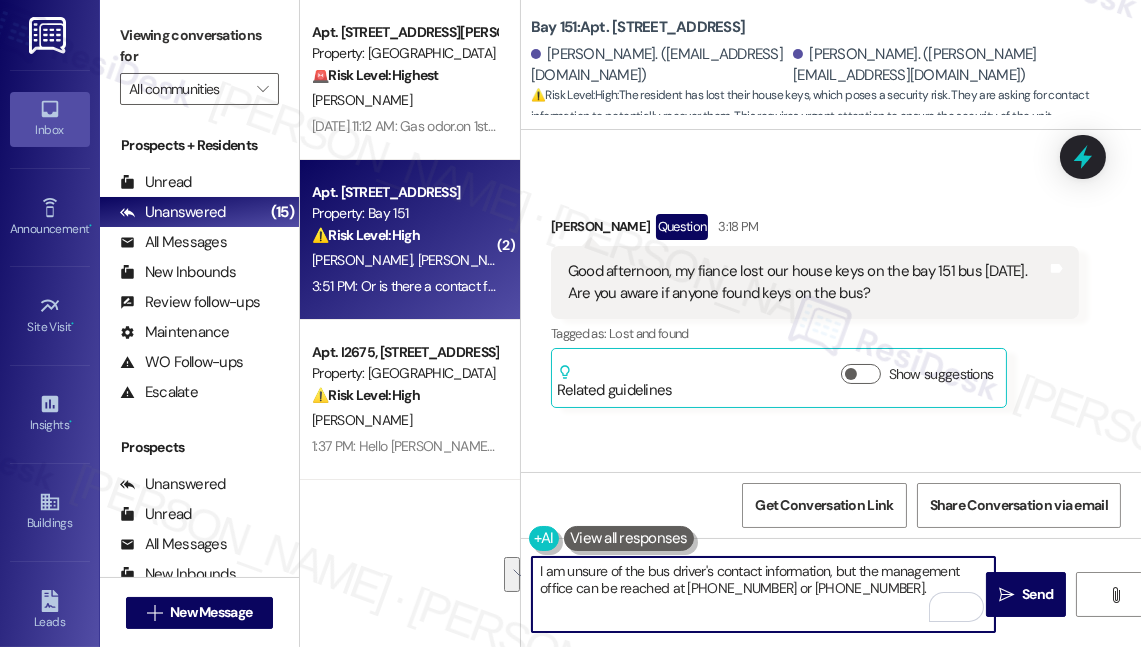click on "I am unsure of the bus driver's contact information, but the management office can be reached at [PHONE_NUMBER] or [PHONE_NUMBER]." at bounding box center [763, 594] 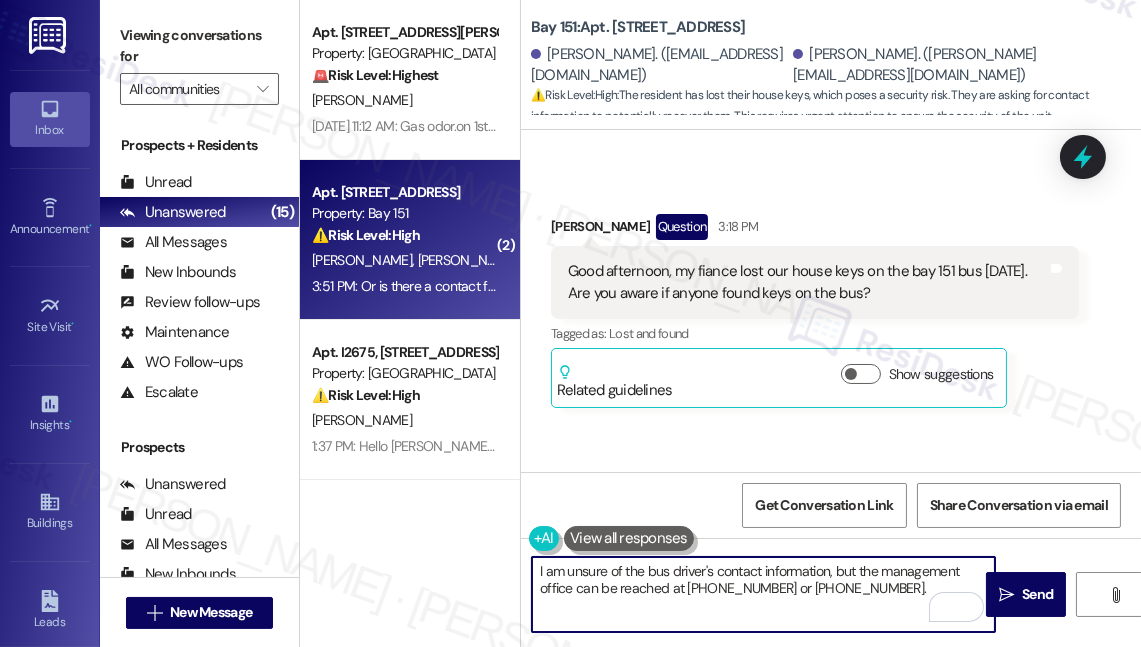 click on "I am unsure of the bus driver's contact information, but the management office can be reached at [PHONE_NUMBER] or [PHONE_NUMBER]." at bounding box center (763, 594) 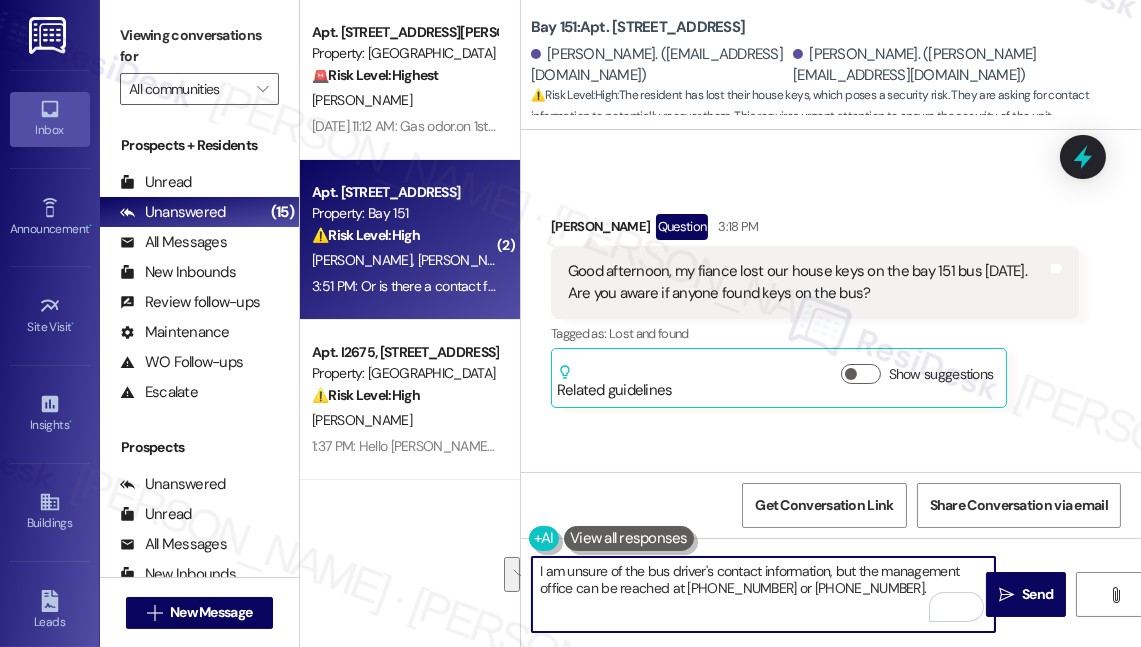 click on "I am unsure of the bus driver's contact information, but the management office can be reached at [PHONE_NUMBER] or [PHONE_NUMBER]." at bounding box center (763, 594) 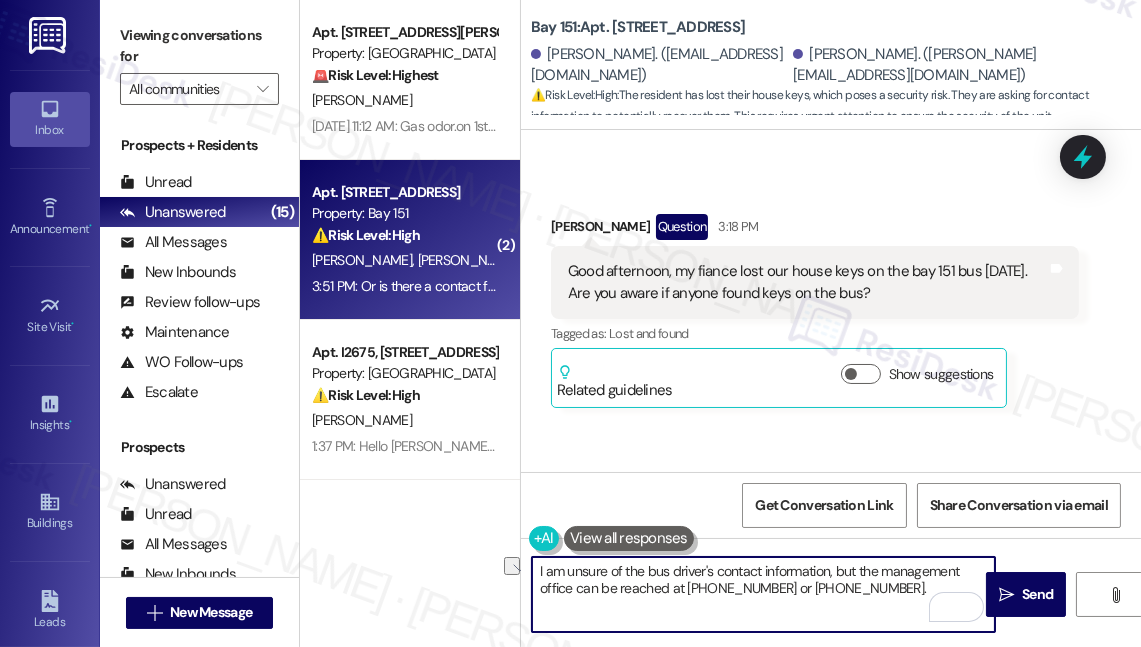 drag, startPoint x: 705, startPoint y: 589, endPoint x: 831, endPoint y: 591, distance: 126.01587 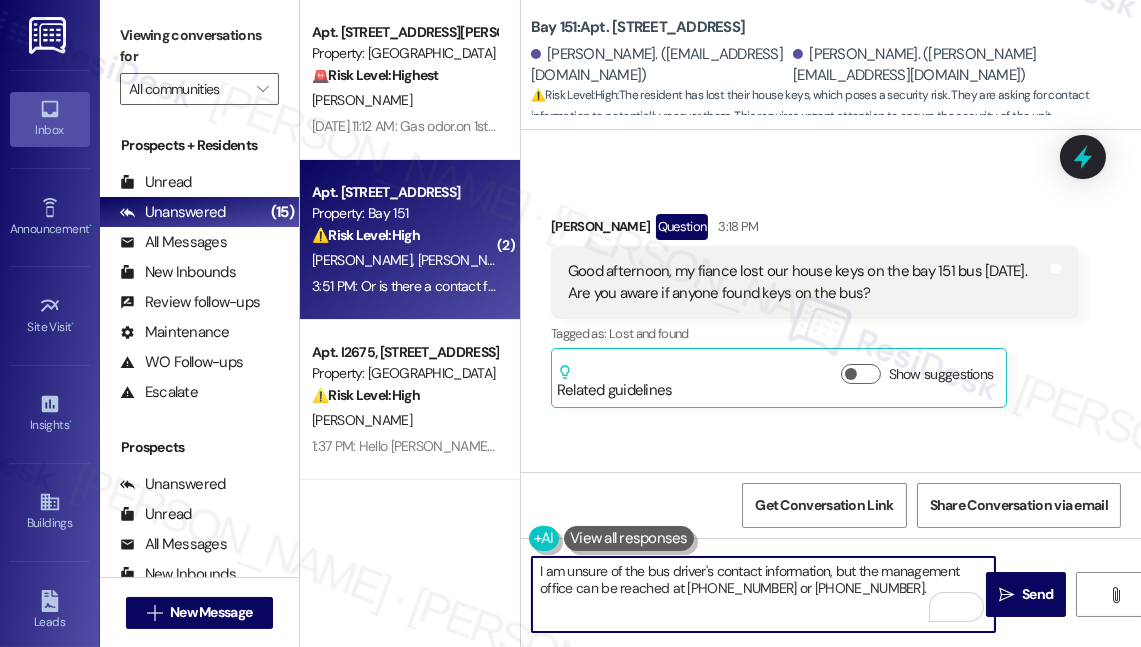 scroll, scrollTop: 362, scrollLeft: 0, axis: vertical 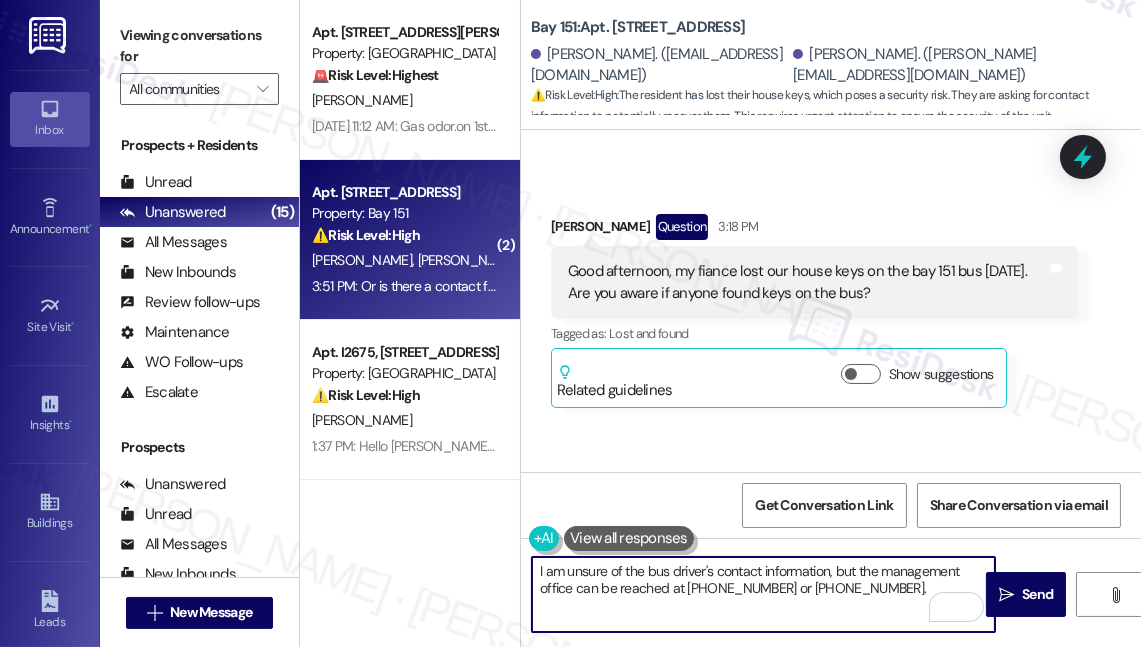 click on "I am unsure of the bus driver's contact information, but the management office can be reached at [PHONE_NUMBER] or [PHONE_NUMBER]." at bounding box center (763, 594) 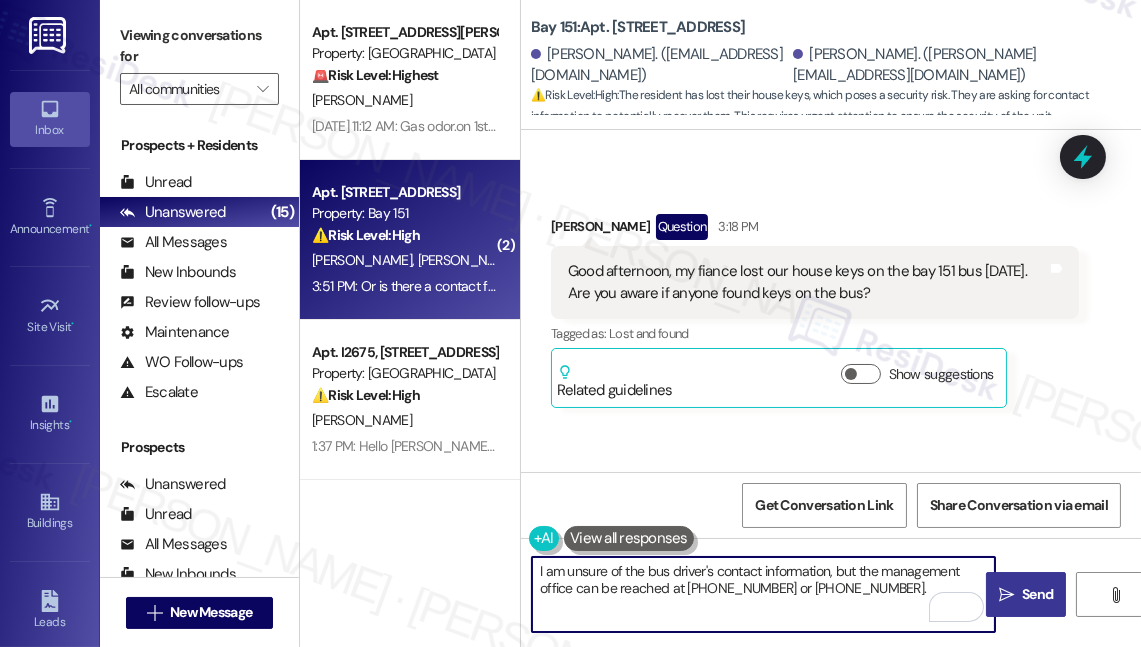 type on "I am unsure of the bus driver's contact information, but the management office can be reached at [PHONE_NUMBER] or [PHONE_NUMBER]." 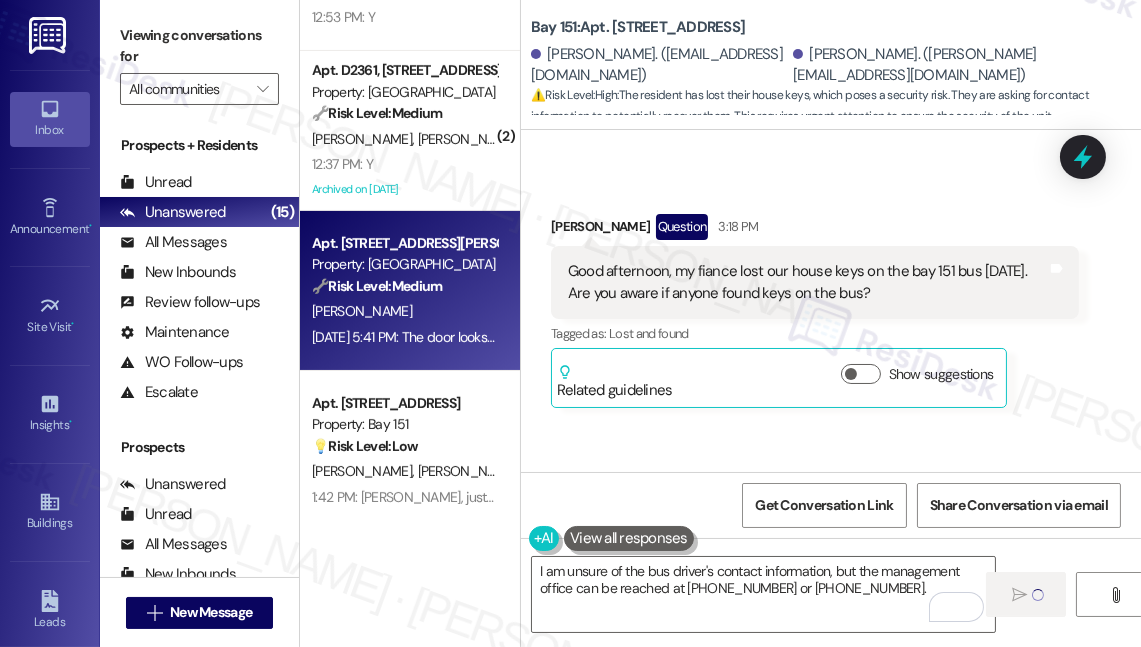 type 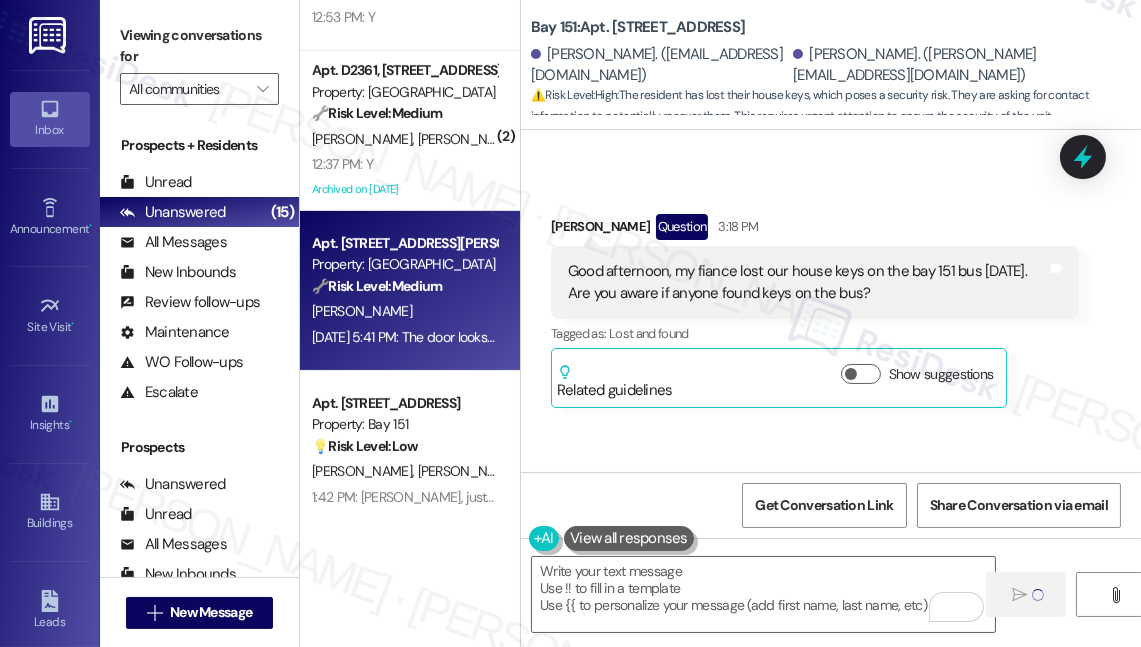 scroll, scrollTop: 1090, scrollLeft: 0, axis: vertical 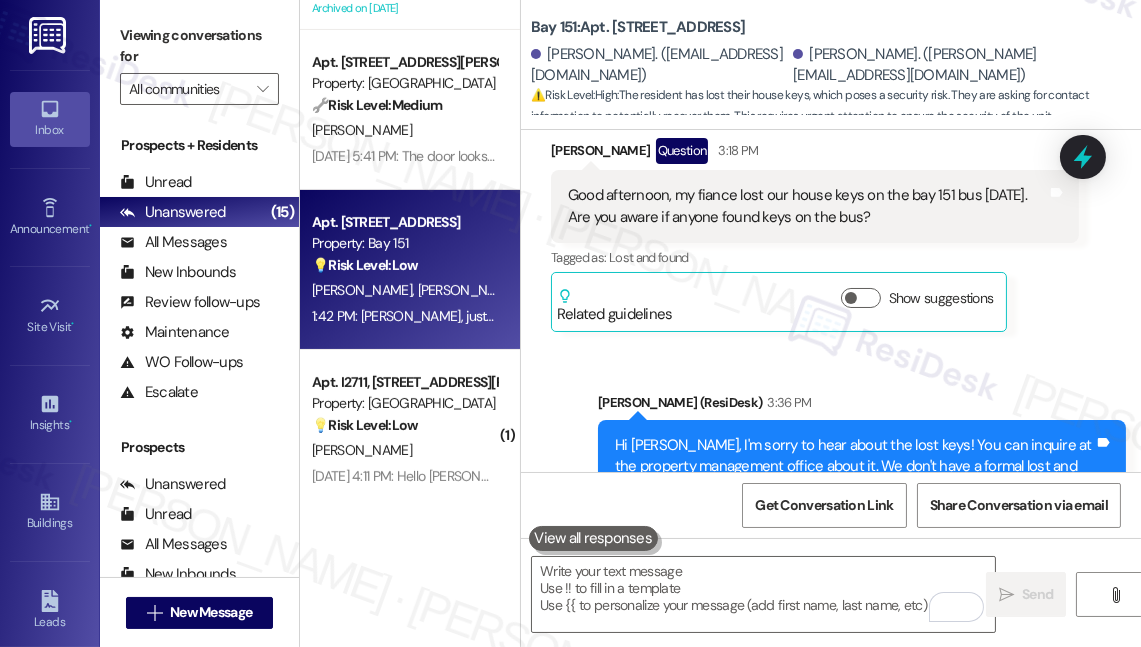 click on "Apt. [STREET_ADDRESS] Property: Bay 151 💡  Risk Level:  Low This is a non-essential reminder about a dental appointment. It does not relate to property management or resident safety. [PERSON_NAME] [PERSON_NAME] 1:42 PM: [PERSON_NAME], just a reminder that you have an appointment reserved with Platinum Dental Group - Bayonne Office [DATE][DATE] 1:00 PM. Please respond with C to confirm. 1:42 PM: [PERSON_NAME], just a reminder that you have an appointment reserved with Platinum Dental Group - Bayonne Office [DATE][DATE] 1:00 PM. Please respond with C to confirm." at bounding box center (410, 270) 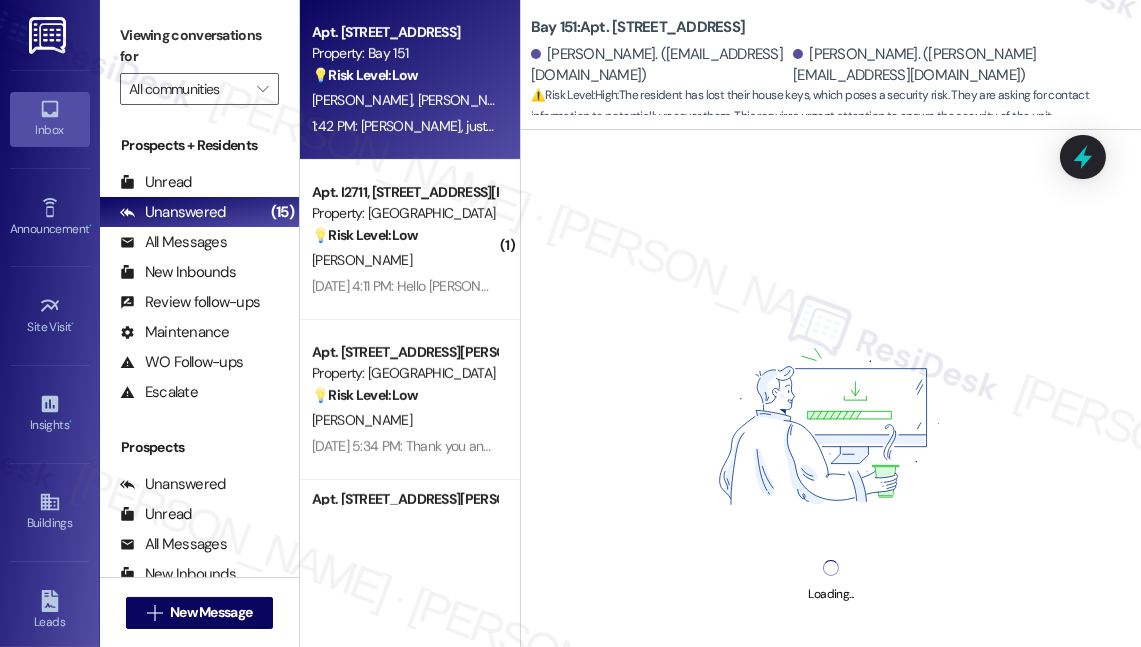 scroll, scrollTop: 1363, scrollLeft: 0, axis: vertical 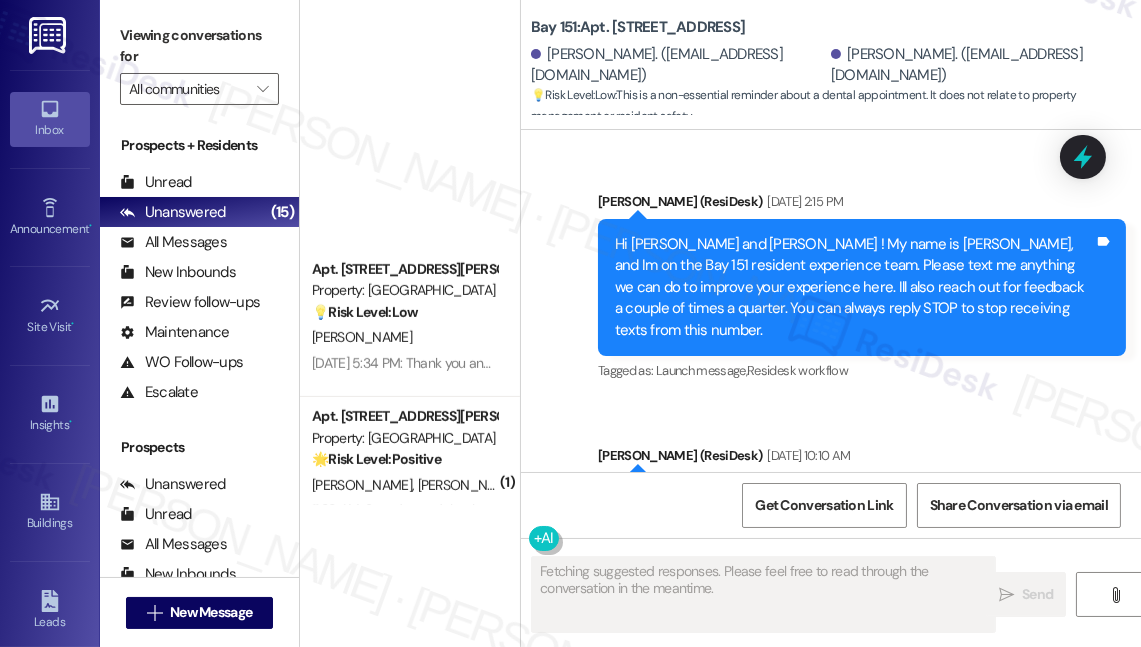type on "Fetching suggested responses. Please feel free to read through the conversation in the meantime." 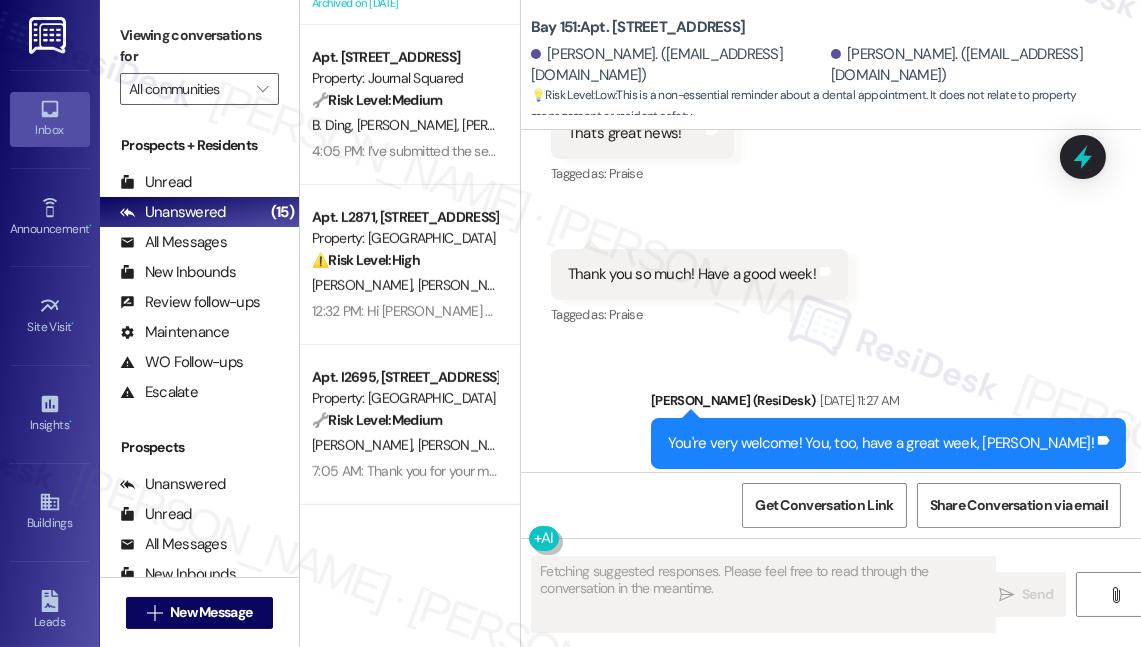 scroll, scrollTop: 1804, scrollLeft: 0, axis: vertical 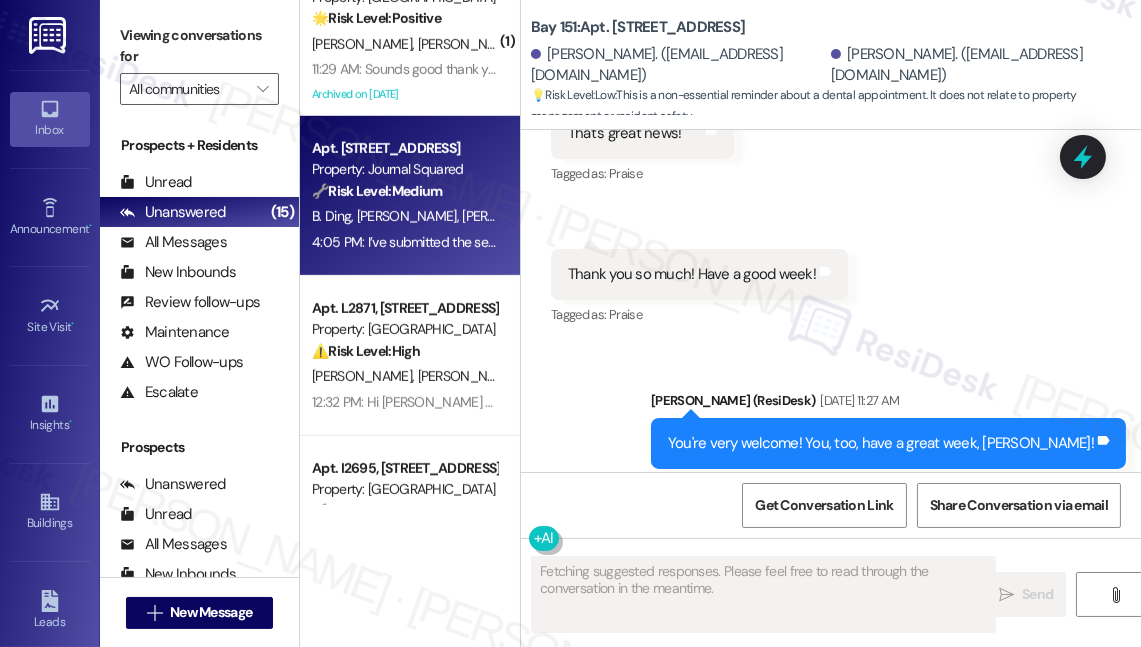 click on "4:05 PM: I’ve submitted the service request on your behalf and will notify the team to have it checked. Hopefully, it will be resolved soon. If you need anything else in the meantime, please feel free to reach out. 4:05 PM: I’ve submitted the service request on your behalf and will notify the team to have it checked. Hopefully, it will be resolved soon. If you need anything else in the meantime, please feel free to reach out." at bounding box center [404, 242] 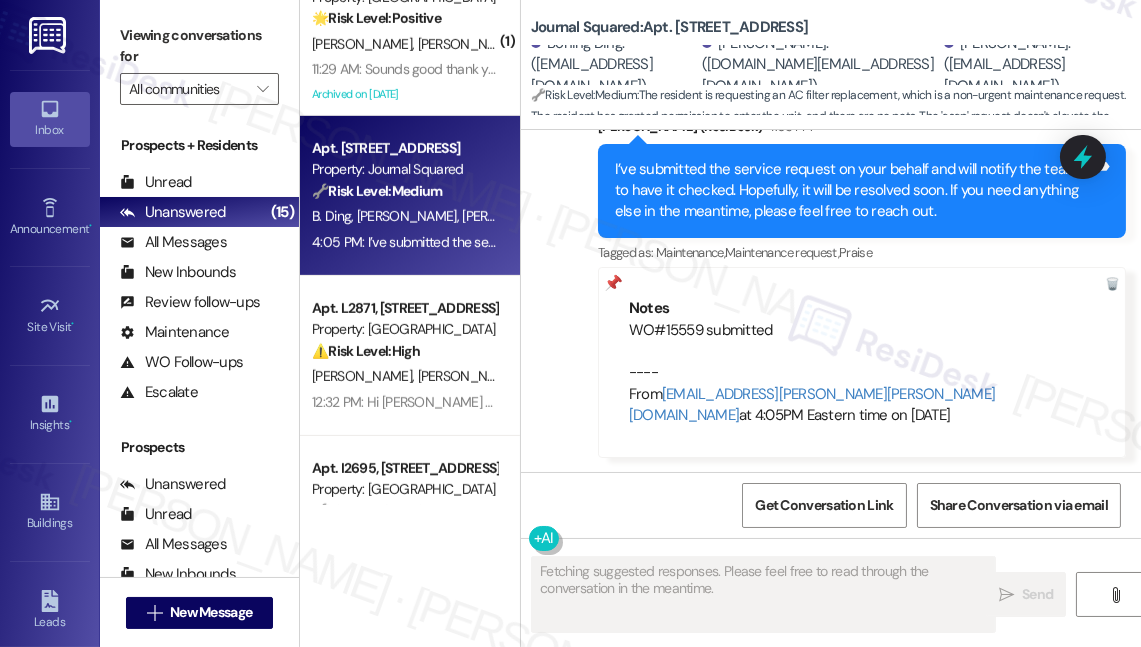 scroll, scrollTop: 7903, scrollLeft: 0, axis: vertical 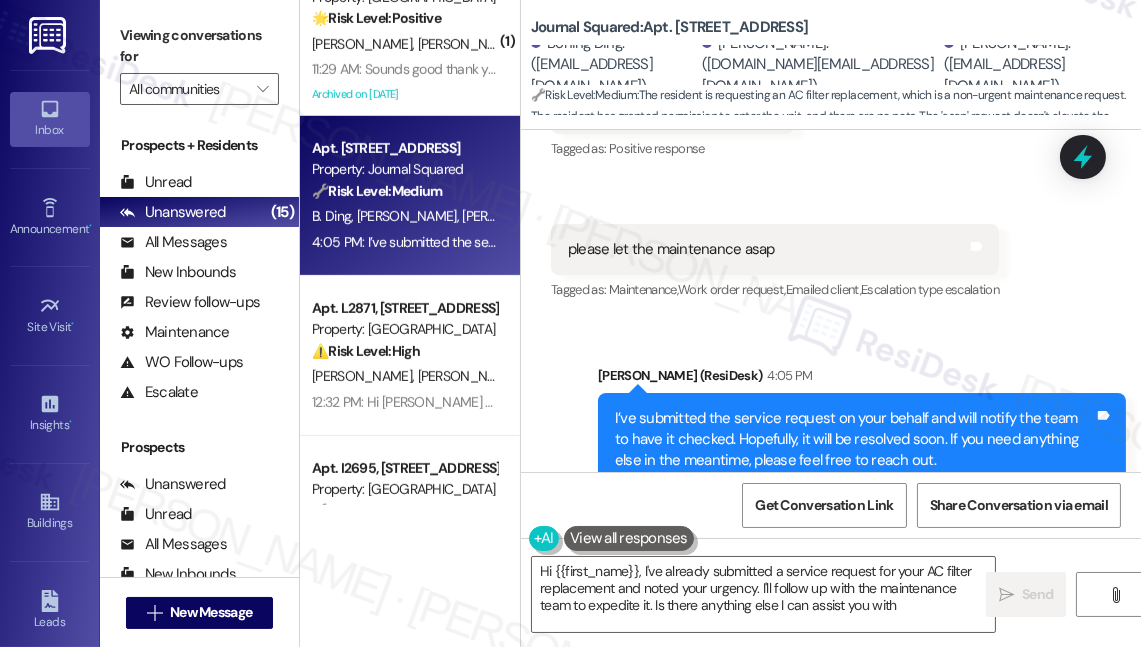 type on "Hi {{first_name}}, I've already submitted a service request for your AC filter replacement and noted your urgency. I'll follow up with the maintenance team to expedite it. Is there anything else I can assist you with?" 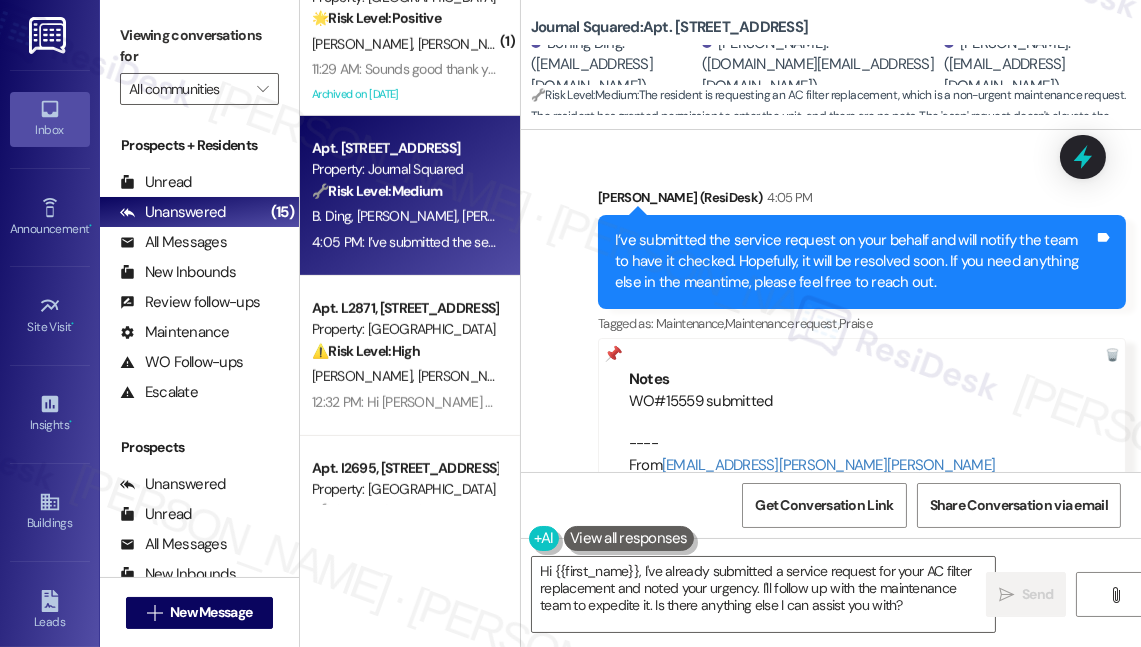 scroll, scrollTop: 8357, scrollLeft: 0, axis: vertical 